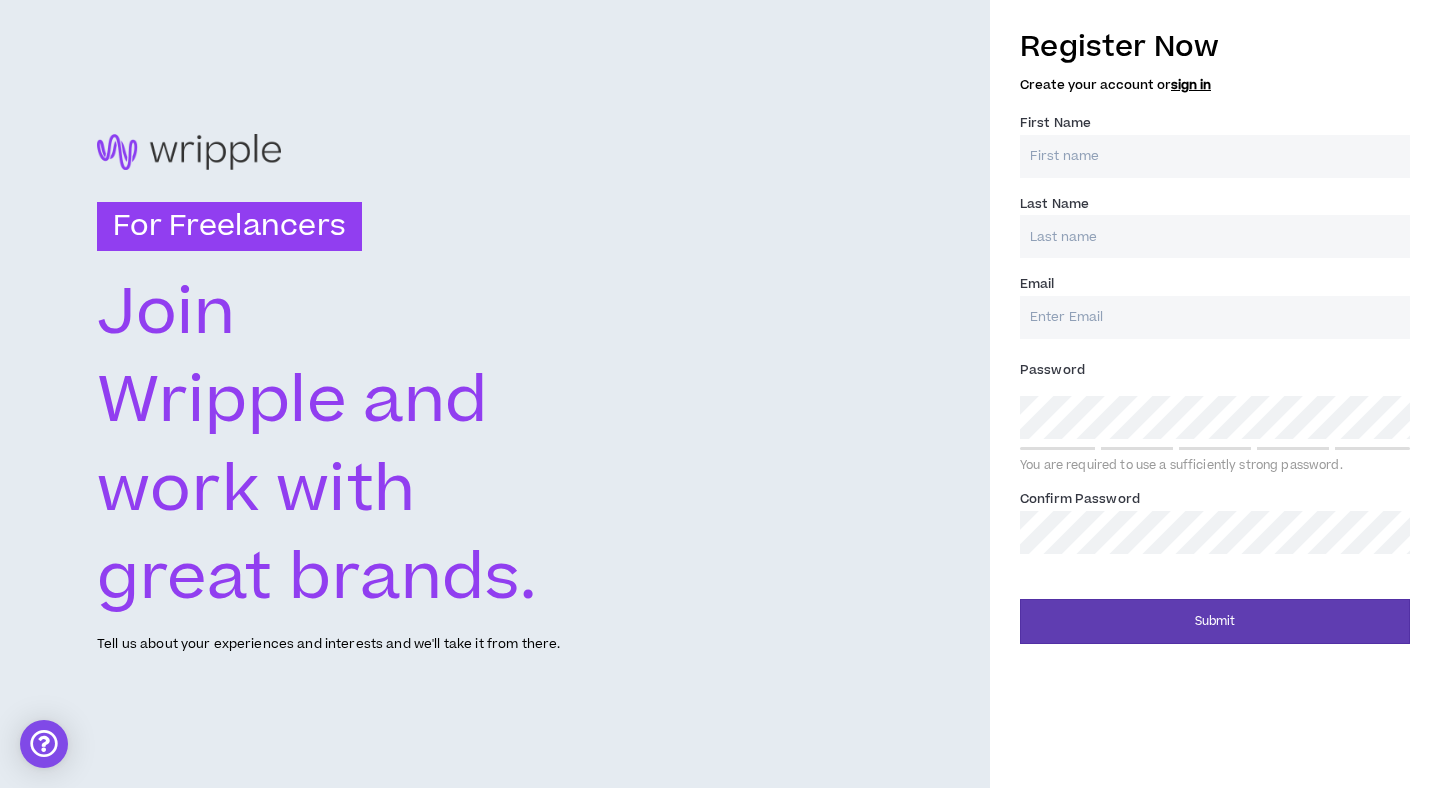 scroll, scrollTop: 0, scrollLeft: 0, axis: both 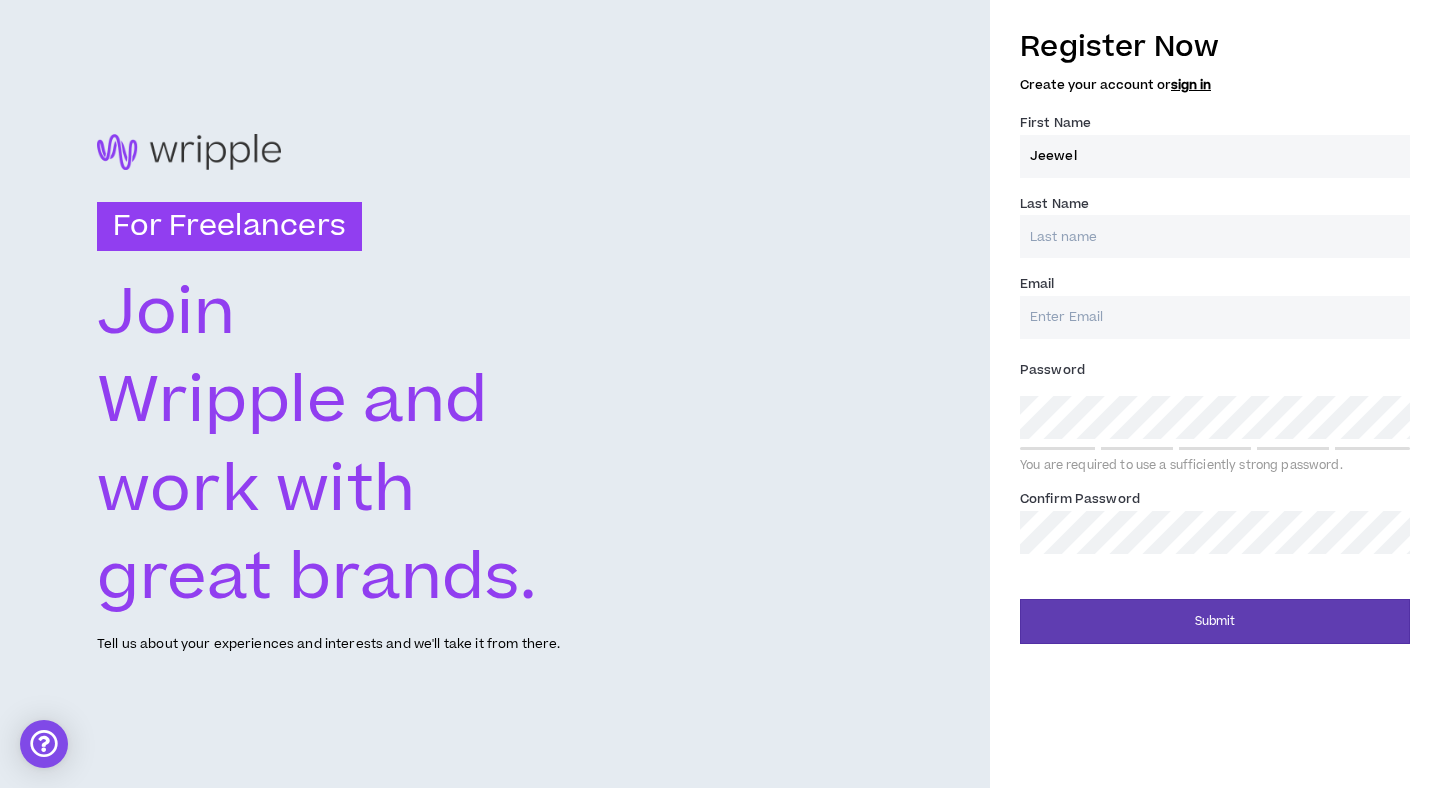 click on "Jeewel" at bounding box center [1215, 156] 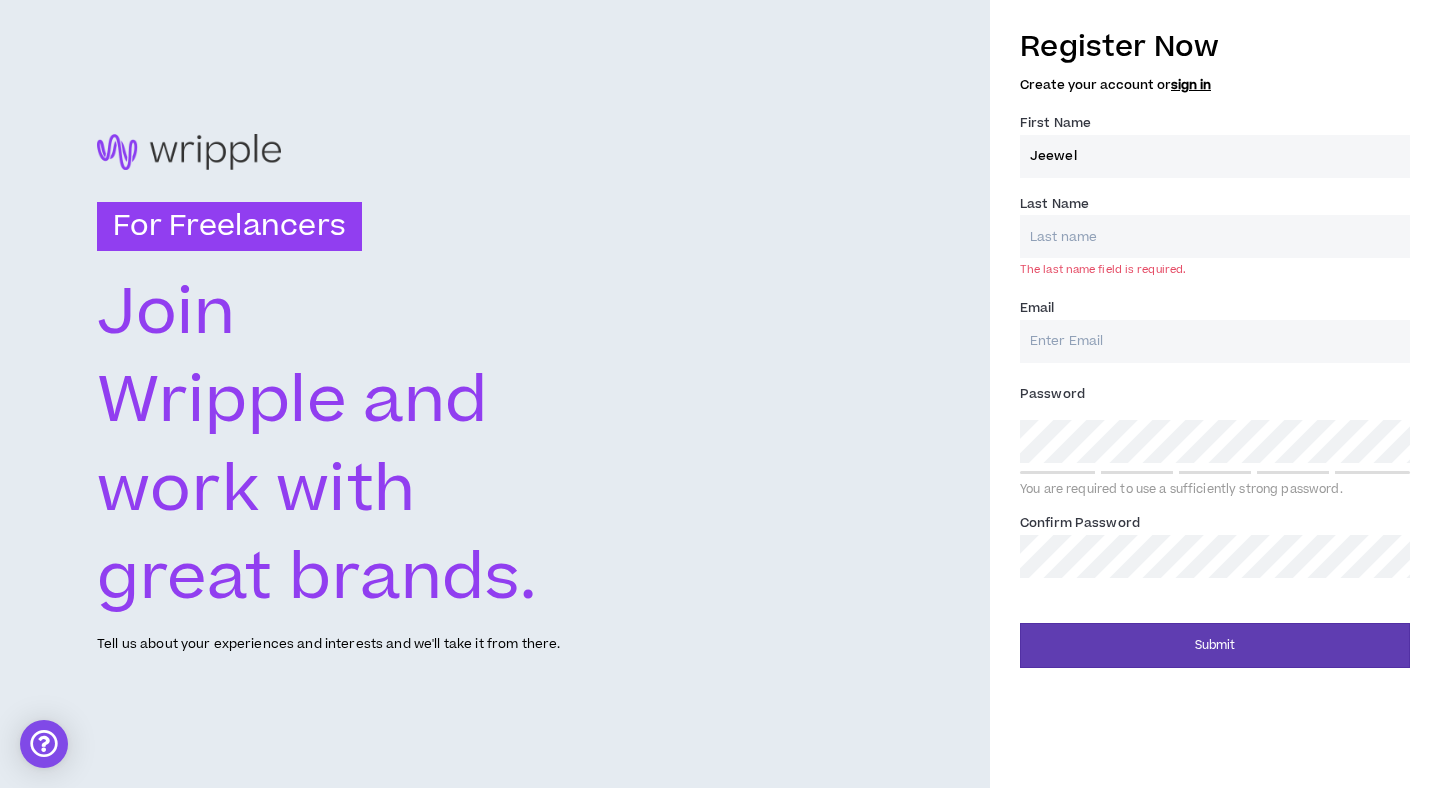 click on "Jeewel" at bounding box center [1215, 156] 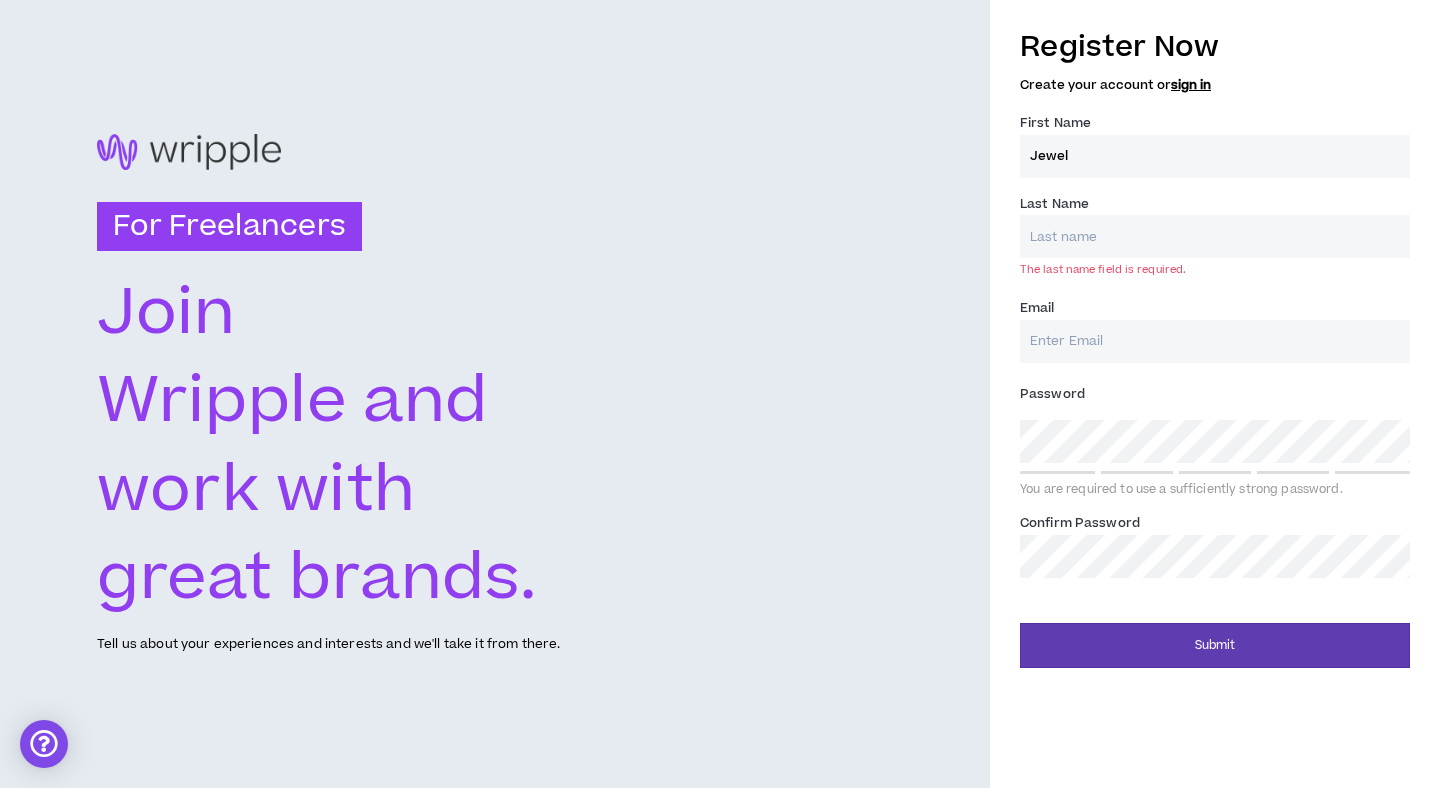 type on "Jewel" 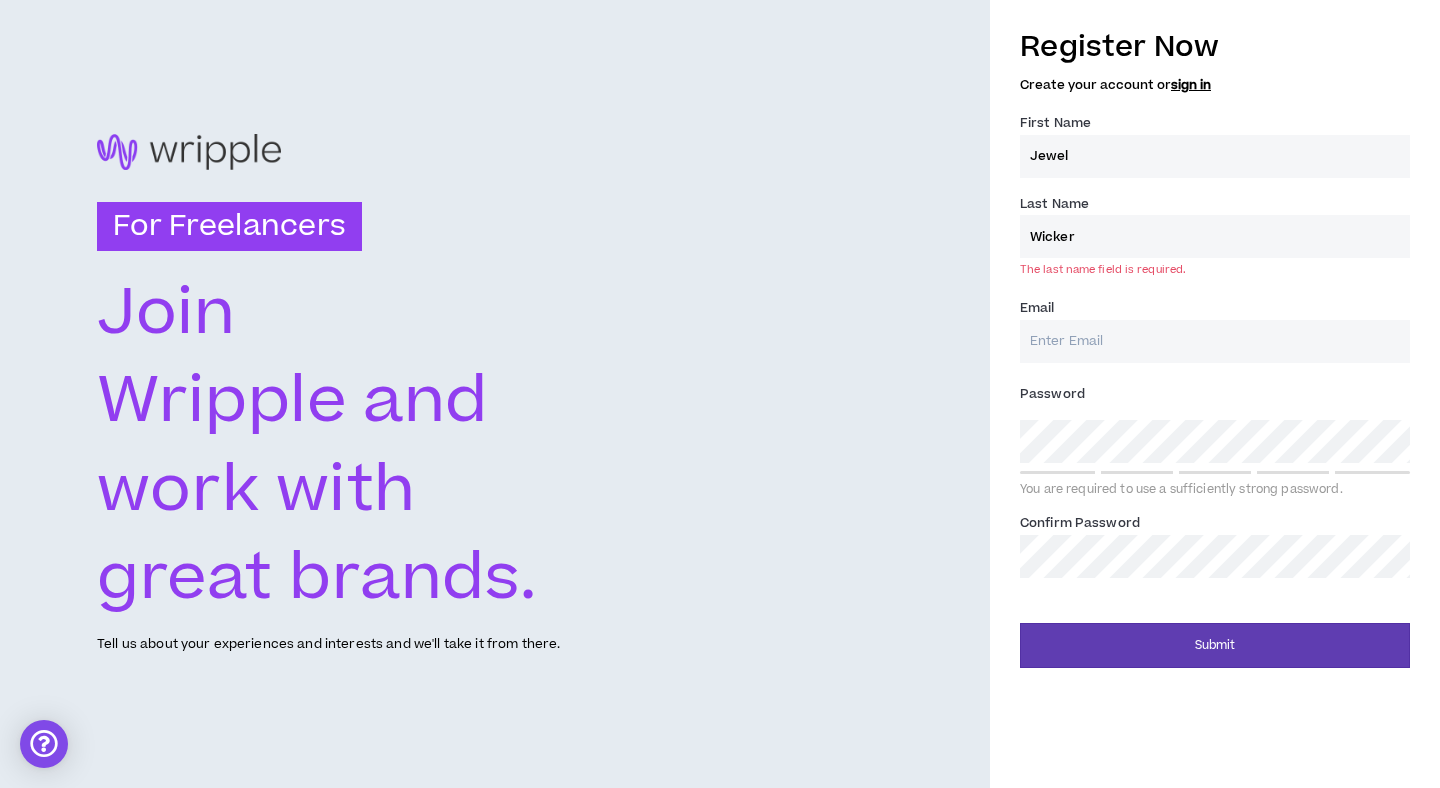 type on "Wicker" 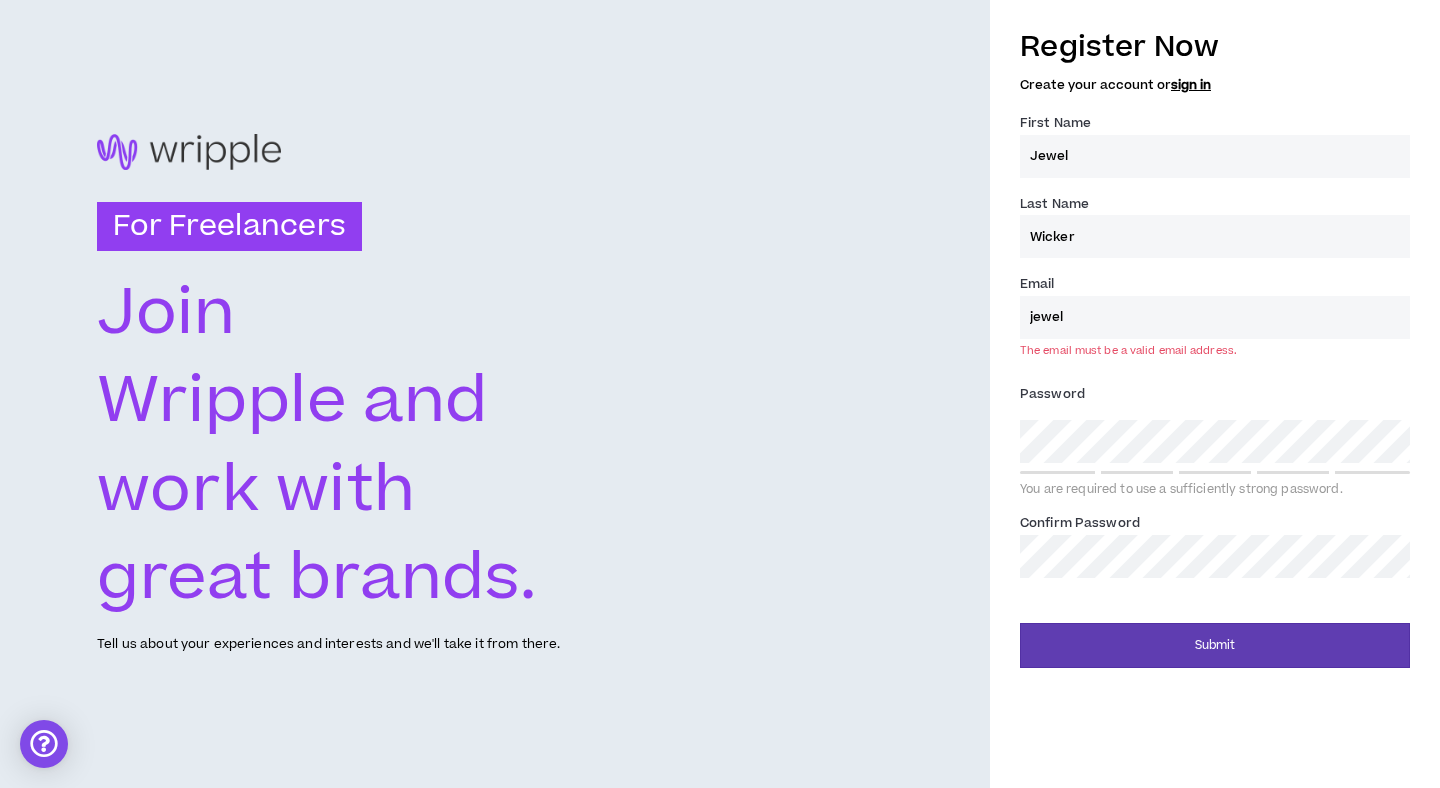 type on "[EMAIL_ADDRESS][DOMAIN_NAME]" 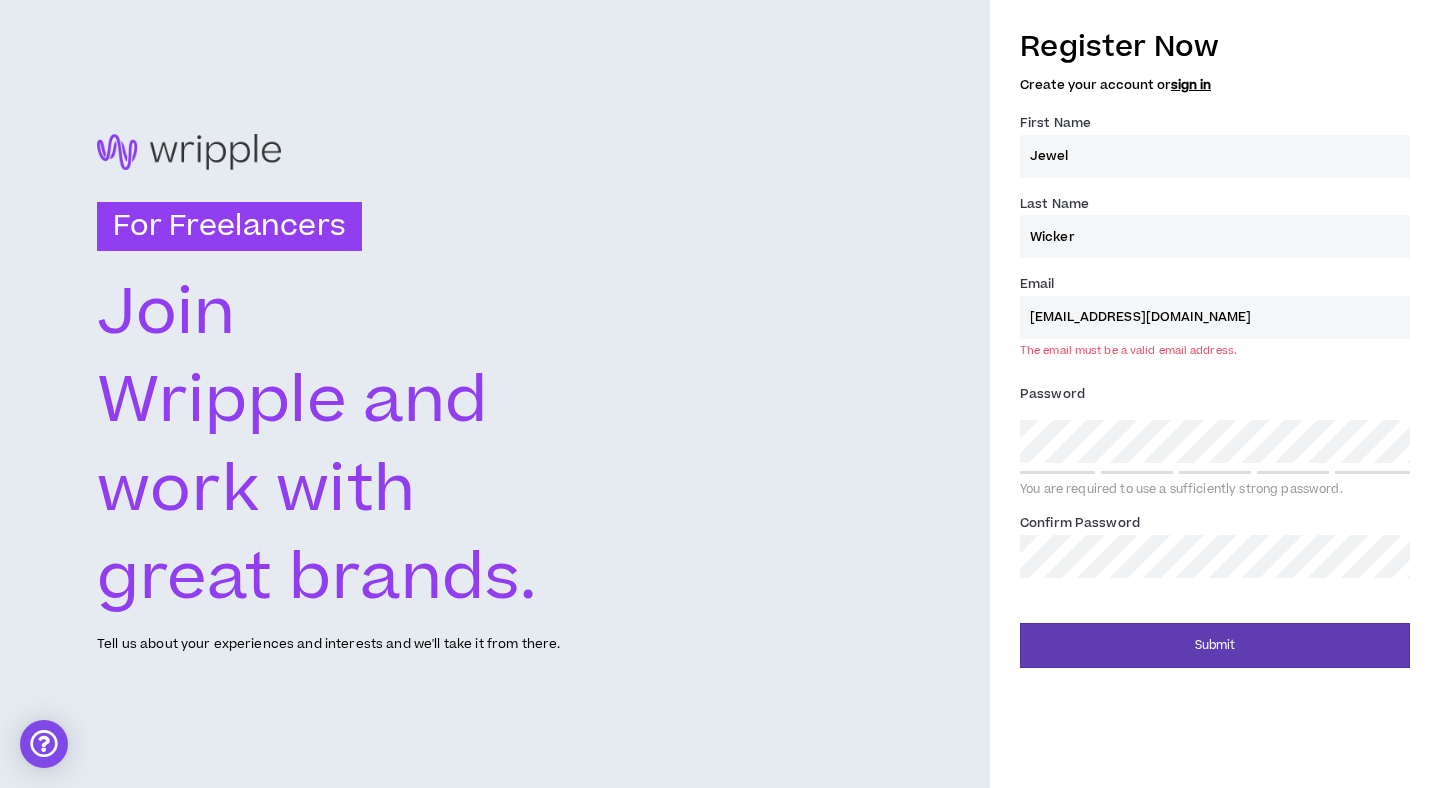click on "Password  * You are required to use a sufficiently strong password." at bounding box center [1215, 438] 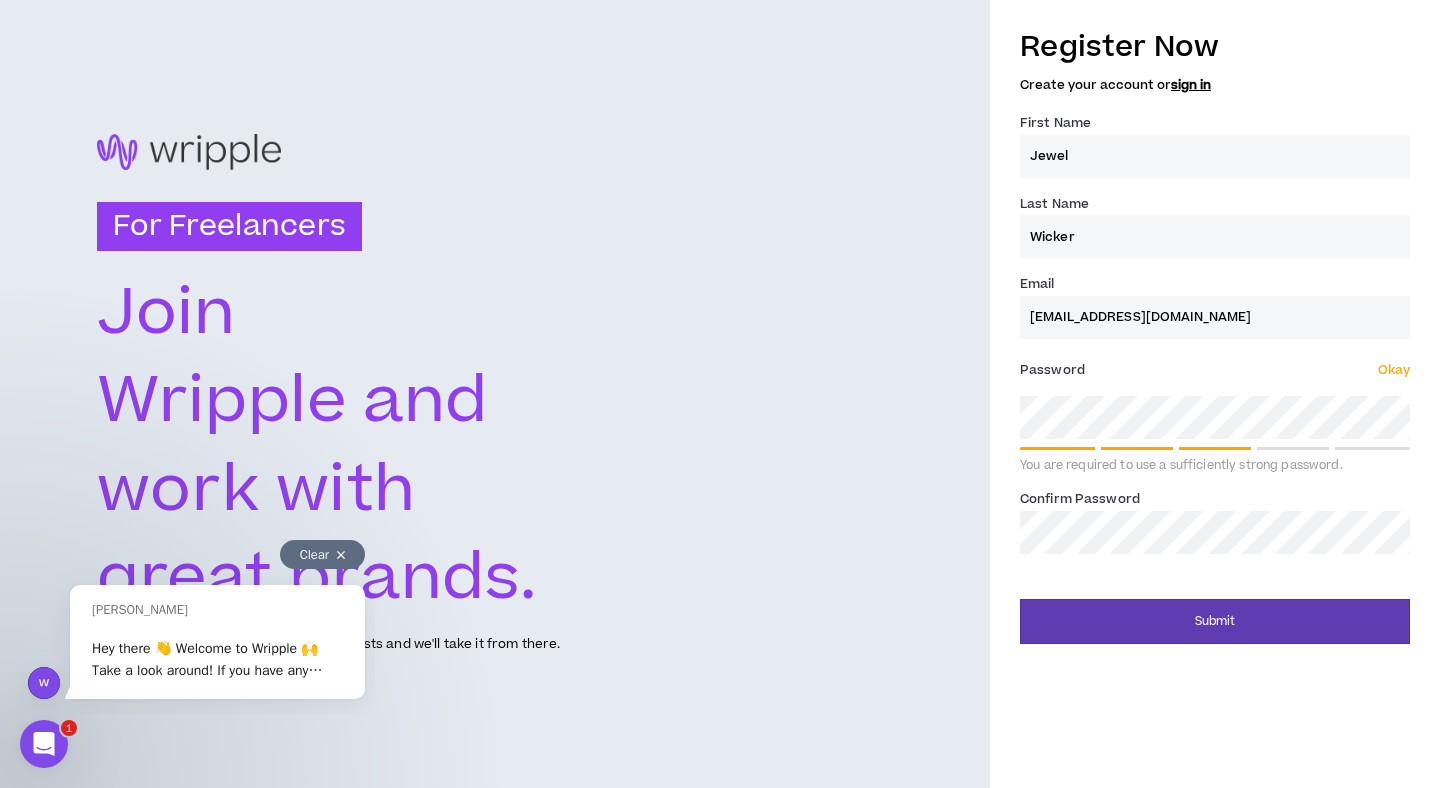 scroll, scrollTop: 0, scrollLeft: 0, axis: both 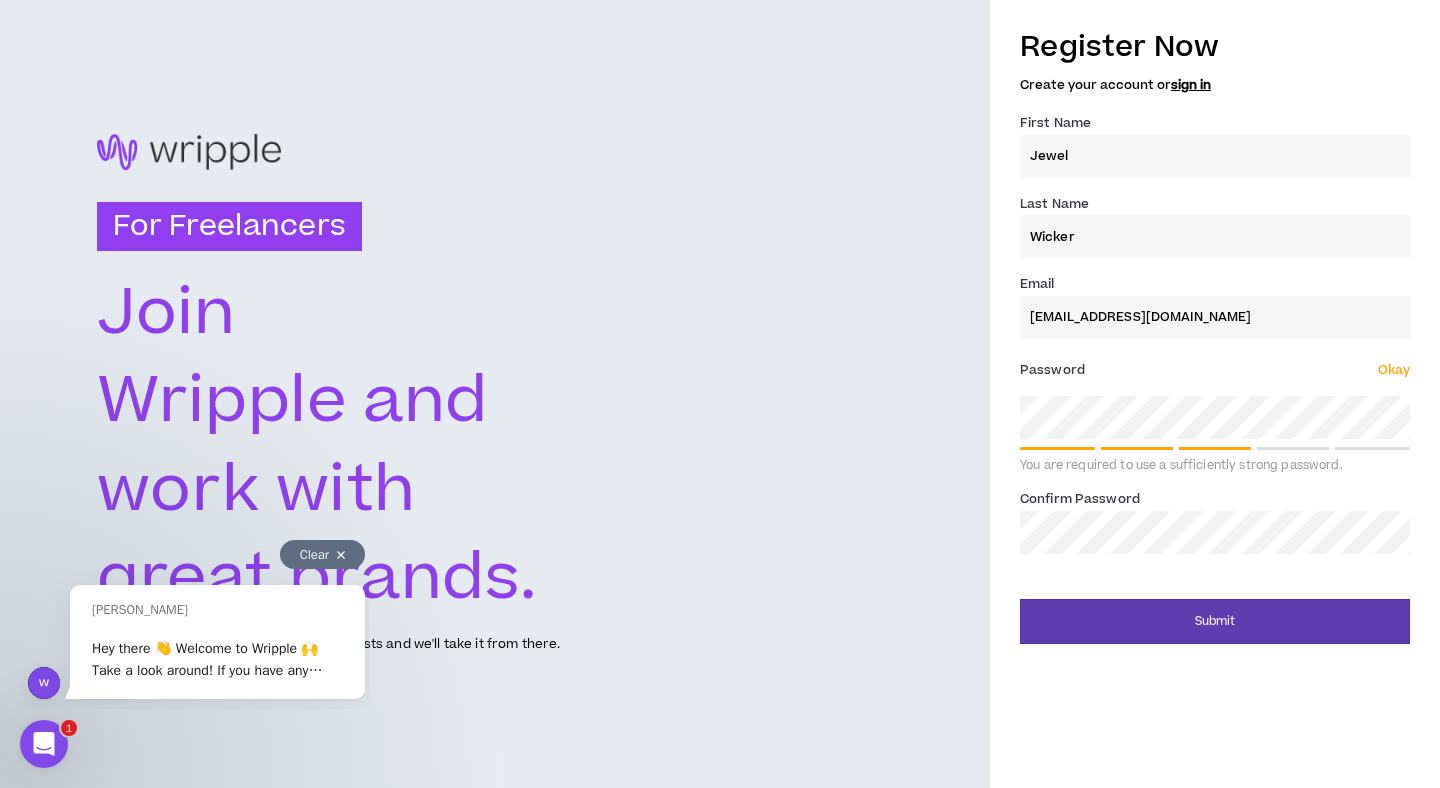 click on "Submit" at bounding box center [1215, 621] 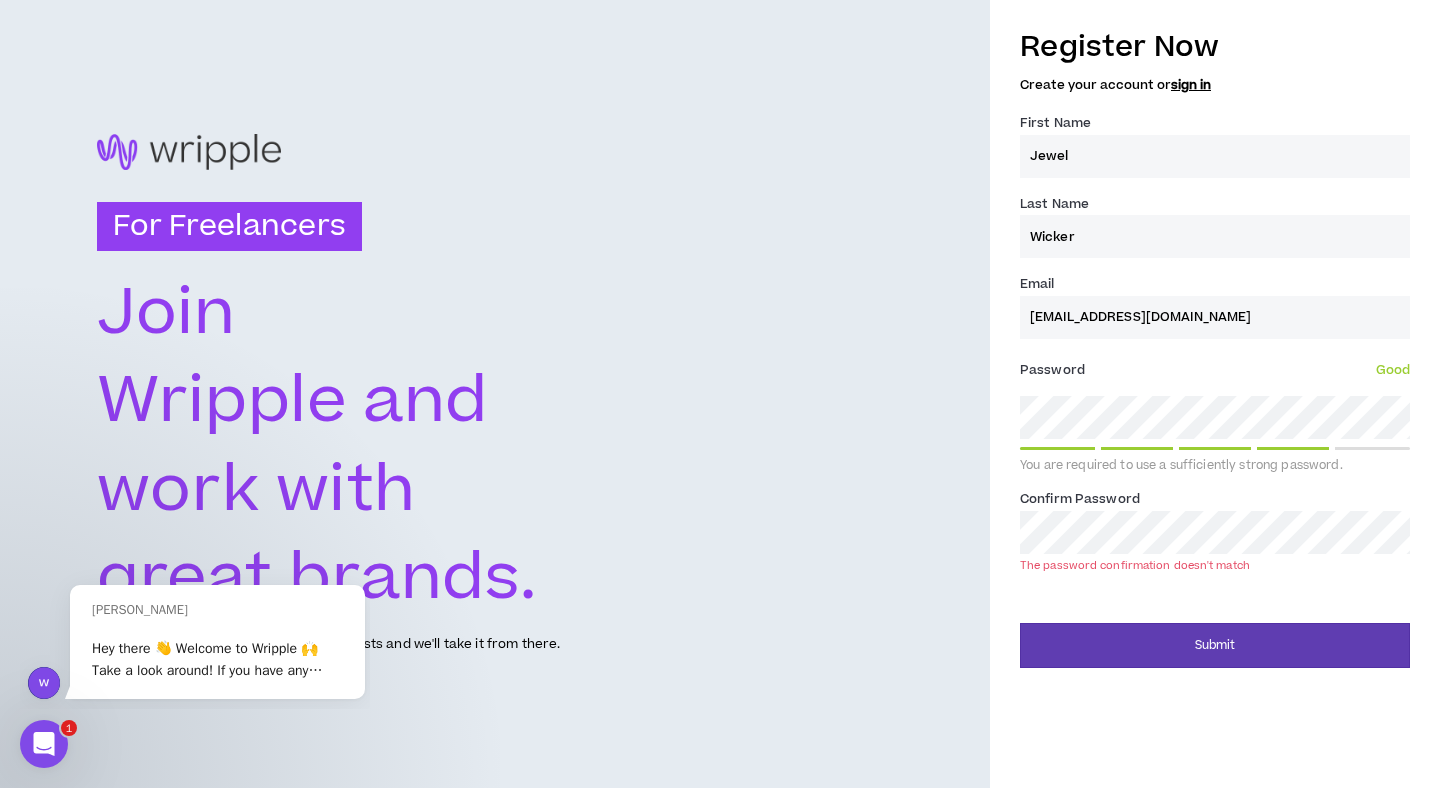 click on "Submit" at bounding box center (1215, 645) 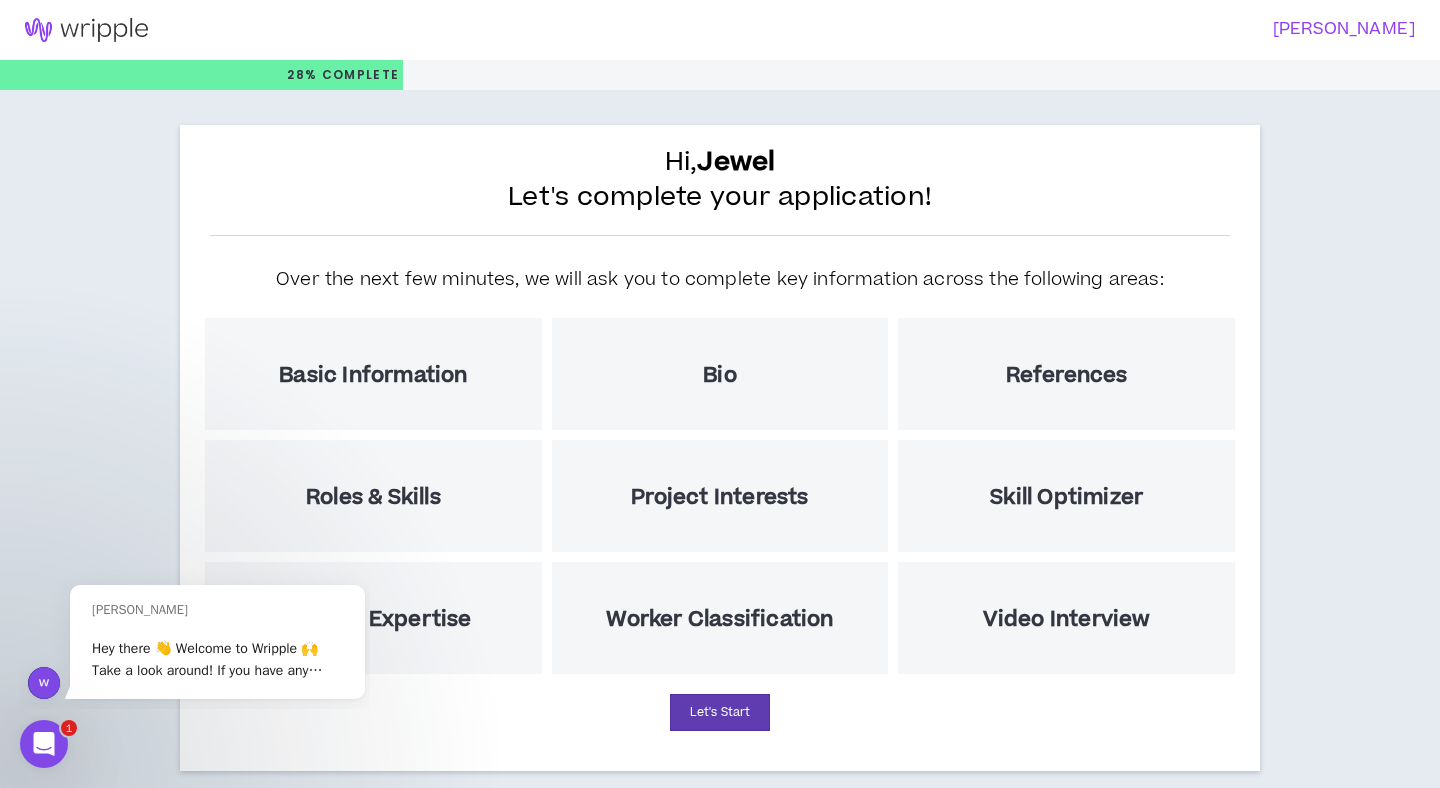 scroll, scrollTop: 28, scrollLeft: 0, axis: vertical 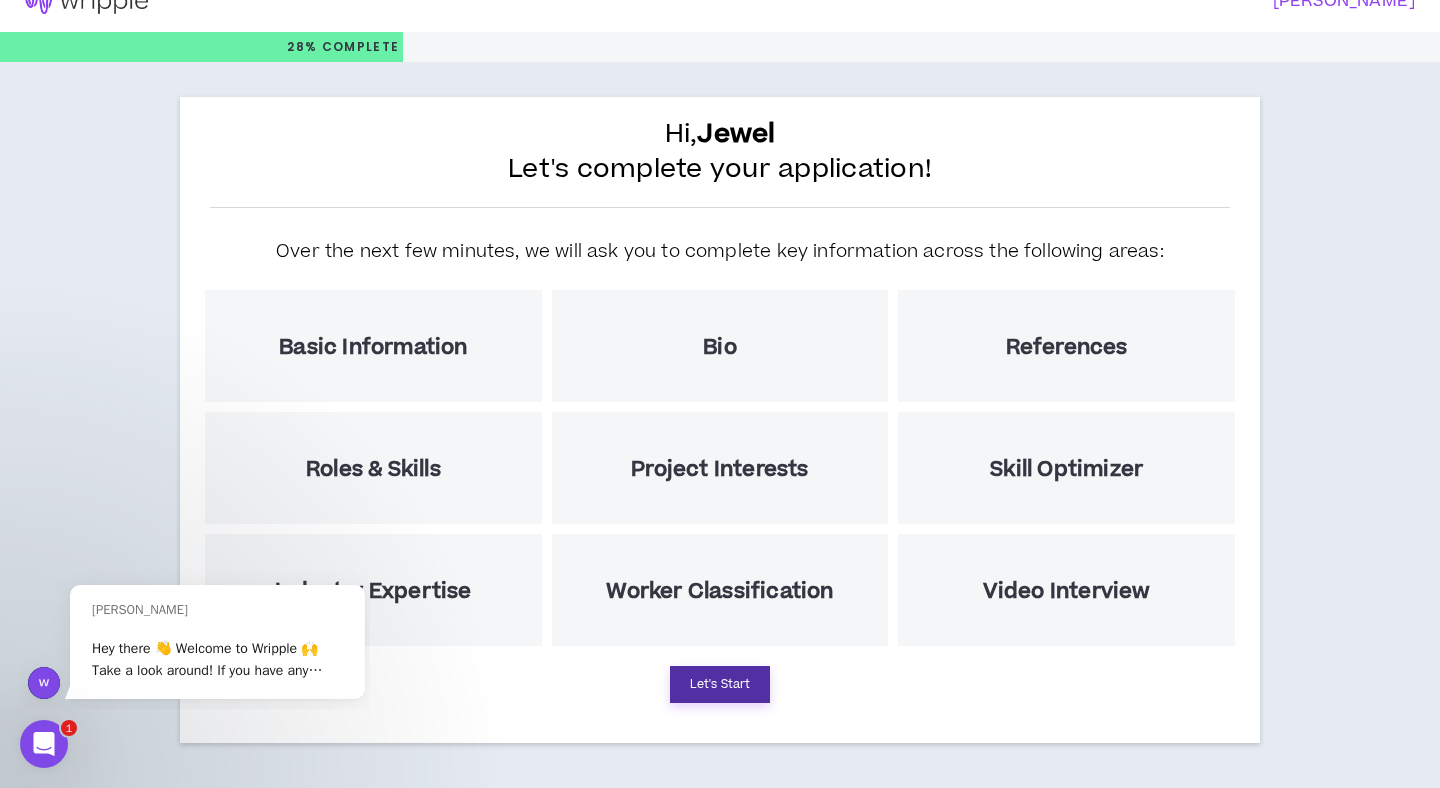click on "Let's Start" at bounding box center [720, 684] 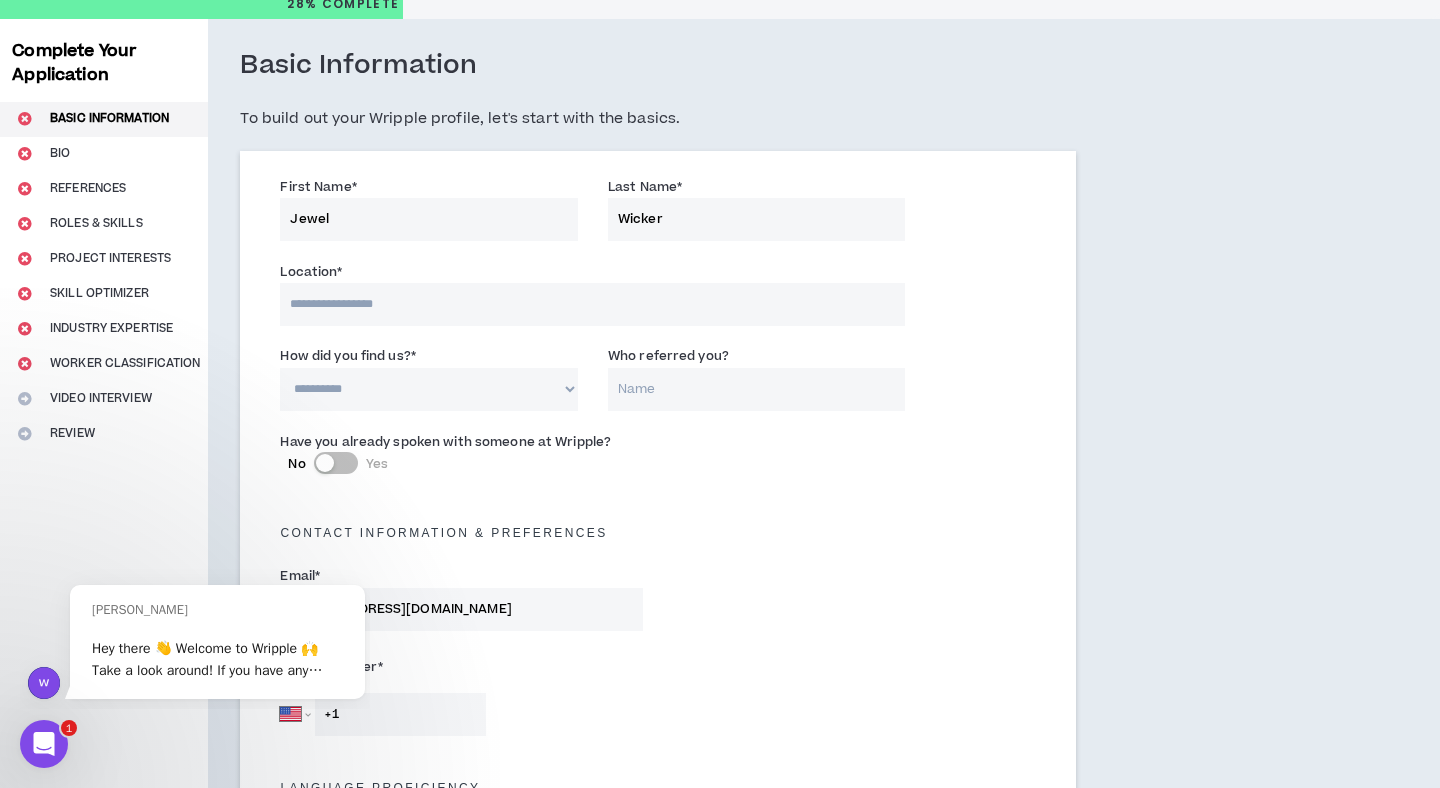 scroll, scrollTop: 76, scrollLeft: 0, axis: vertical 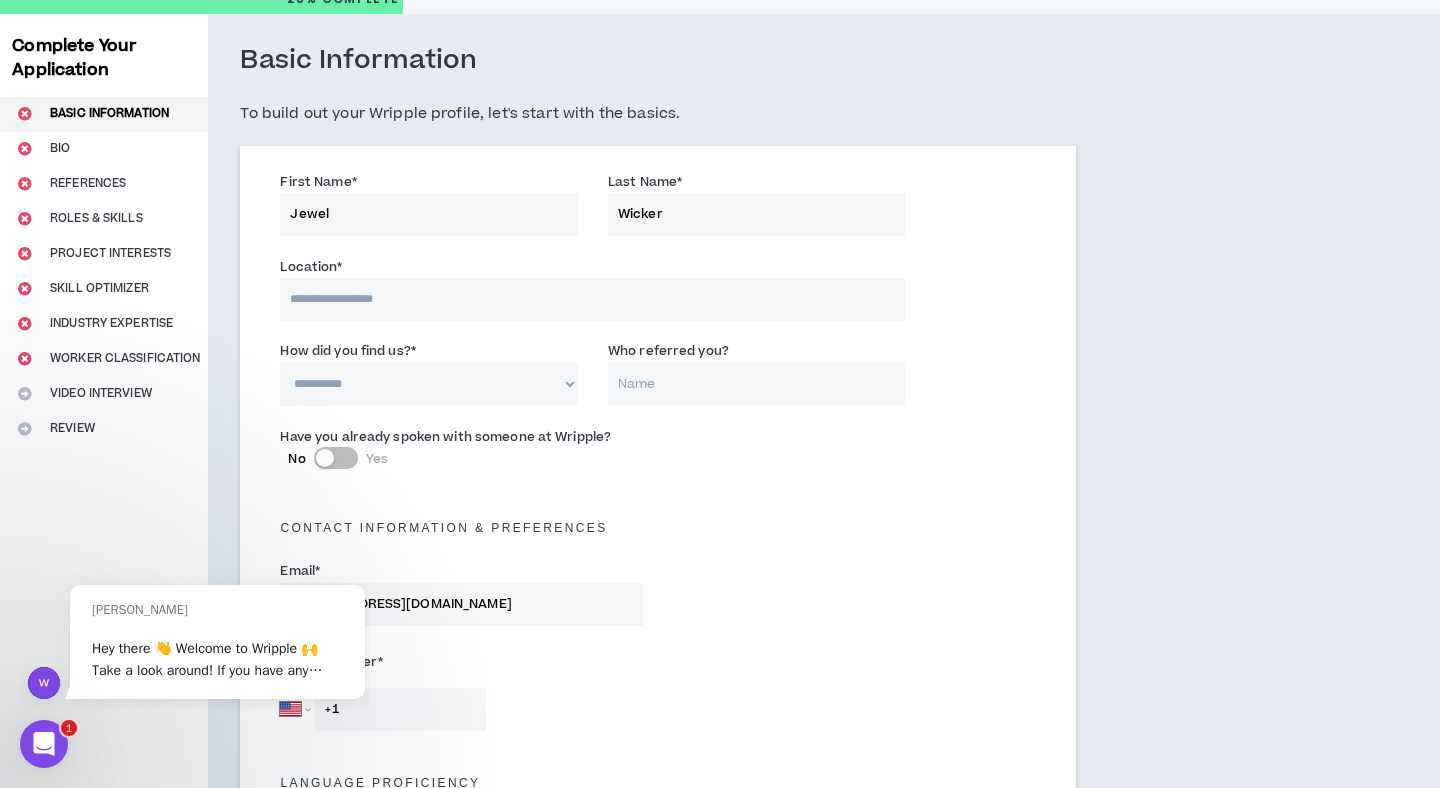 click at bounding box center (592, 299) 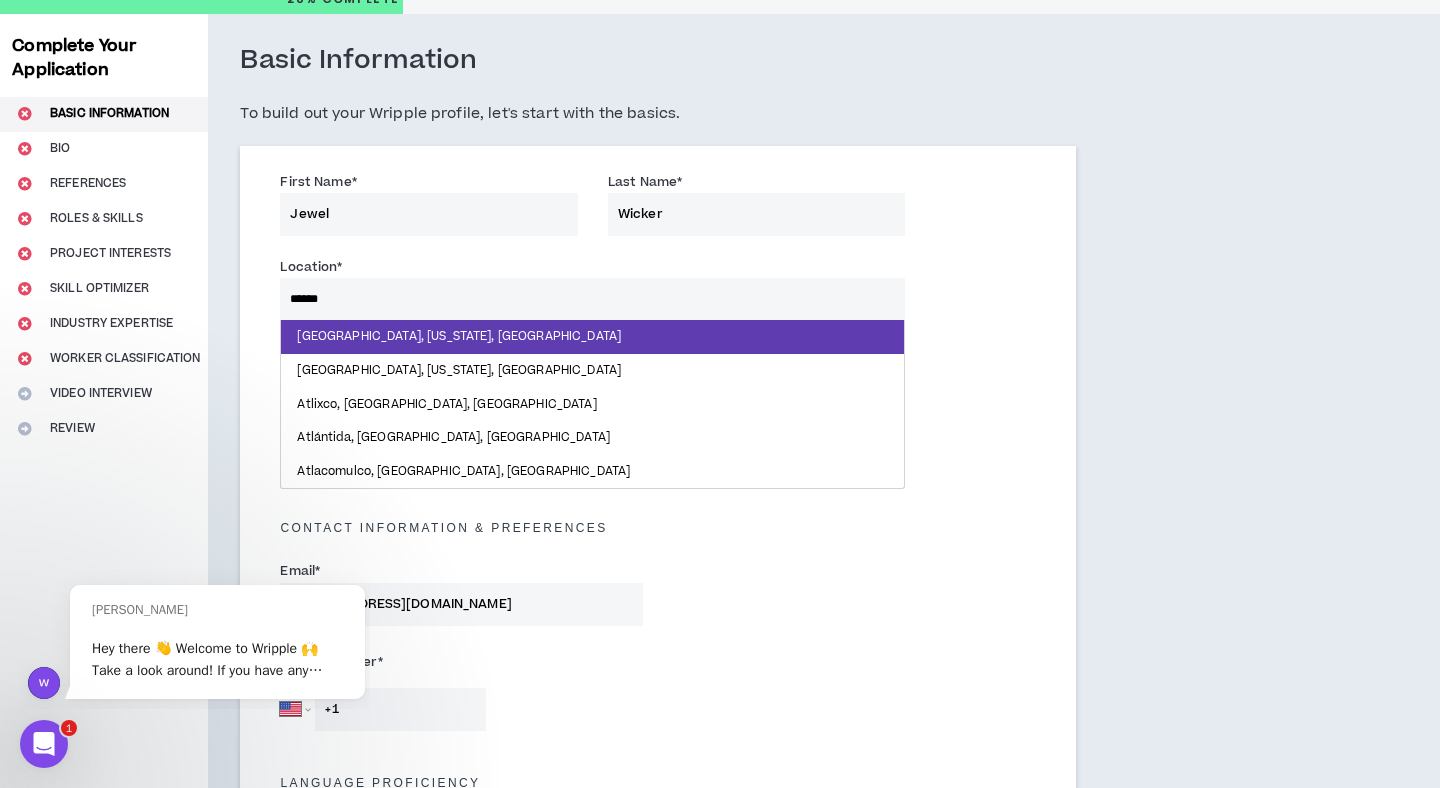 type on "*******" 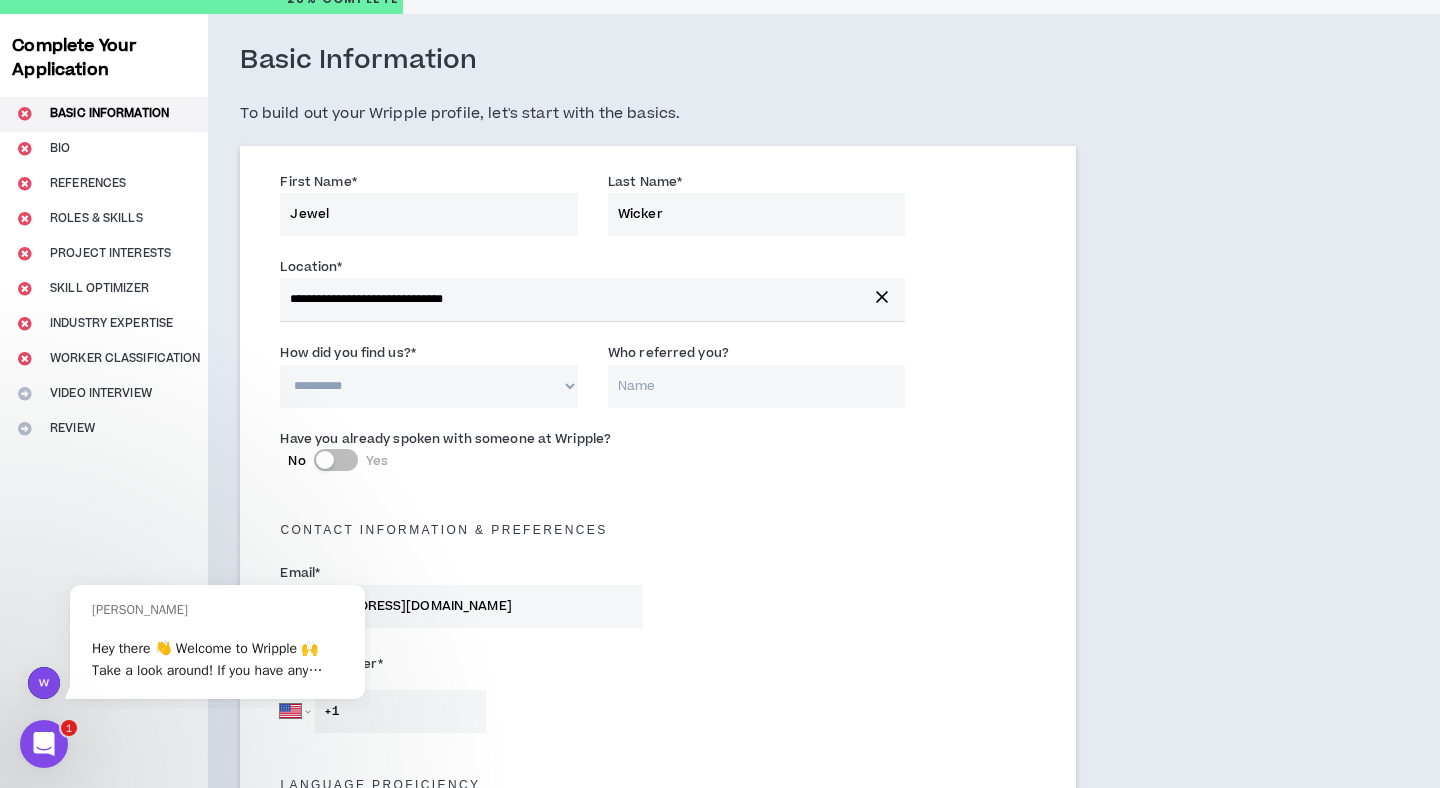 click on "**********" at bounding box center (429, 386) 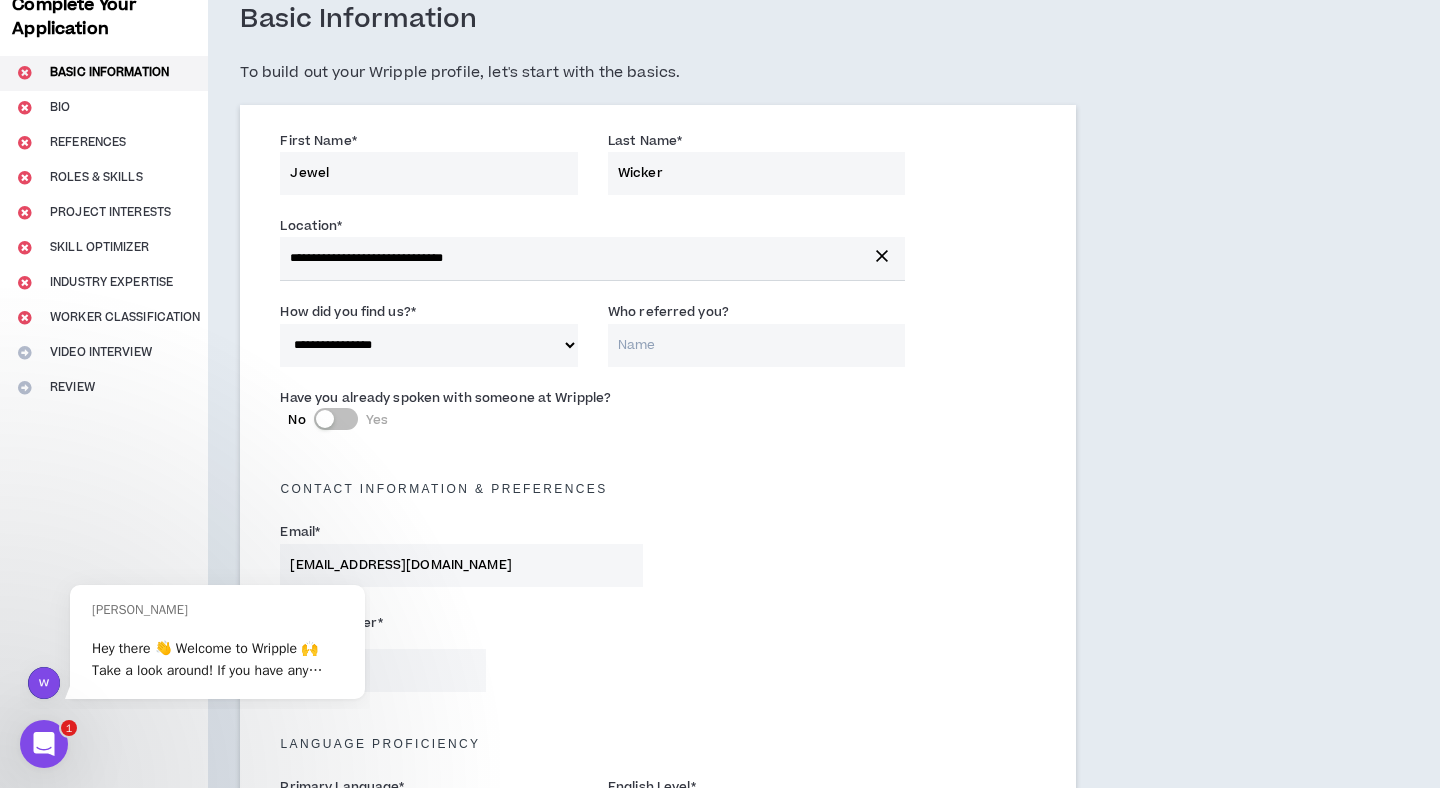 click on "No Yes" at bounding box center [336, 419] 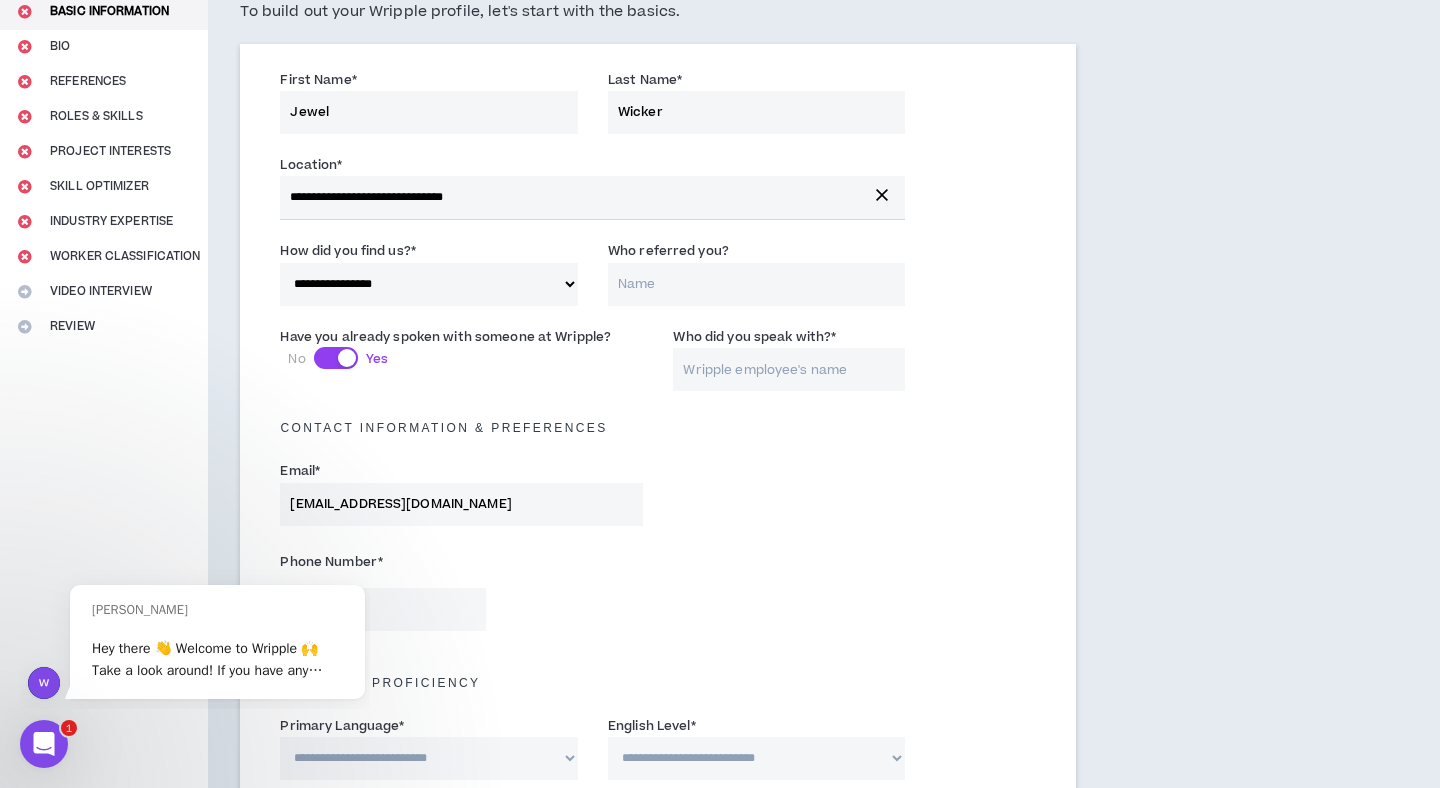 scroll, scrollTop: 187, scrollLeft: 0, axis: vertical 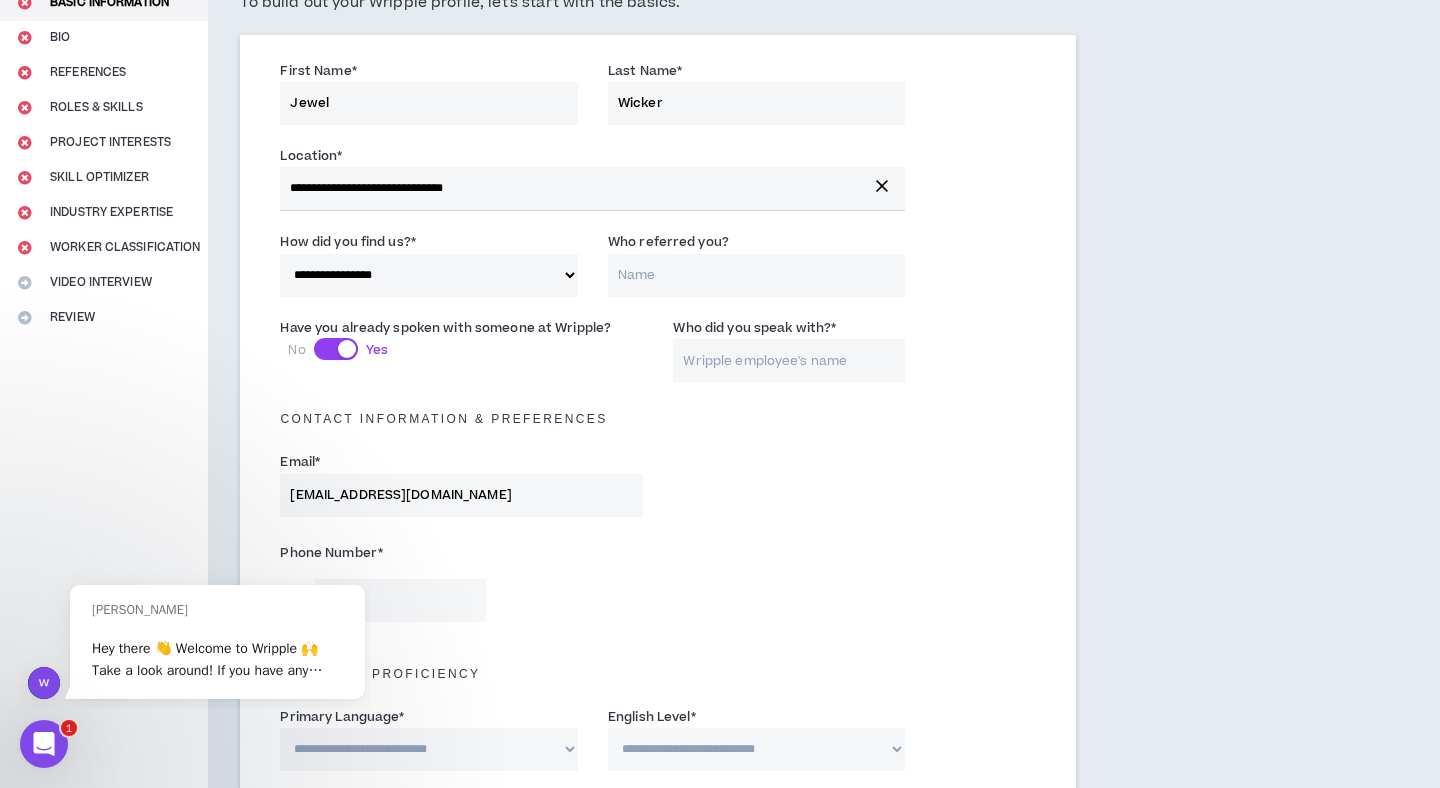 click on "Who did you speak with?  *" at bounding box center (789, 360) 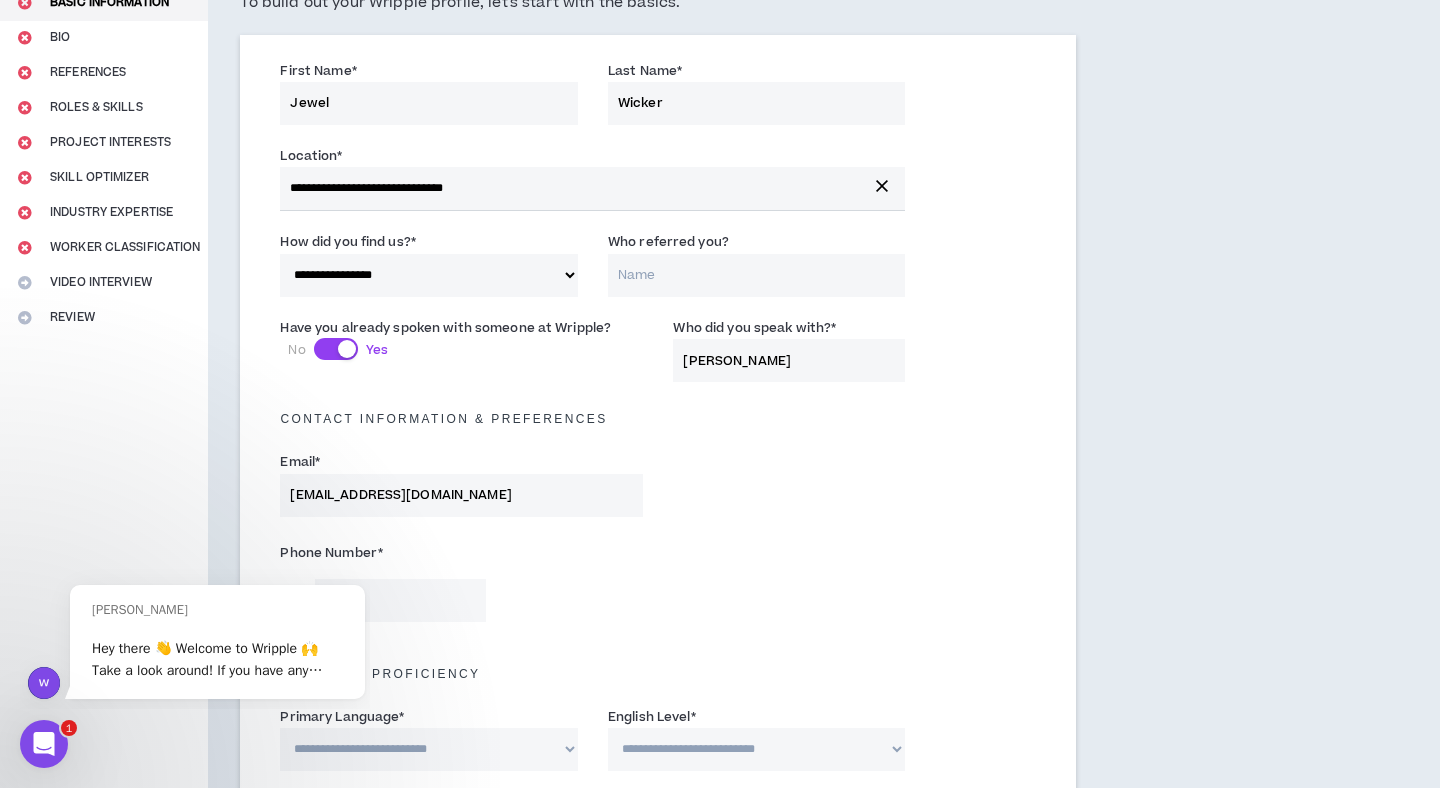 type on "[PERSON_NAME]" 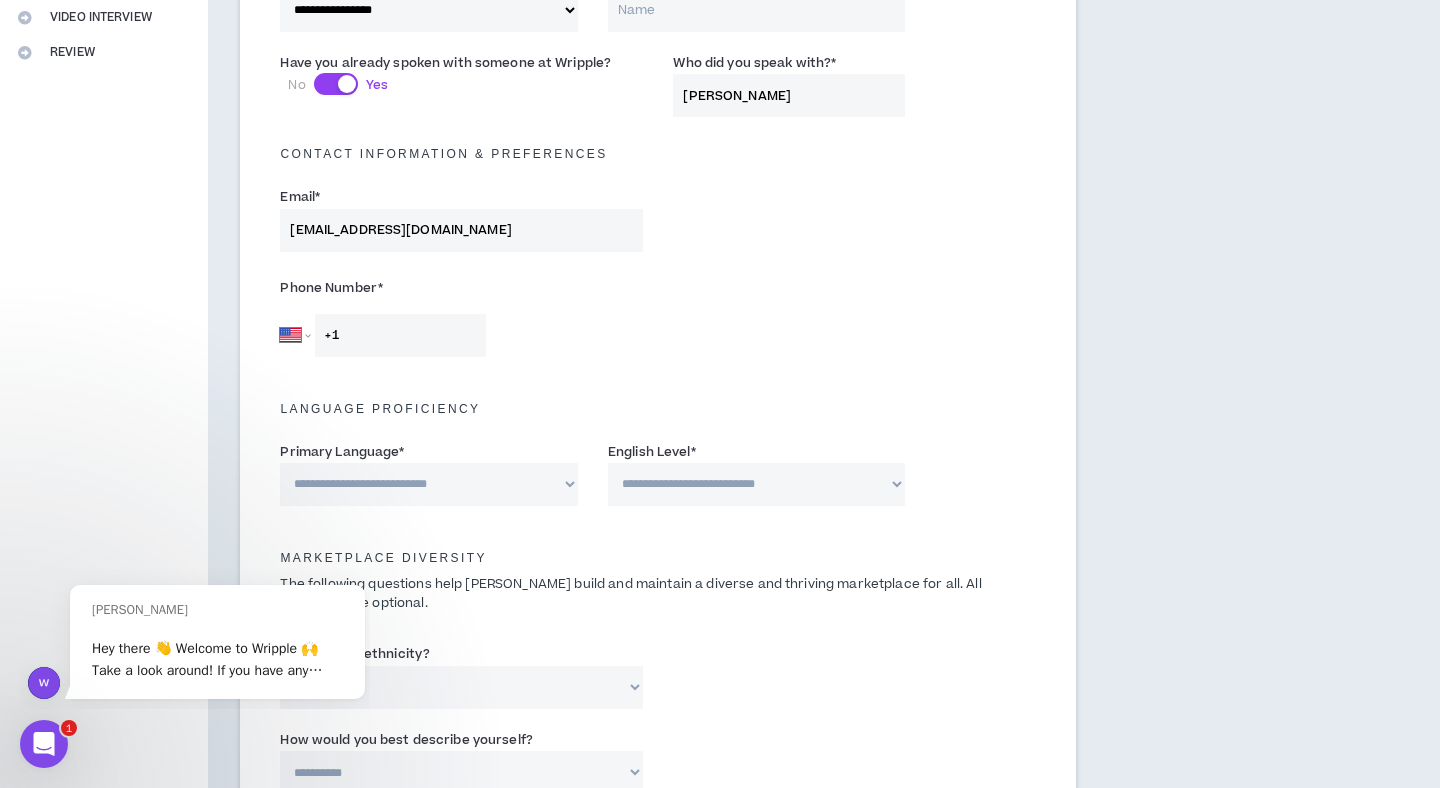 scroll, scrollTop: 464, scrollLeft: 0, axis: vertical 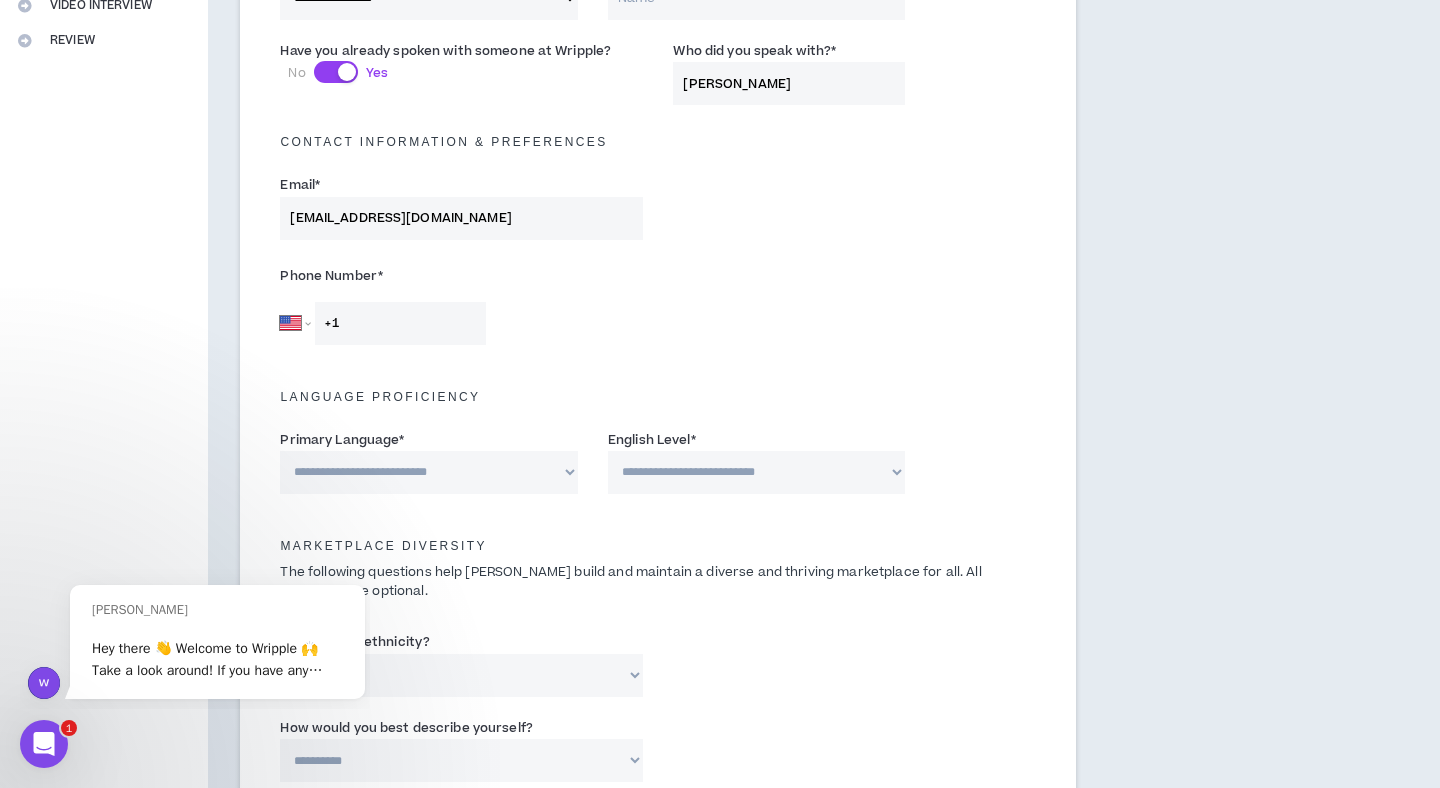 click on "+1" at bounding box center [400, 323] 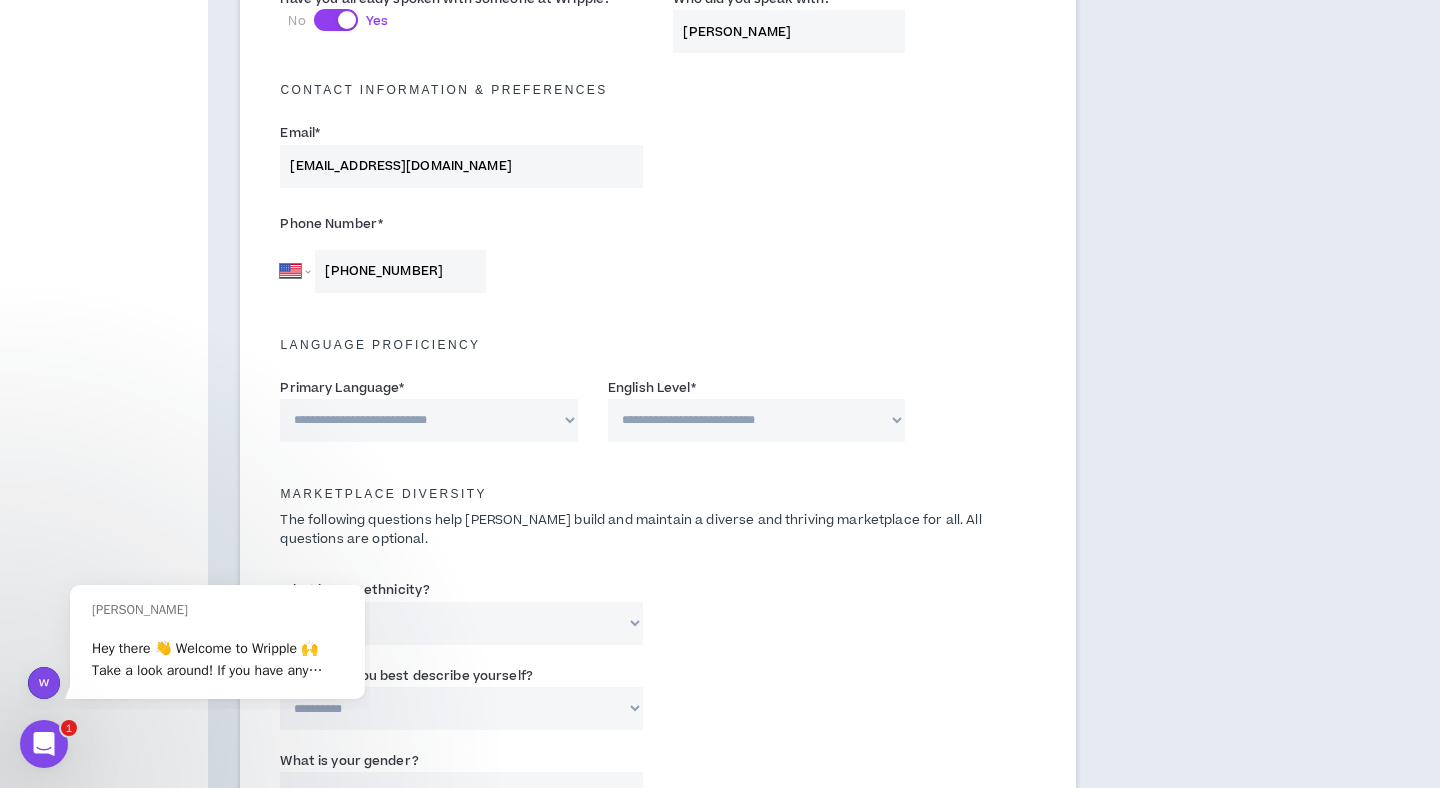 scroll, scrollTop: 520, scrollLeft: 0, axis: vertical 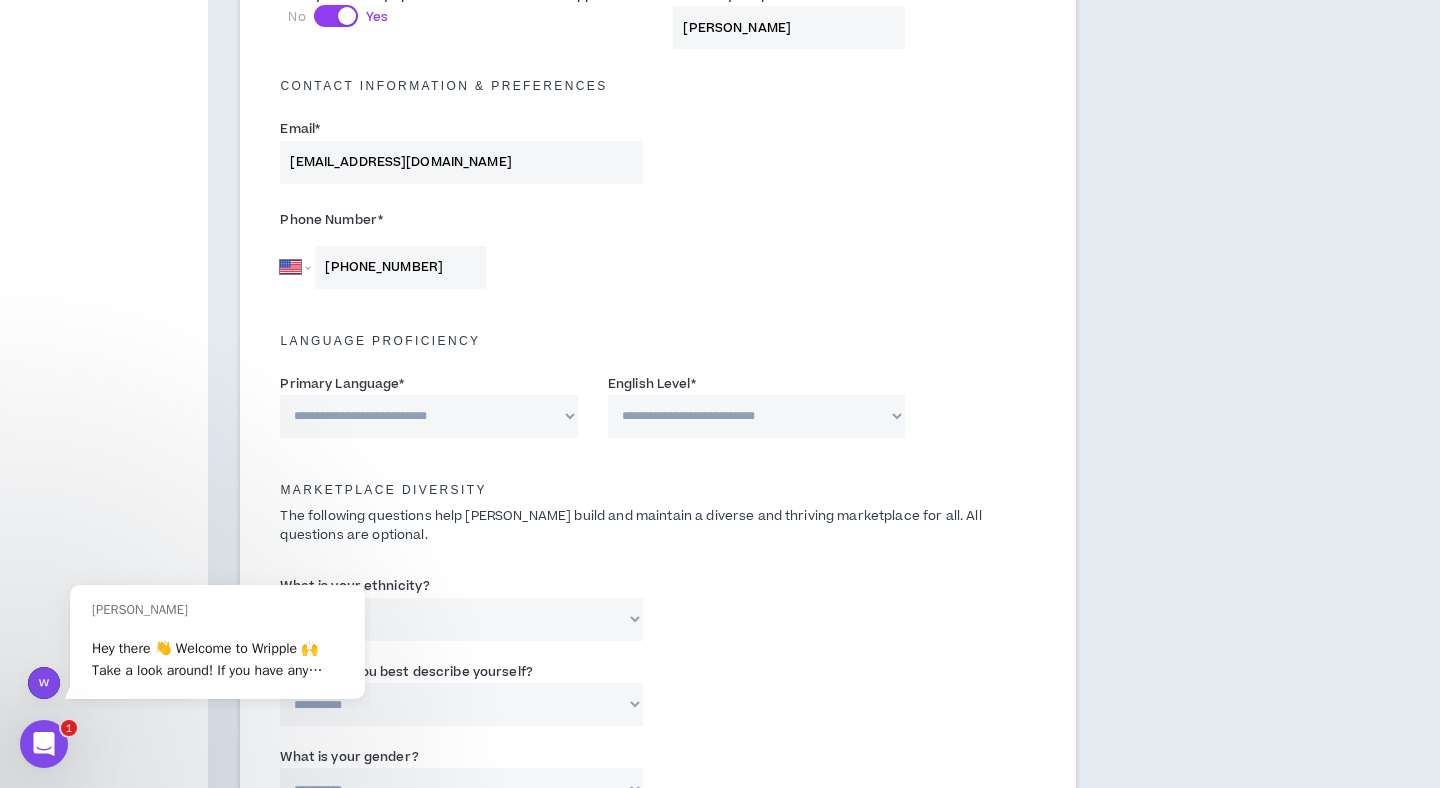type on "[PHONE_NUMBER]" 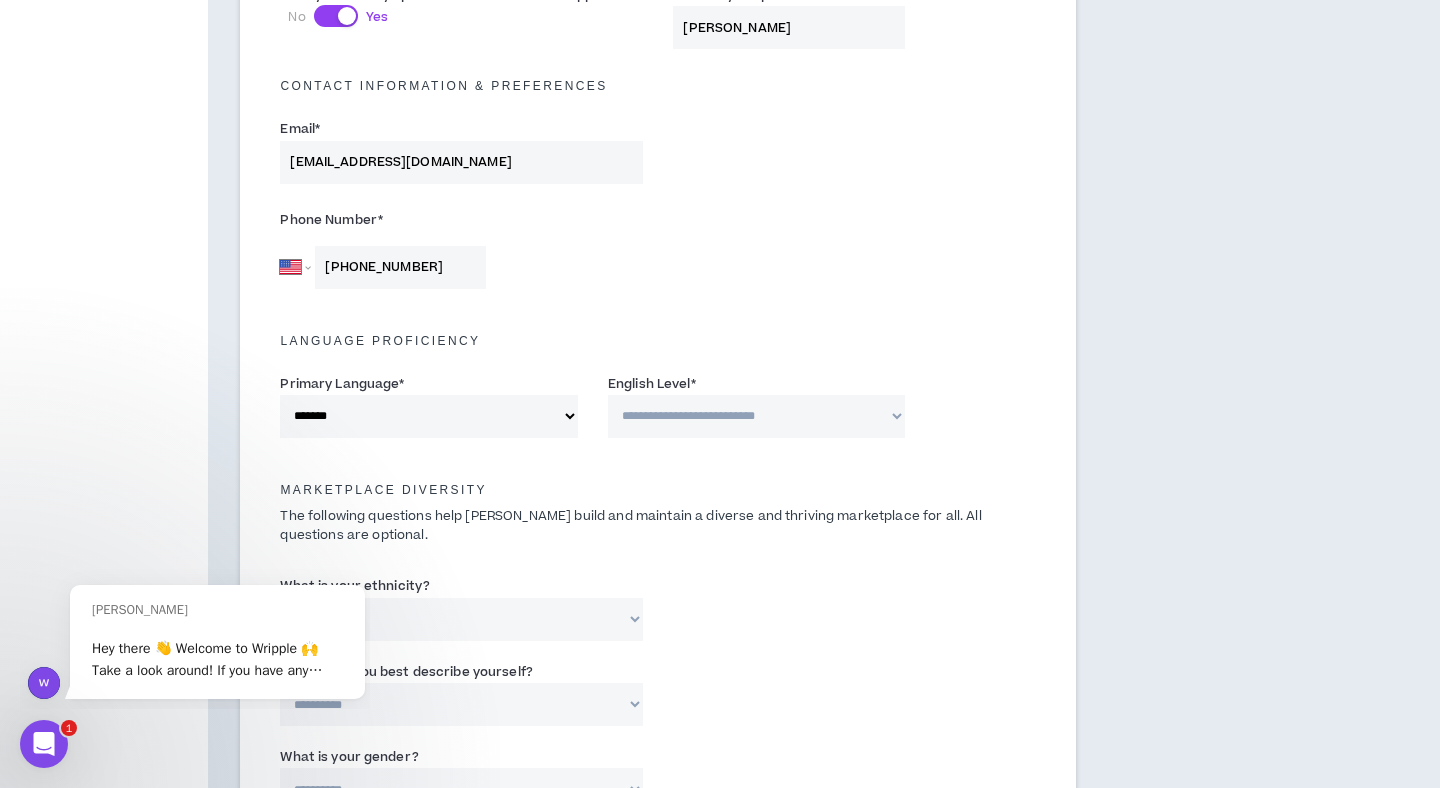 click on "**********" at bounding box center (757, 416) 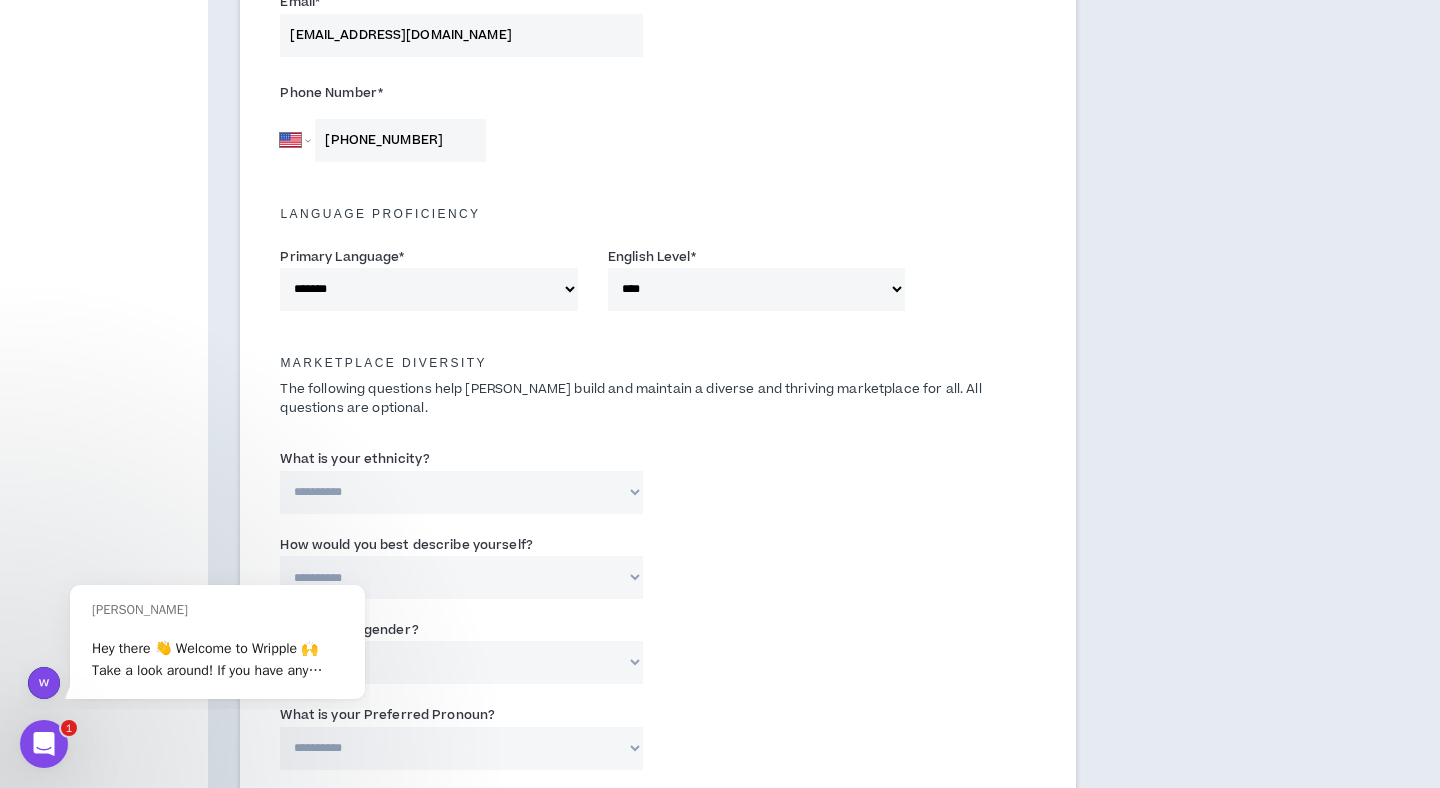 scroll, scrollTop: 650, scrollLeft: 0, axis: vertical 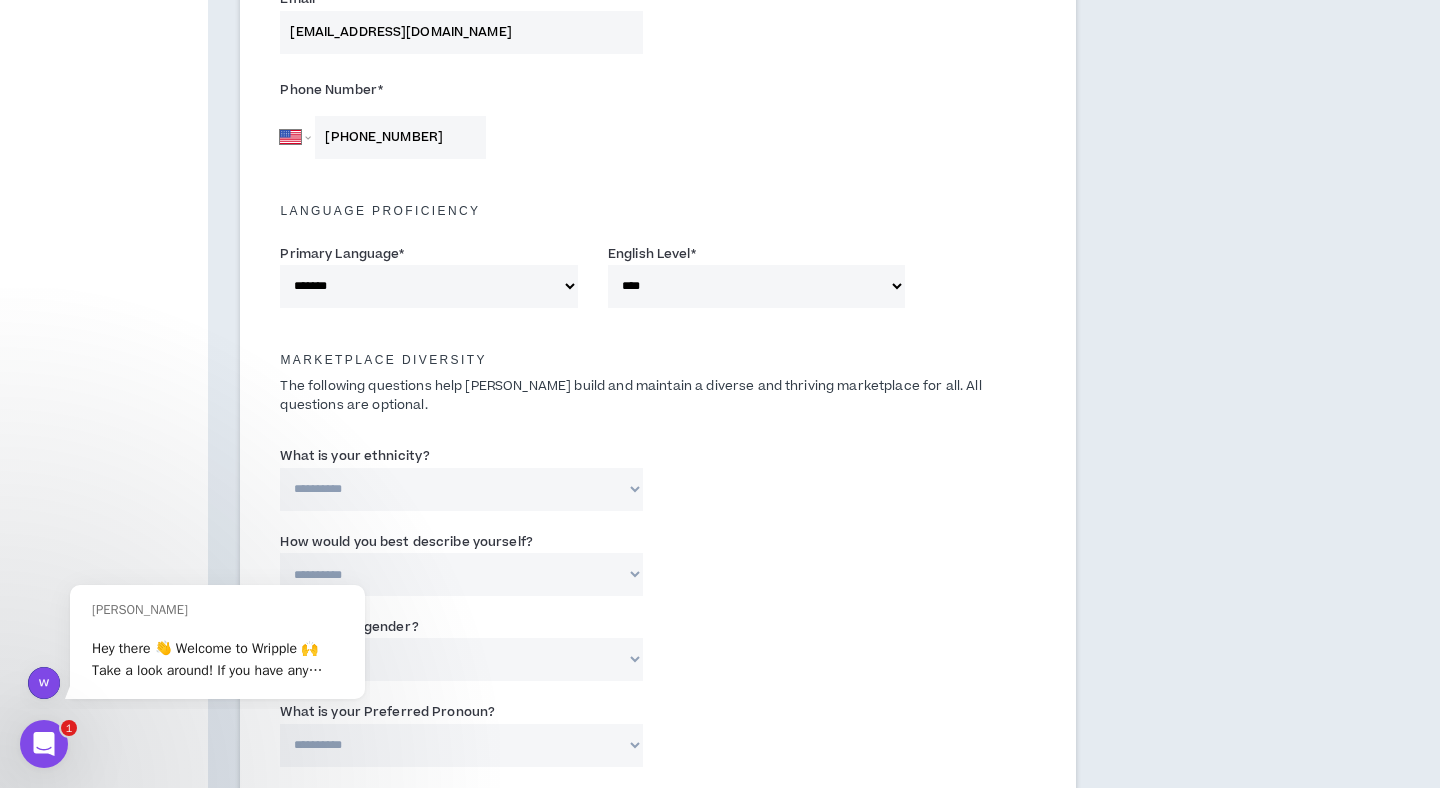 click on "**********" at bounding box center (757, 286) 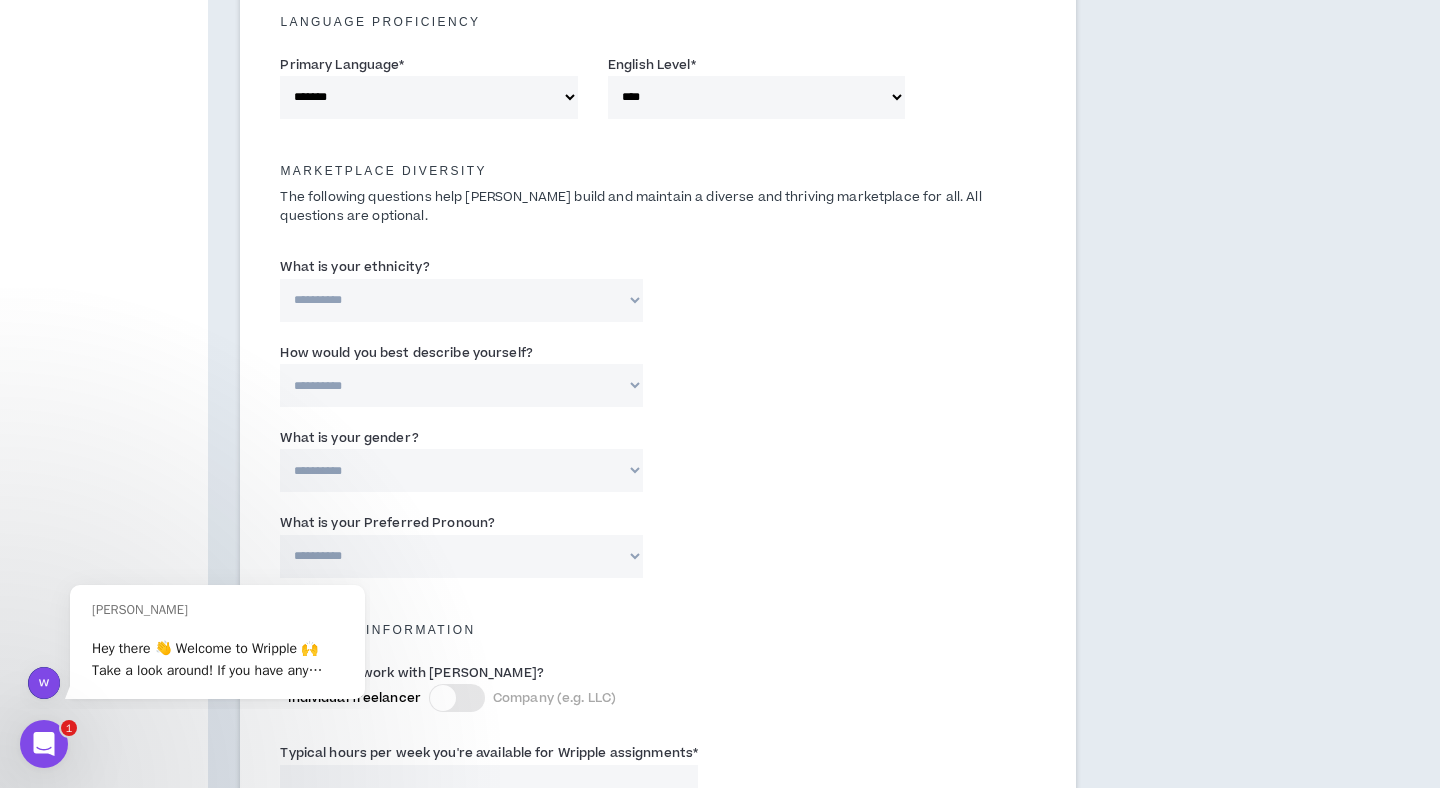 scroll, scrollTop: 849, scrollLeft: 0, axis: vertical 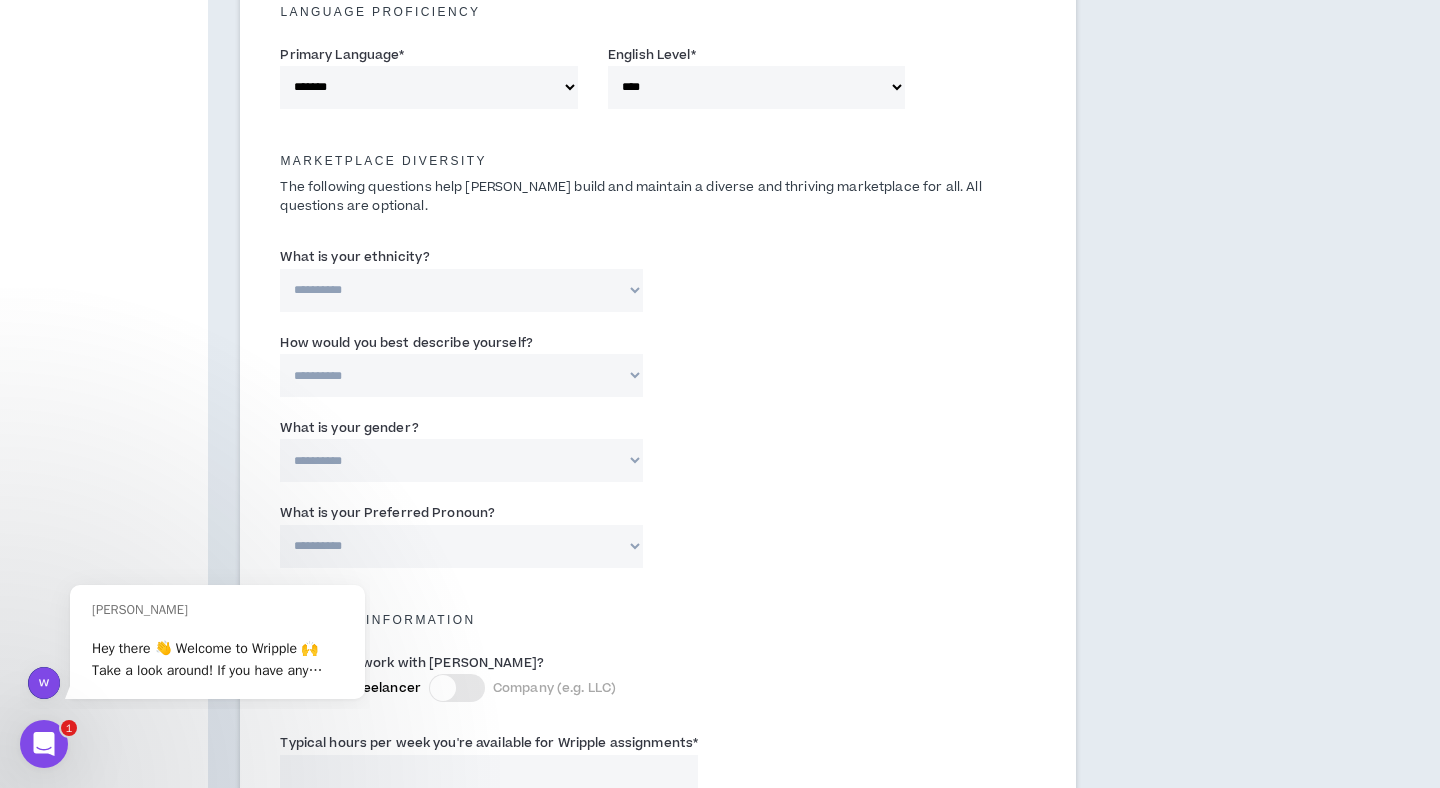 click on "**********" at bounding box center [461, 290] 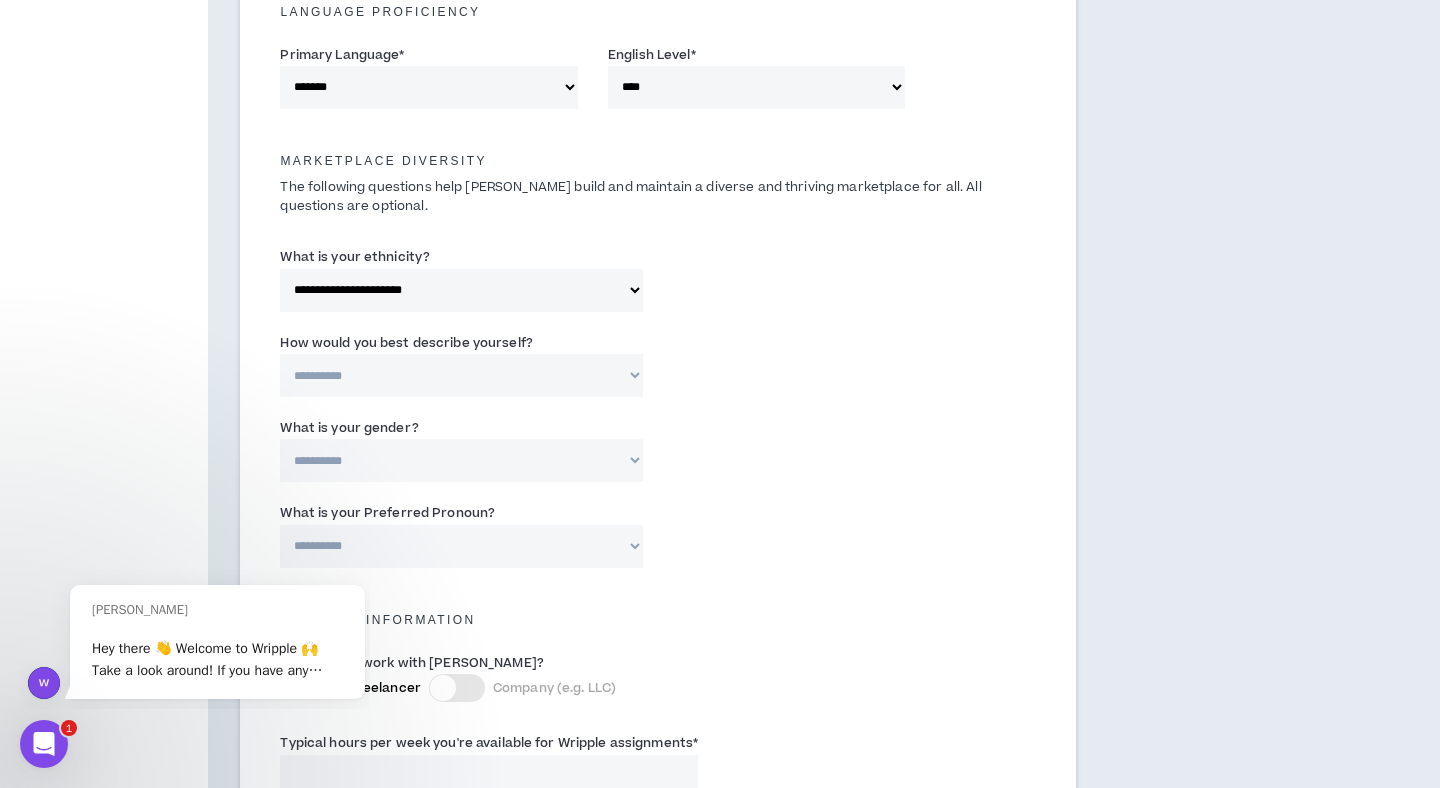 click on "**********" at bounding box center (461, 375) 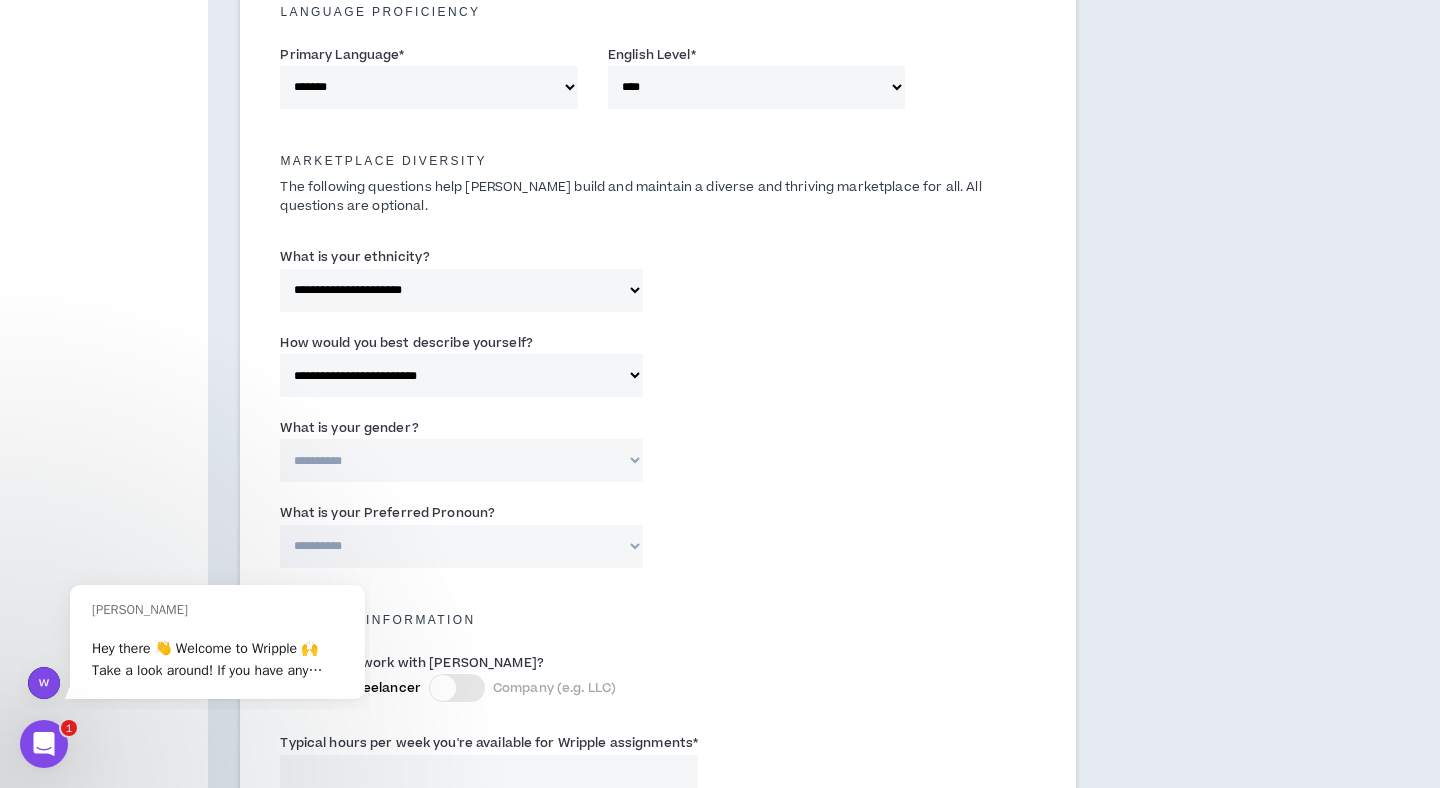 click on "**********" at bounding box center [461, 460] 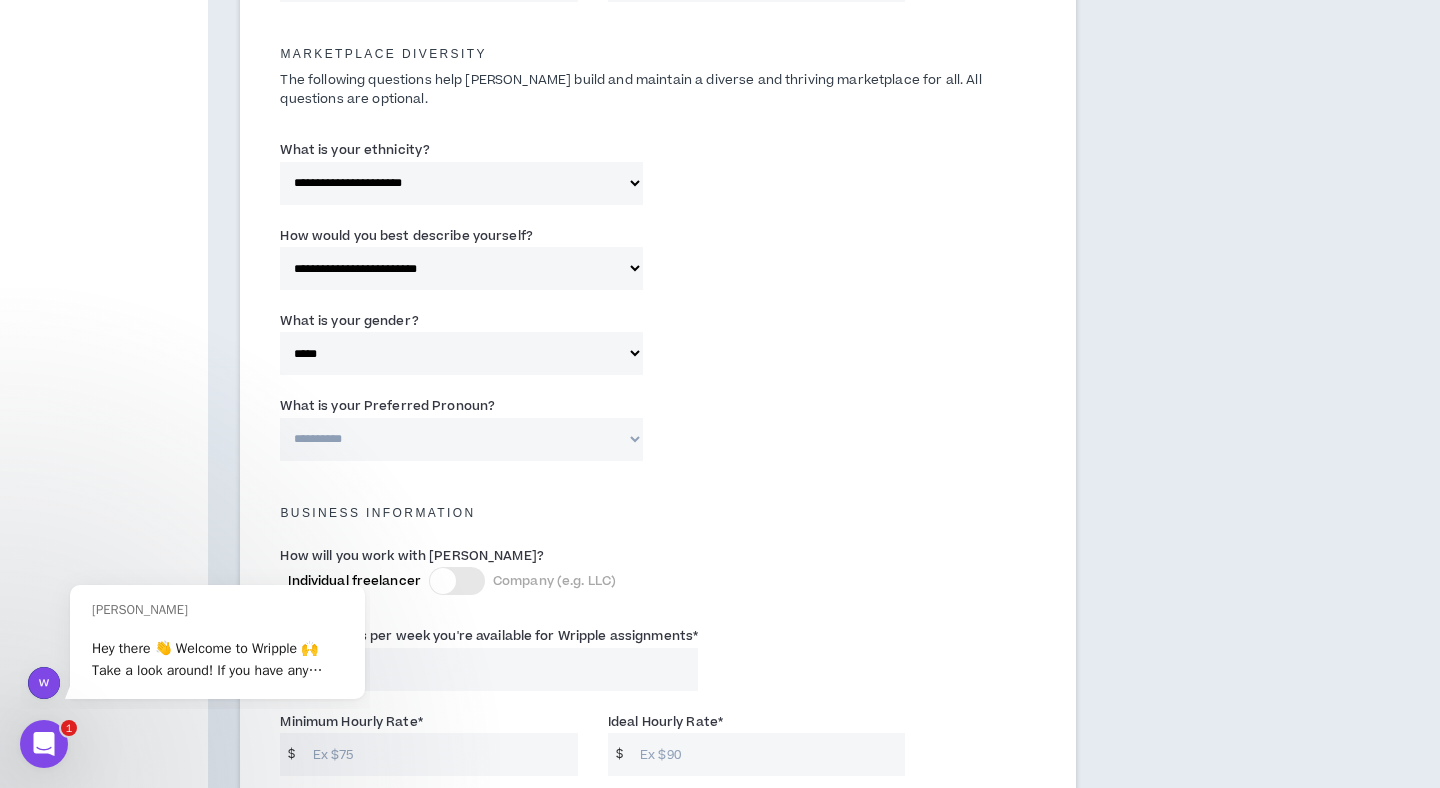 scroll, scrollTop: 958, scrollLeft: 0, axis: vertical 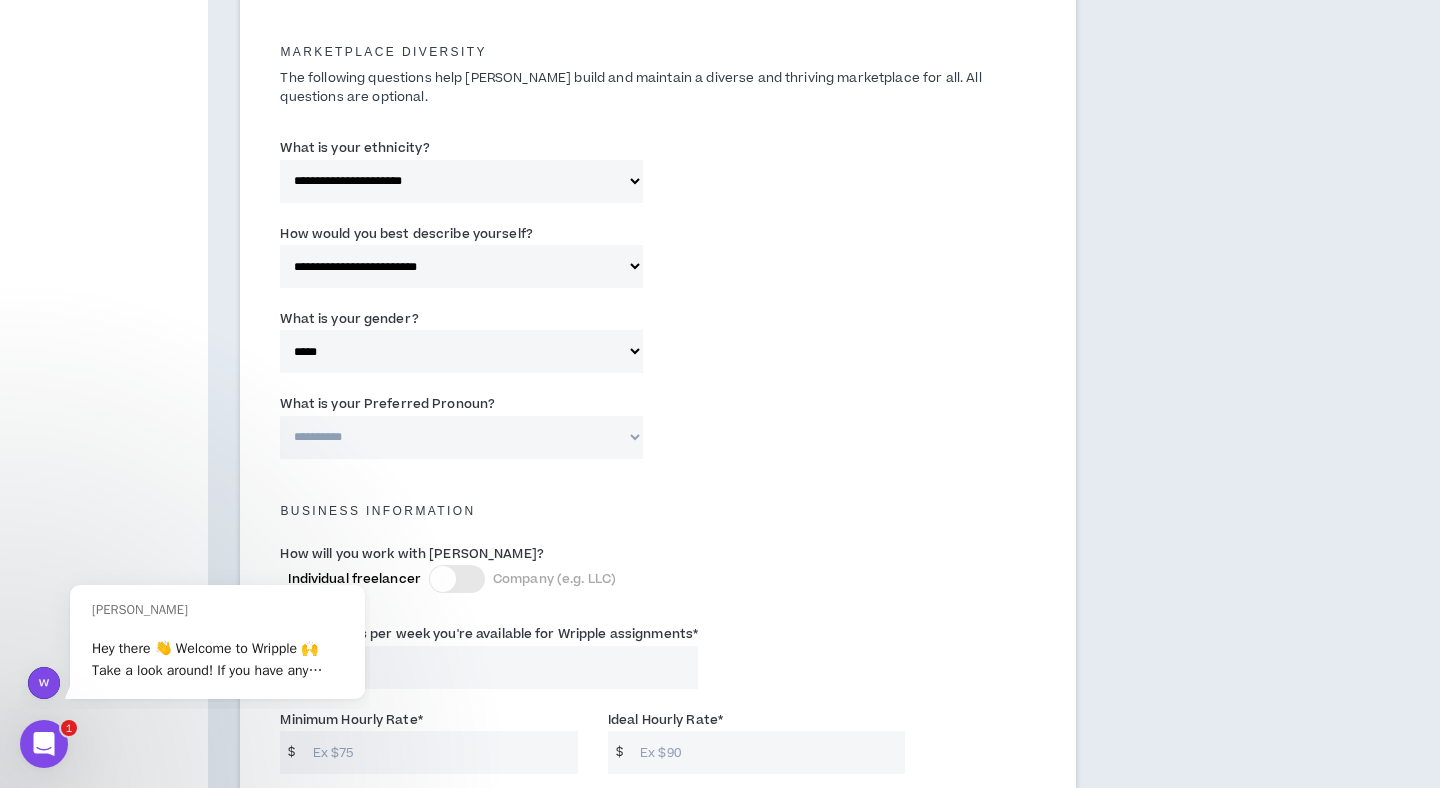 click on "**********" at bounding box center (461, 437) 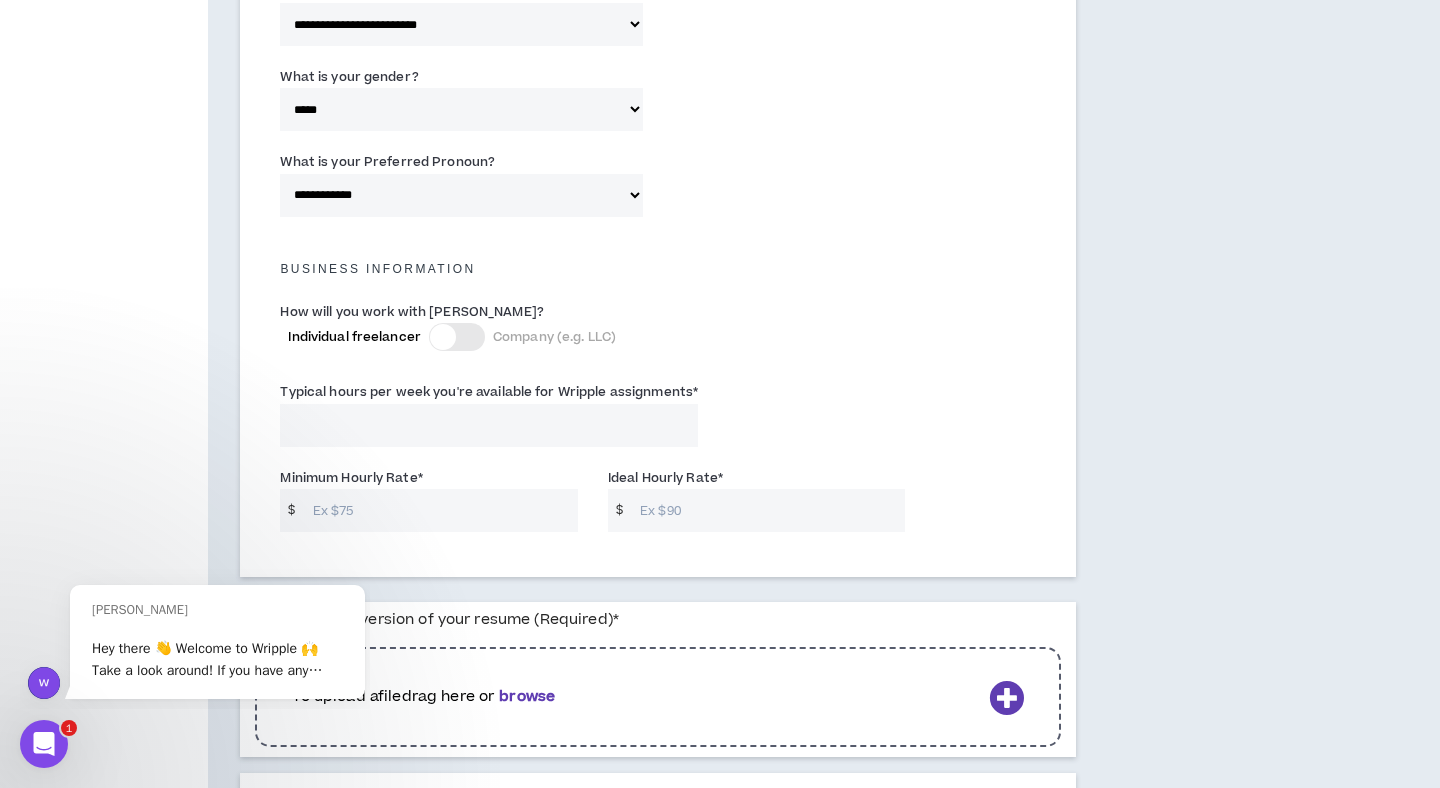 scroll, scrollTop: 1201, scrollLeft: 0, axis: vertical 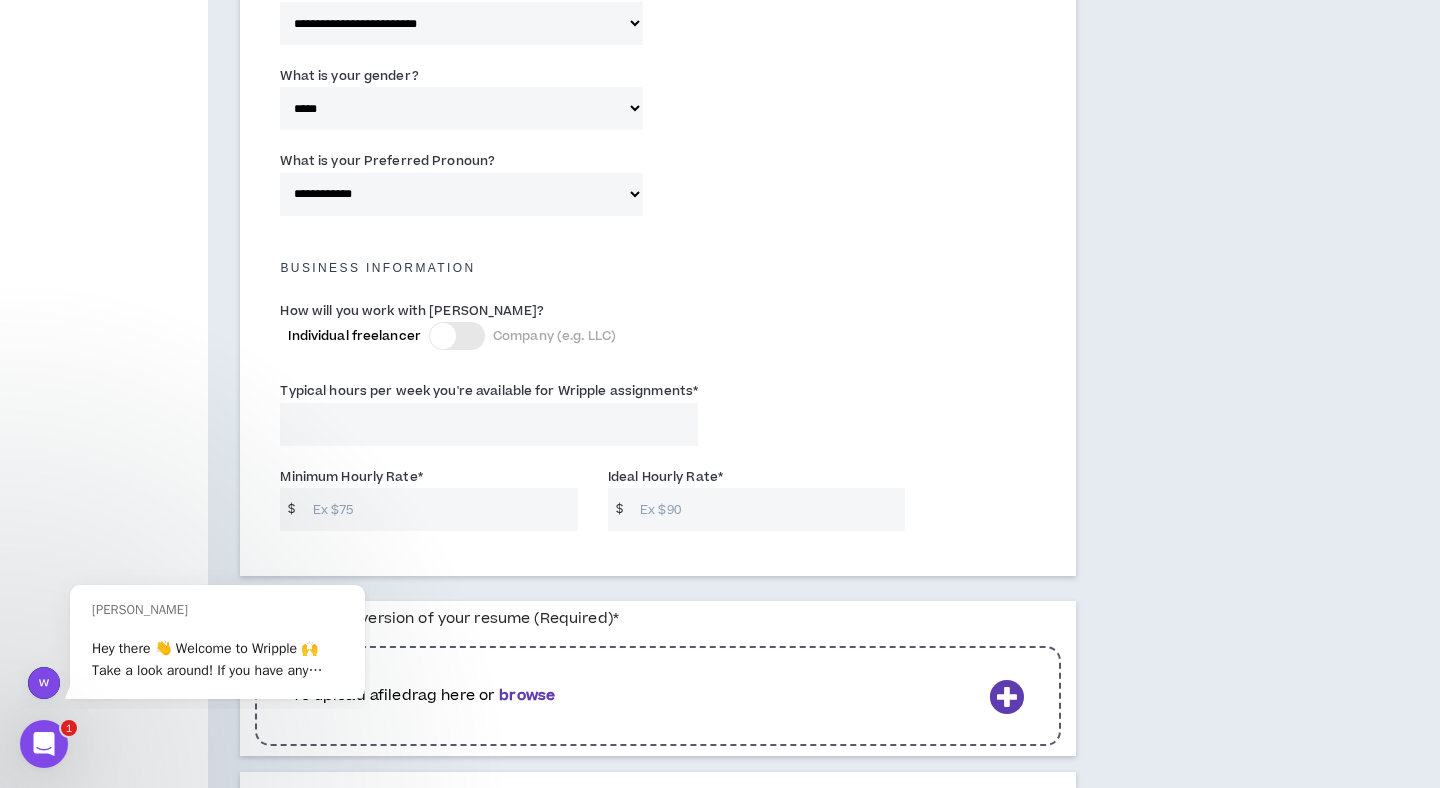 click on "Typical hours per week you're available for Wripple assignments  *" at bounding box center [489, 424] 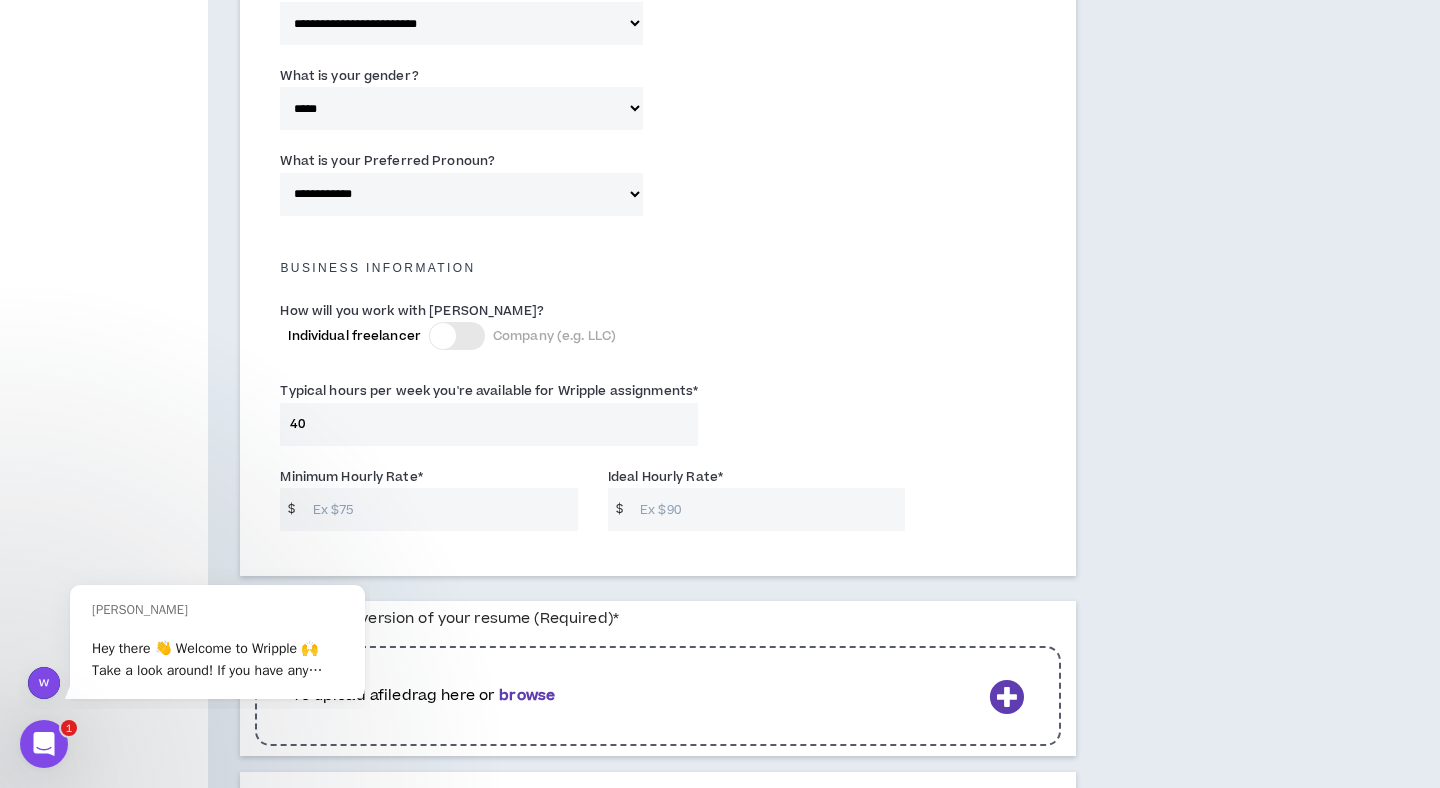 type on "40" 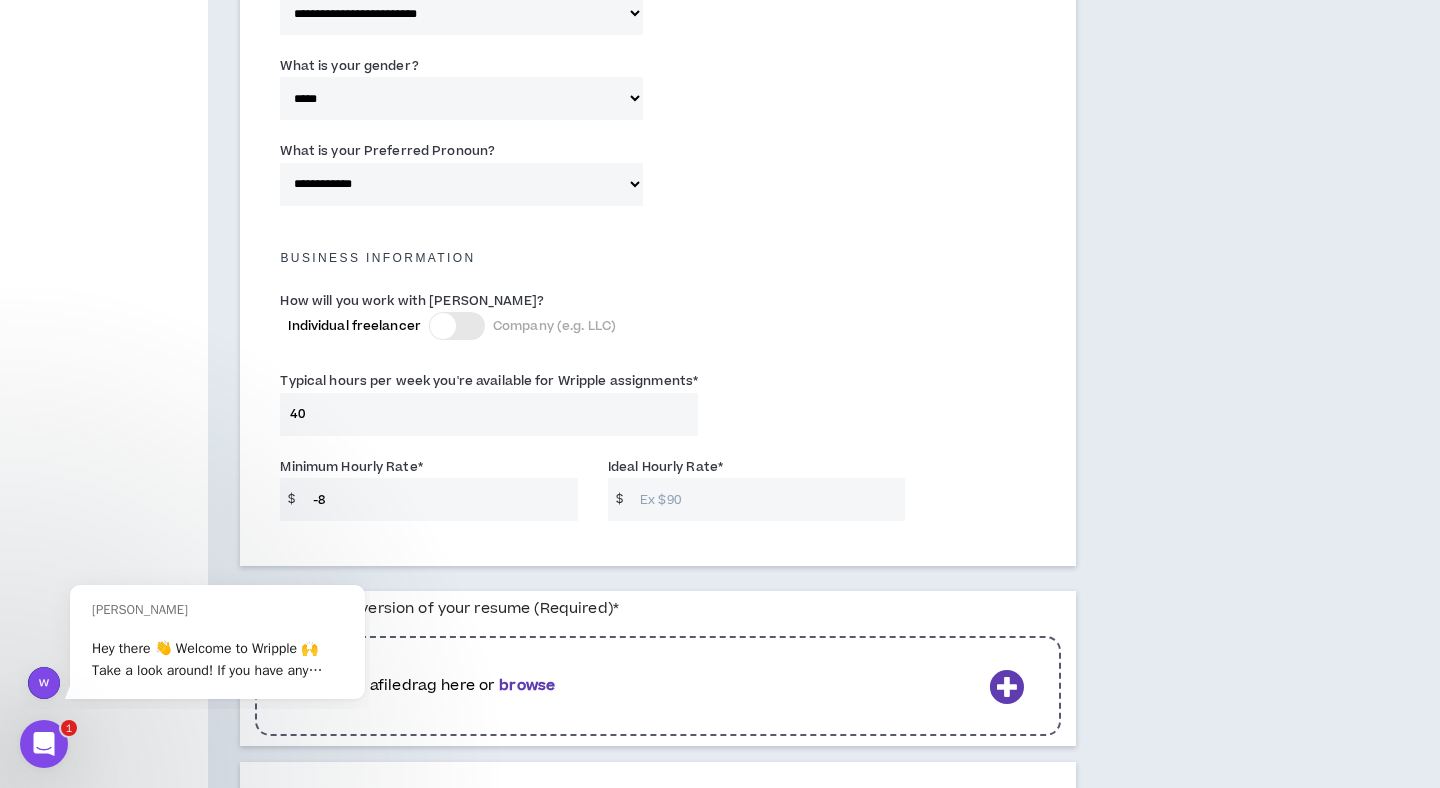 type on "-9" 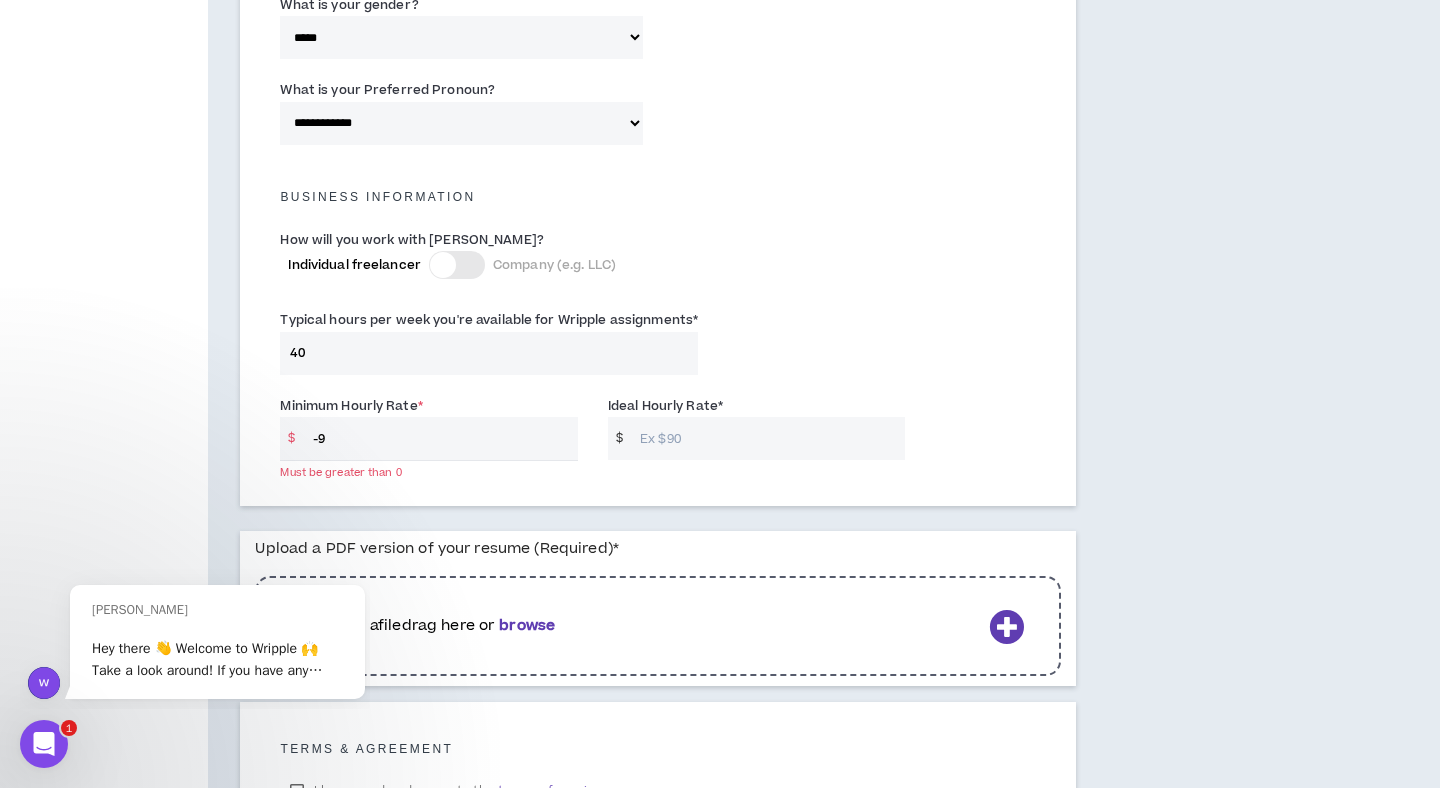 scroll, scrollTop: 1274, scrollLeft: 0, axis: vertical 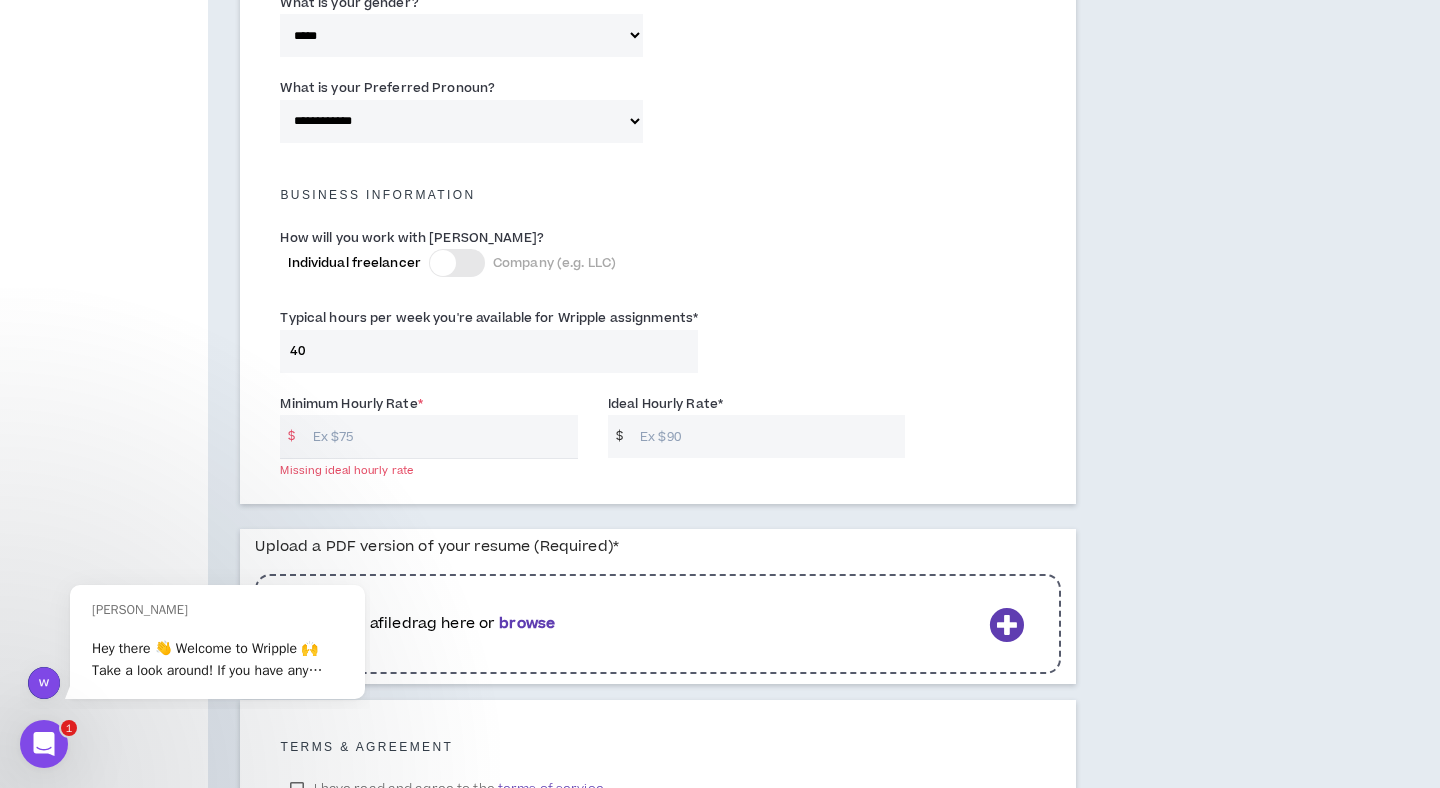 type 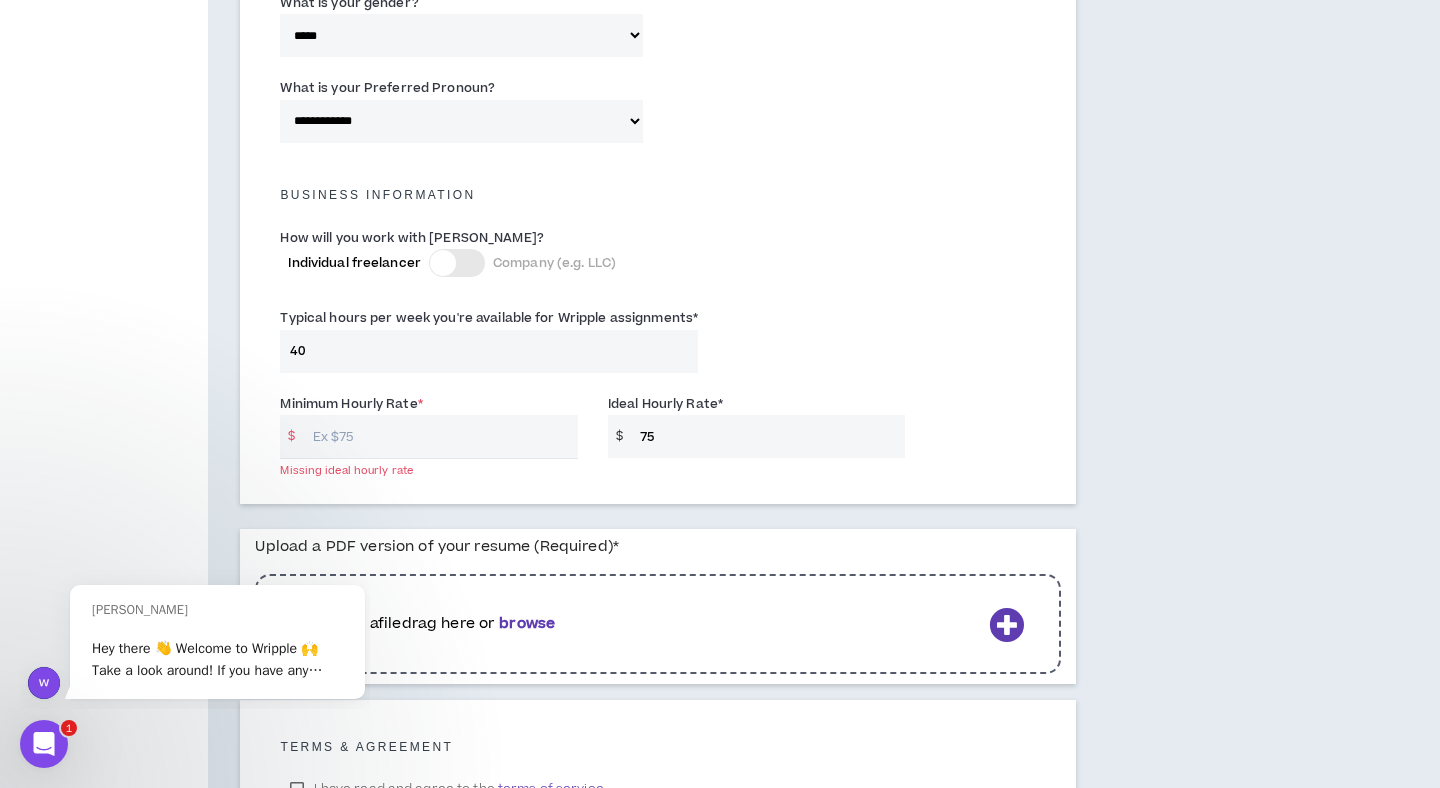 type on "75" 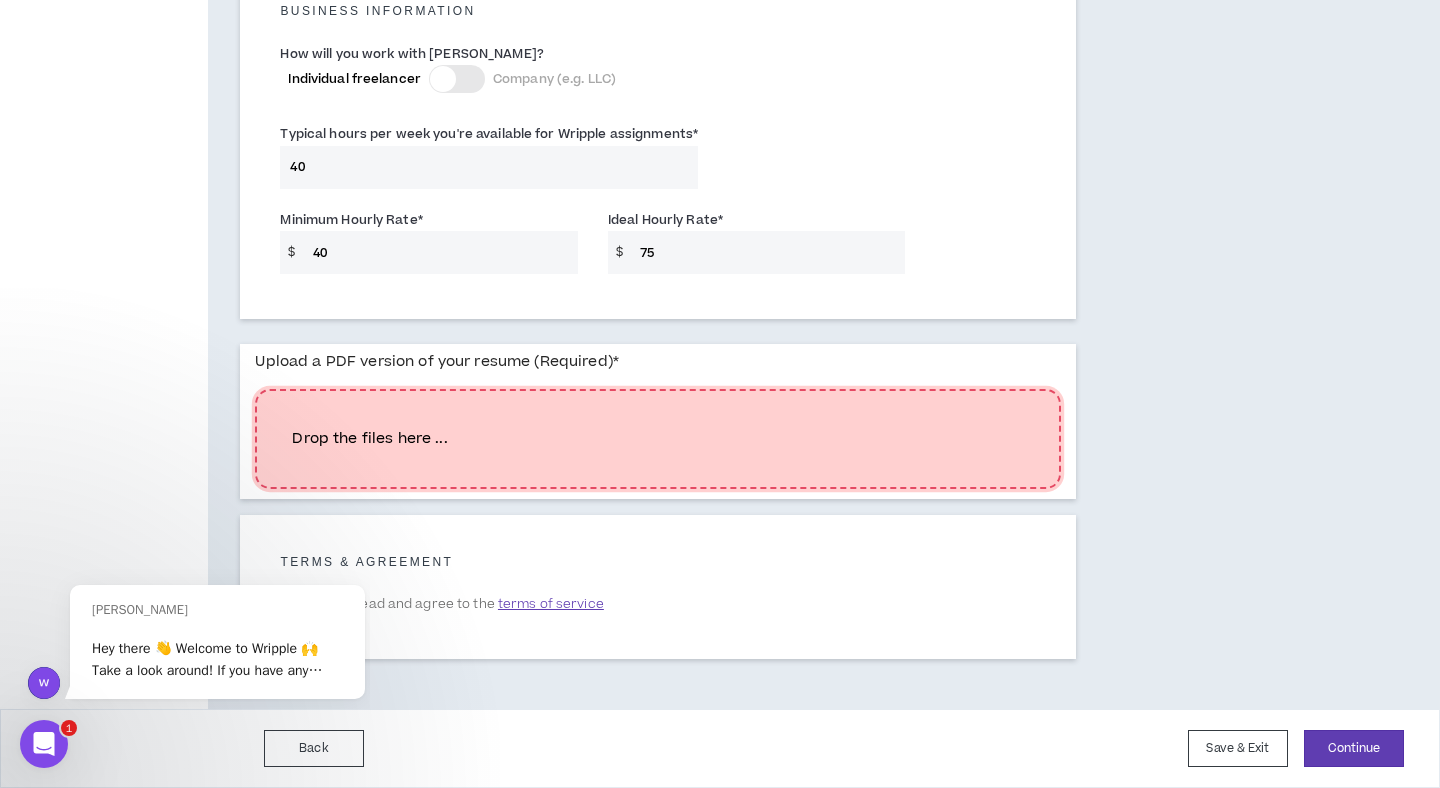 scroll, scrollTop: 1422, scrollLeft: 0, axis: vertical 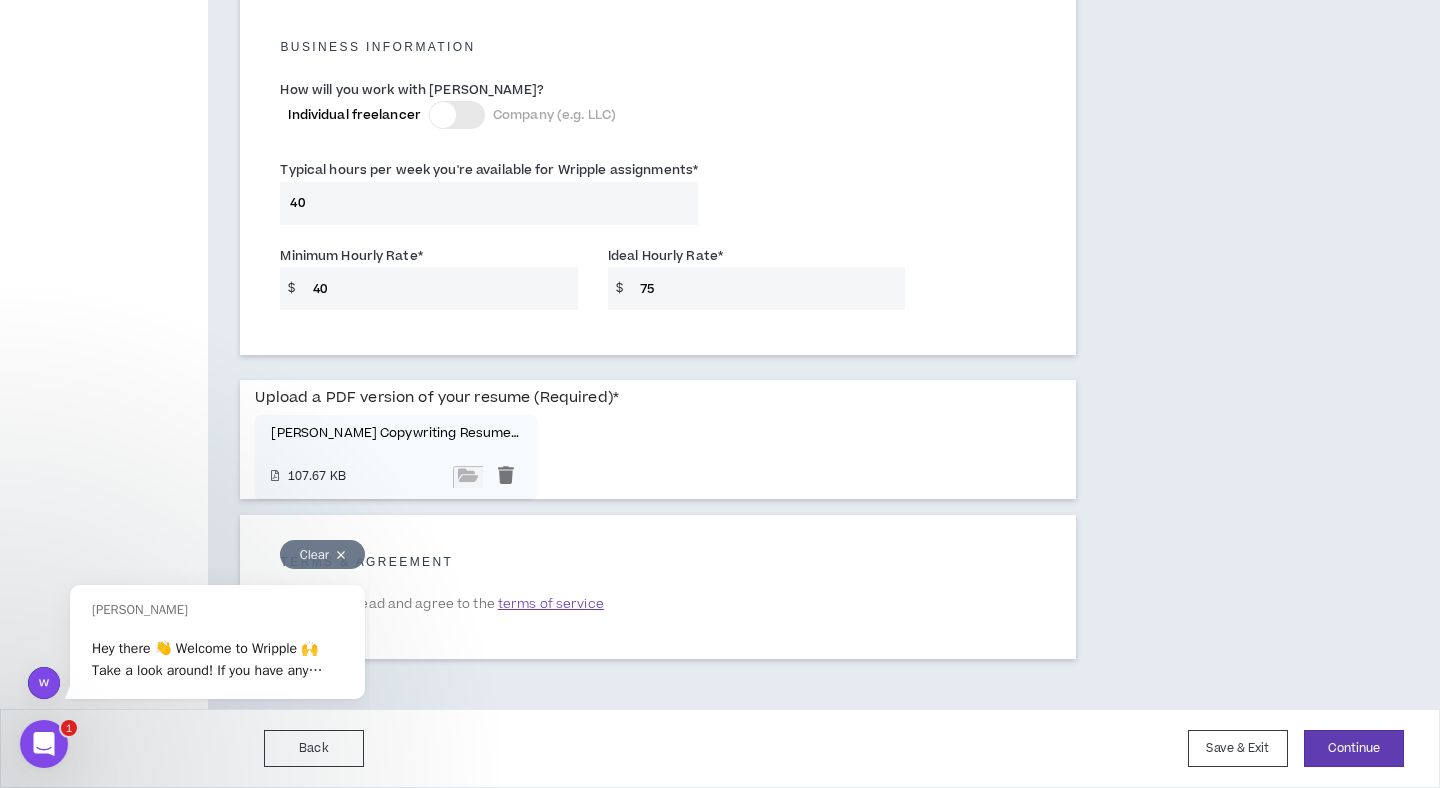 type on "40" 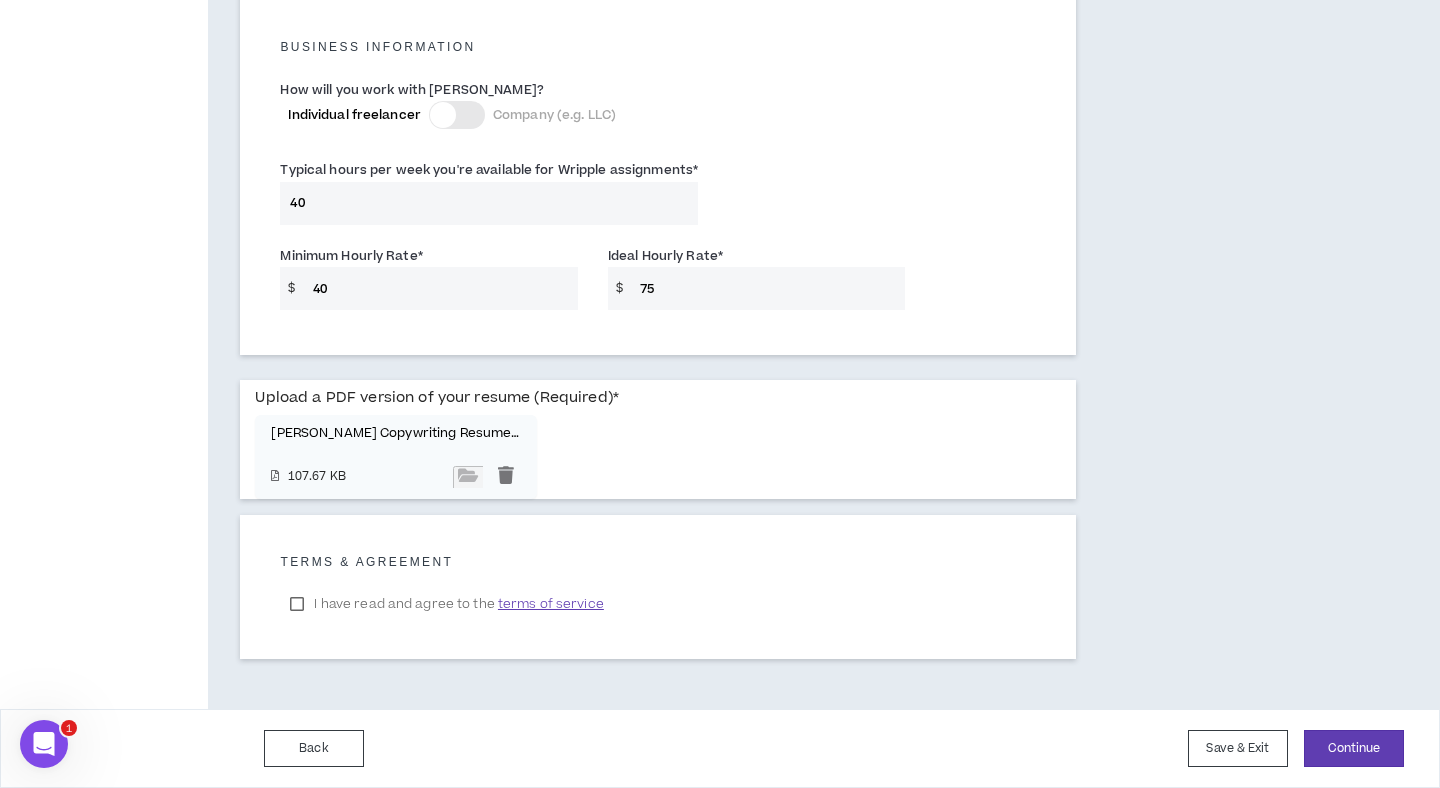 click on "I have read and agree to the    terms of service" at bounding box center (446, 604) 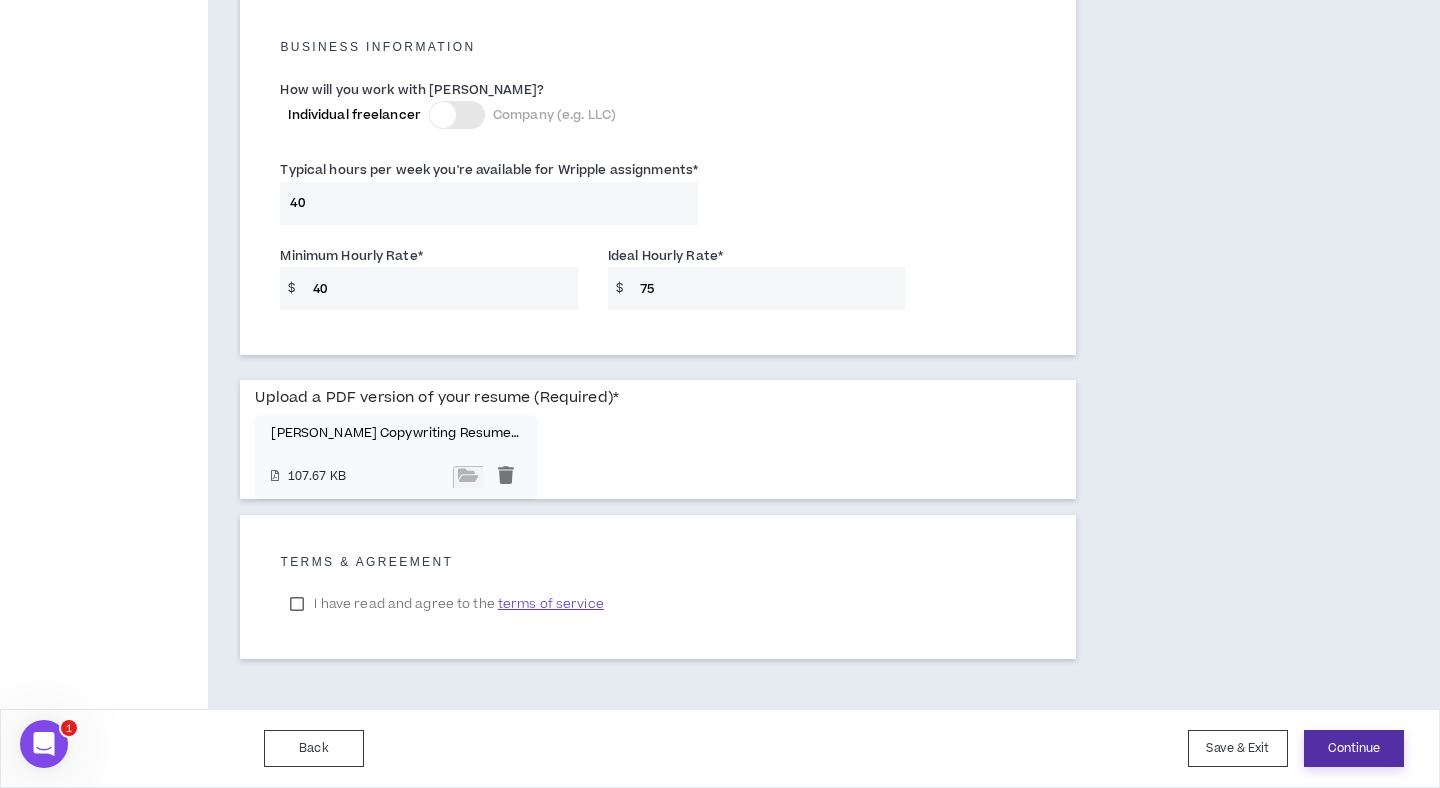 click on "Continue" at bounding box center (1354, 748) 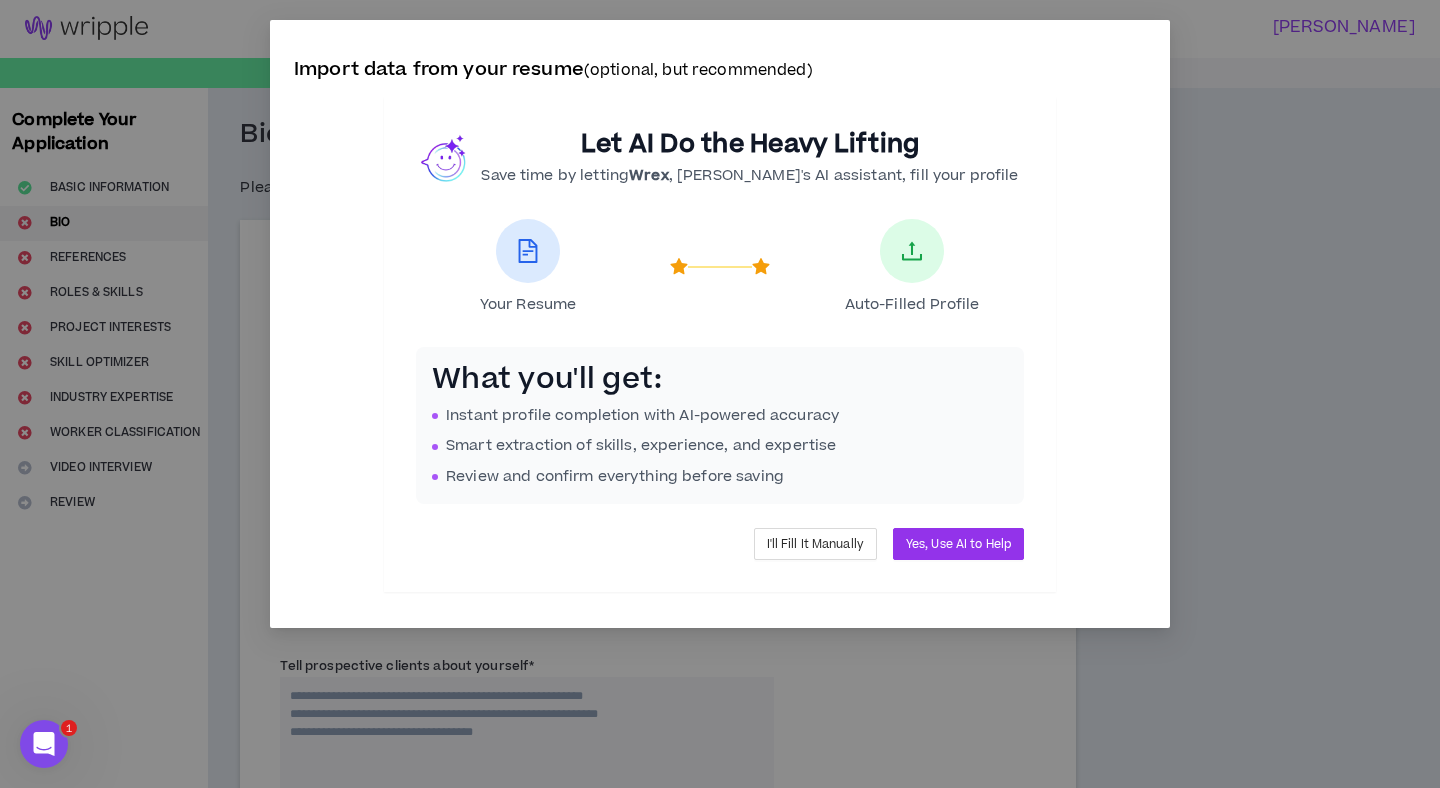 scroll, scrollTop: 0, scrollLeft: 0, axis: both 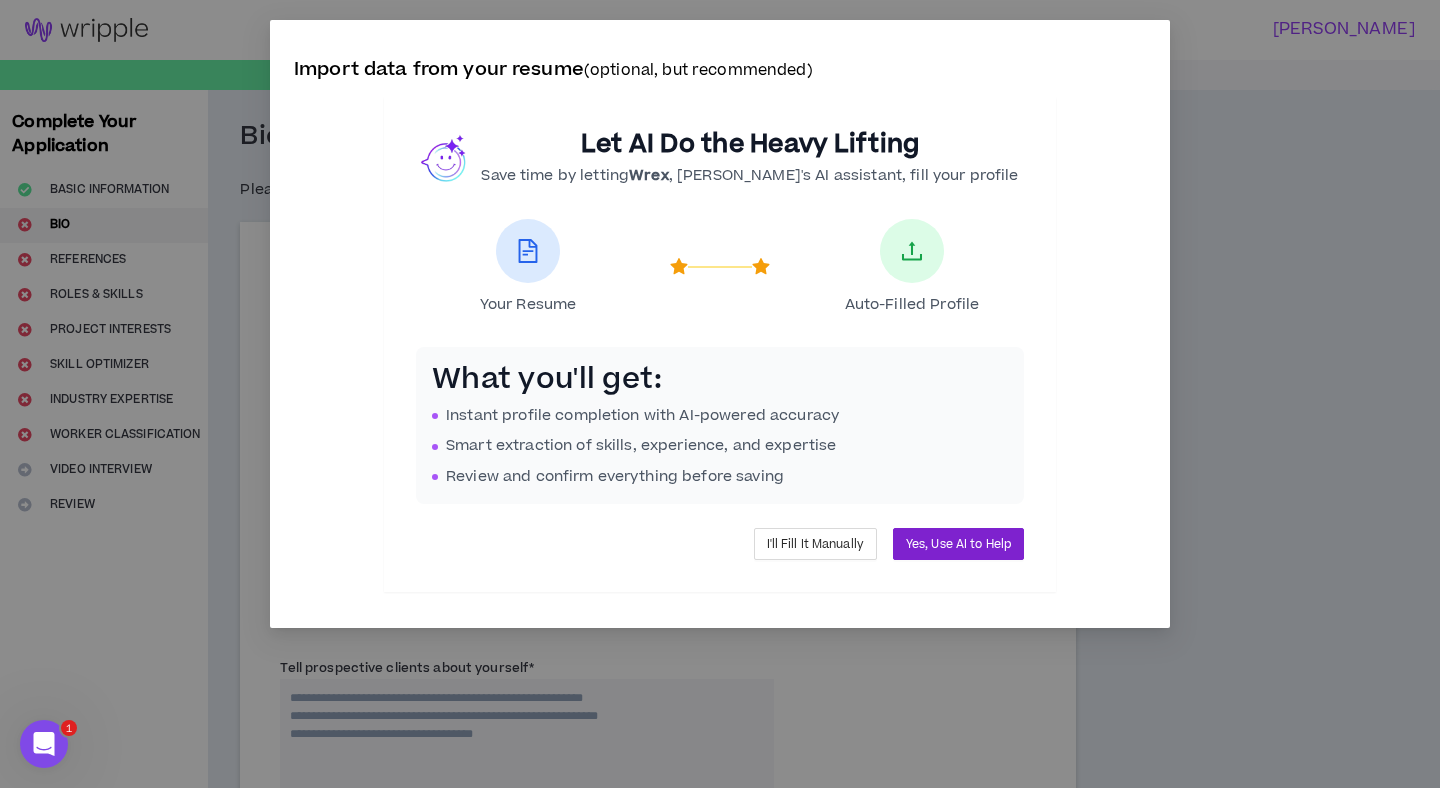 click on "Yes, Use AI to Help" at bounding box center [958, 544] 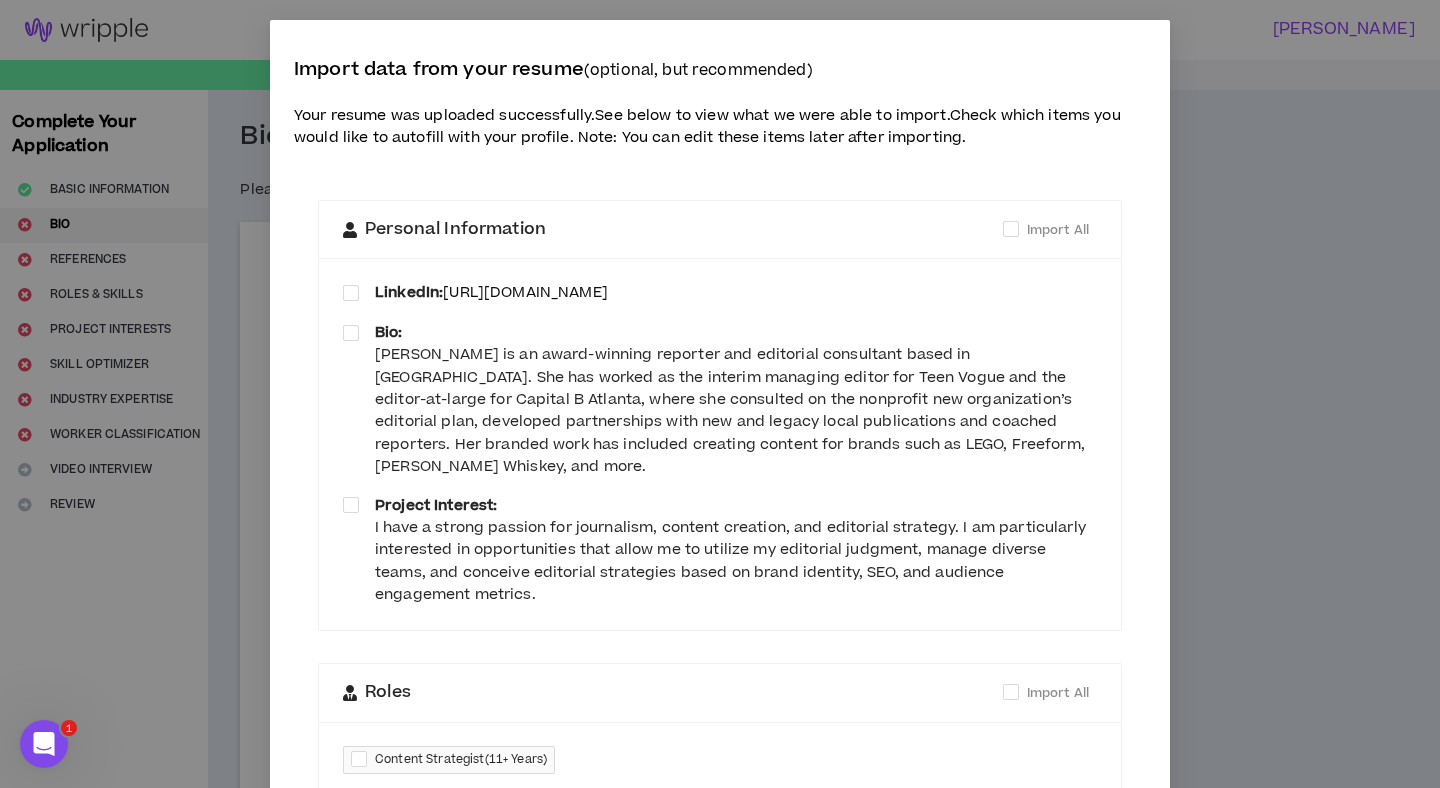 click on "[URL][DOMAIN_NAME]" at bounding box center (525, 292) 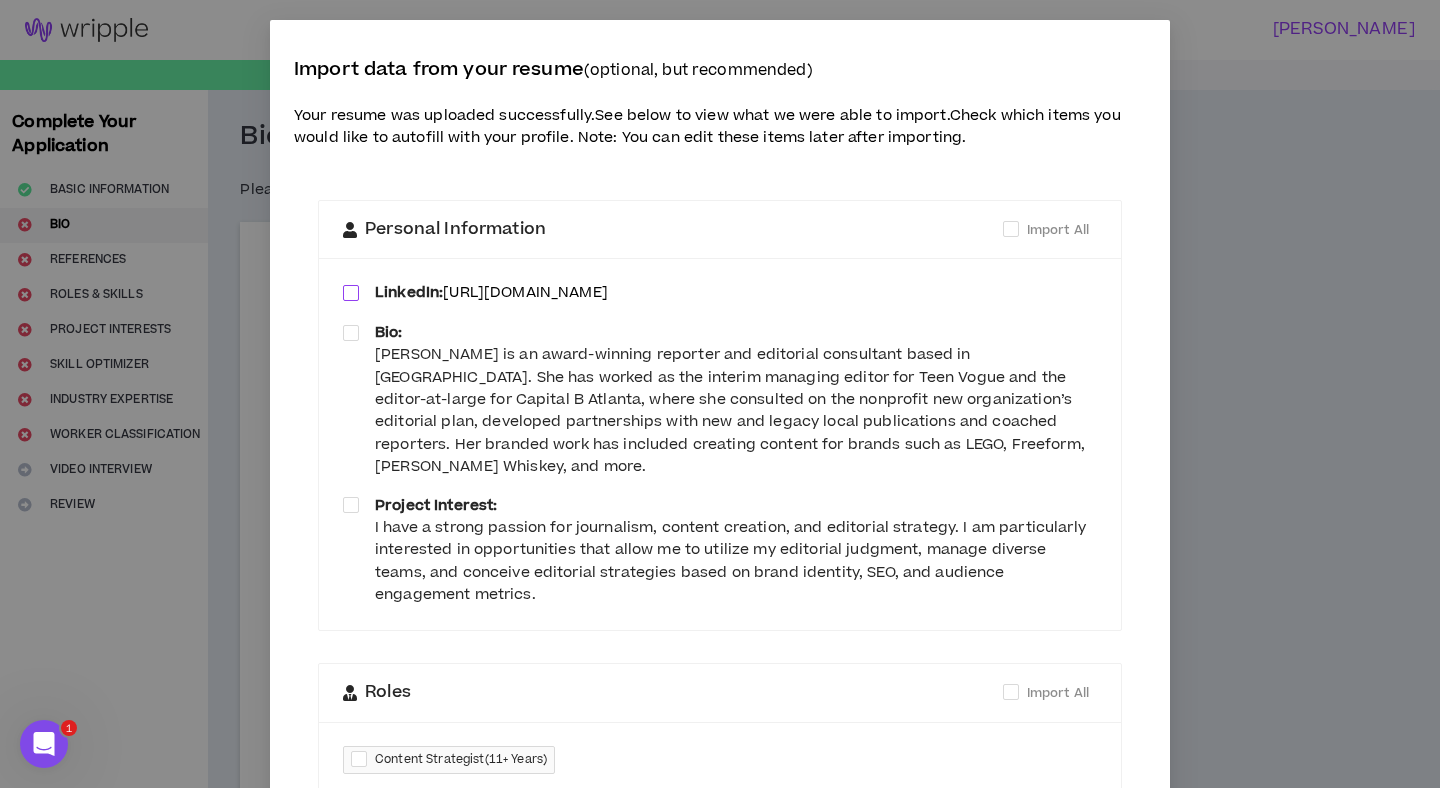 click at bounding box center [351, 293] 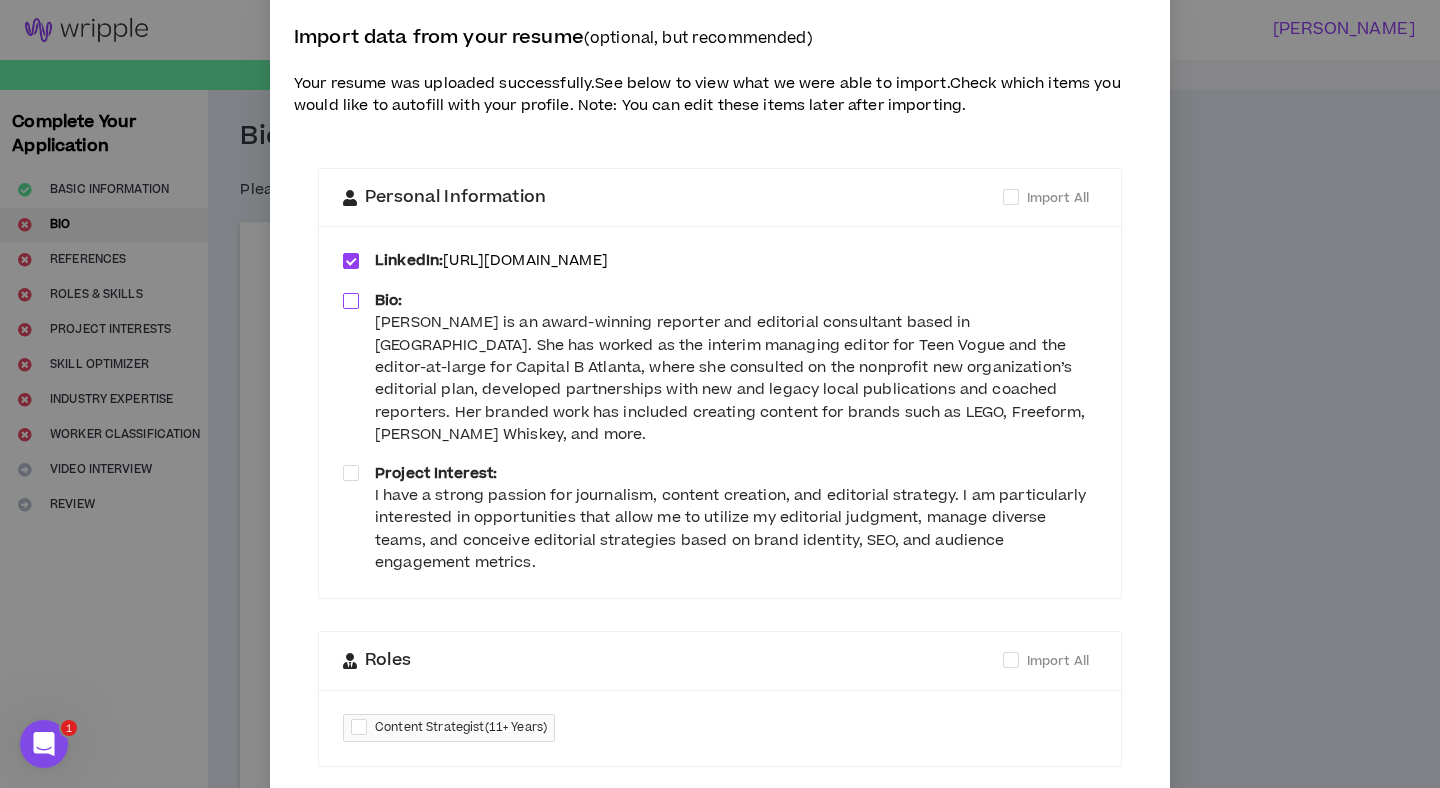 scroll, scrollTop: 35, scrollLeft: 0, axis: vertical 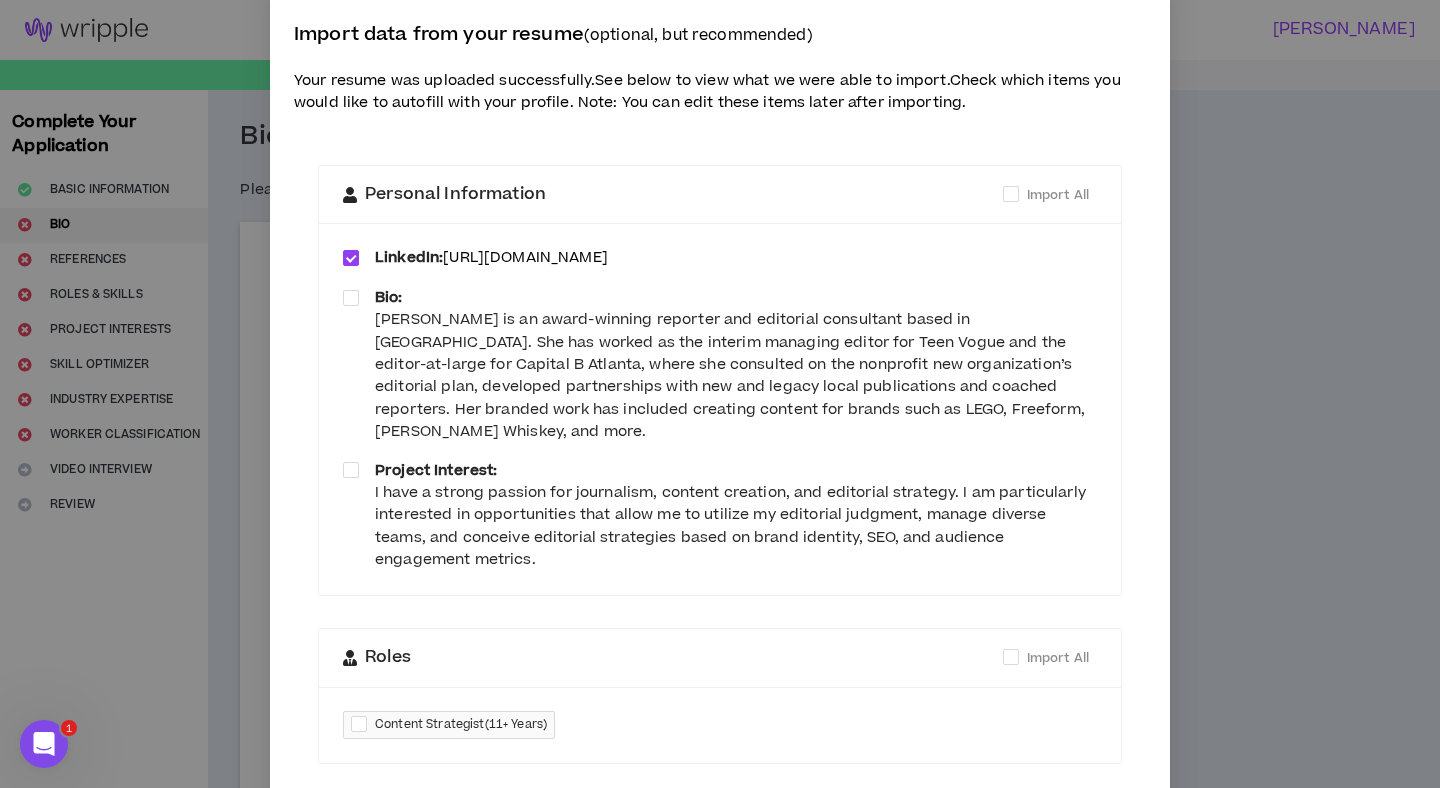 click on "LinkedIn:  [URL][DOMAIN_NAME] Bio:  [PERSON_NAME] is an award-winning reporter and editorial consultant based in [GEOGRAPHIC_DATA]. She has worked as the interim managing editor for Teen Vogue and the editor-at-large for Capital B Atlanta, where she consulted on the nonprofit new organization’s editorial plan, developed partnerships with new and legacy local publications and coached reporters. Her branded work has included creating content for brands such as LEGO, Freeform, [PERSON_NAME] Whiskey, and more. Project Interest:  I have a strong passion for journalism, content creation, and editorial strategy. I am particularly interested in opportunities that allow me to utilize my editorial judgment, manage diverse teams, and conceive editorial strategies based on brand identity, SEO, and audience engagement metrics." at bounding box center (720, 409) 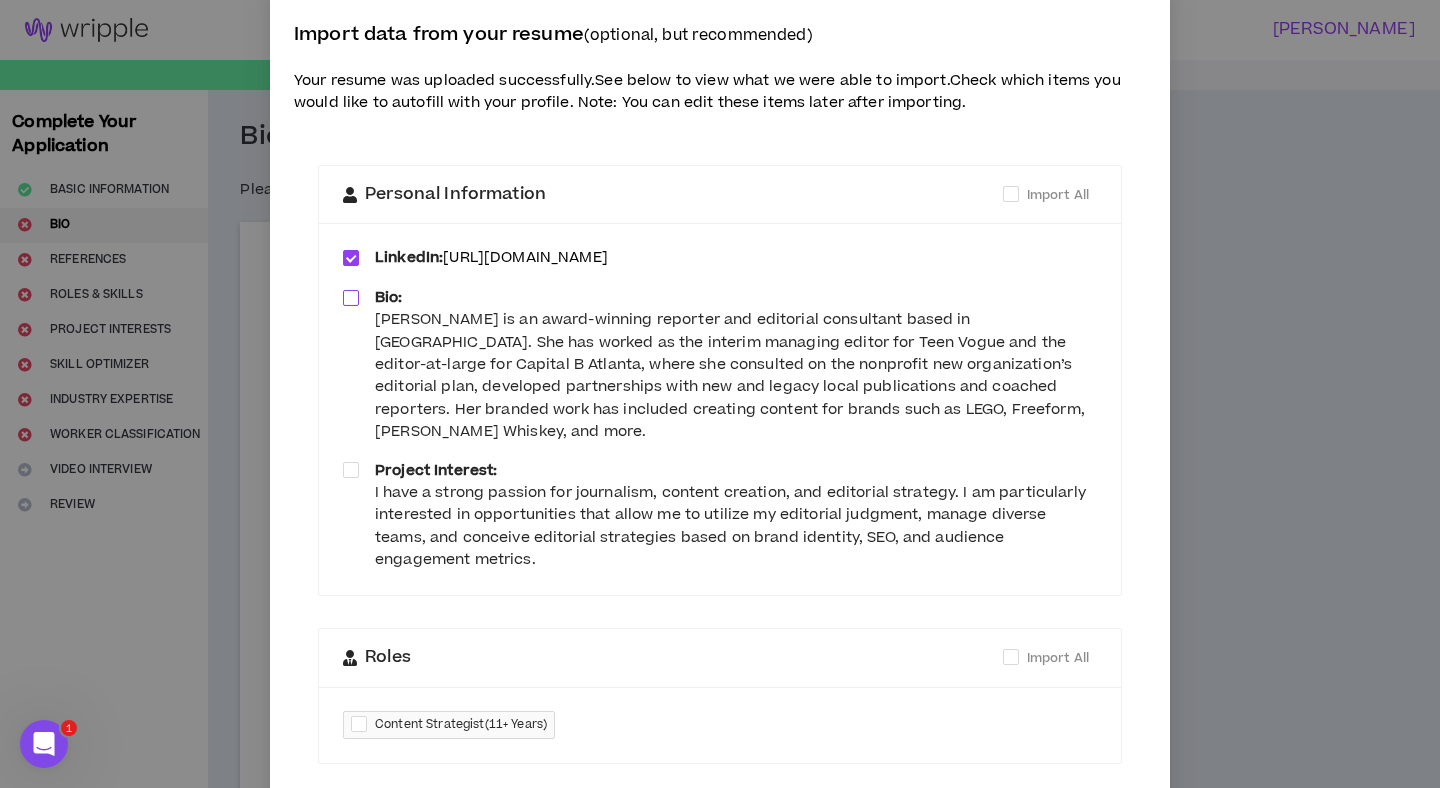 click at bounding box center (351, 298) 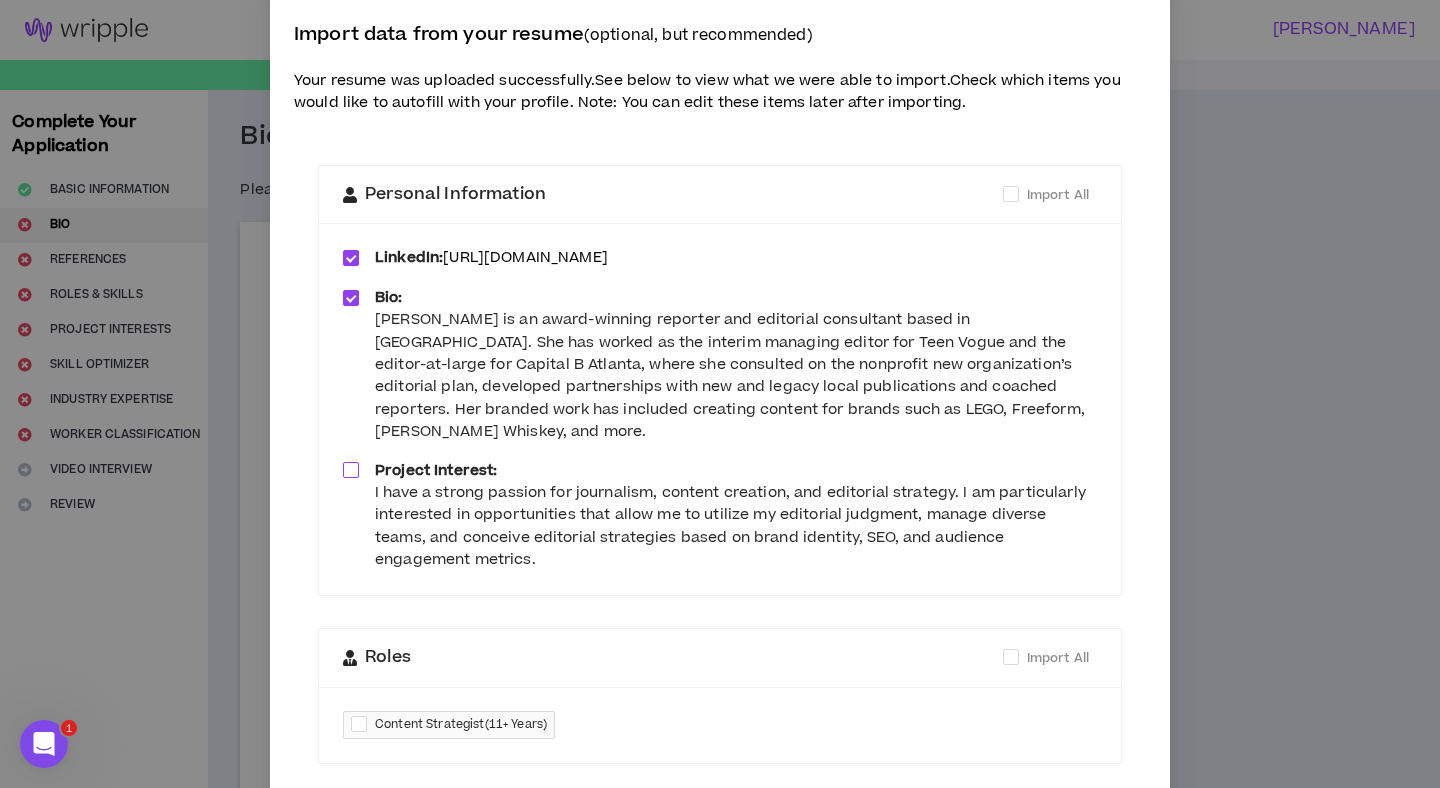 click at bounding box center (351, 470) 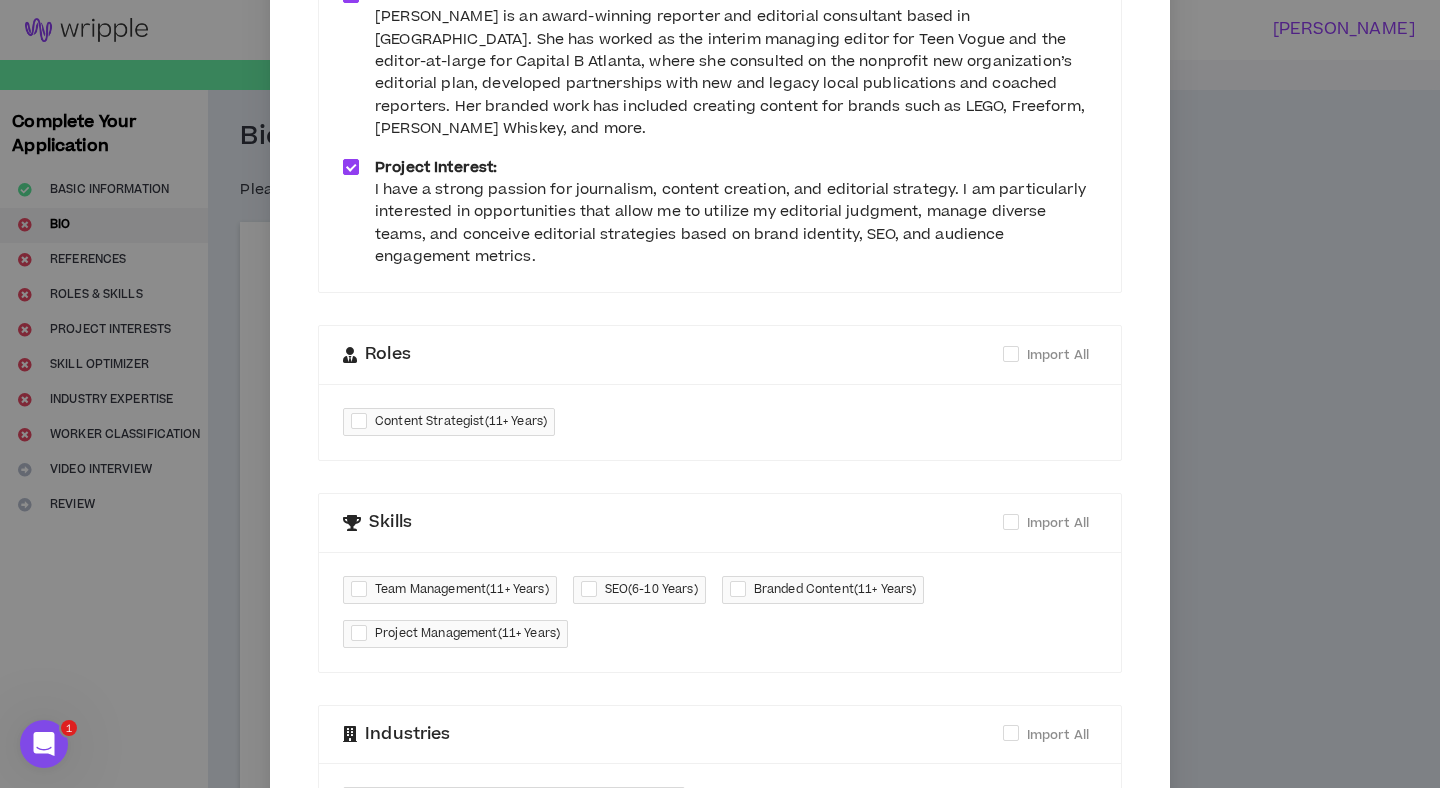 scroll, scrollTop: 341, scrollLeft: 0, axis: vertical 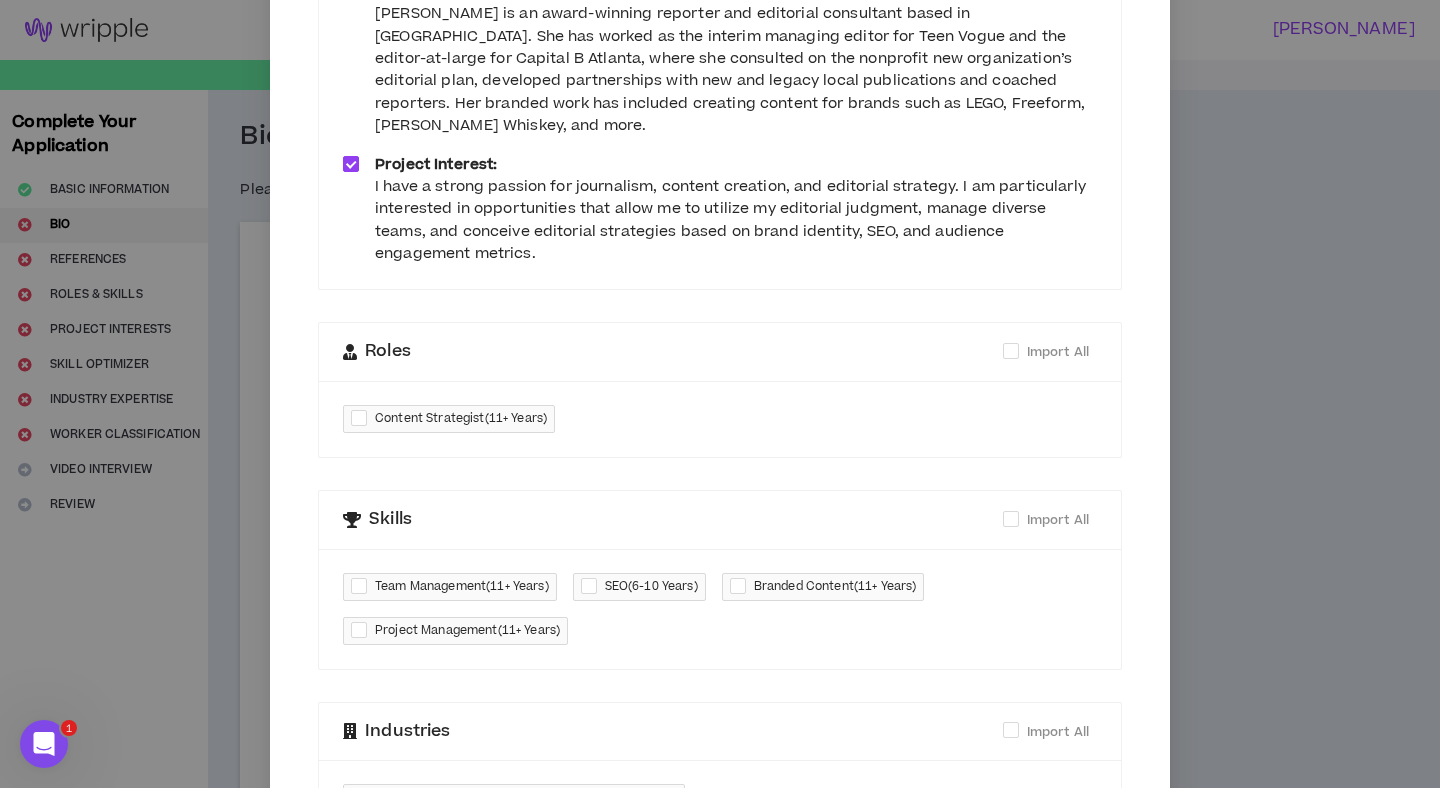 click at bounding box center [363, 419] 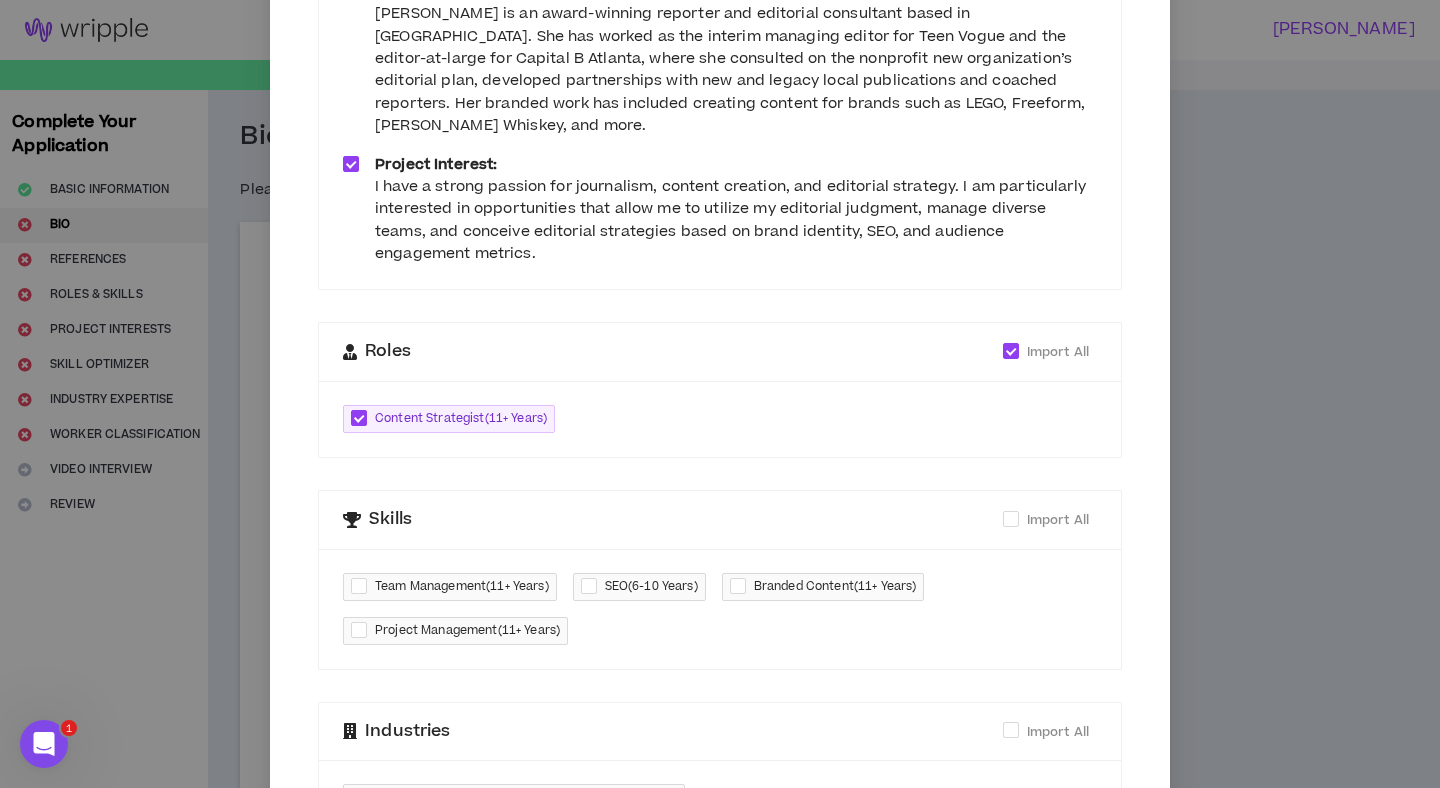 click at bounding box center [363, 586] 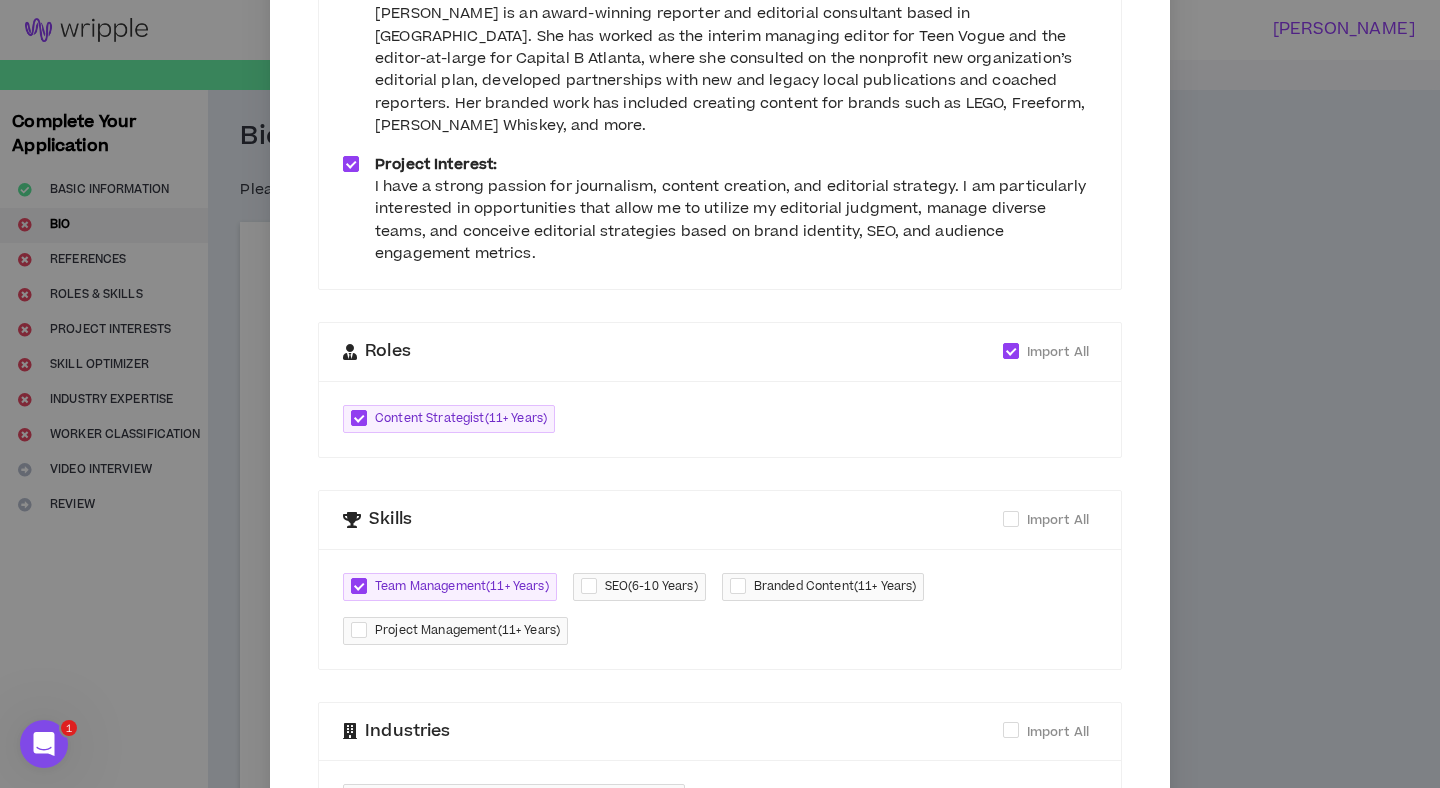 click at bounding box center [593, 586] 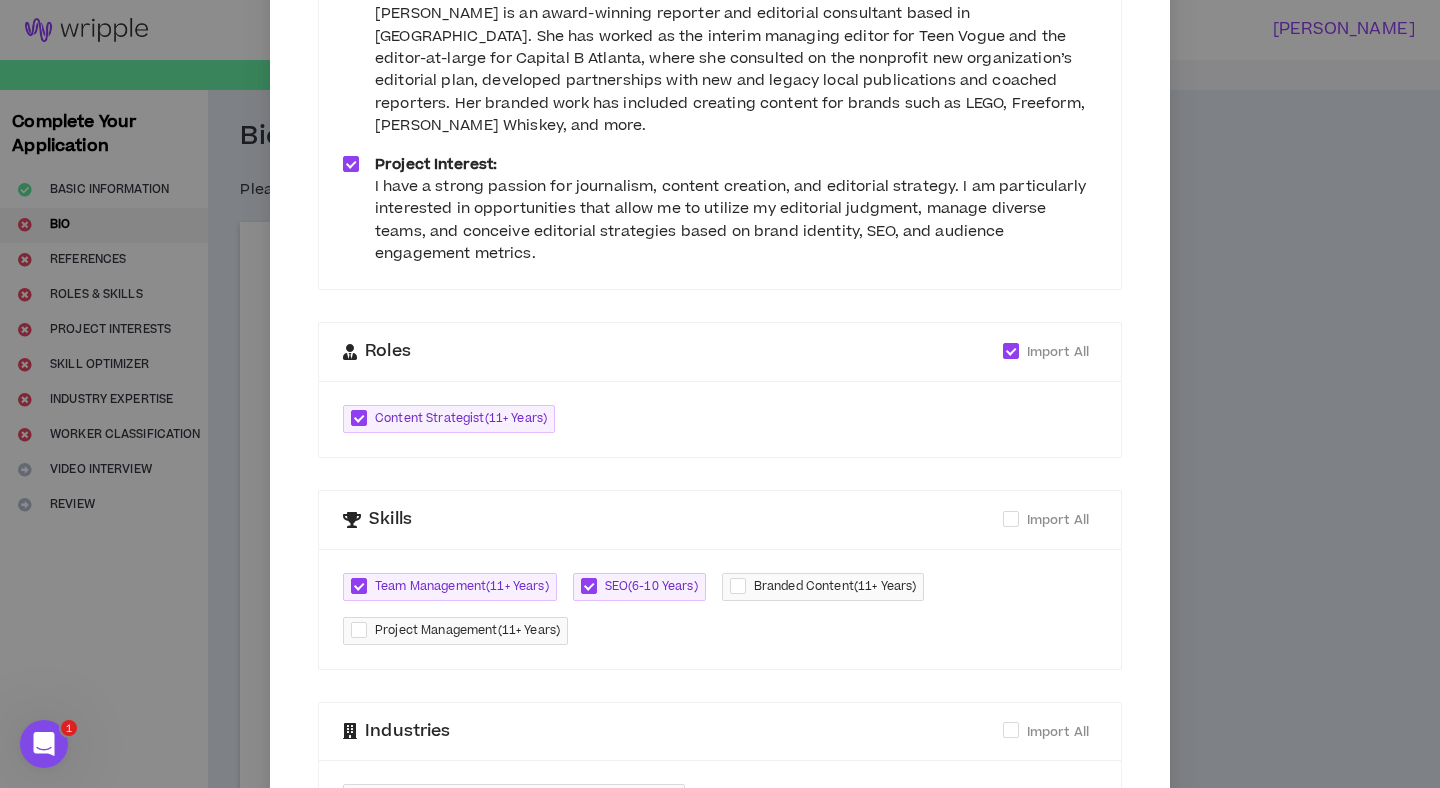 click at bounding box center (742, 586) 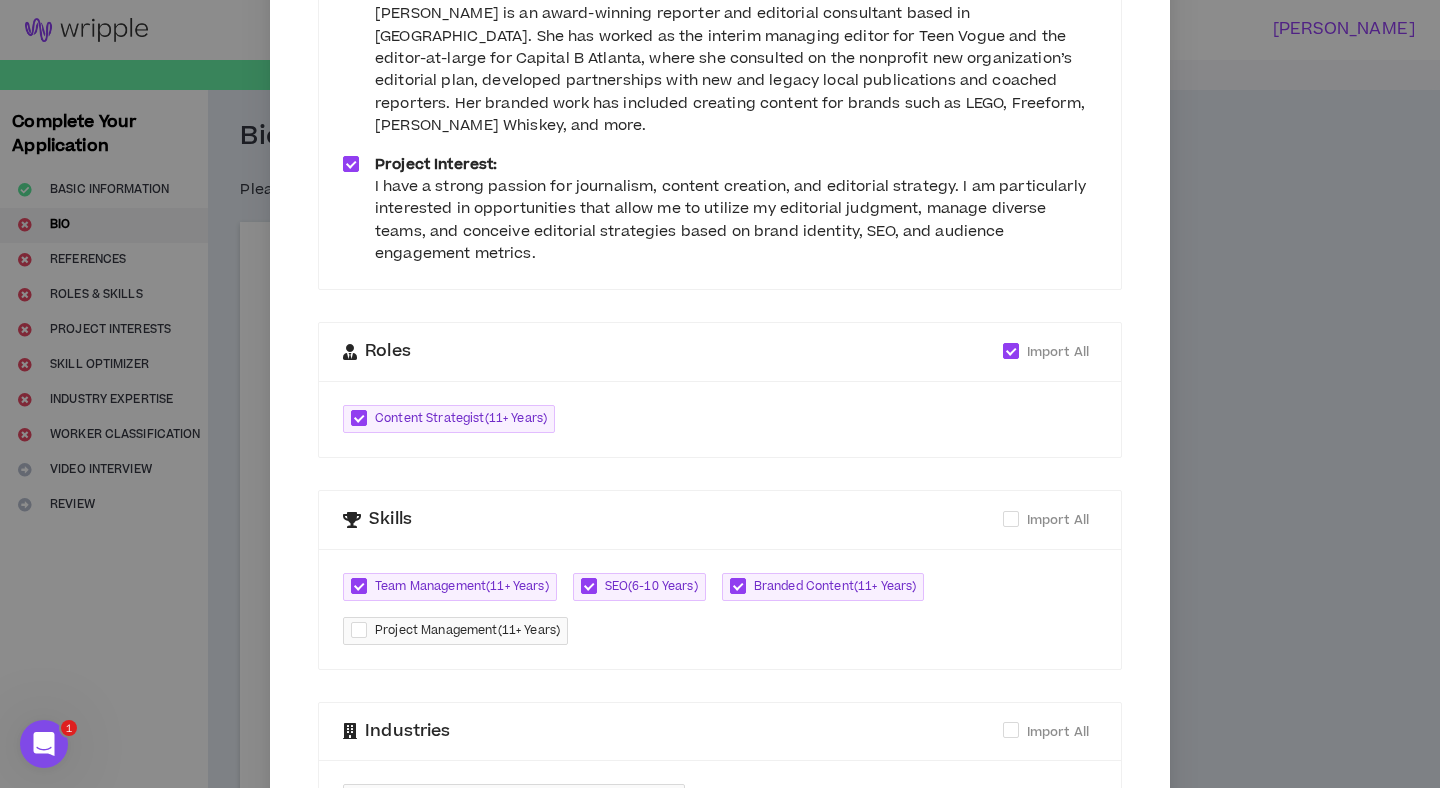 click at bounding box center (363, 630) 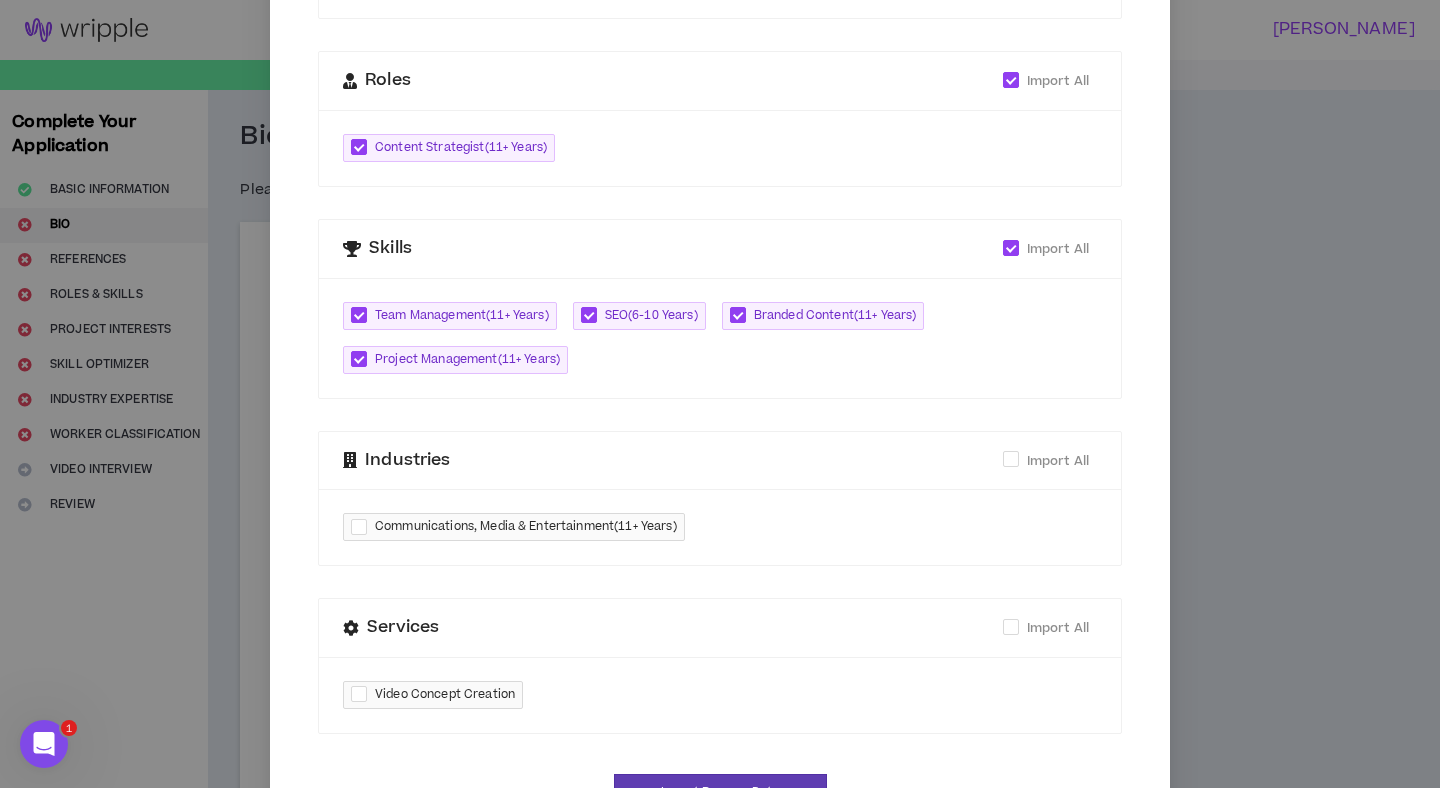 scroll, scrollTop: 619, scrollLeft: 0, axis: vertical 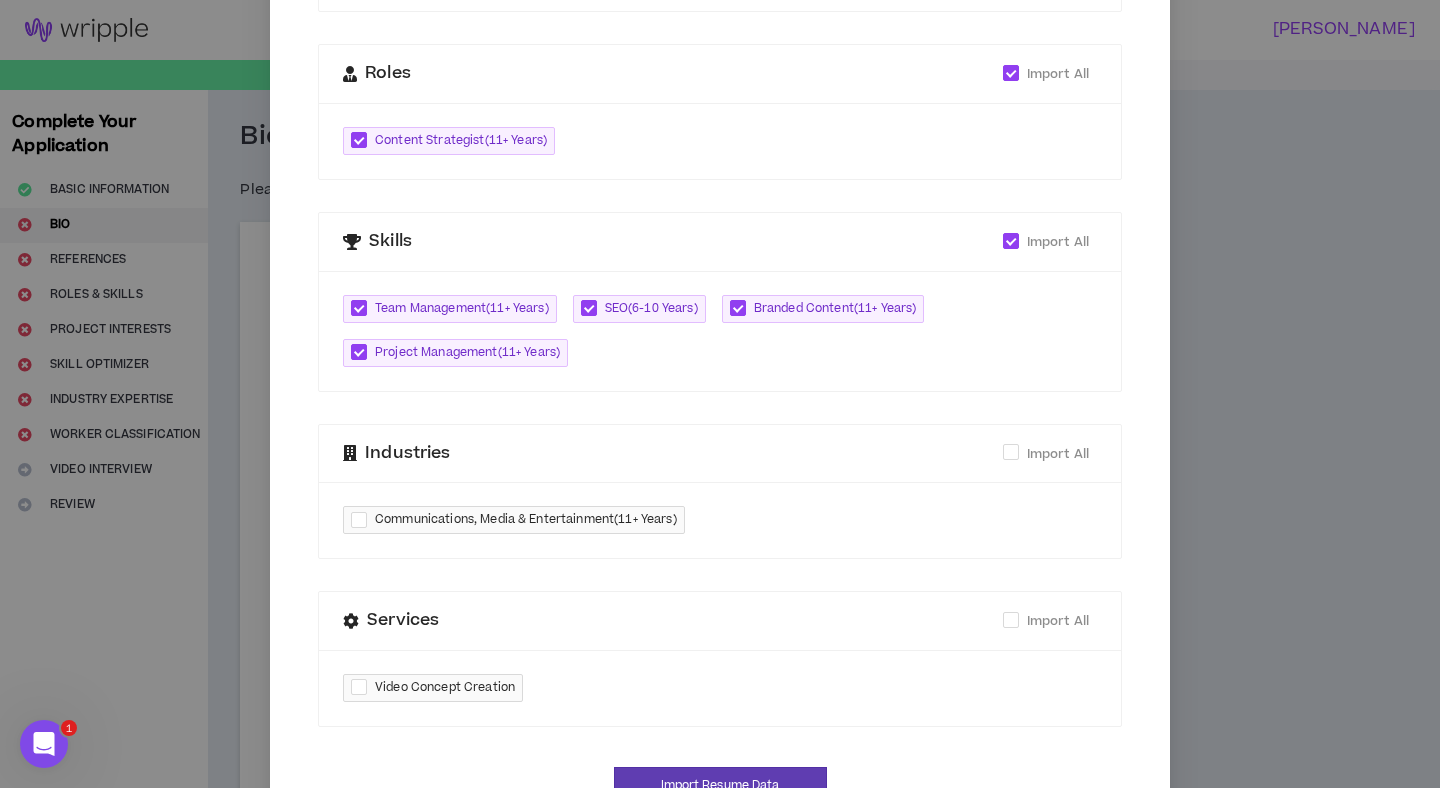 click at bounding box center (363, 520) 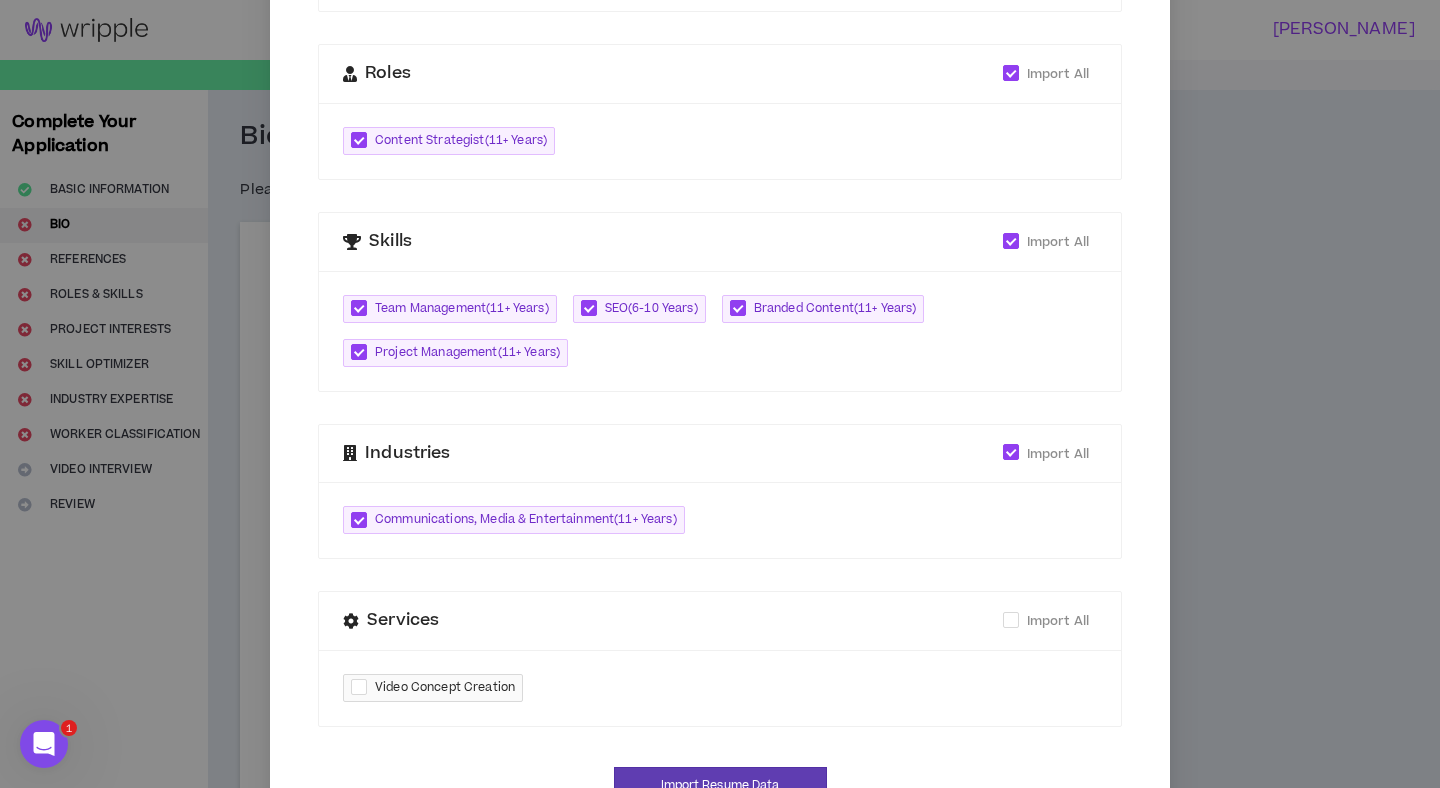 click at bounding box center (363, 687) 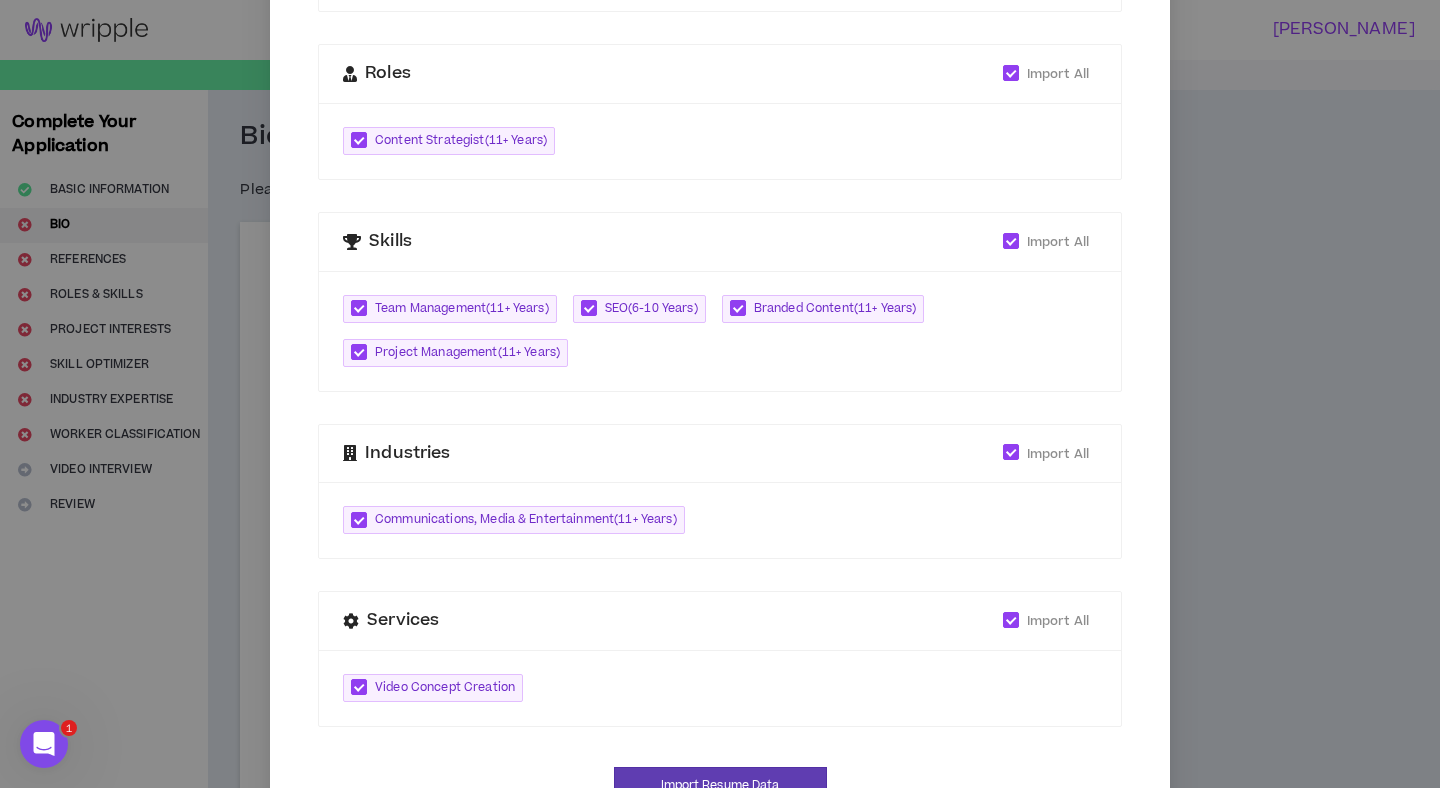 scroll, scrollTop: 655, scrollLeft: 0, axis: vertical 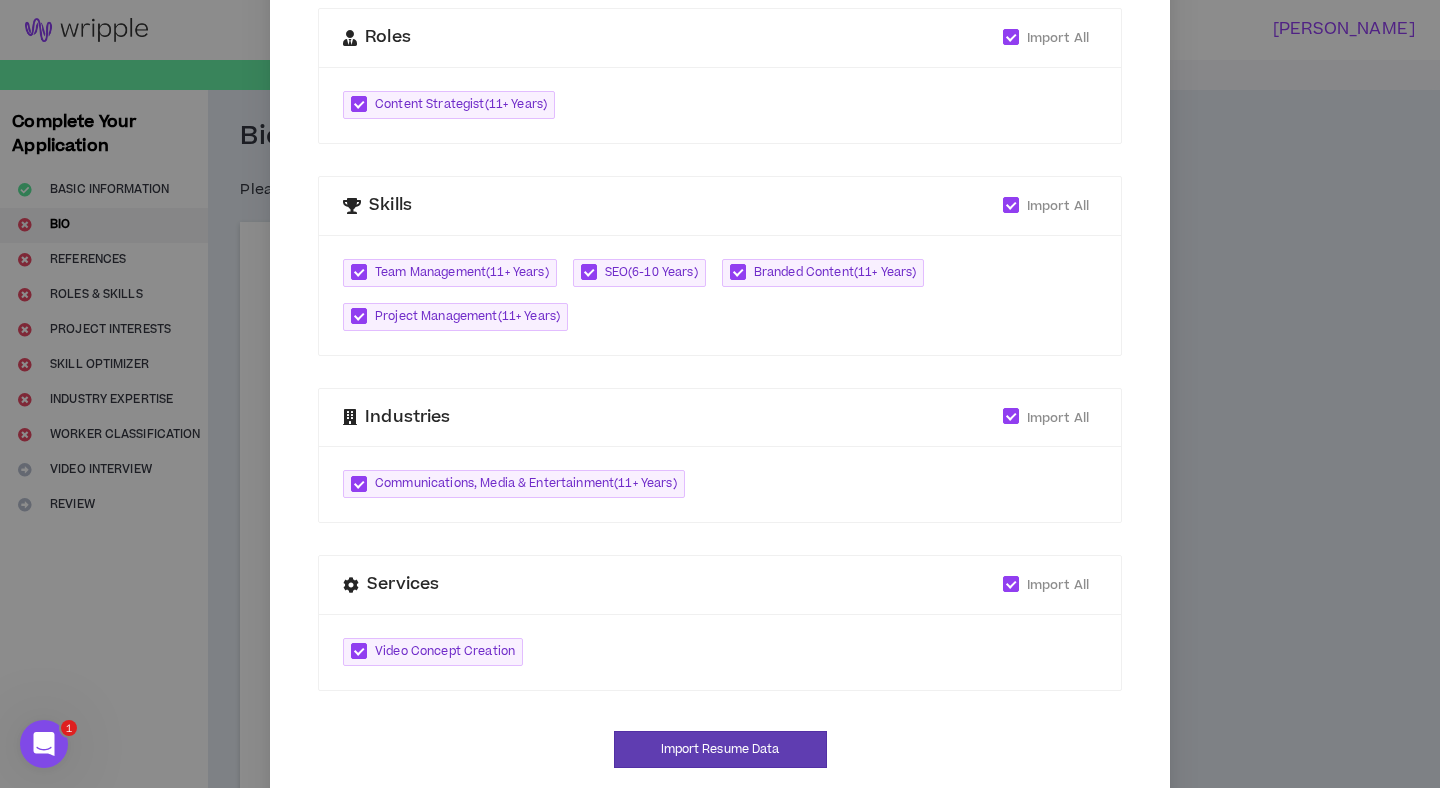 click at bounding box center (363, 651) 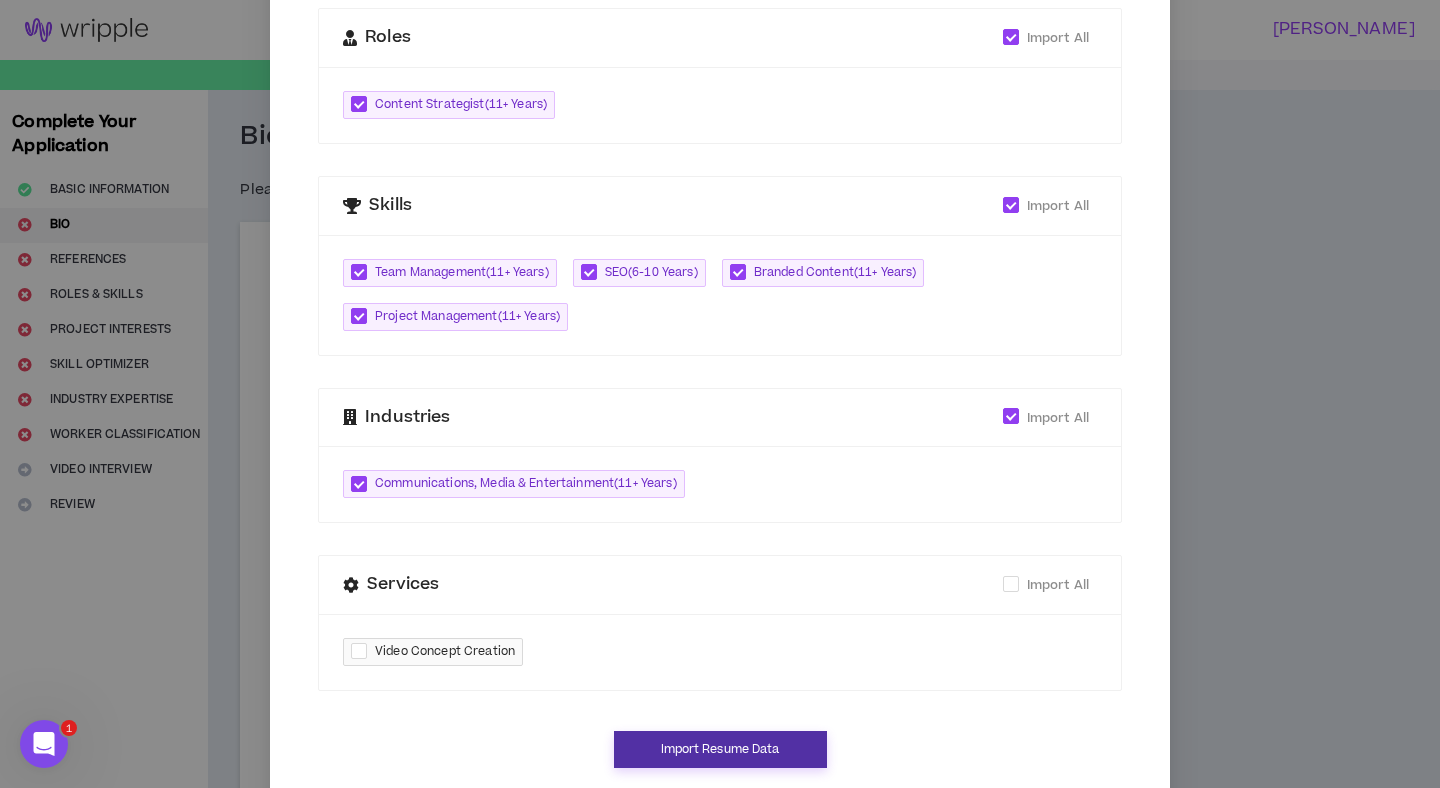 click on "Import Resume Data" at bounding box center [720, 749] 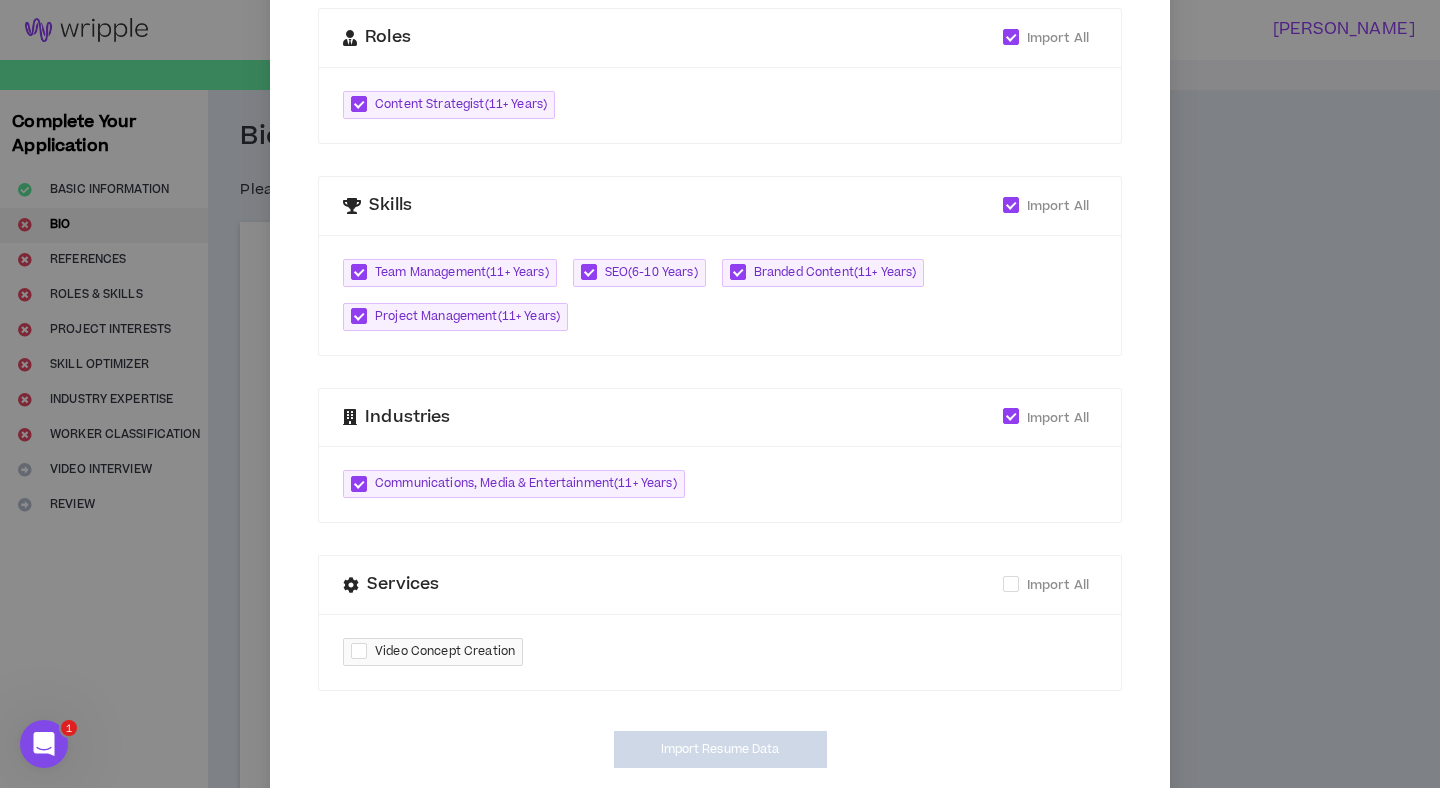 scroll, scrollTop: 672, scrollLeft: 0, axis: vertical 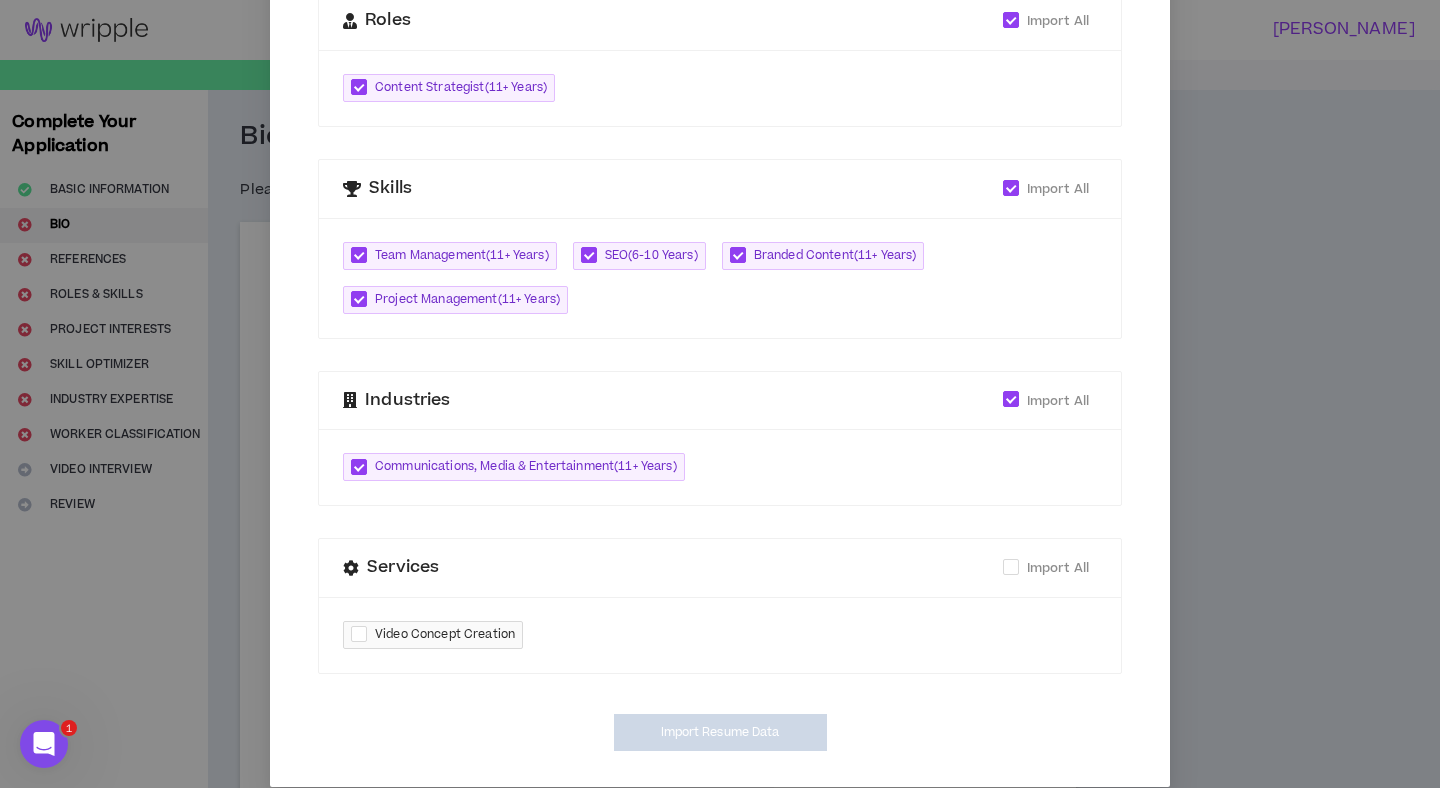 type on "[URL][DOMAIN_NAME]" 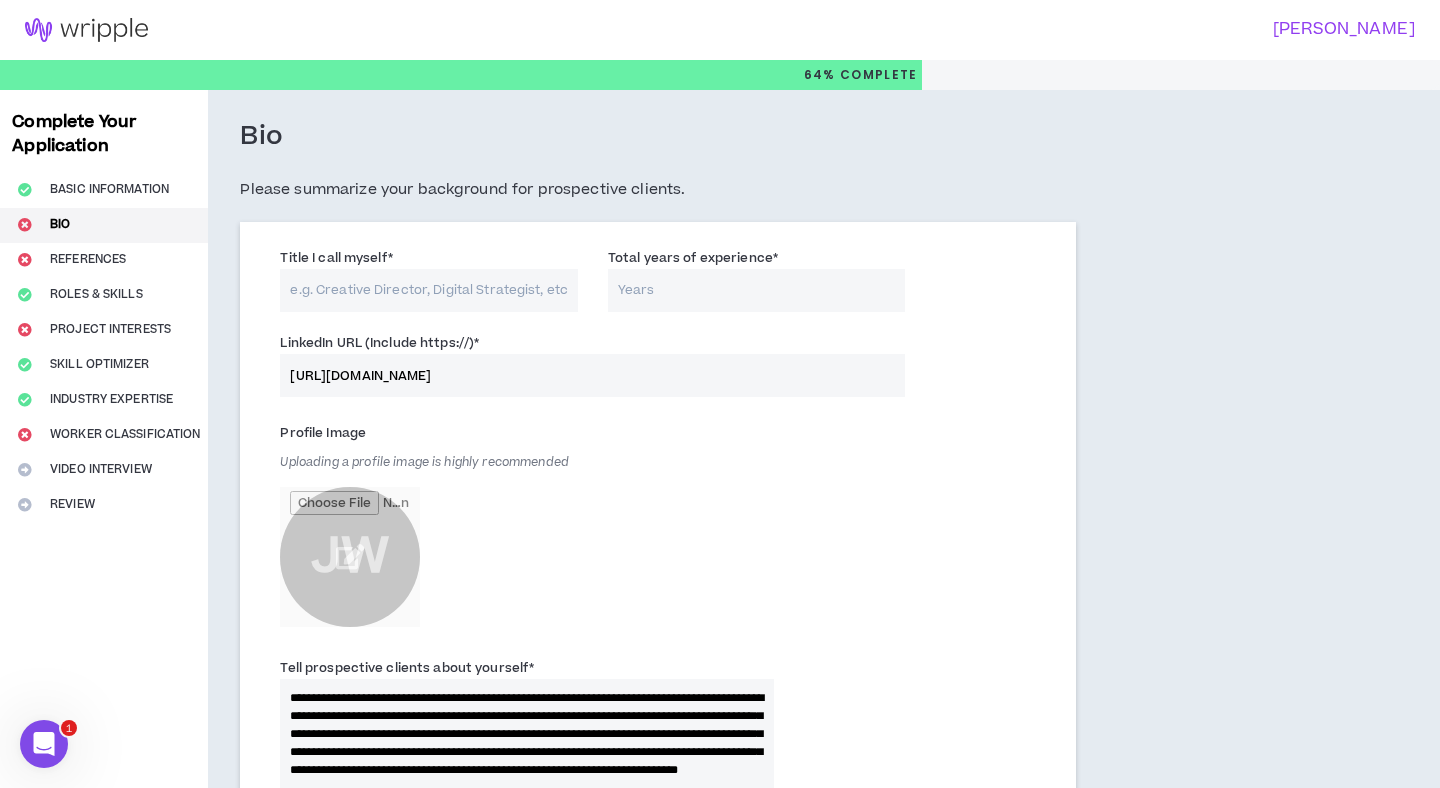 scroll, scrollTop: 652, scrollLeft: 0, axis: vertical 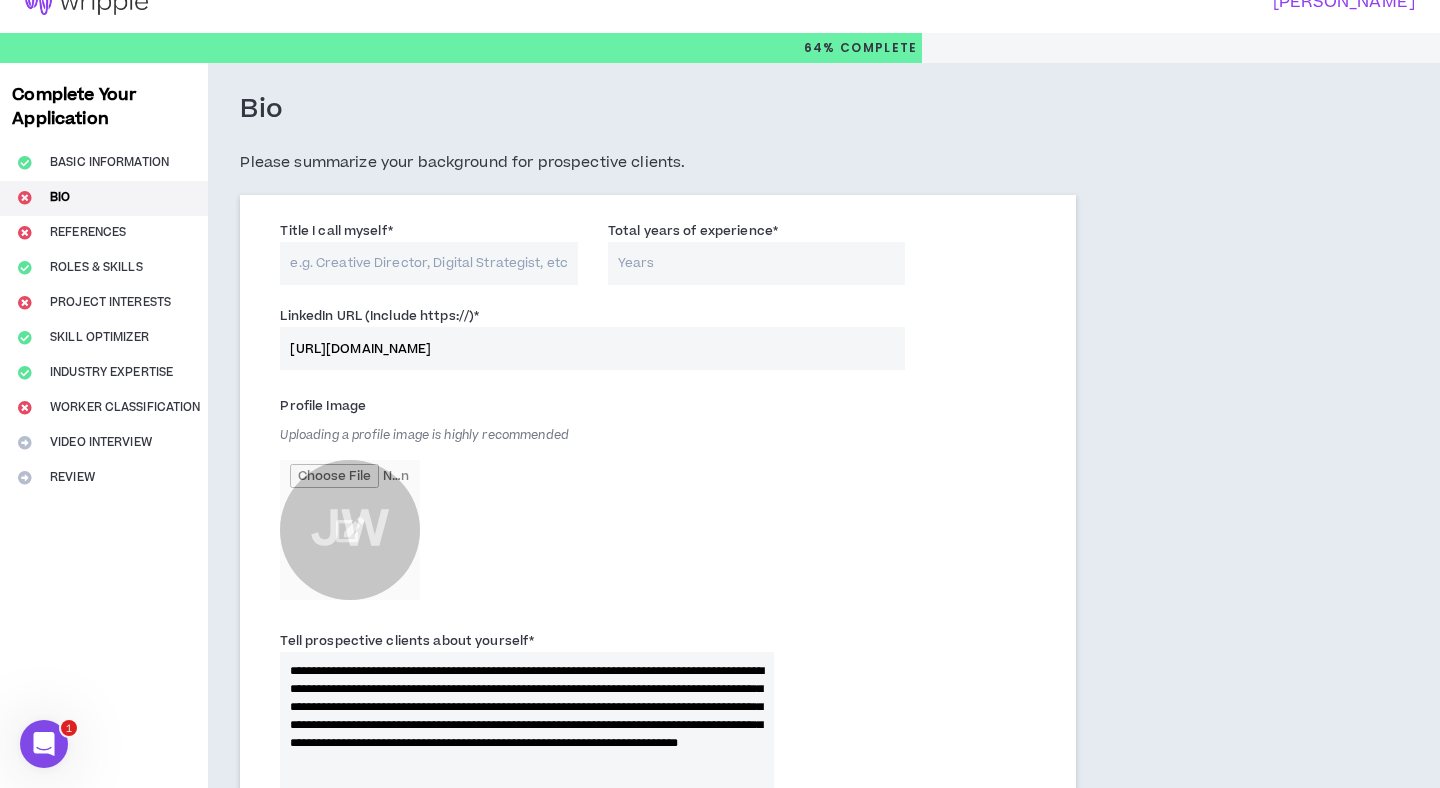 click on "Title I call myself  *" at bounding box center (429, 263) 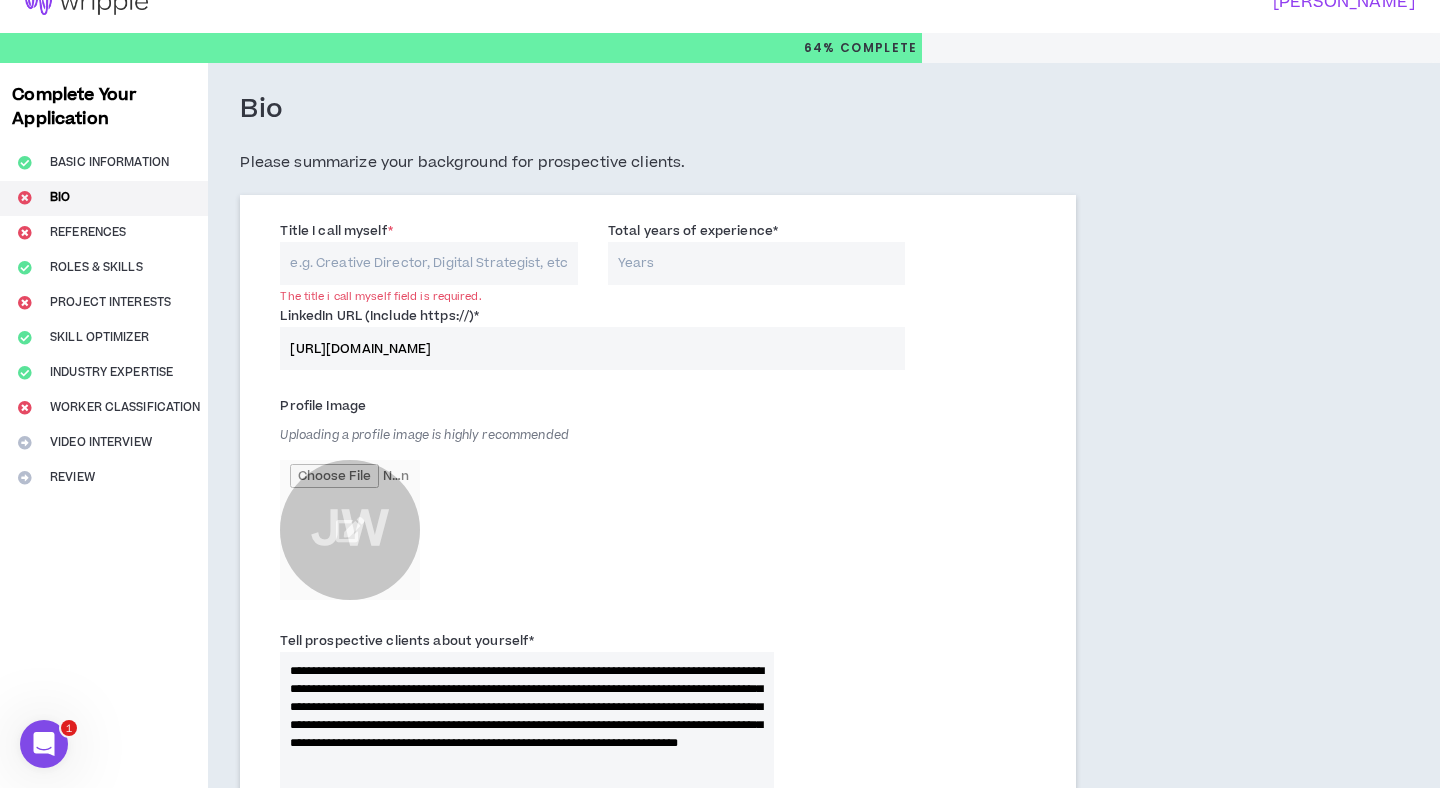 paste on "Award-winning entertainment and culture reporter | Contract editor" 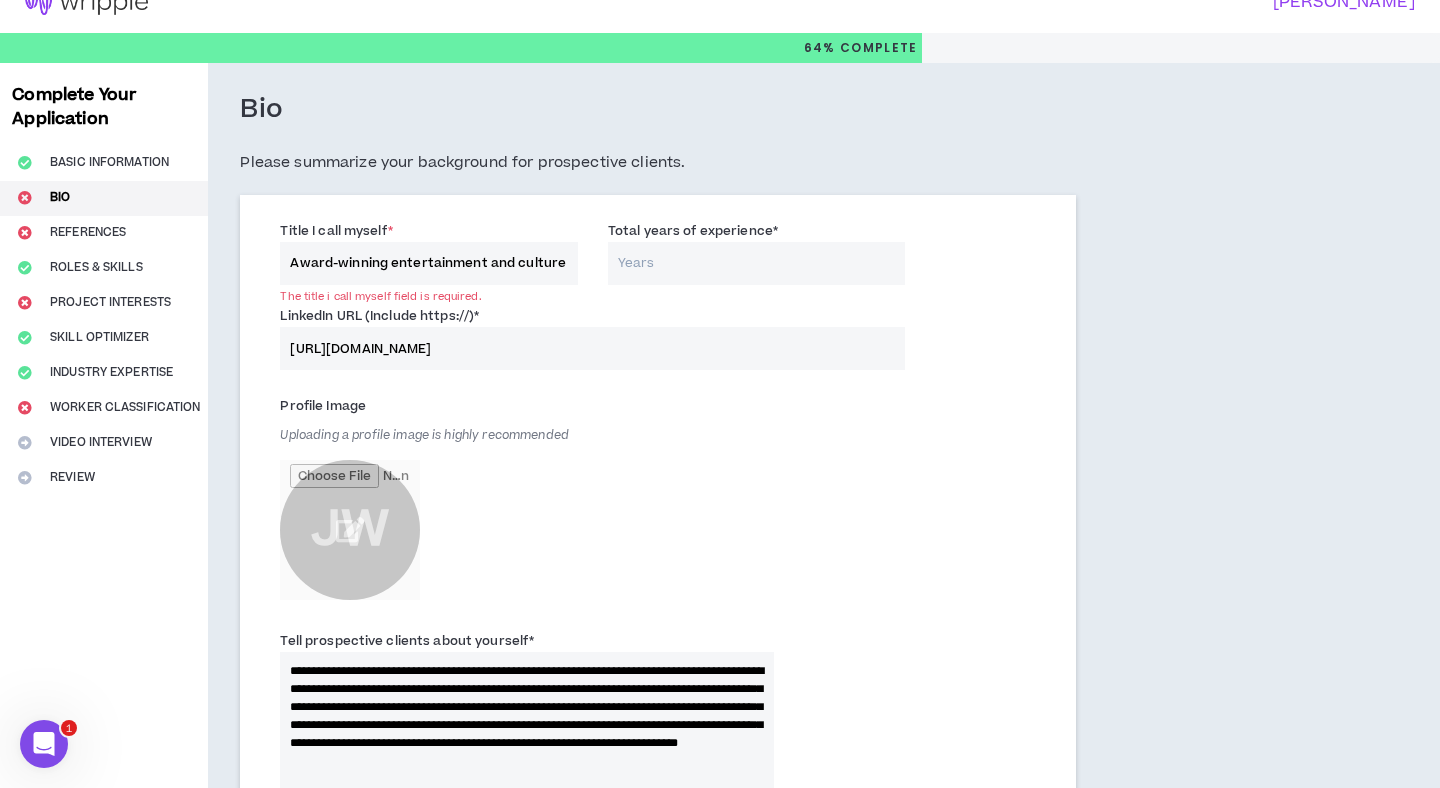scroll, scrollTop: 0, scrollLeft: 160, axis: horizontal 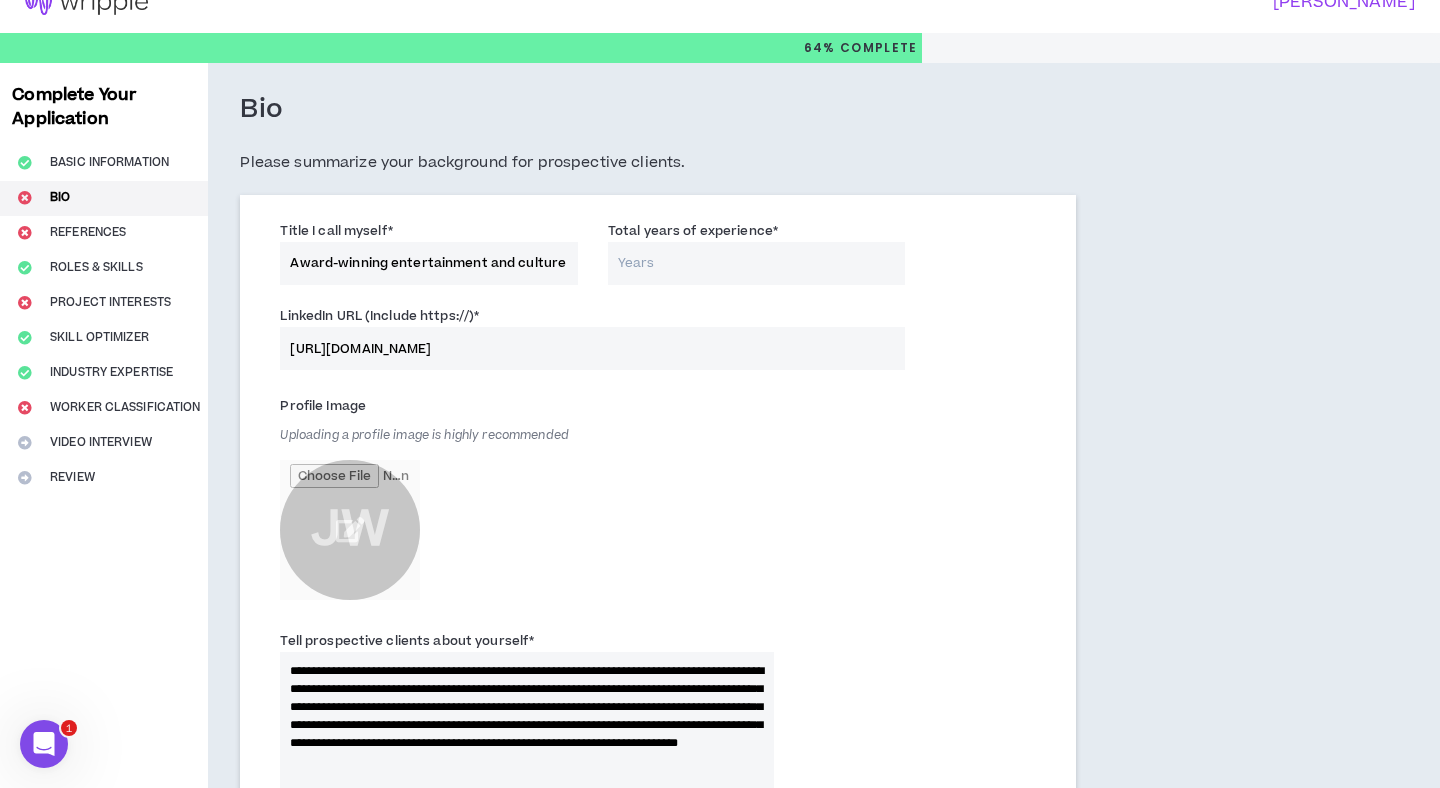 drag, startPoint x: 334, startPoint y: 261, endPoint x: 208, endPoint y: 258, distance: 126.035706 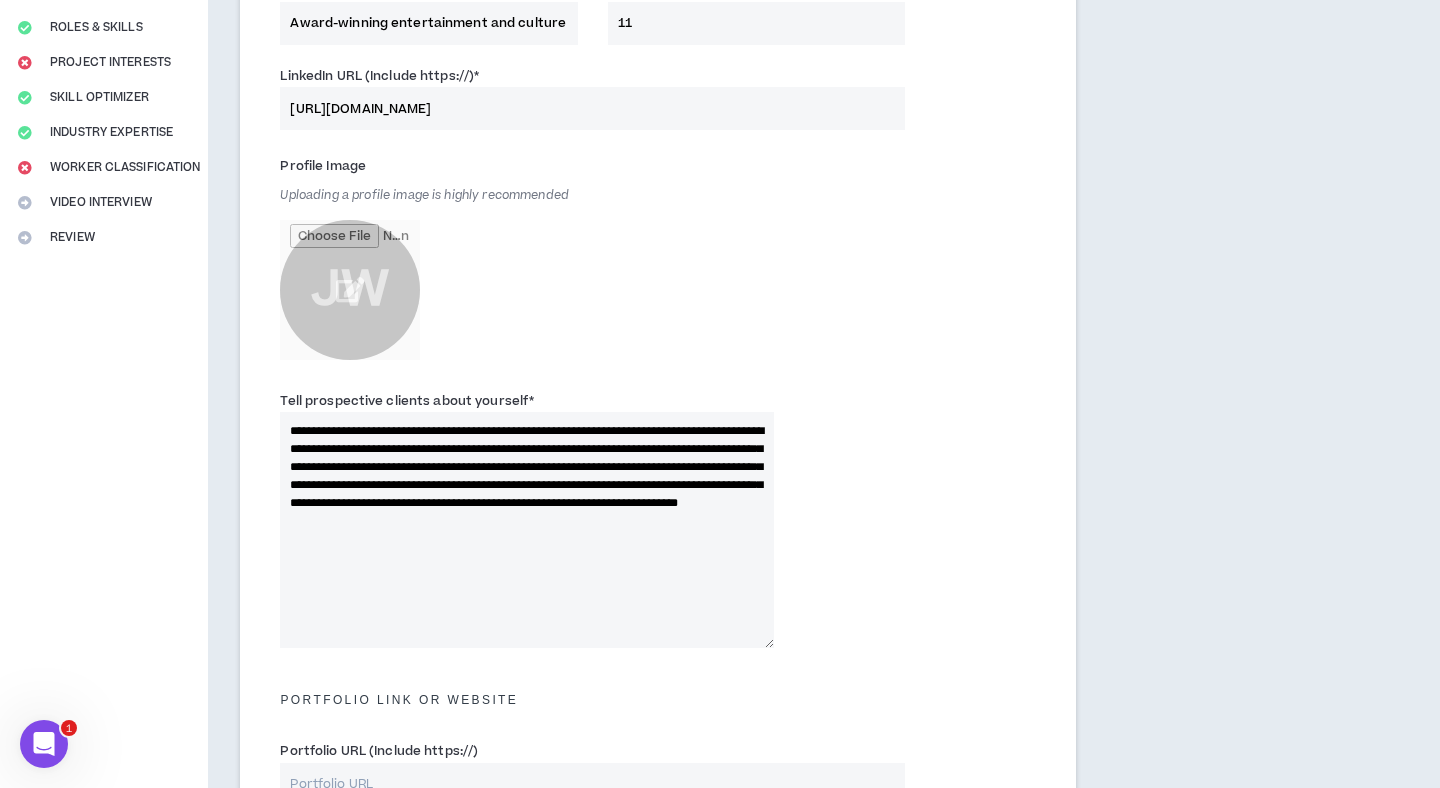 scroll, scrollTop: 300, scrollLeft: 0, axis: vertical 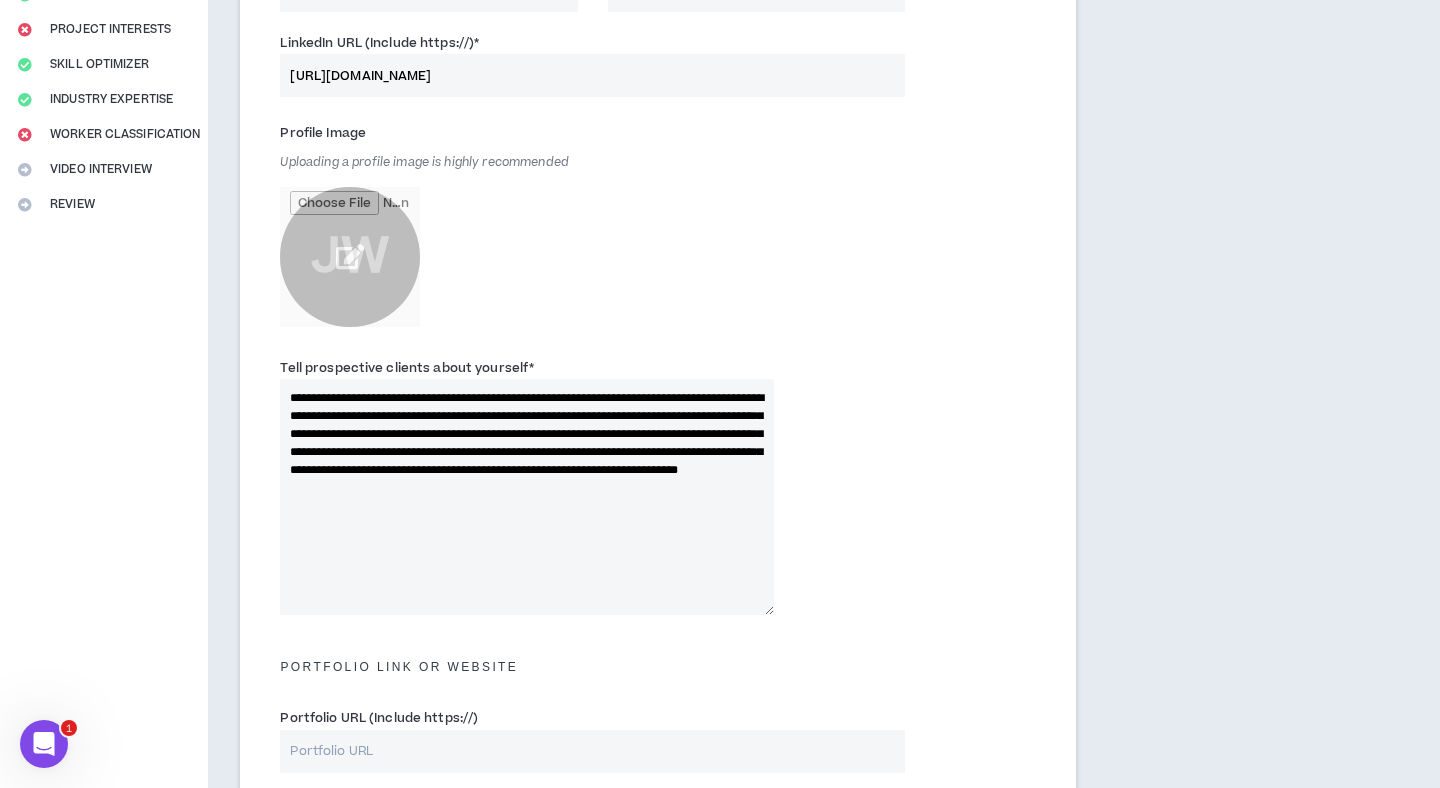 type on "11" 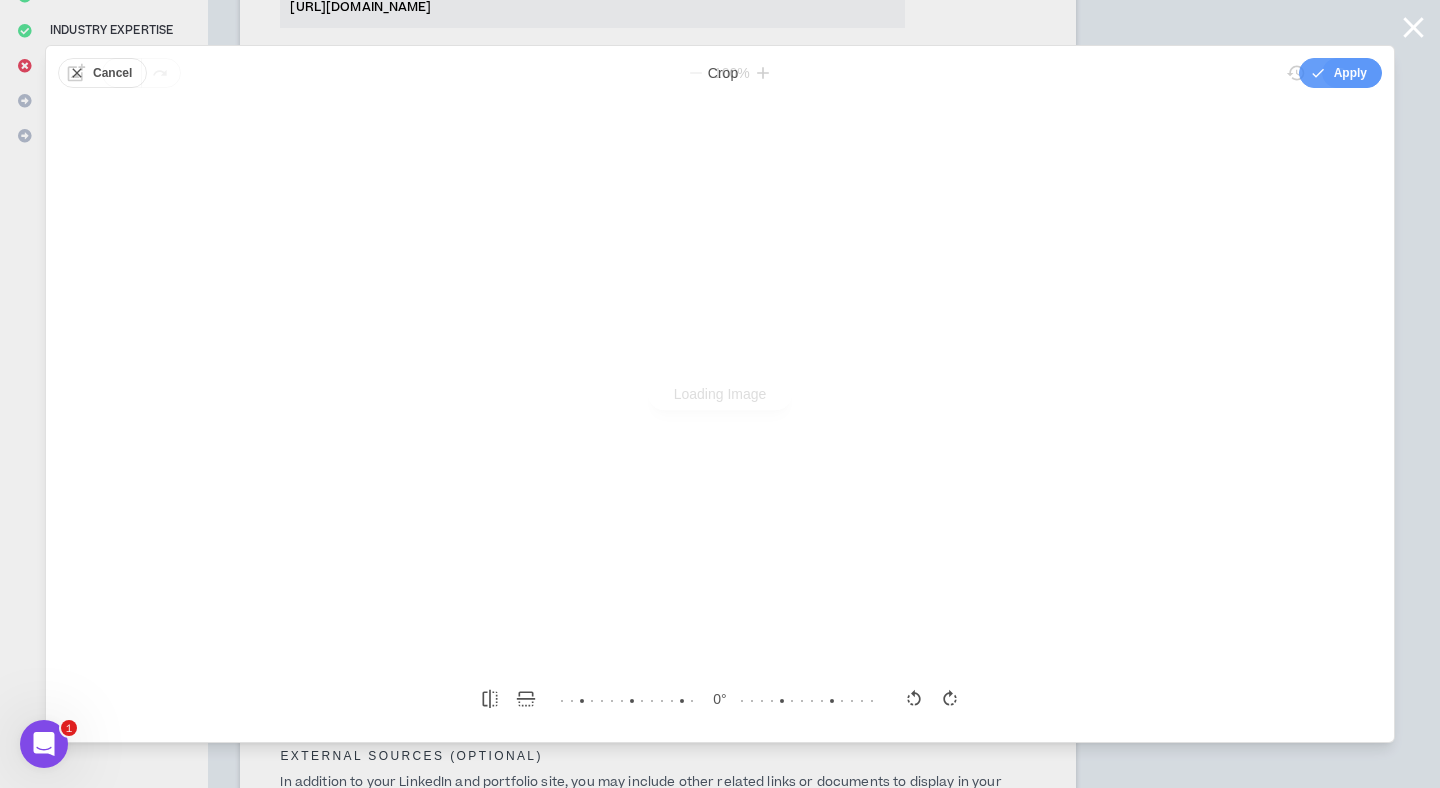 scroll, scrollTop: 0, scrollLeft: 0, axis: both 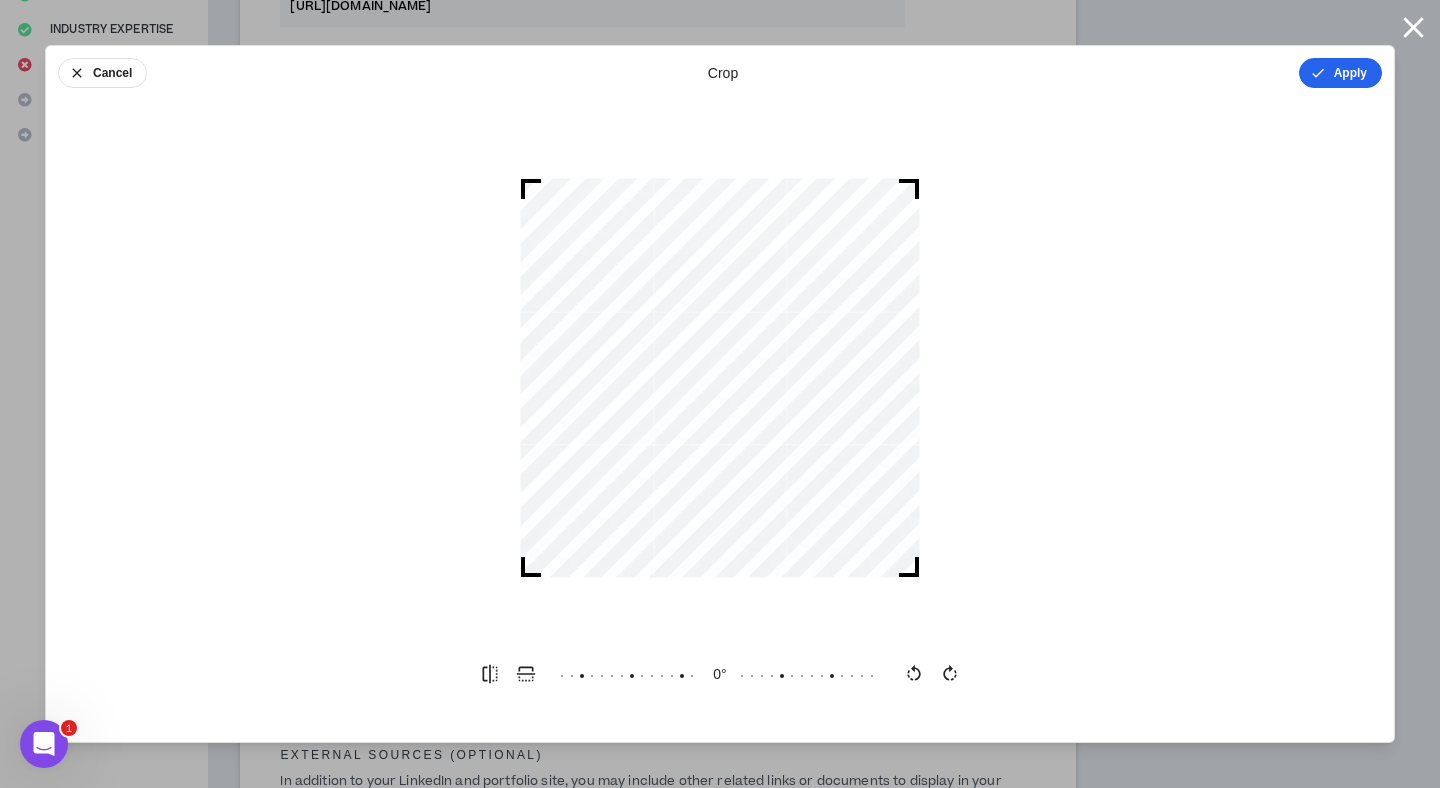 click on "Apply" at bounding box center (1340, 73) 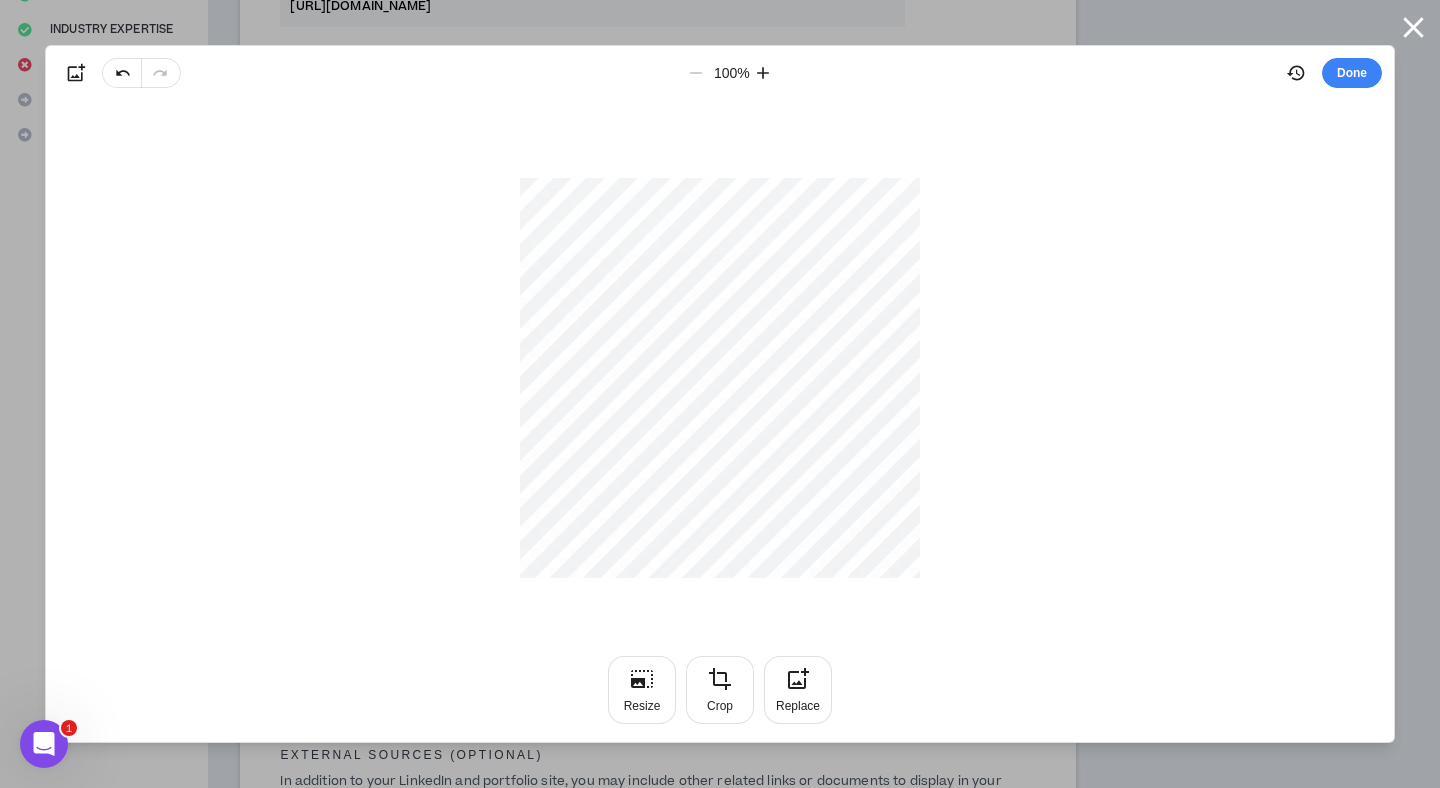 click on "100 % Done" at bounding box center (720, 73) 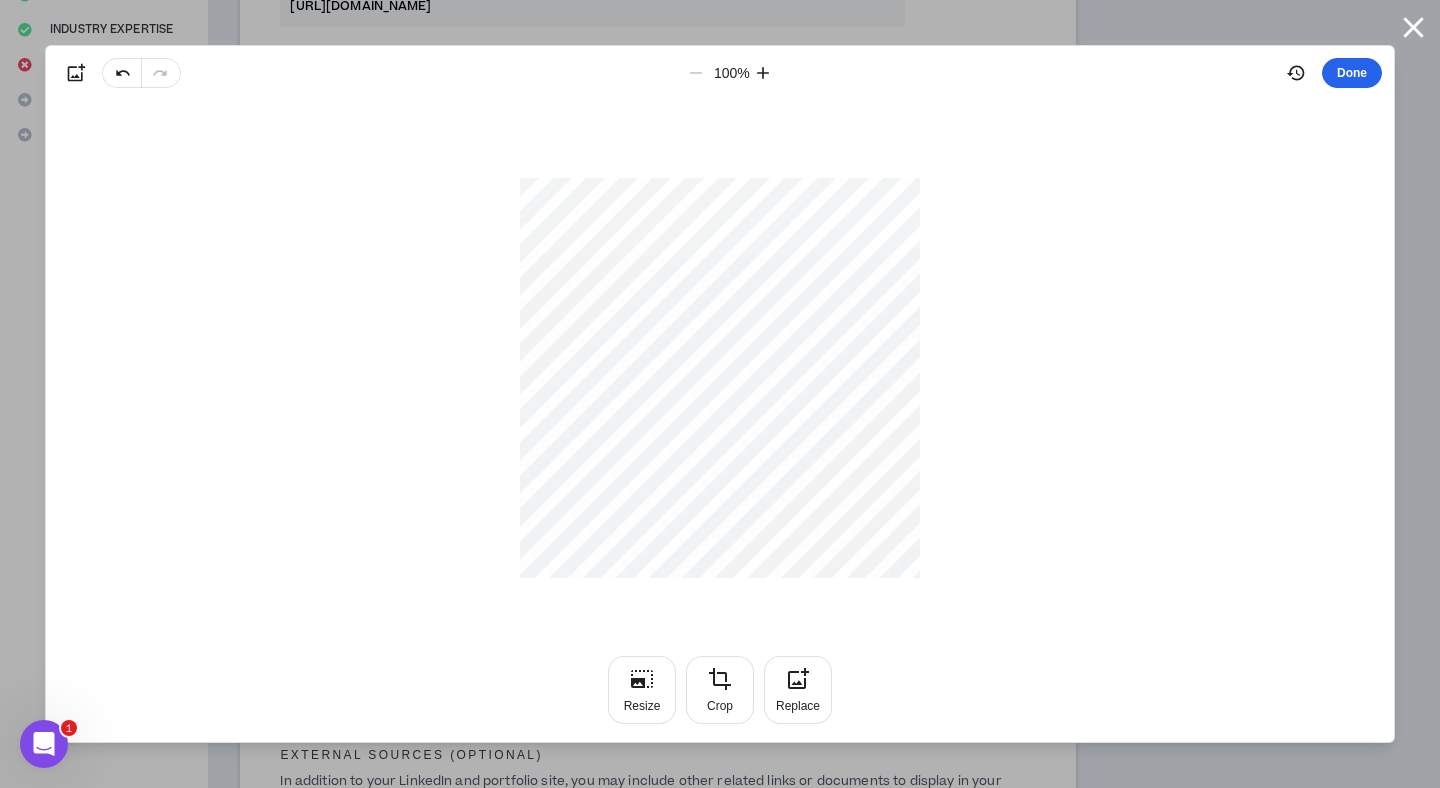 click on "Done" at bounding box center (1352, 73) 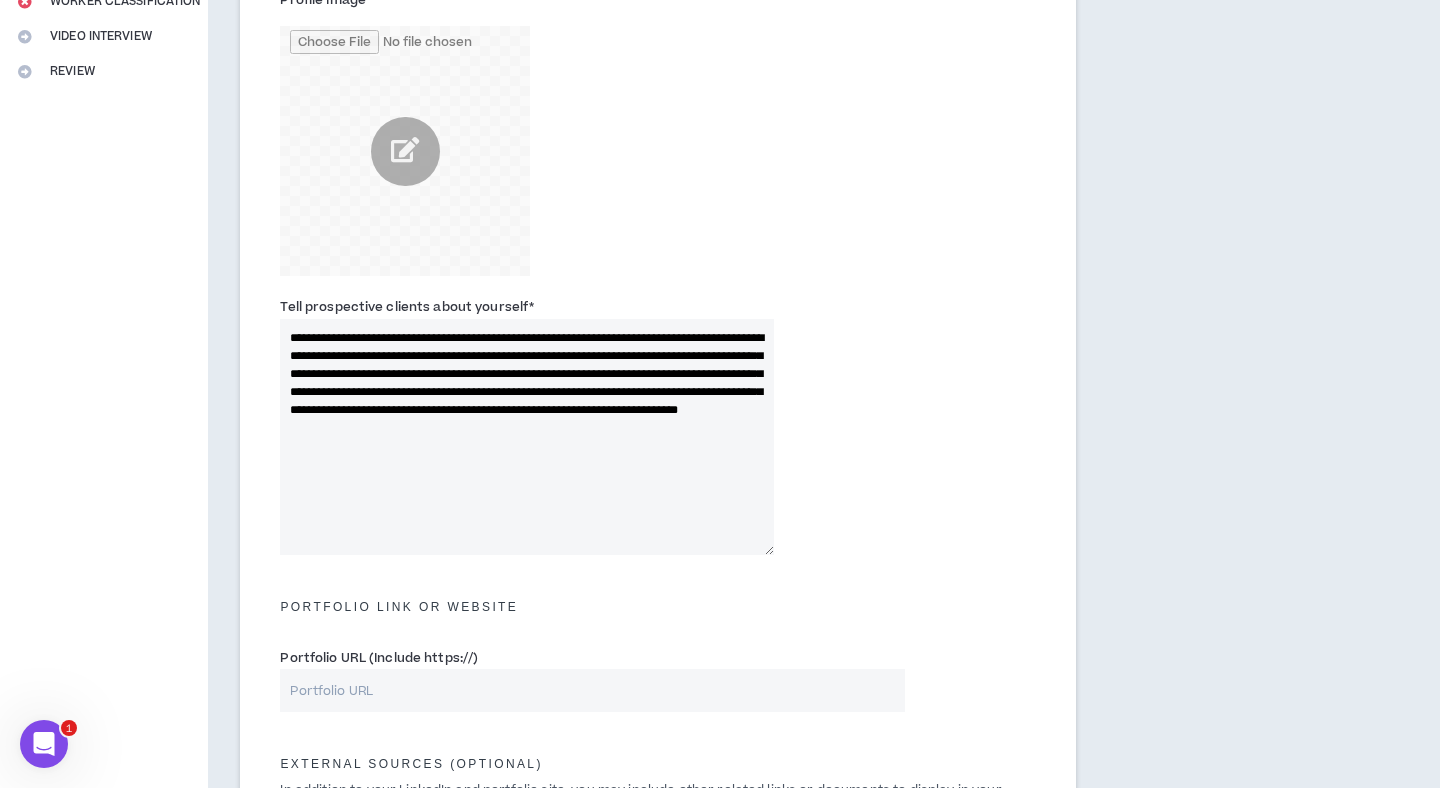 scroll, scrollTop: 486, scrollLeft: 0, axis: vertical 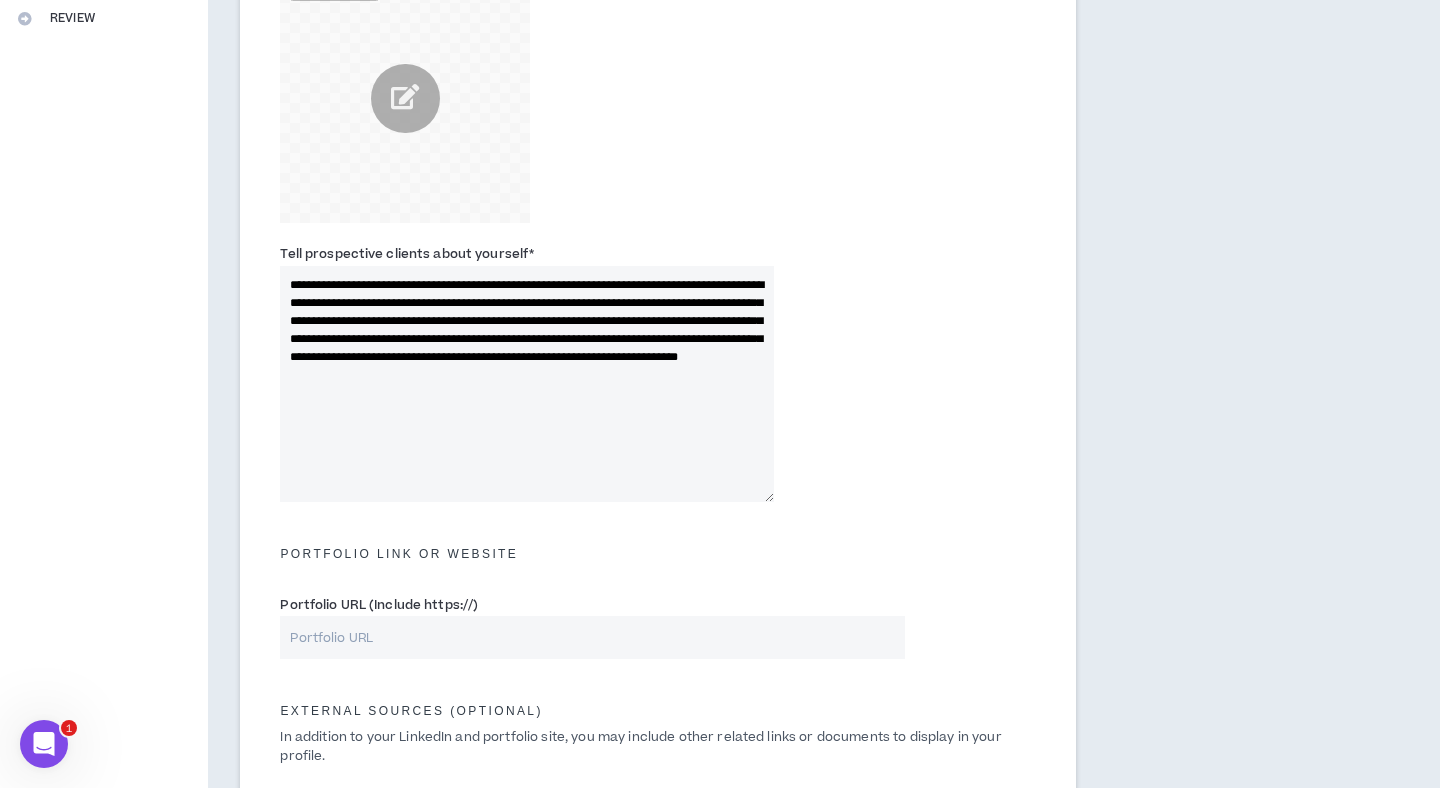 click on "Portfolio URL (Include https://)" at bounding box center (592, 637) 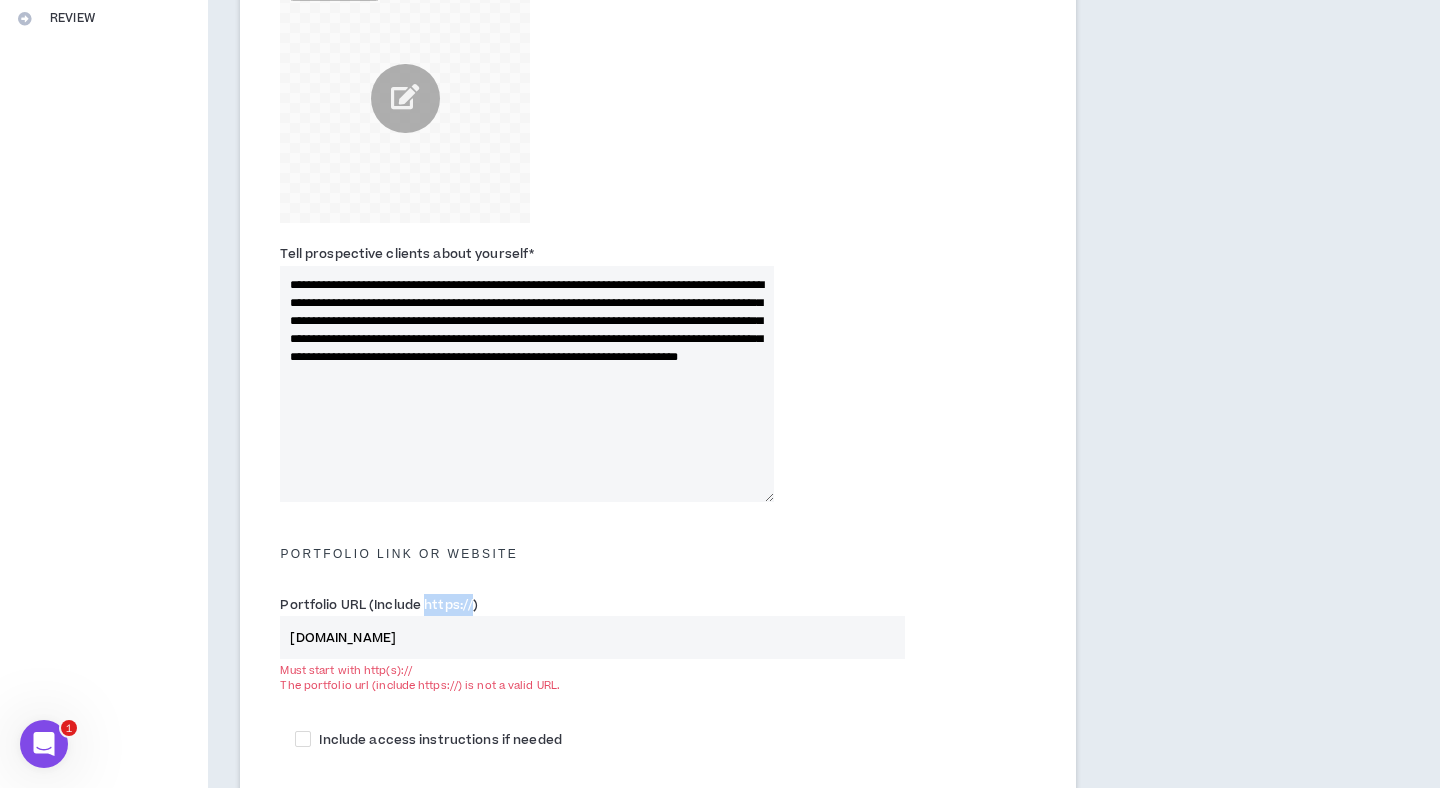 drag, startPoint x: 422, startPoint y: 602, endPoint x: 472, endPoint y: 606, distance: 50.159744 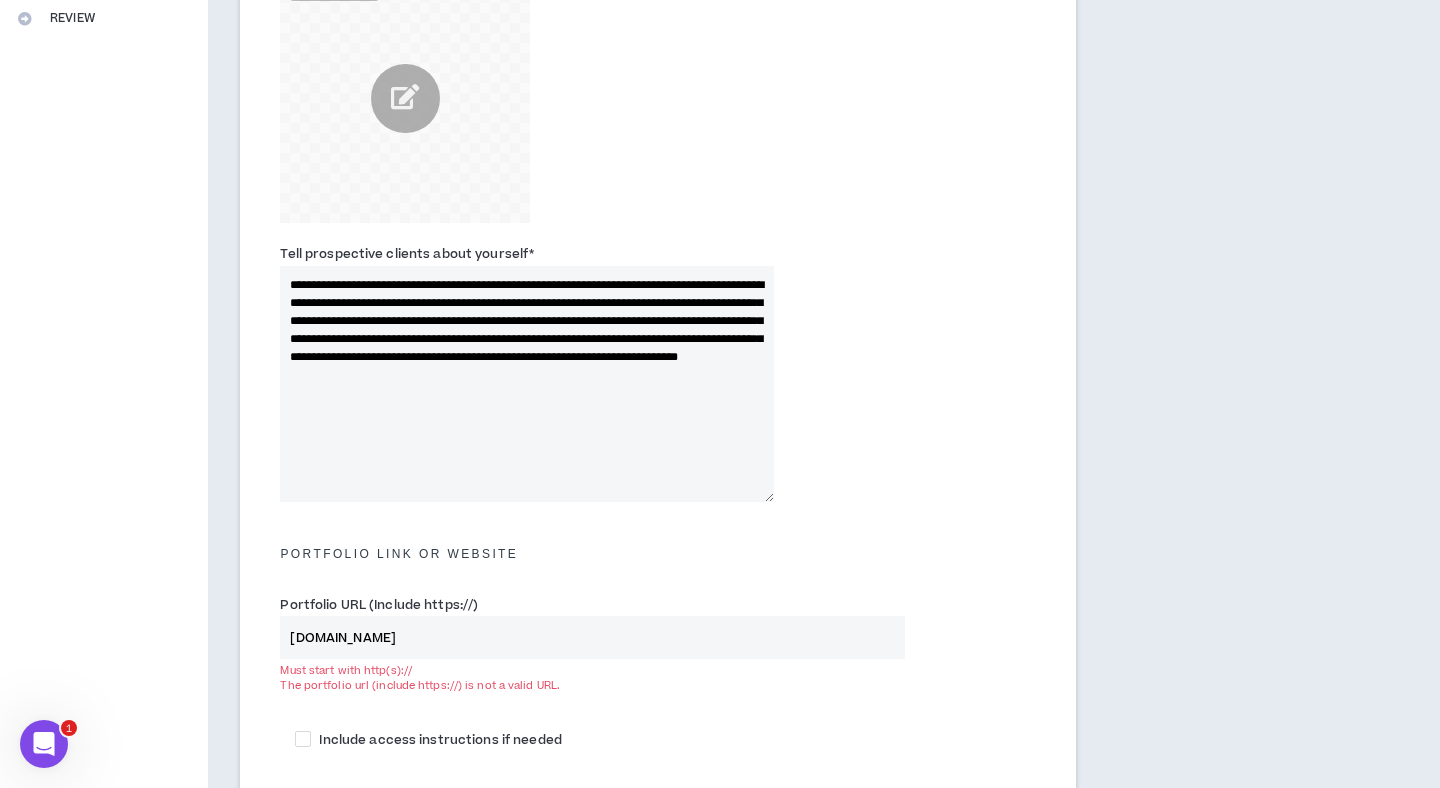 click on "[DOMAIN_NAME]" at bounding box center [592, 637] 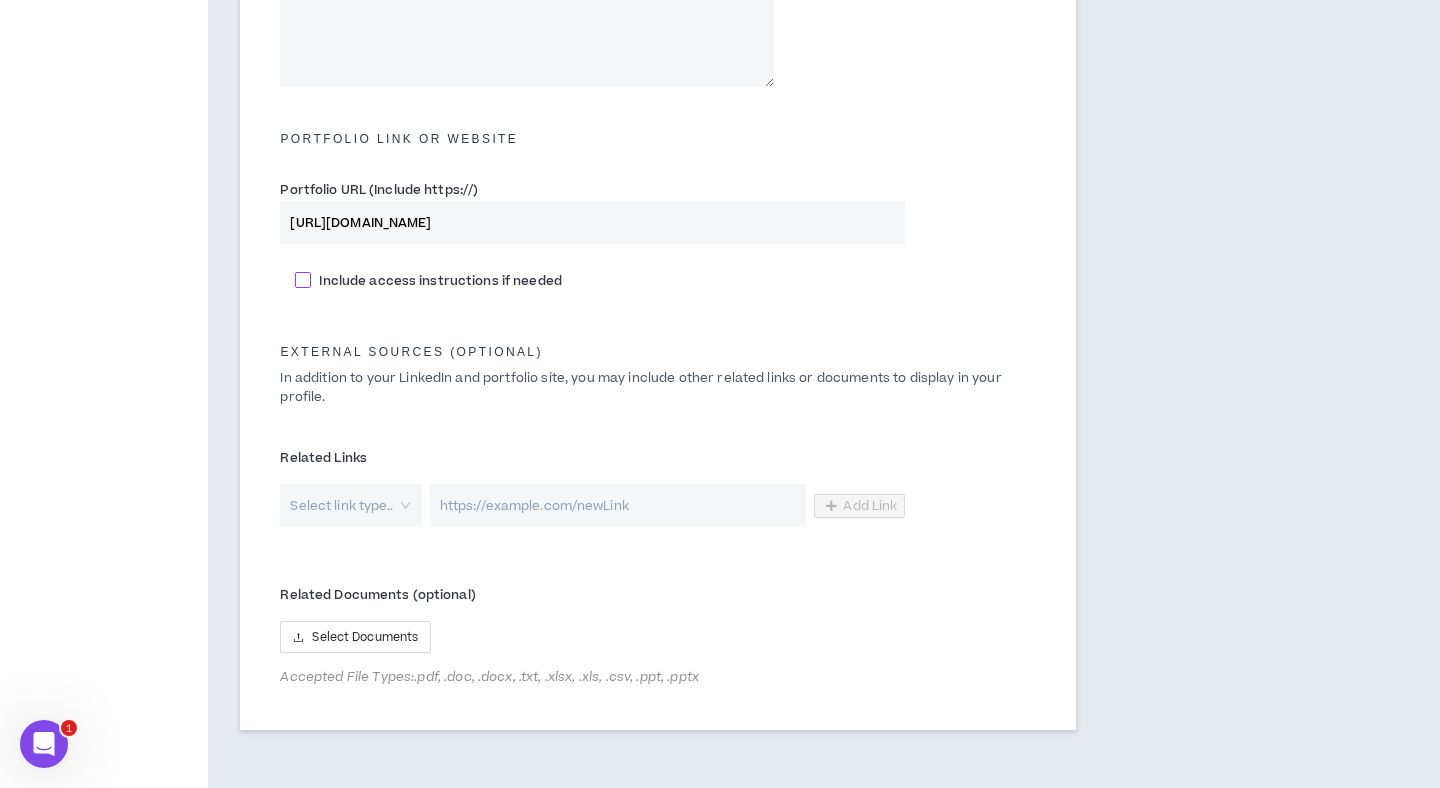 scroll, scrollTop: 905, scrollLeft: 0, axis: vertical 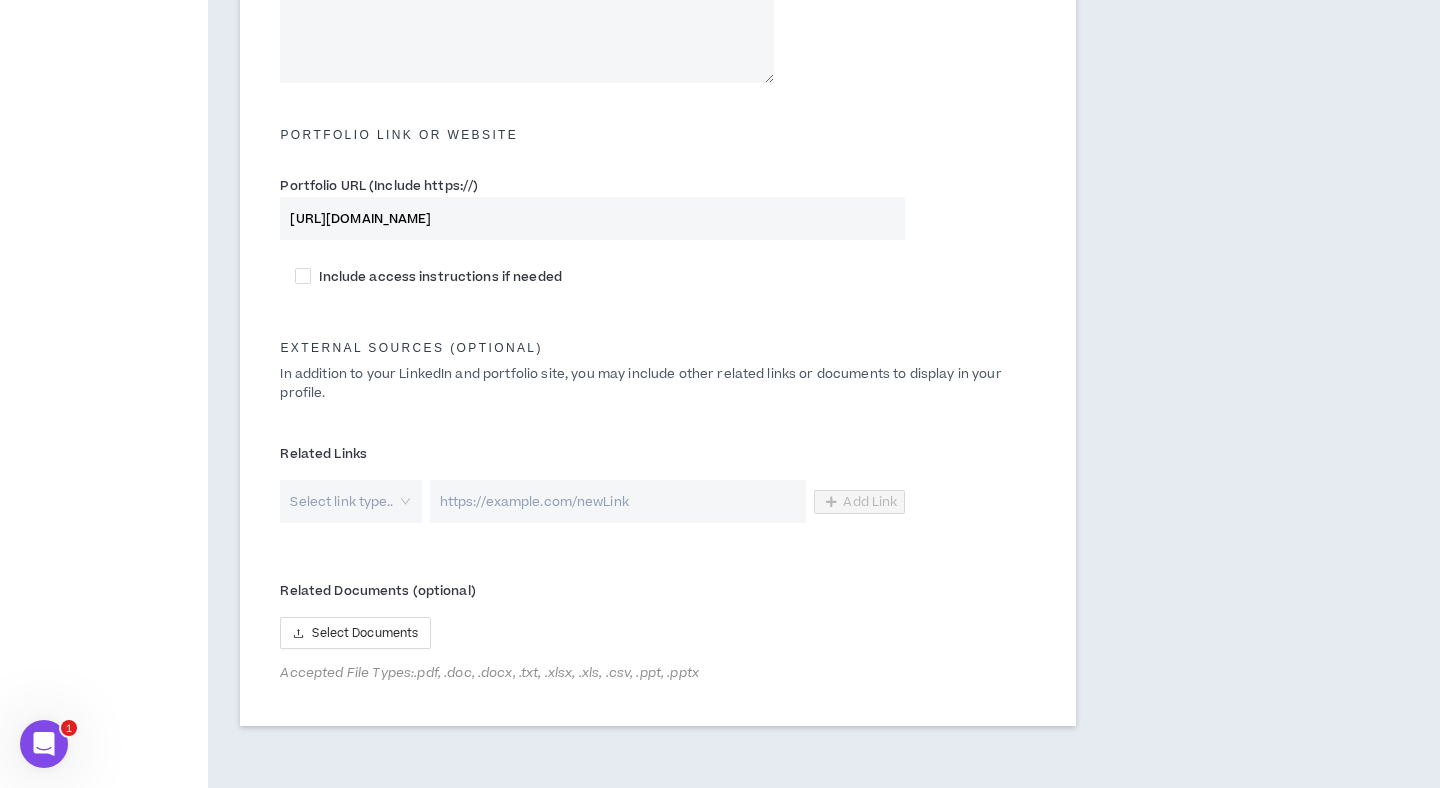 type on "[URL][DOMAIN_NAME]" 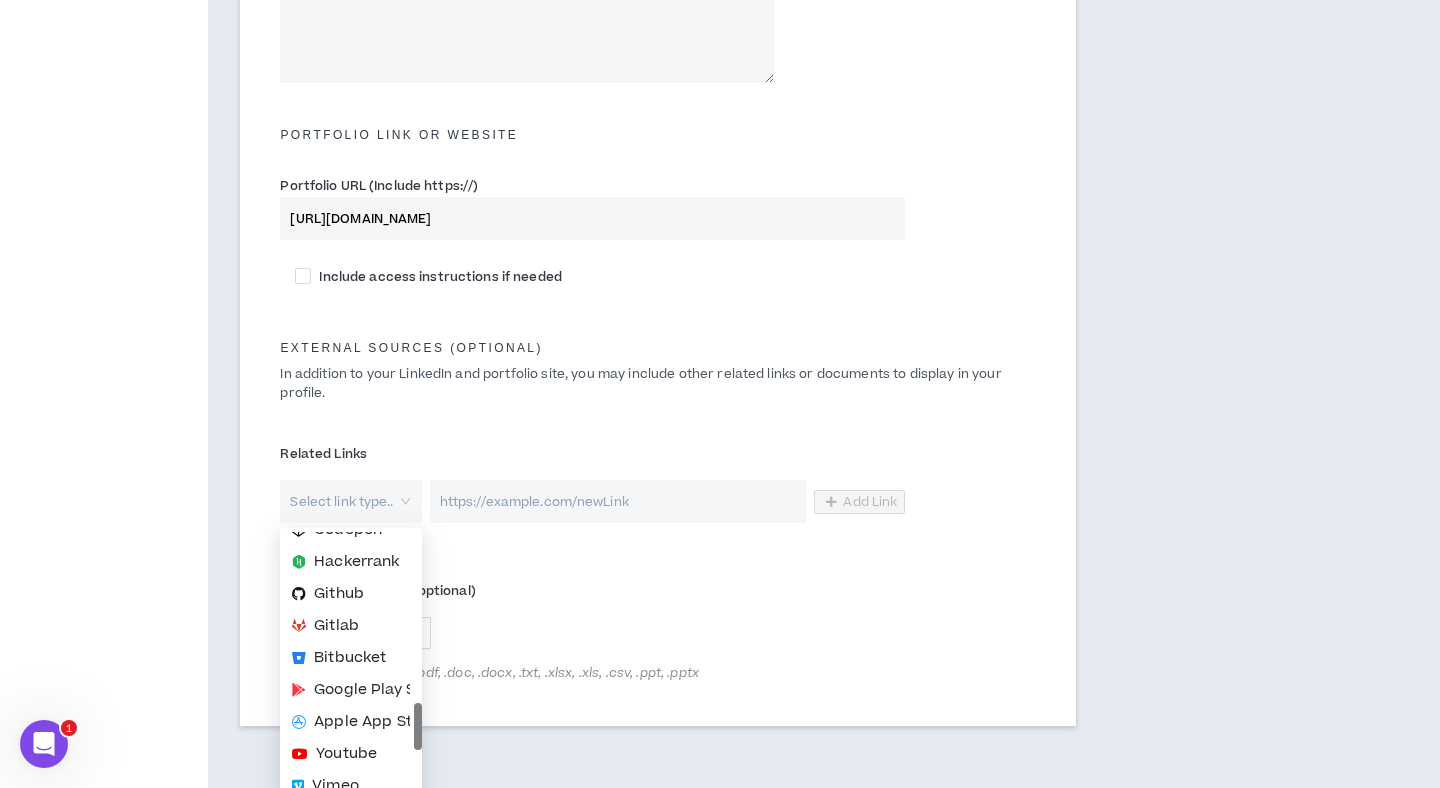 scroll, scrollTop: 288, scrollLeft: 0, axis: vertical 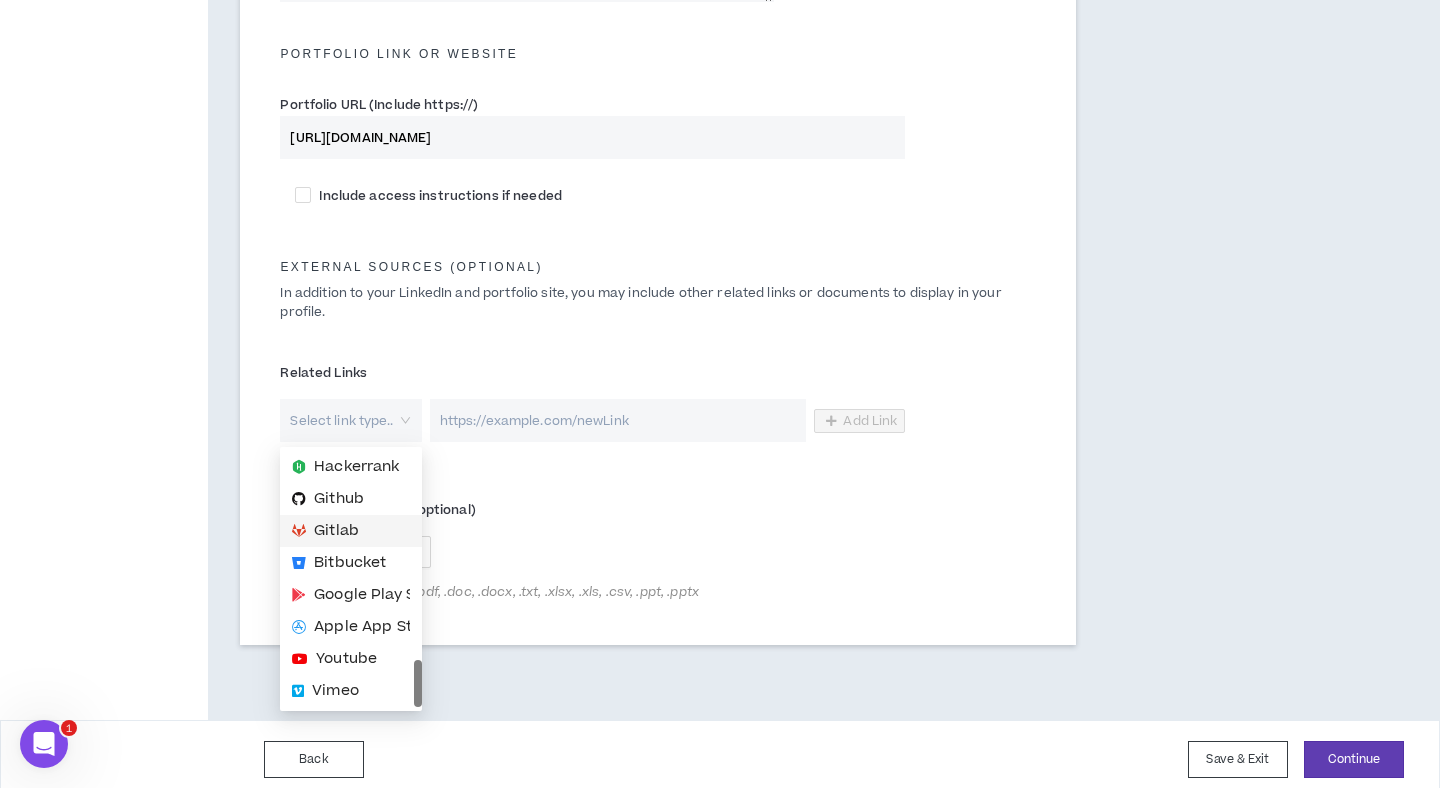 click on "Select Documents" at bounding box center (592, 552) 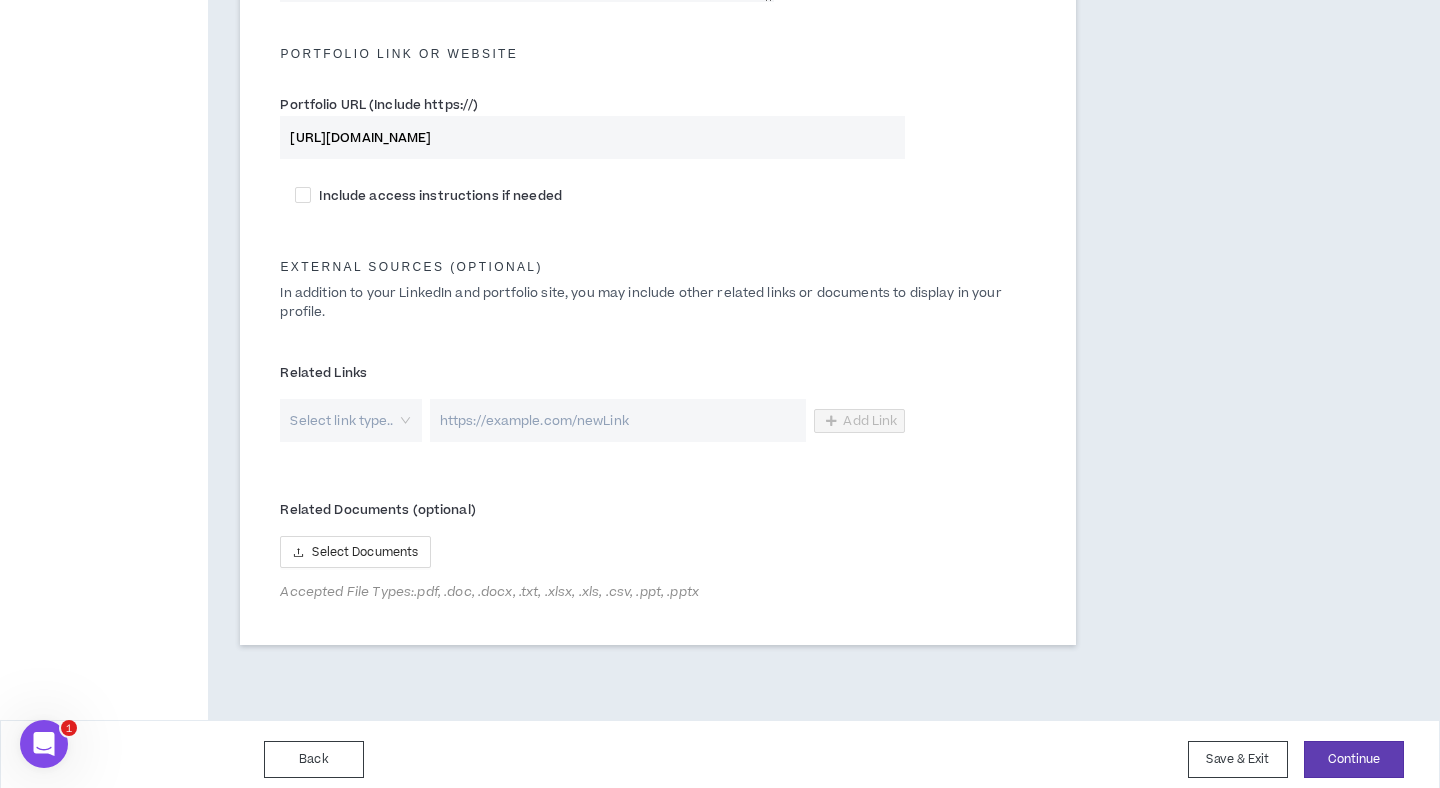 click on "Back Save & Exit Continue Save & Exit" at bounding box center (720, 759) 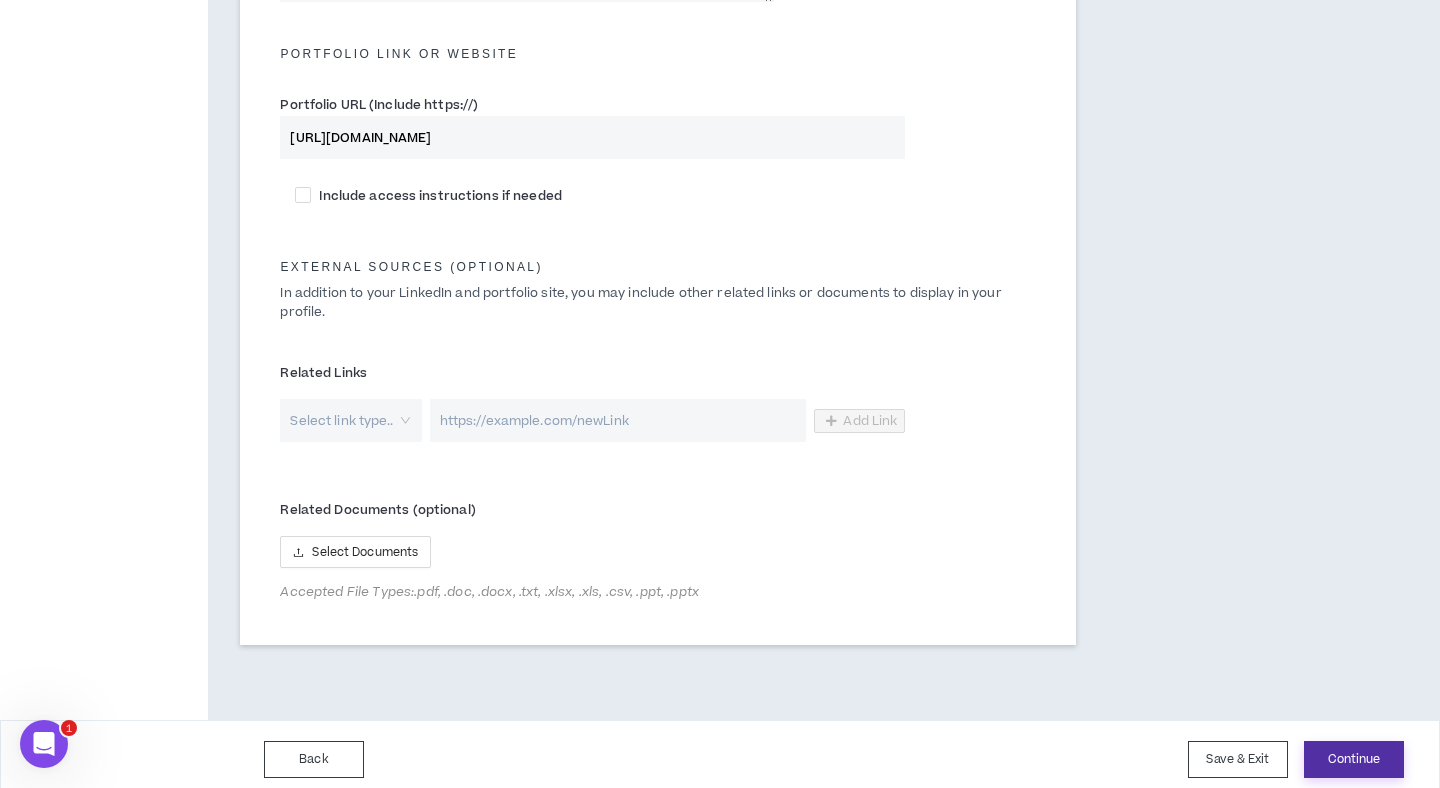 click on "Continue" at bounding box center (1354, 759) 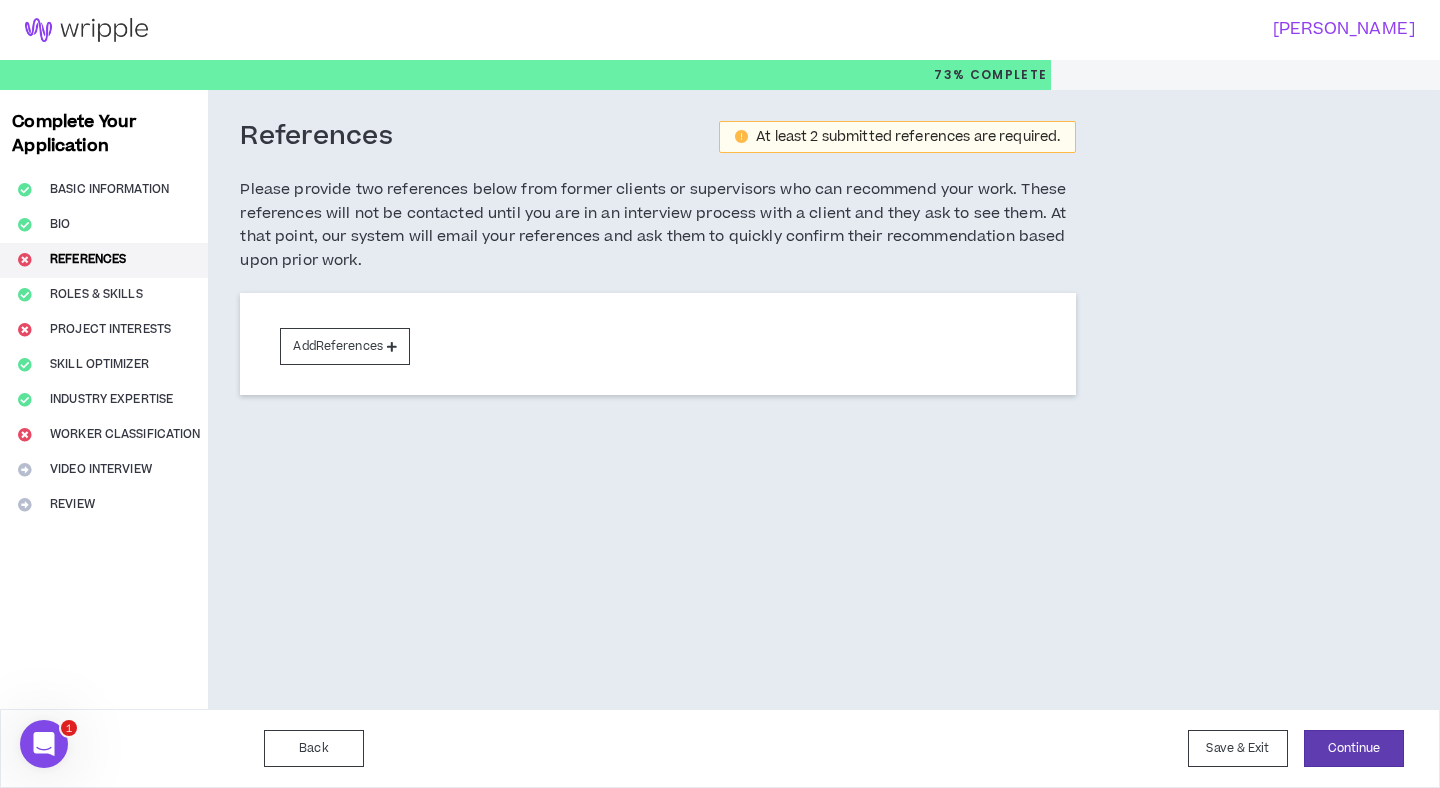 scroll, scrollTop: 0, scrollLeft: 0, axis: both 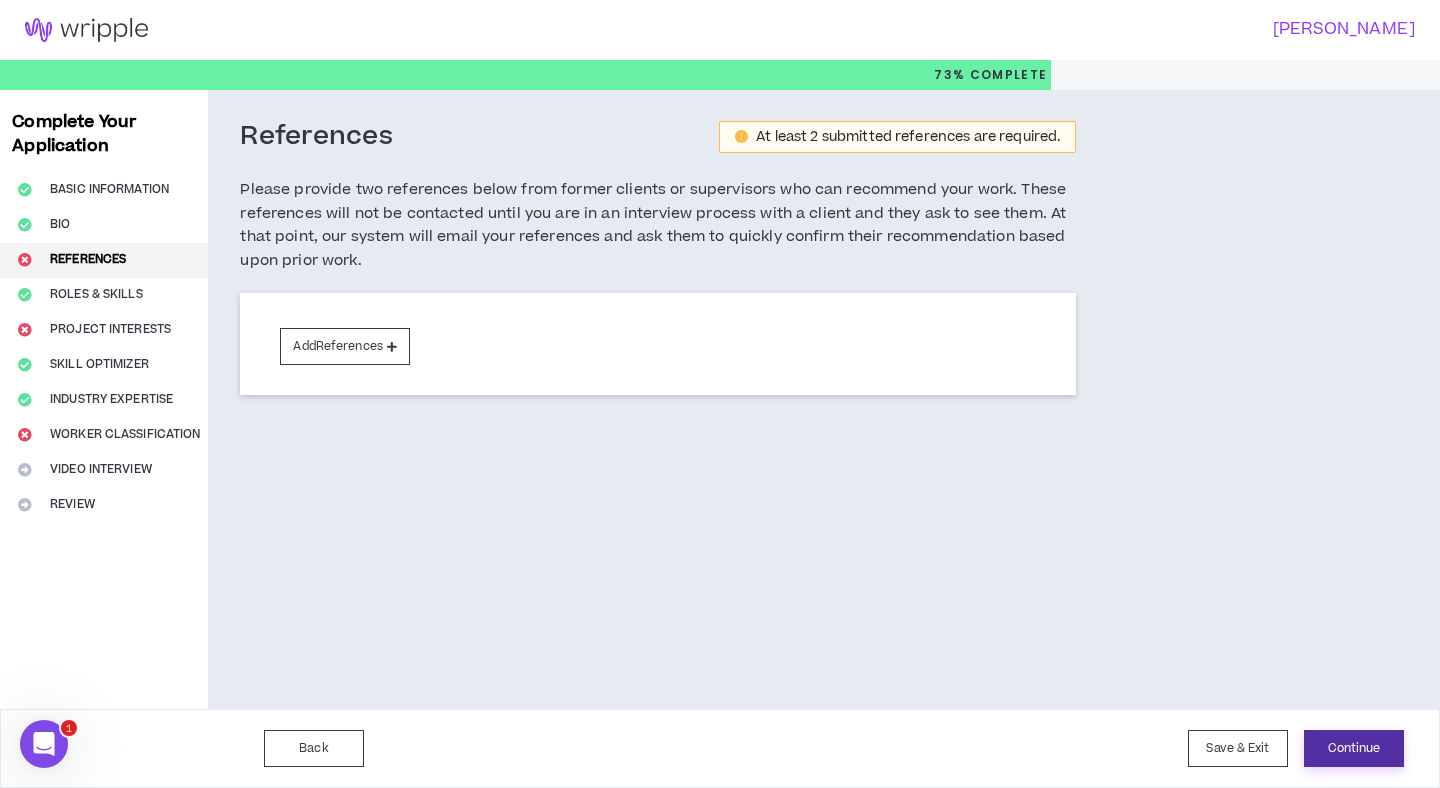 click on "Continue" at bounding box center [1354, 748] 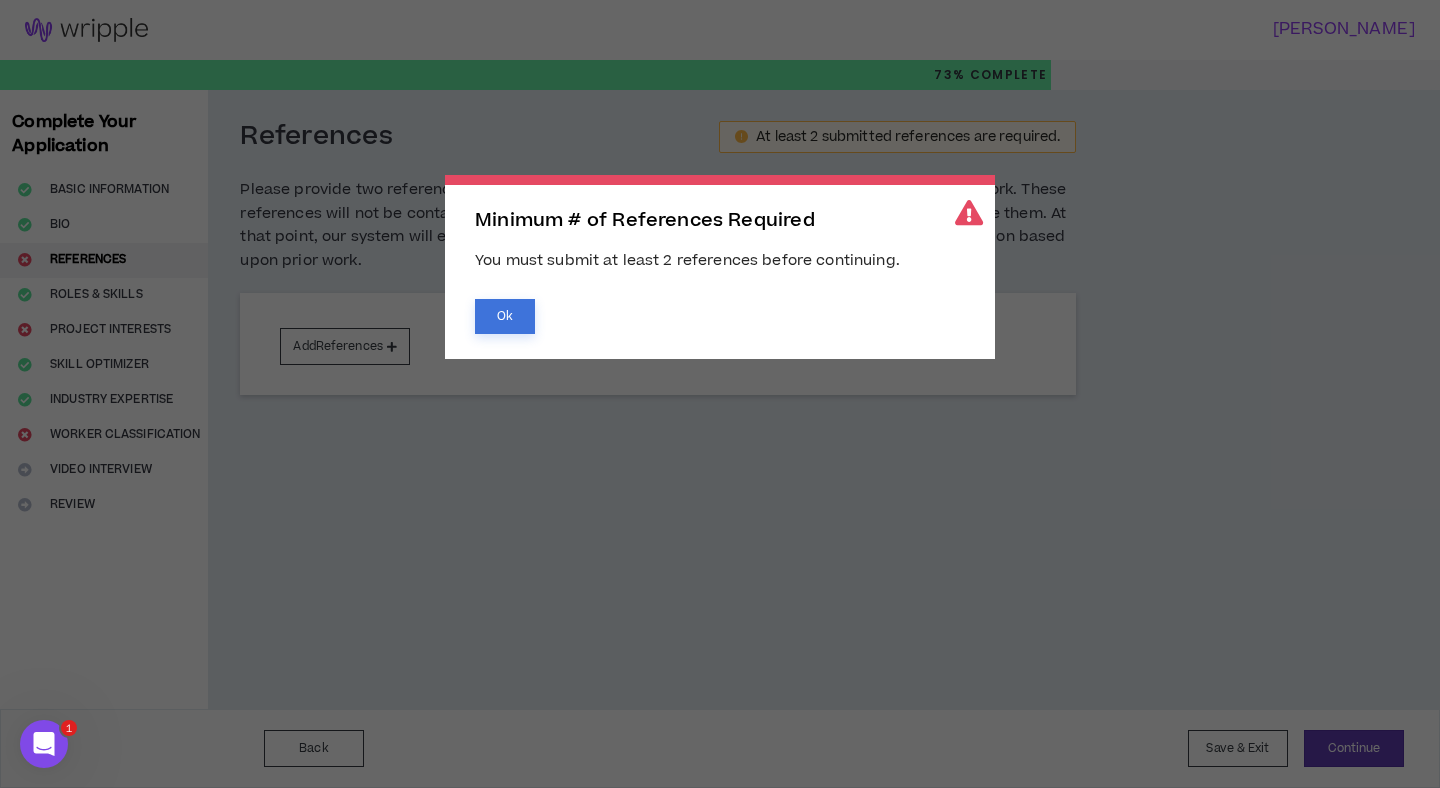 click on "Ok" at bounding box center (505, 316) 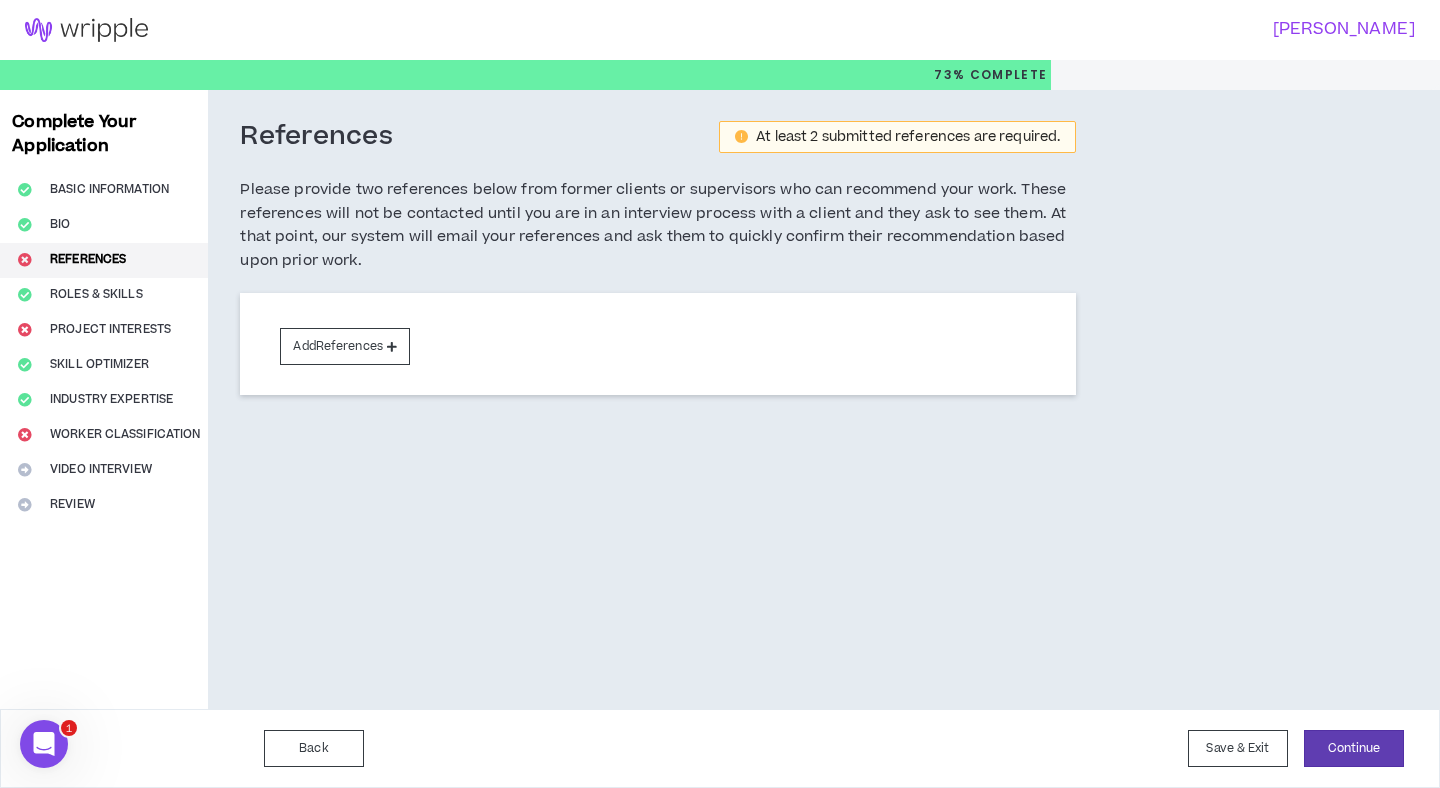 click on "Complete Your Application Basic Information Bio References Roles & Skills Project Interests Skill Optimizer Industry Expertise Worker Classification Video Interview Review" at bounding box center (104, 399) 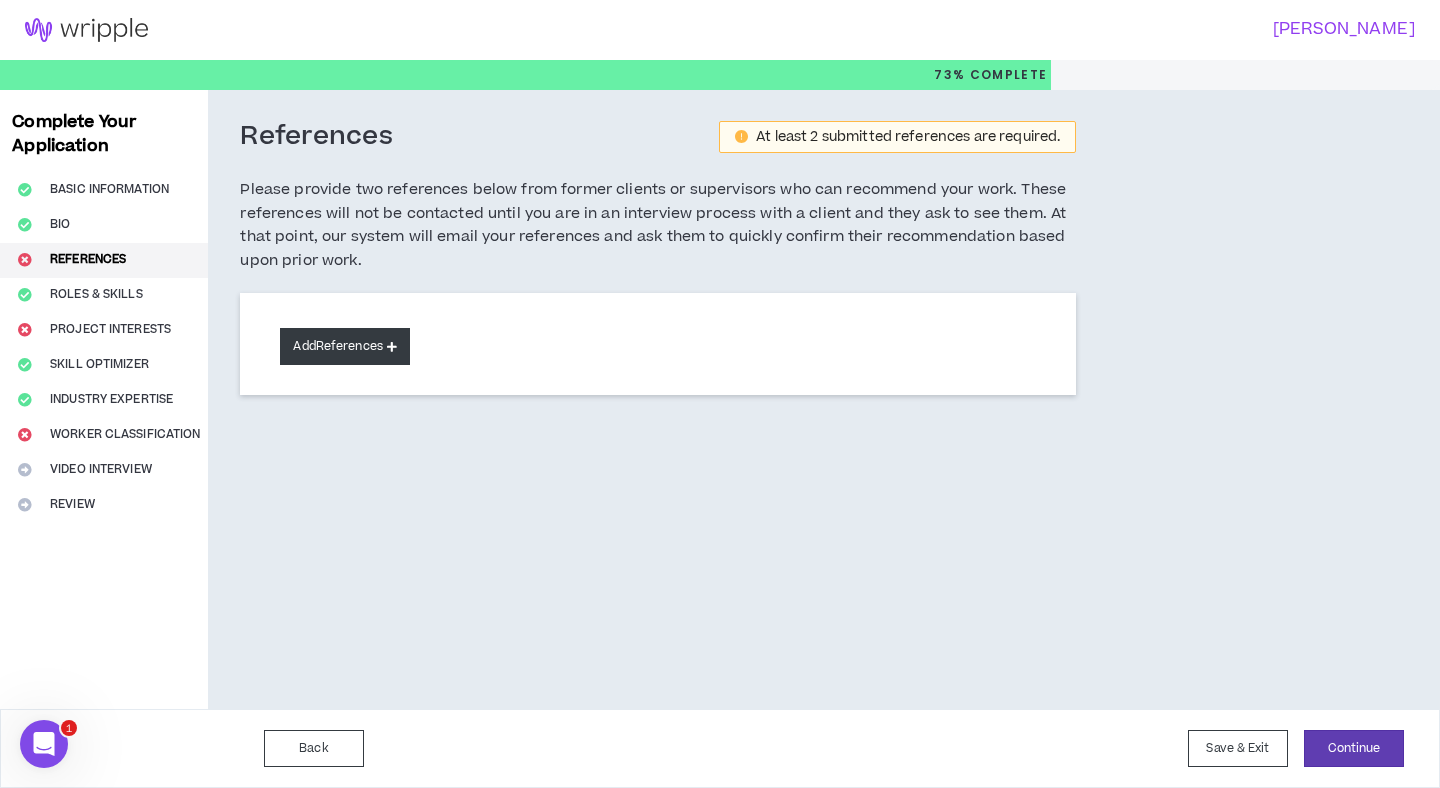 click on "Add  References" at bounding box center (345, 346) 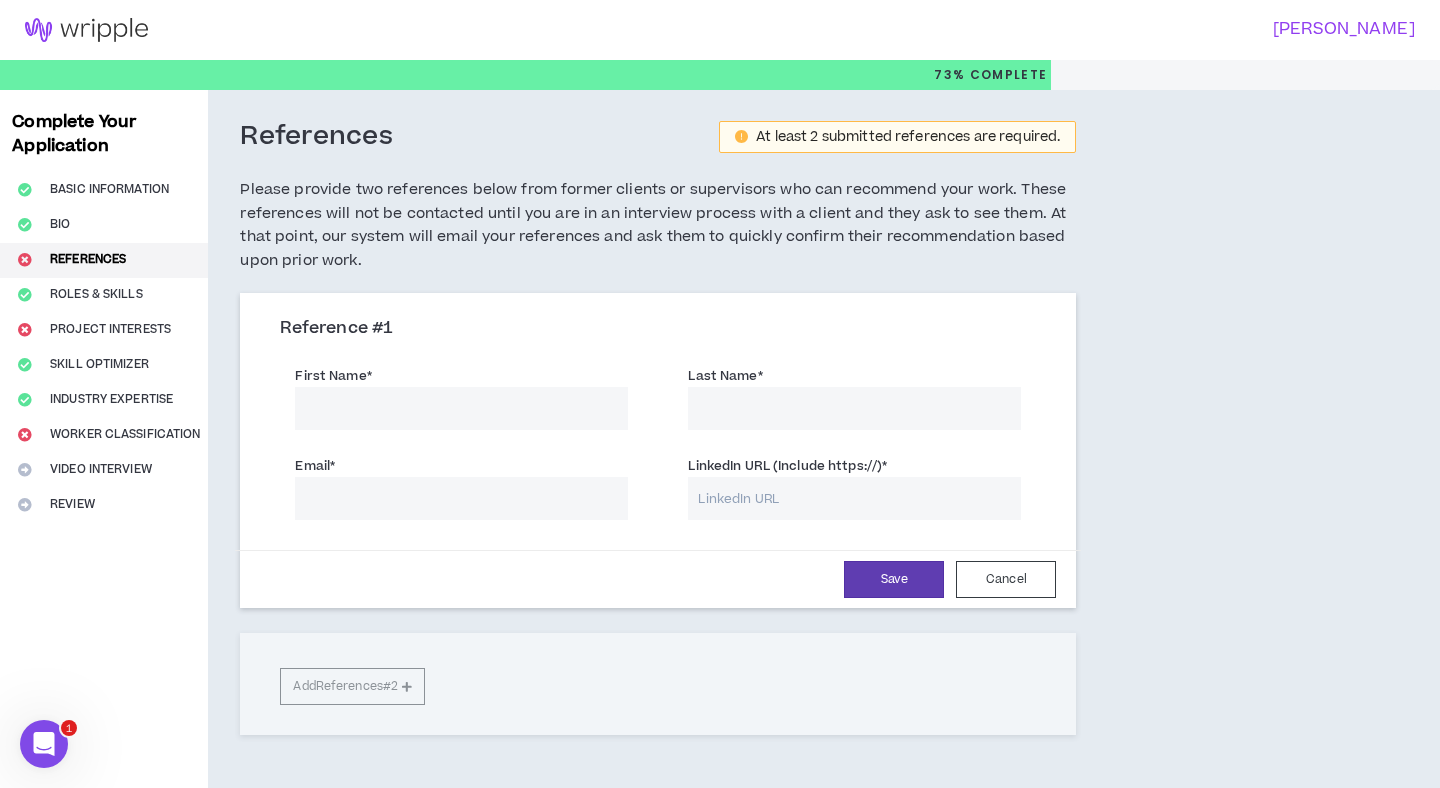 click on "First Name  *" at bounding box center (461, 408) 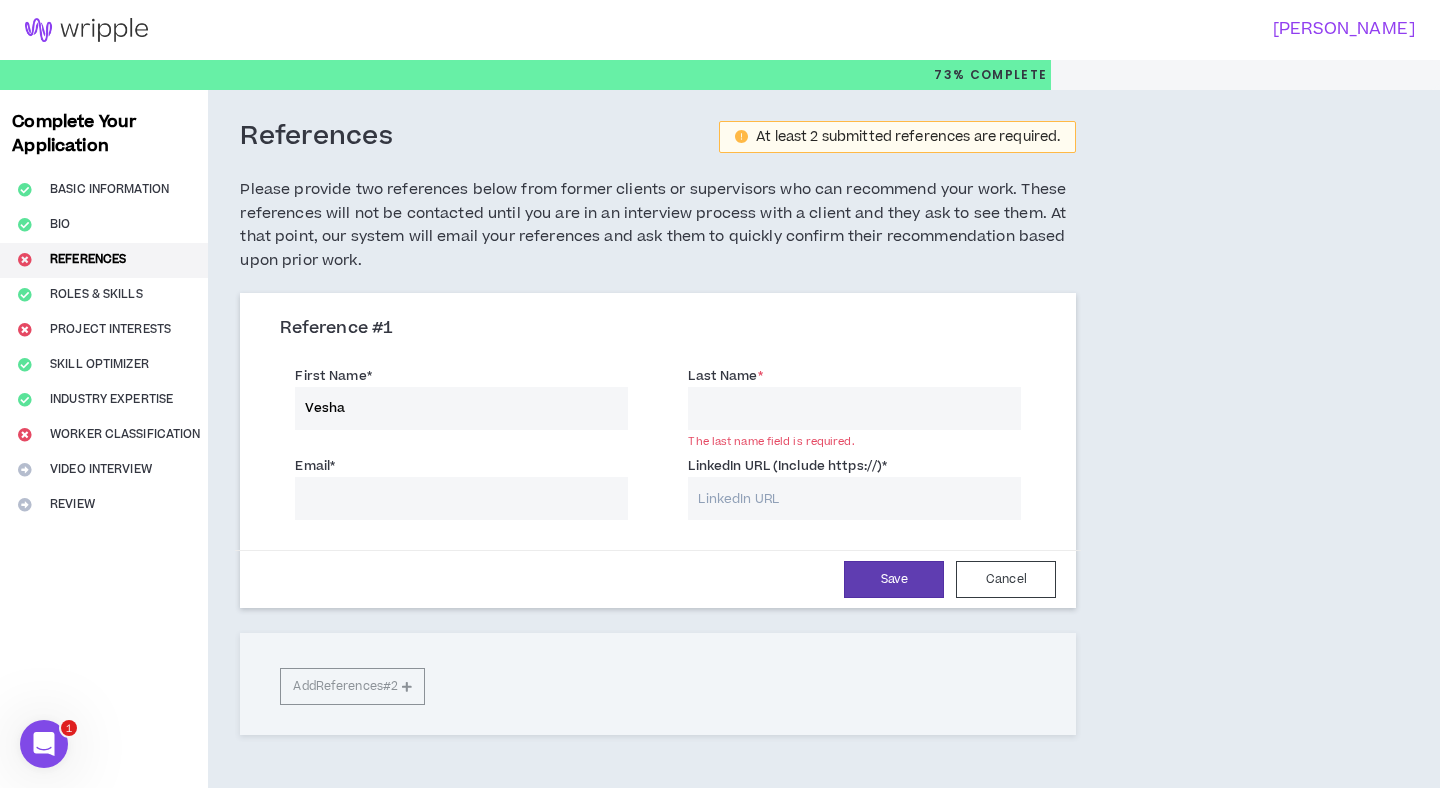 click on "First Name  * Vesha" at bounding box center (461, 397) 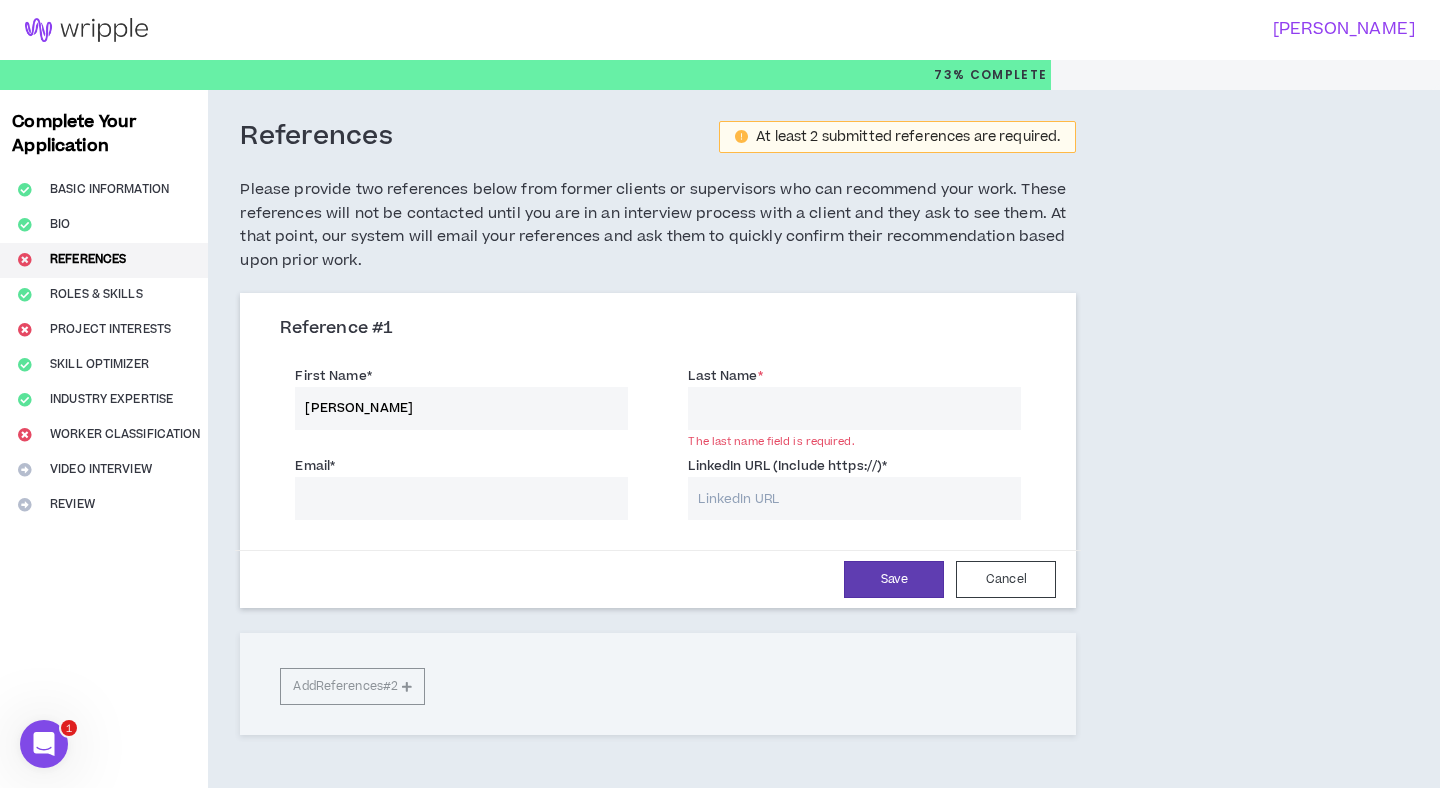 type on "[PERSON_NAME]" 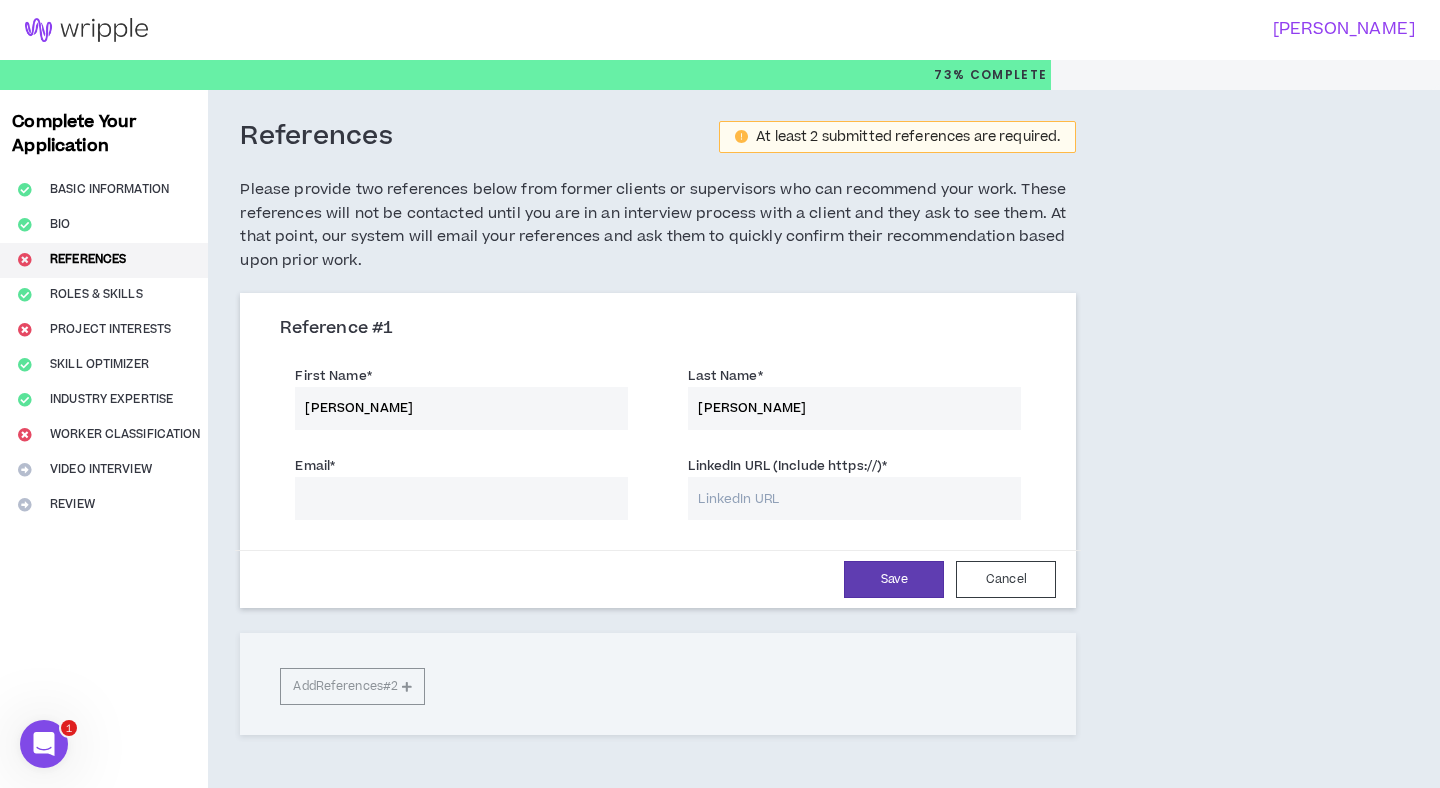type on "[PERSON_NAME]" 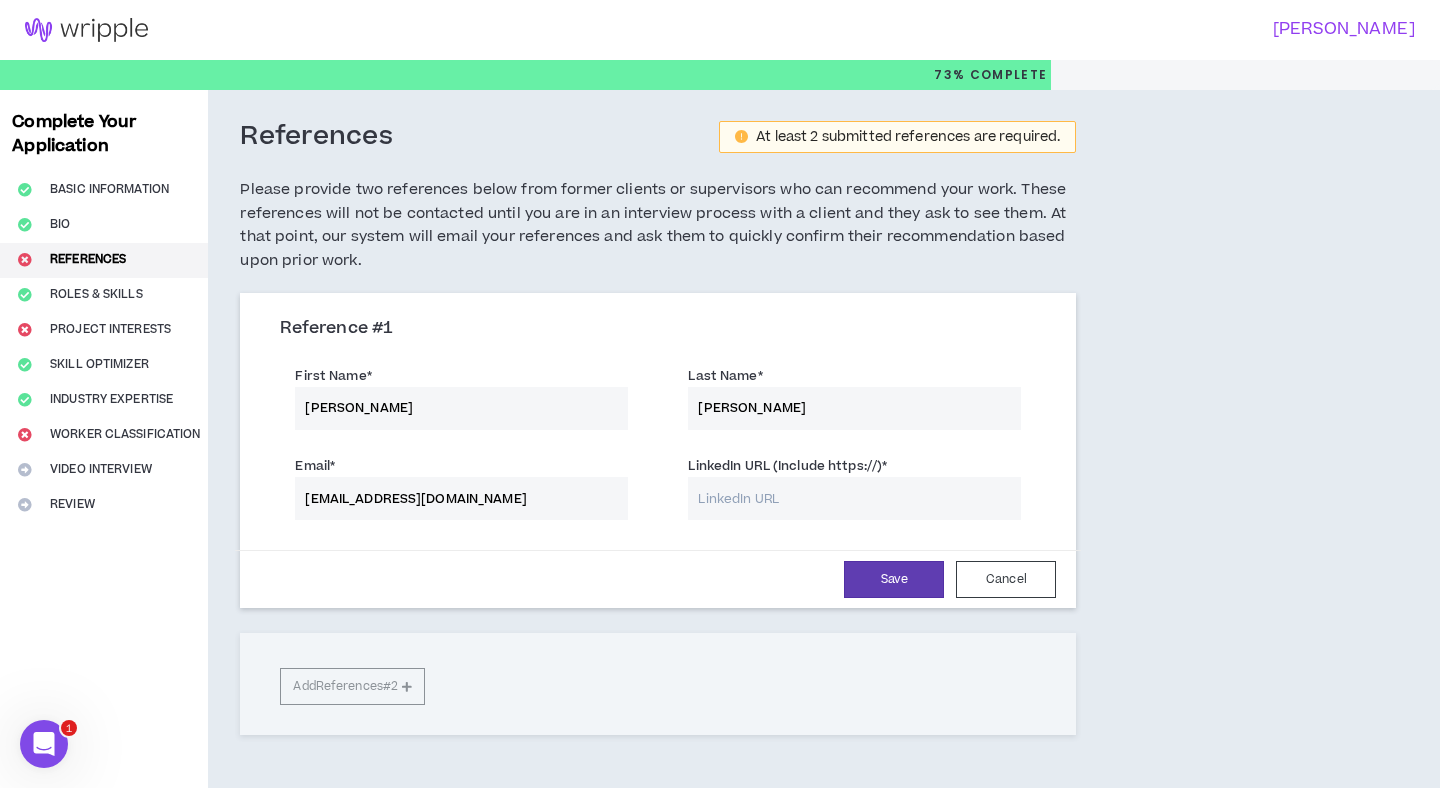 type on "[EMAIL_ADDRESS][DOMAIN_NAME]" 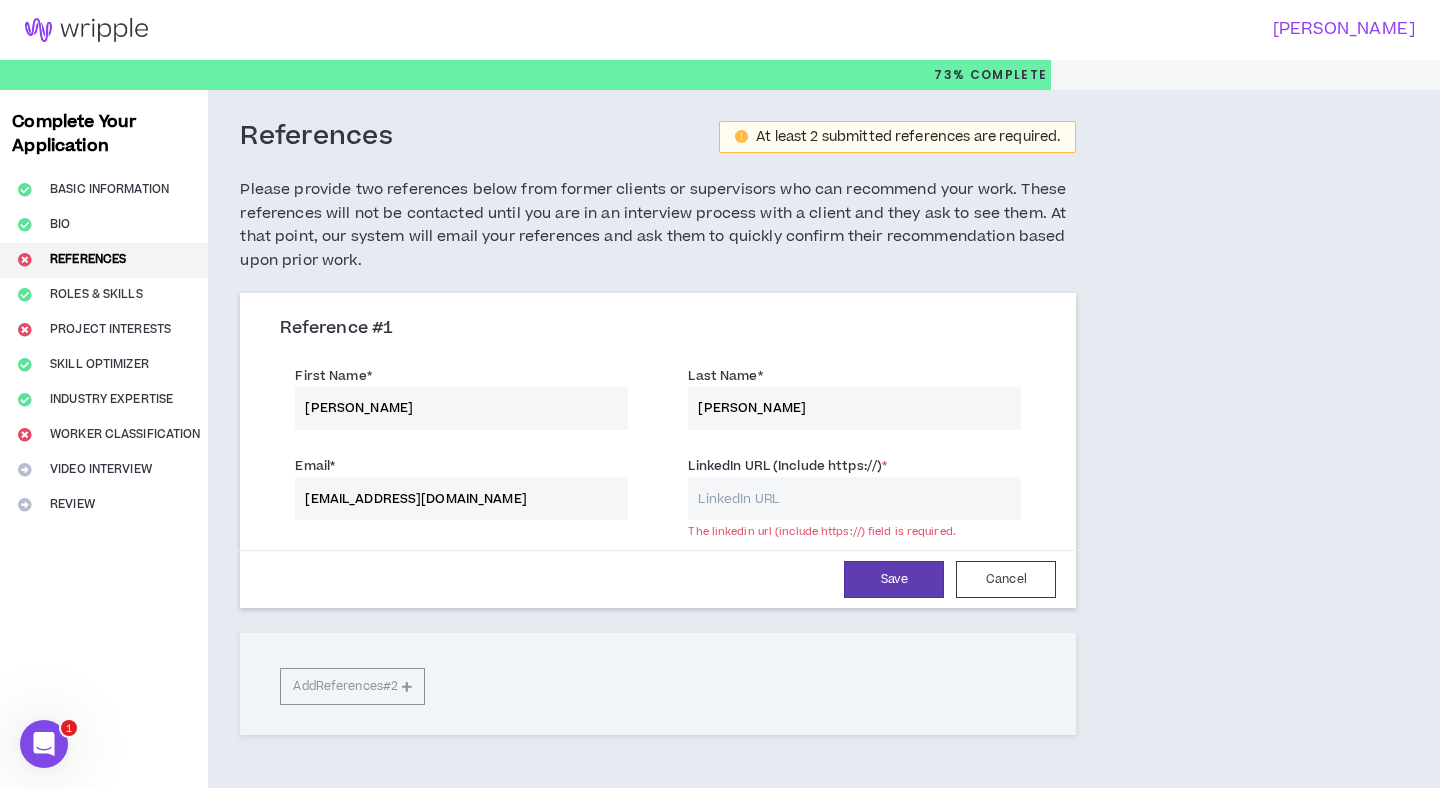 click on "LinkedIn URL (Include https://)  *" at bounding box center (854, 498) 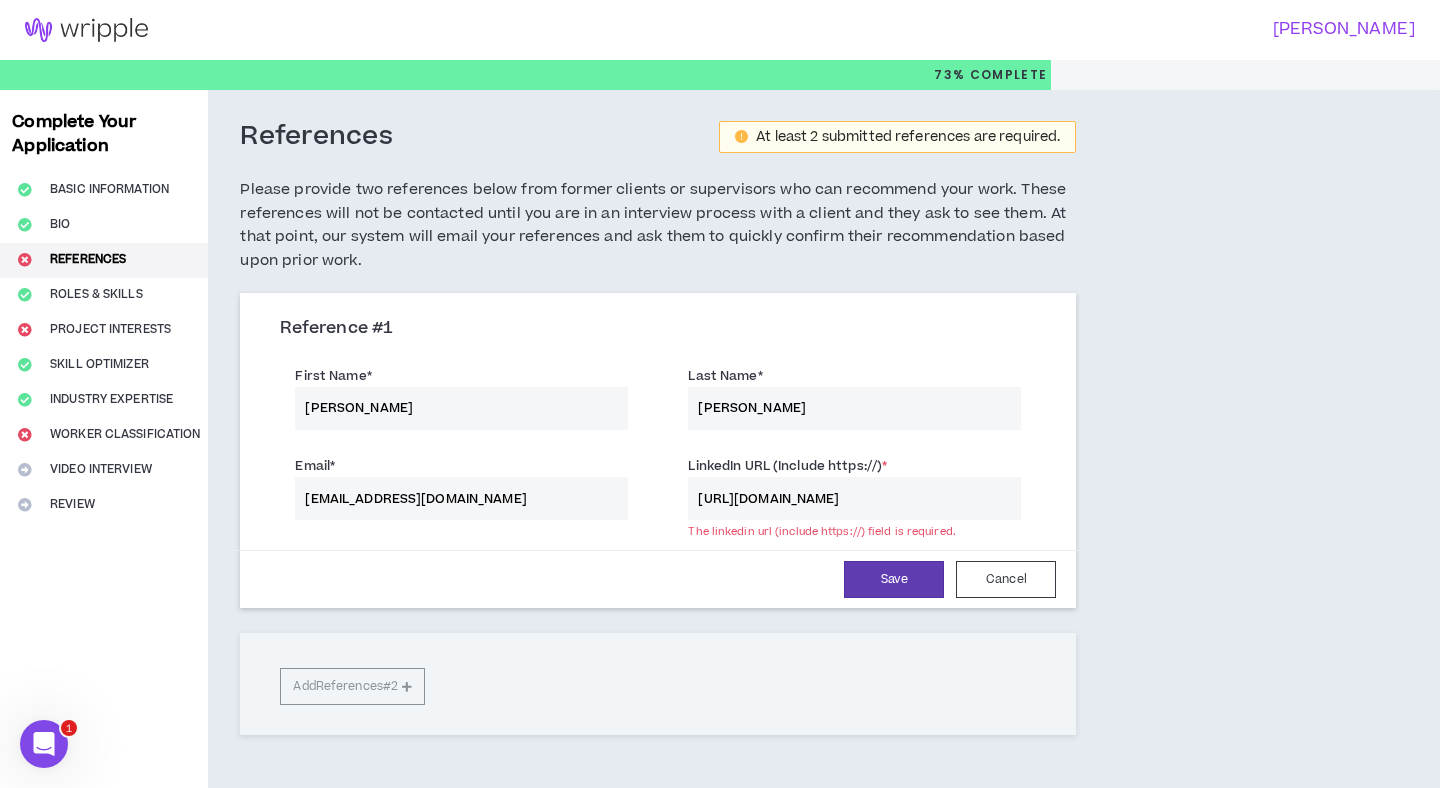 scroll, scrollTop: 0, scrollLeft: 36, axis: horizontal 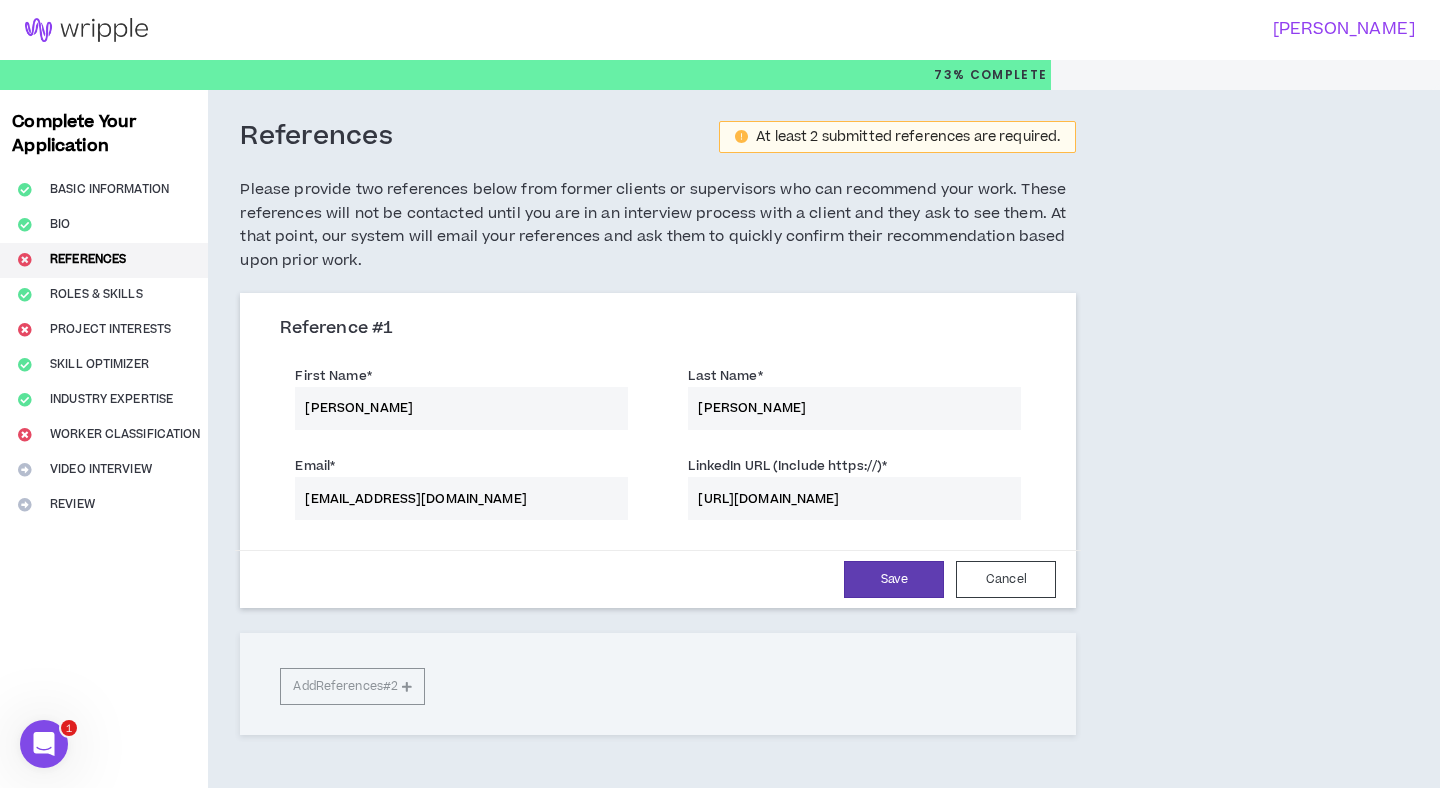 type on "[URL][DOMAIN_NAME]" 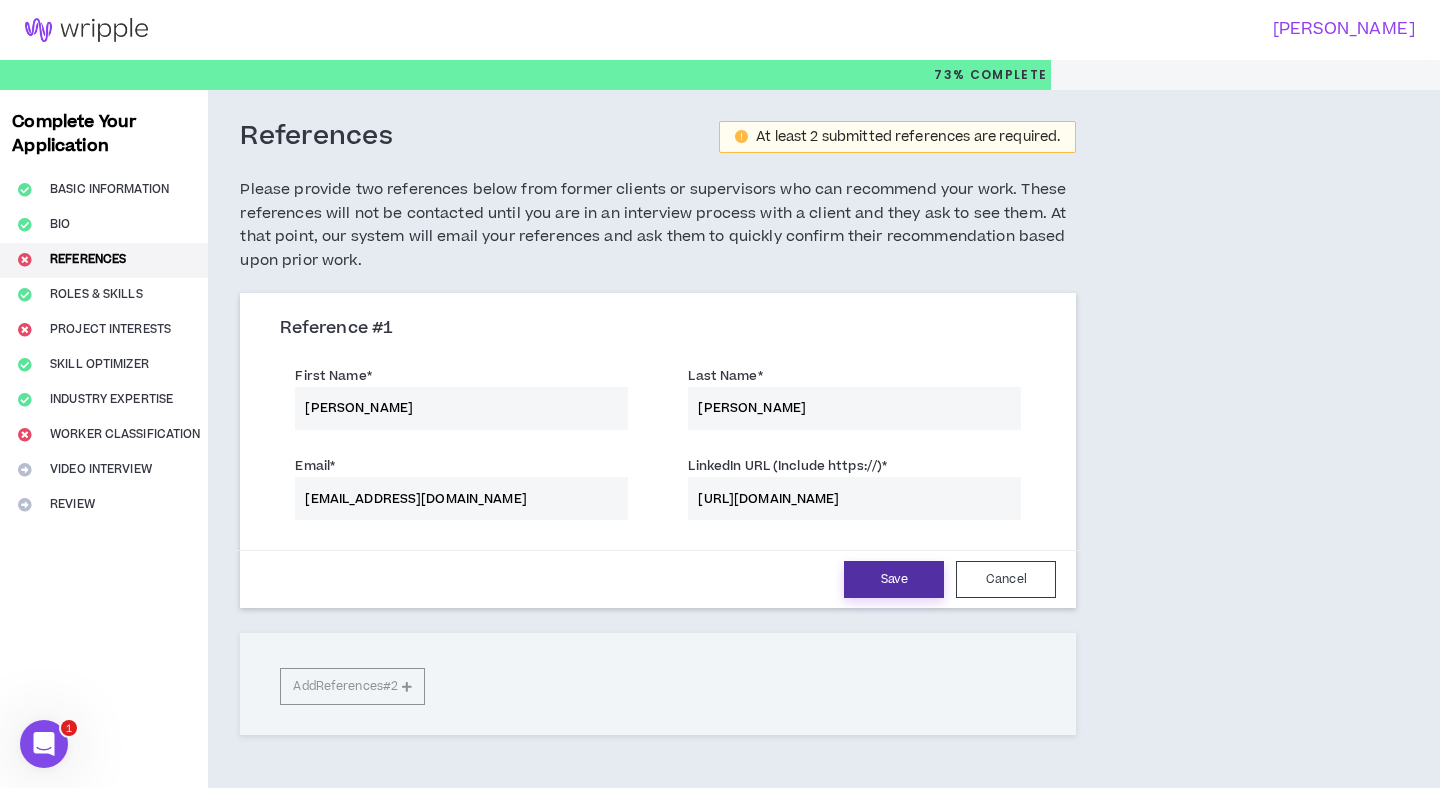 click on "Save" at bounding box center (894, 579) 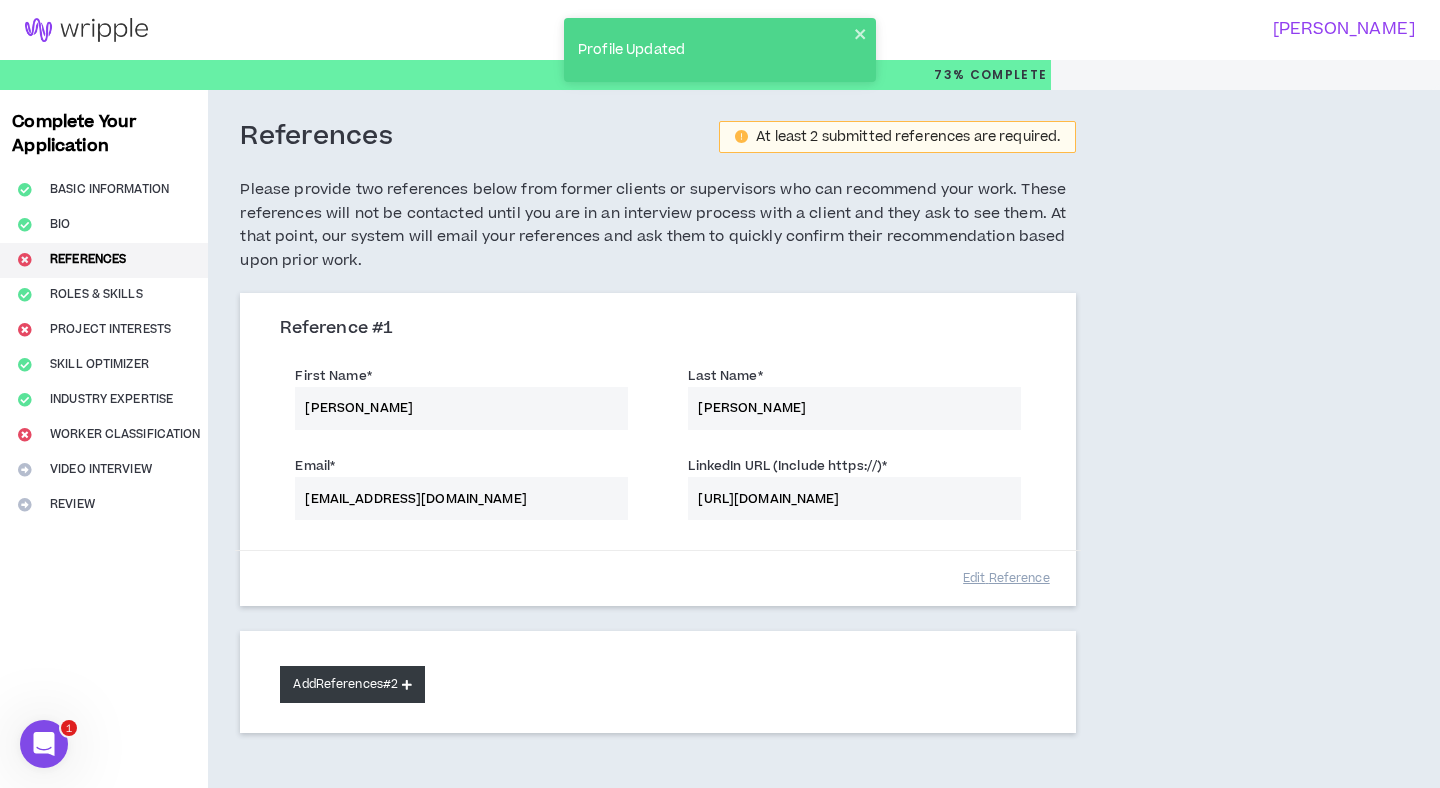 click on "Add  References  #2" at bounding box center [352, 684] 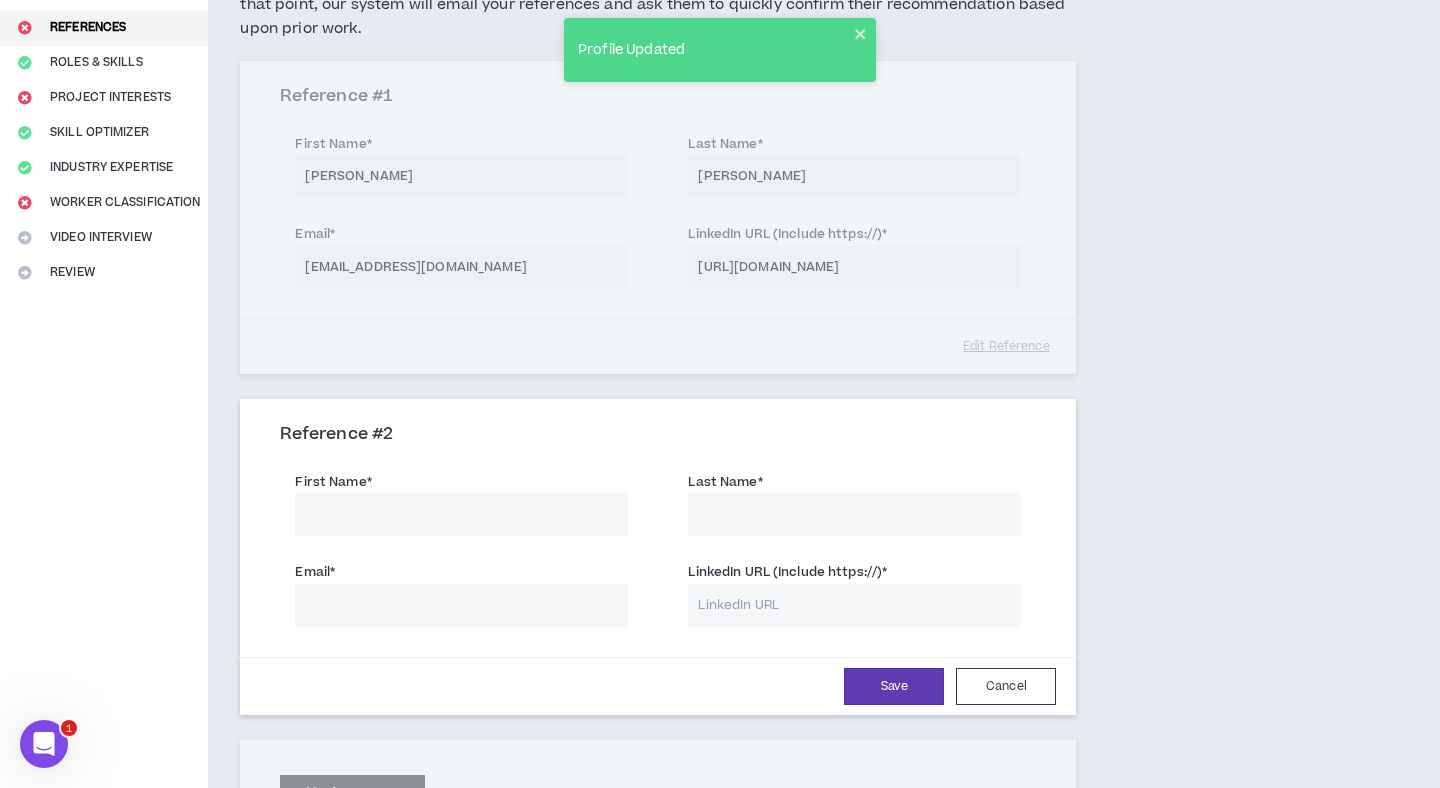 scroll, scrollTop: 237, scrollLeft: 0, axis: vertical 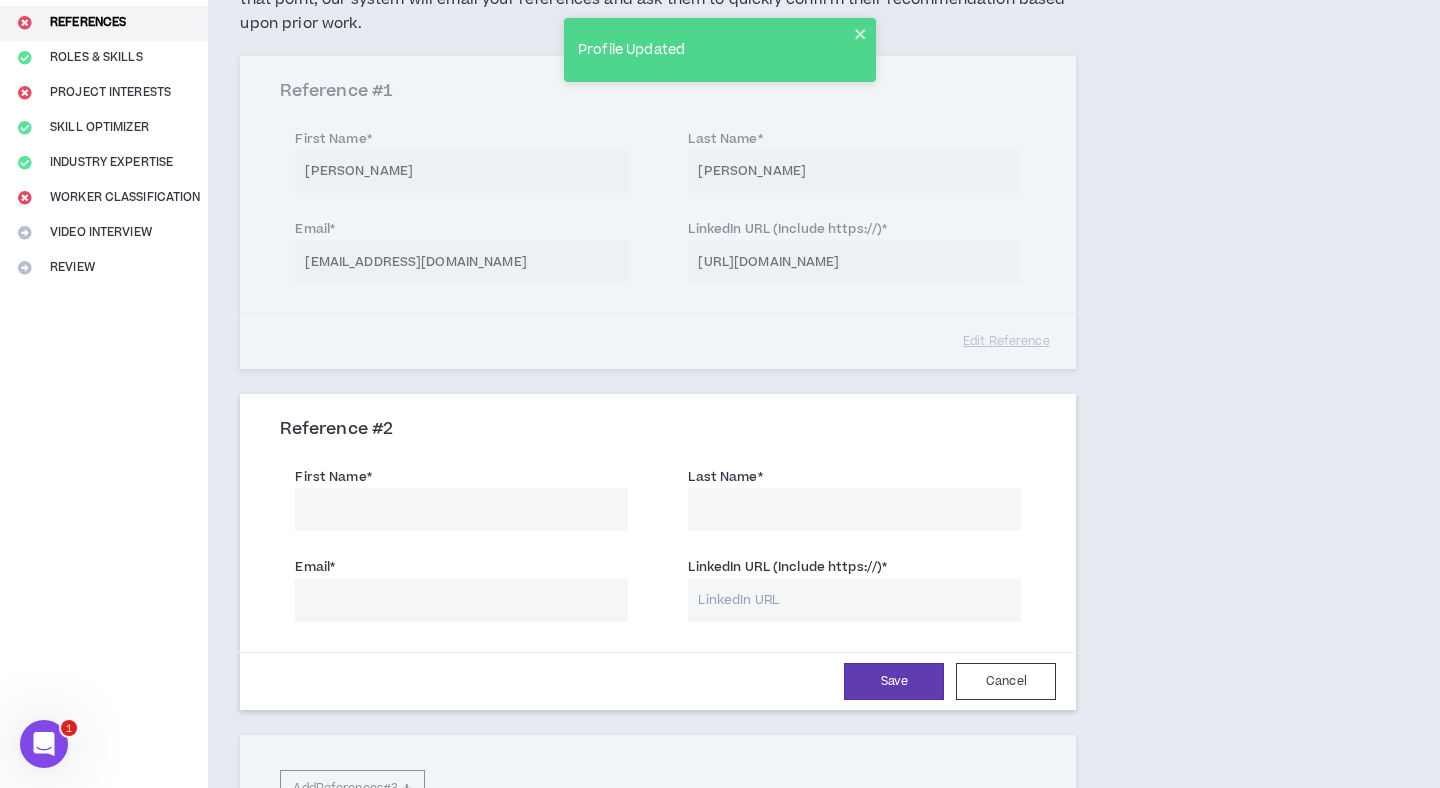click on "First Name  *" at bounding box center [461, 509] 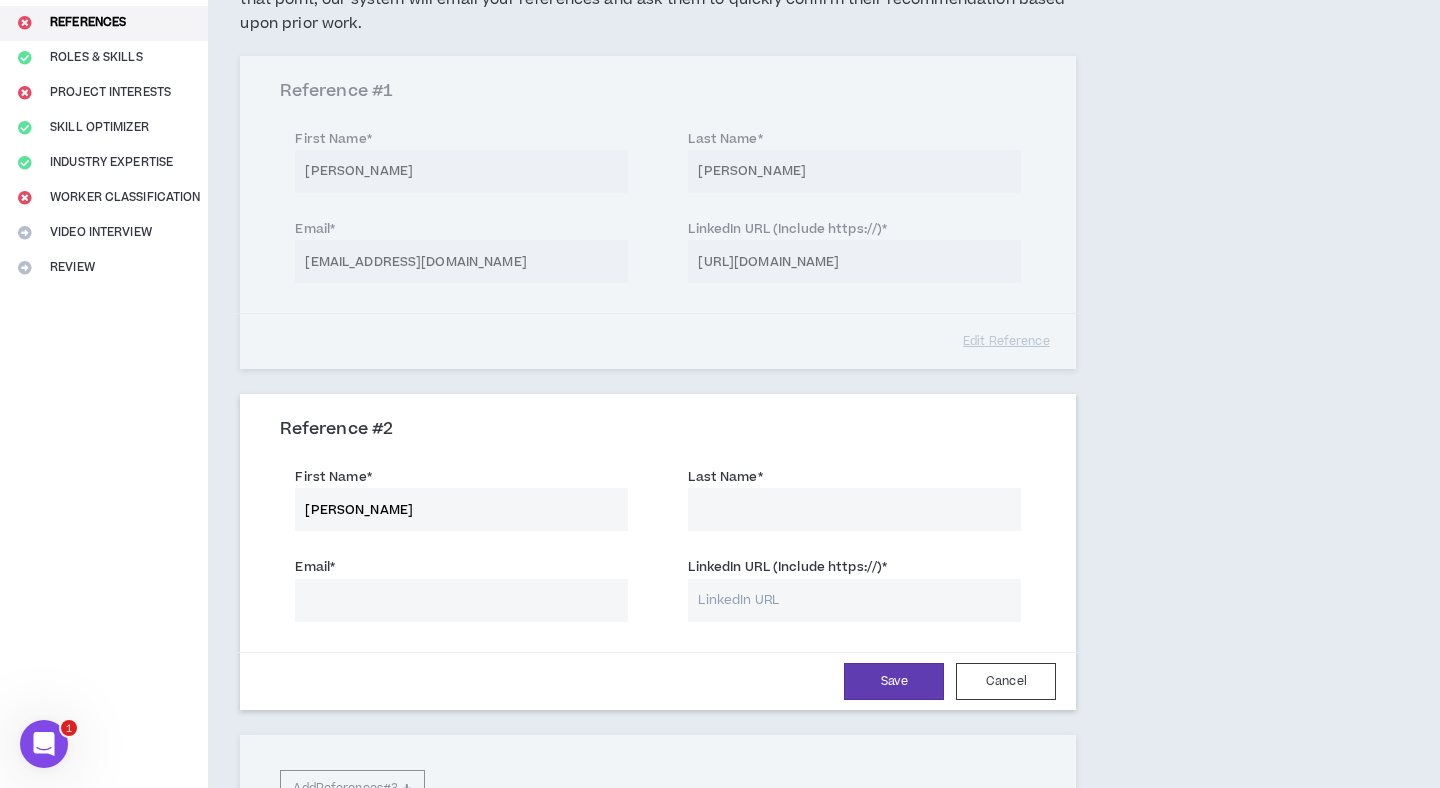 type on "[PERSON_NAME]" 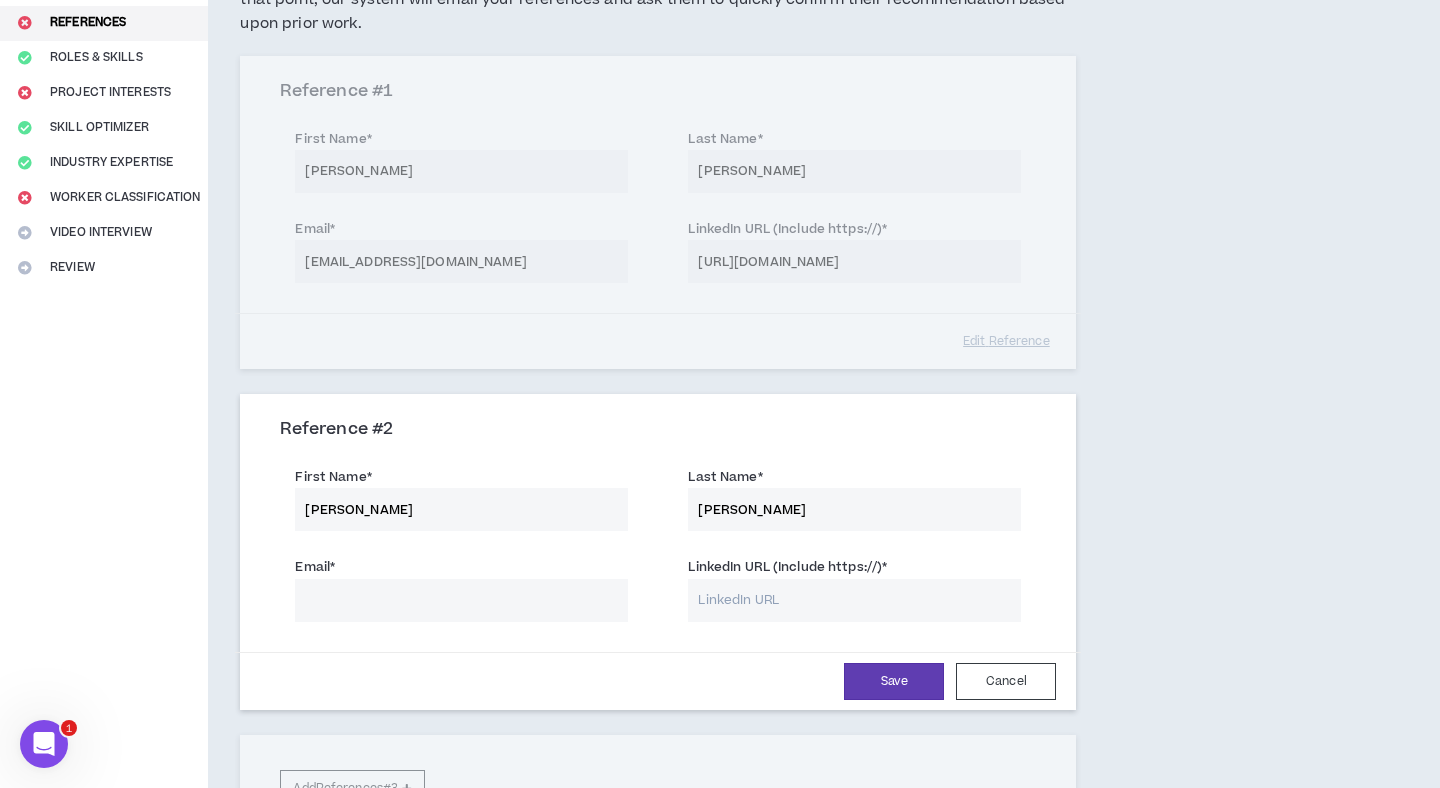 type on "[PERSON_NAME]" 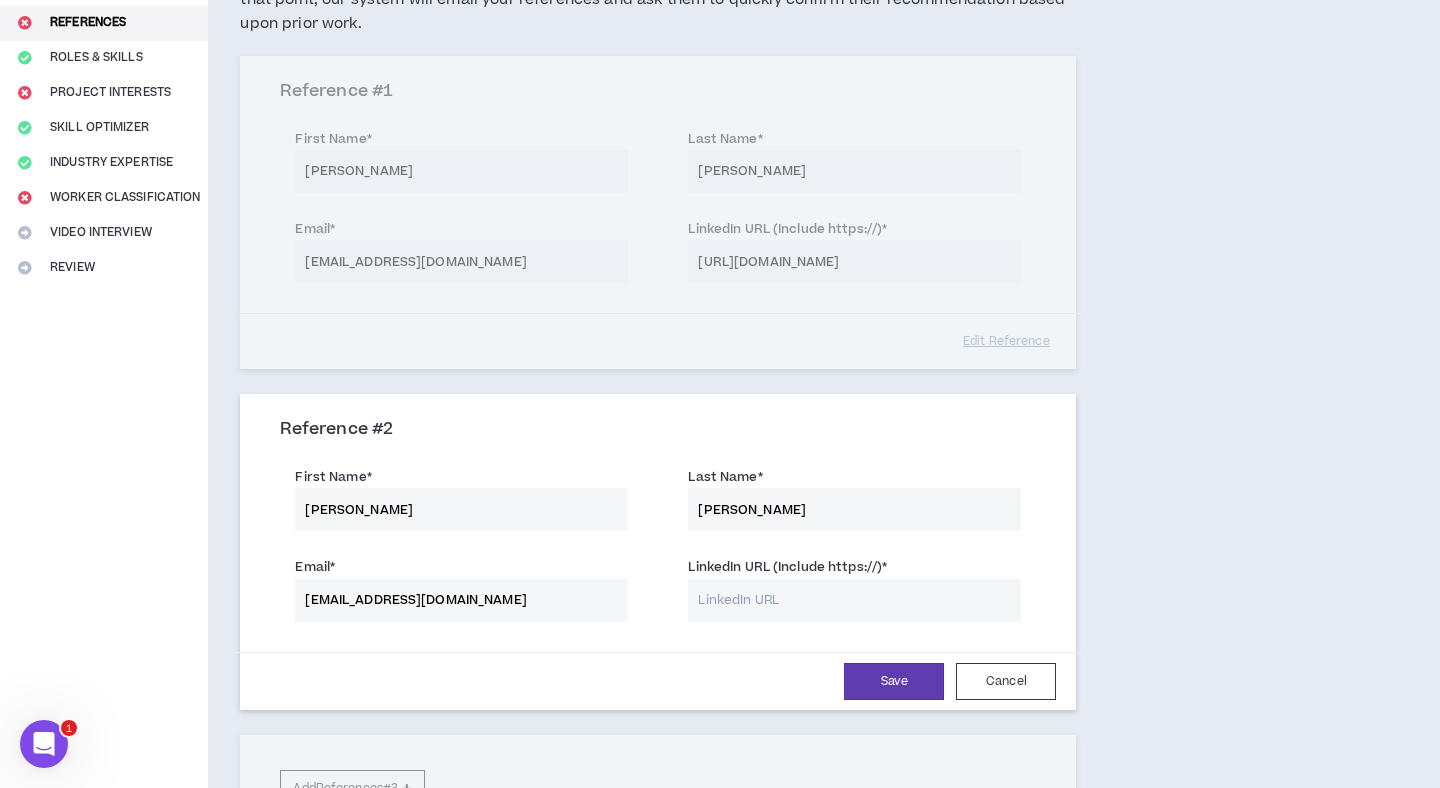 type on "[EMAIL_ADDRESS][DOMAIN_NAME]" 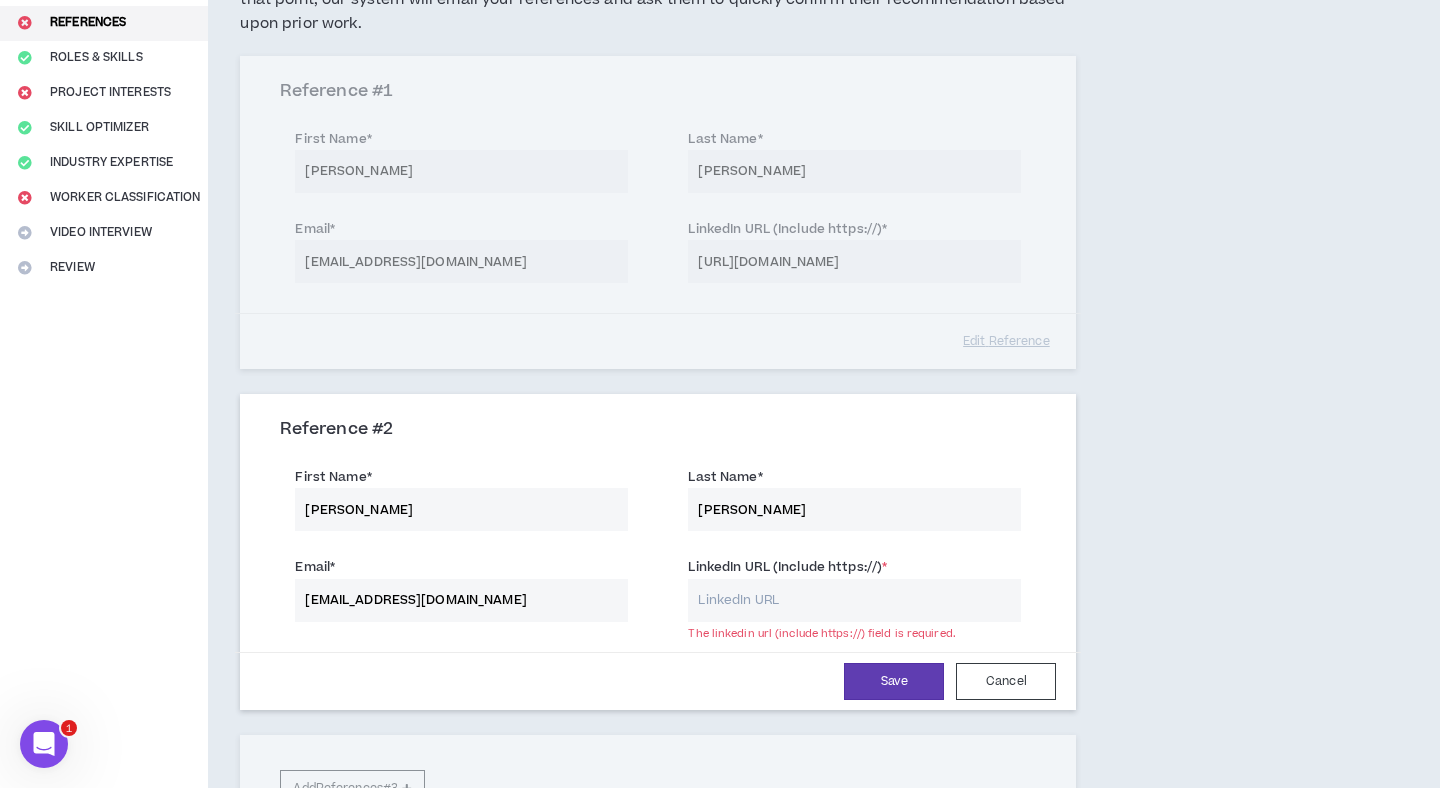 paste on "[URL][DOMAIN_NAME]" 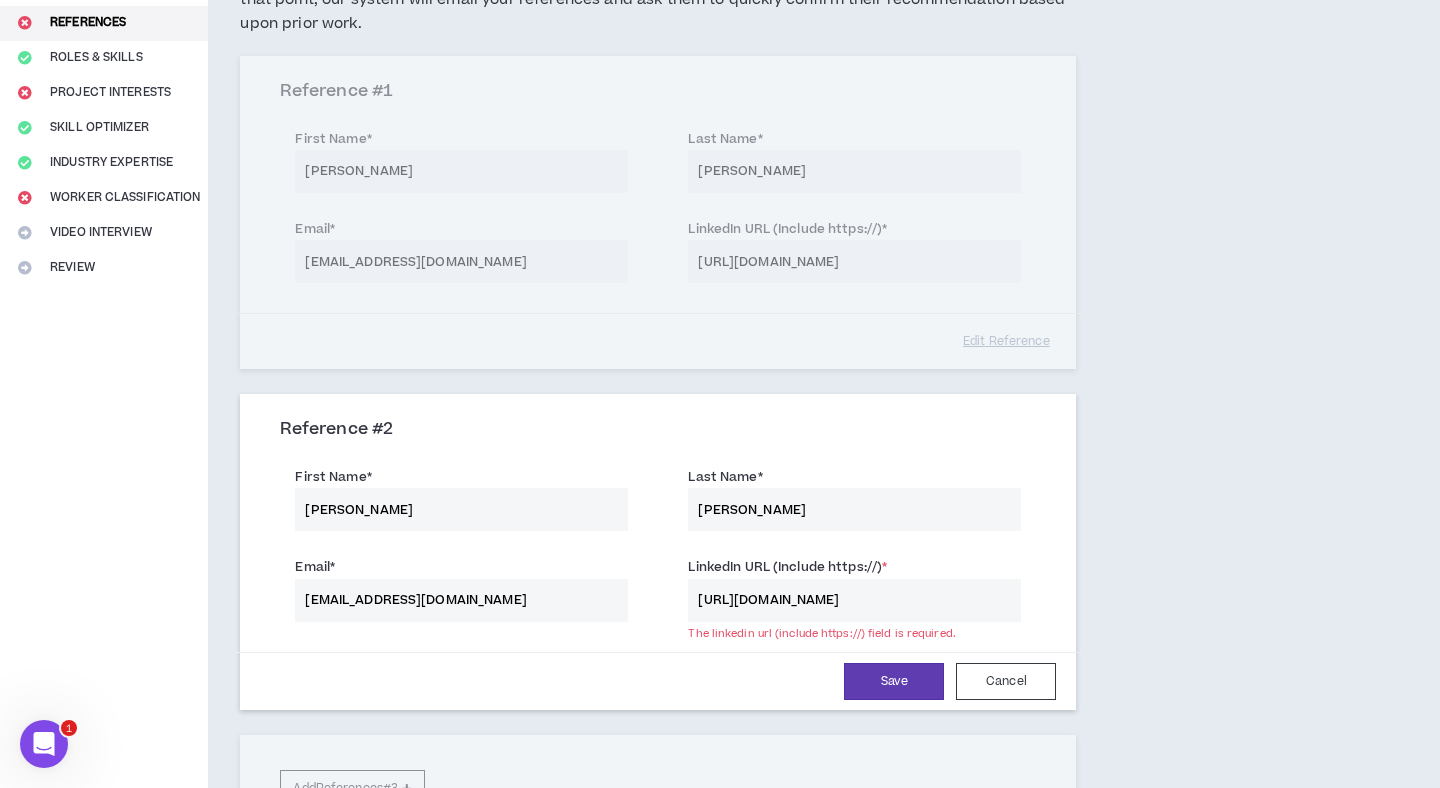 scroll, scrollTop: 0, scrollLeft: 5, axis: horizontal 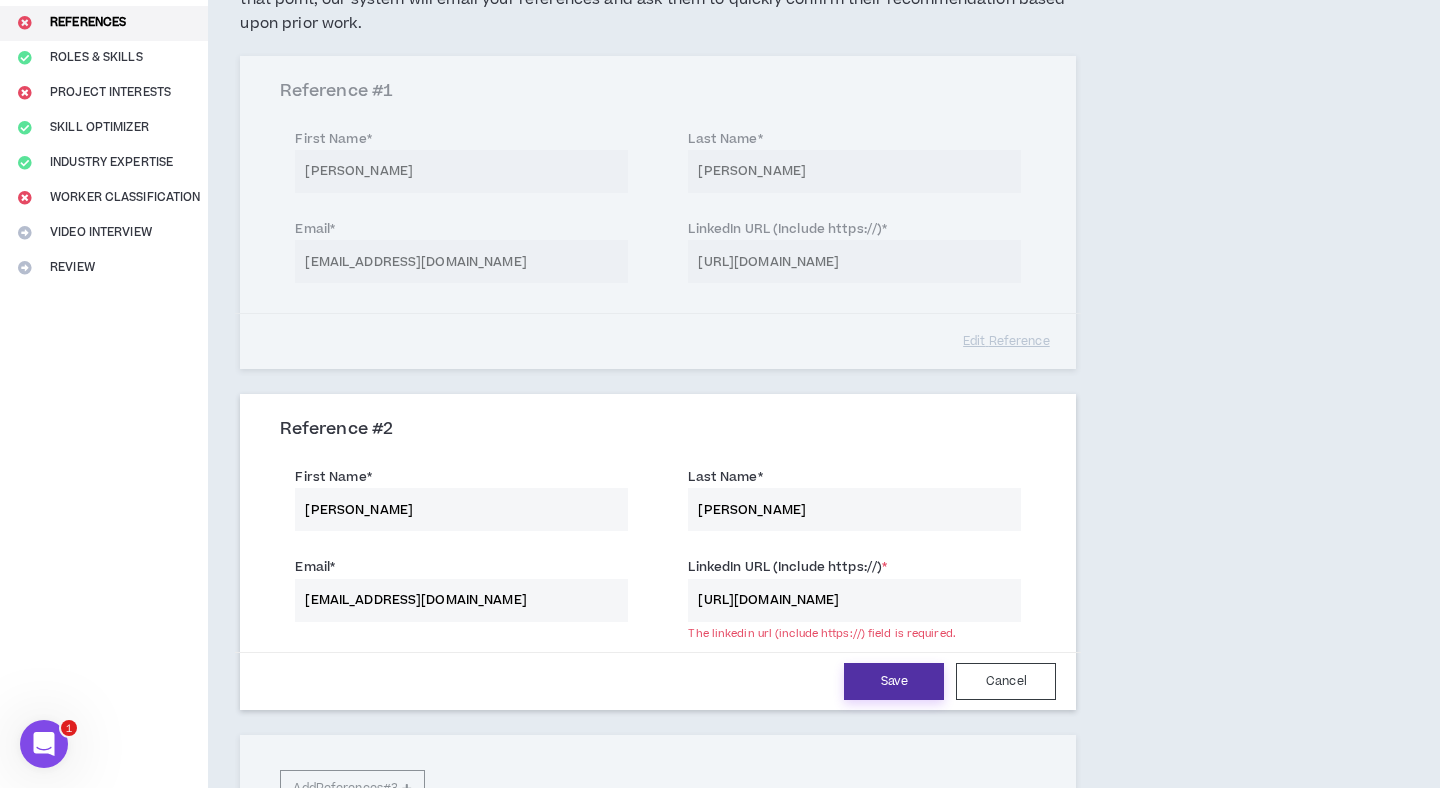 type on "[URL][DOMAIN_NAME]" 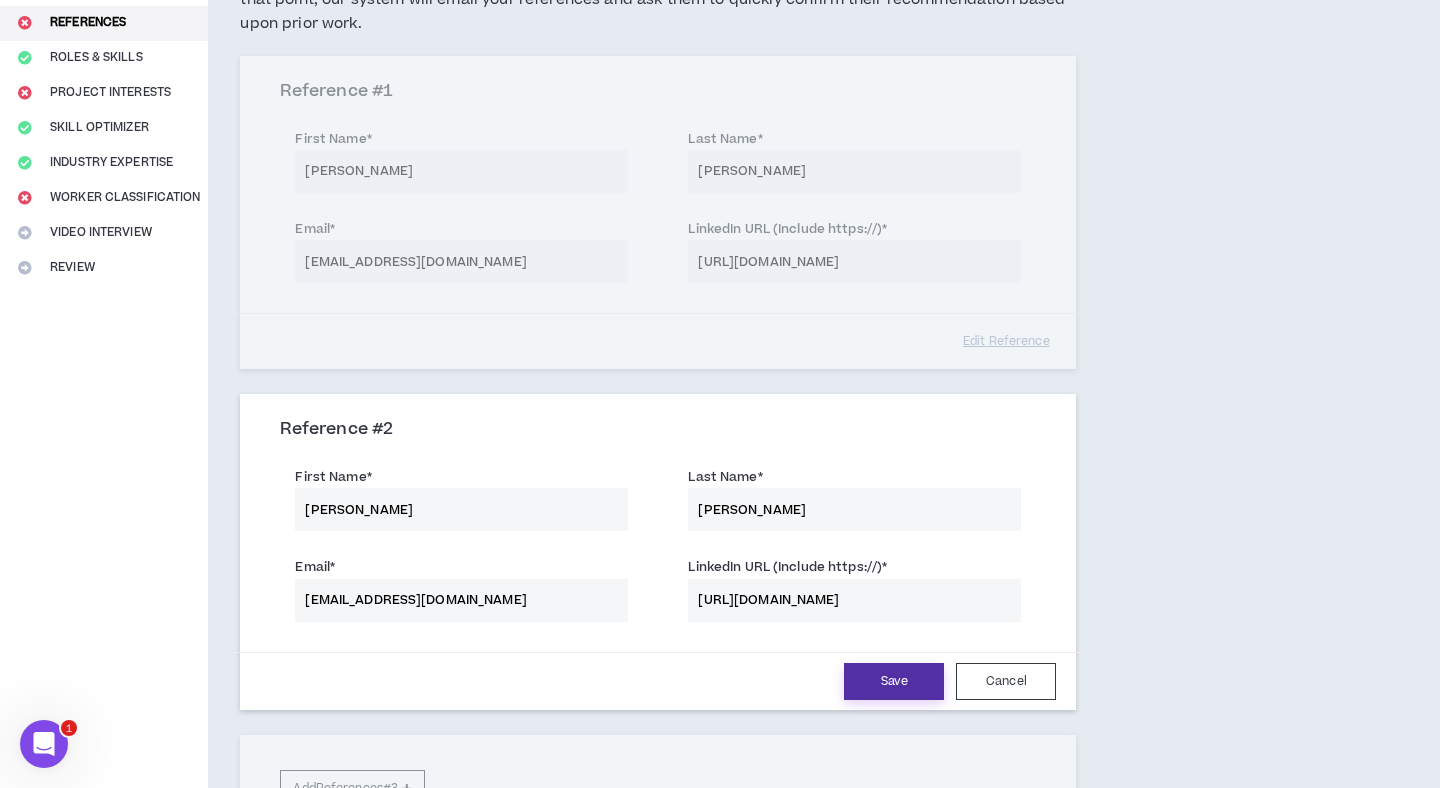 click on "Save" at bounding box center [894, 681] 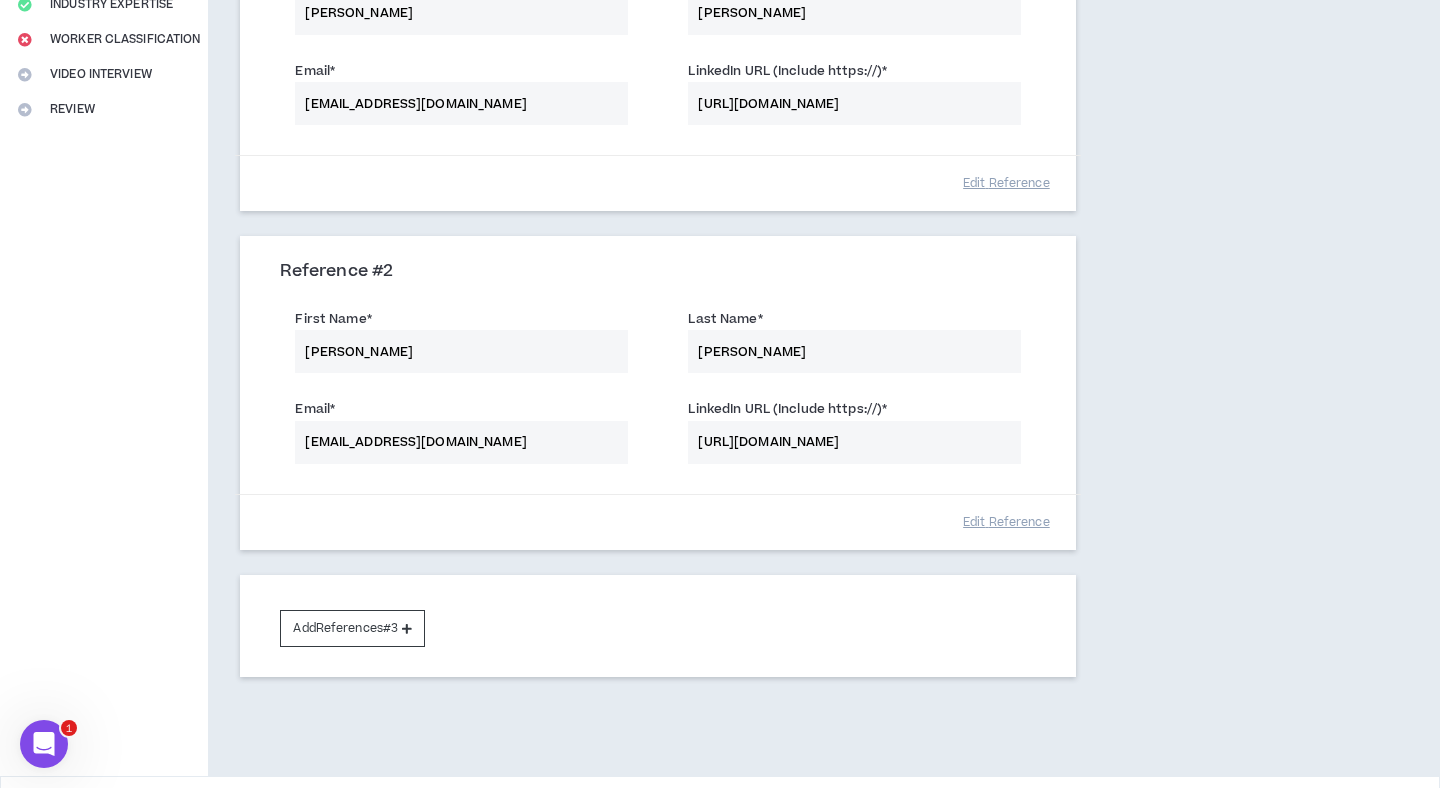 scroll, scrollTop: 461, scrollLeft: 0, axis: vertical 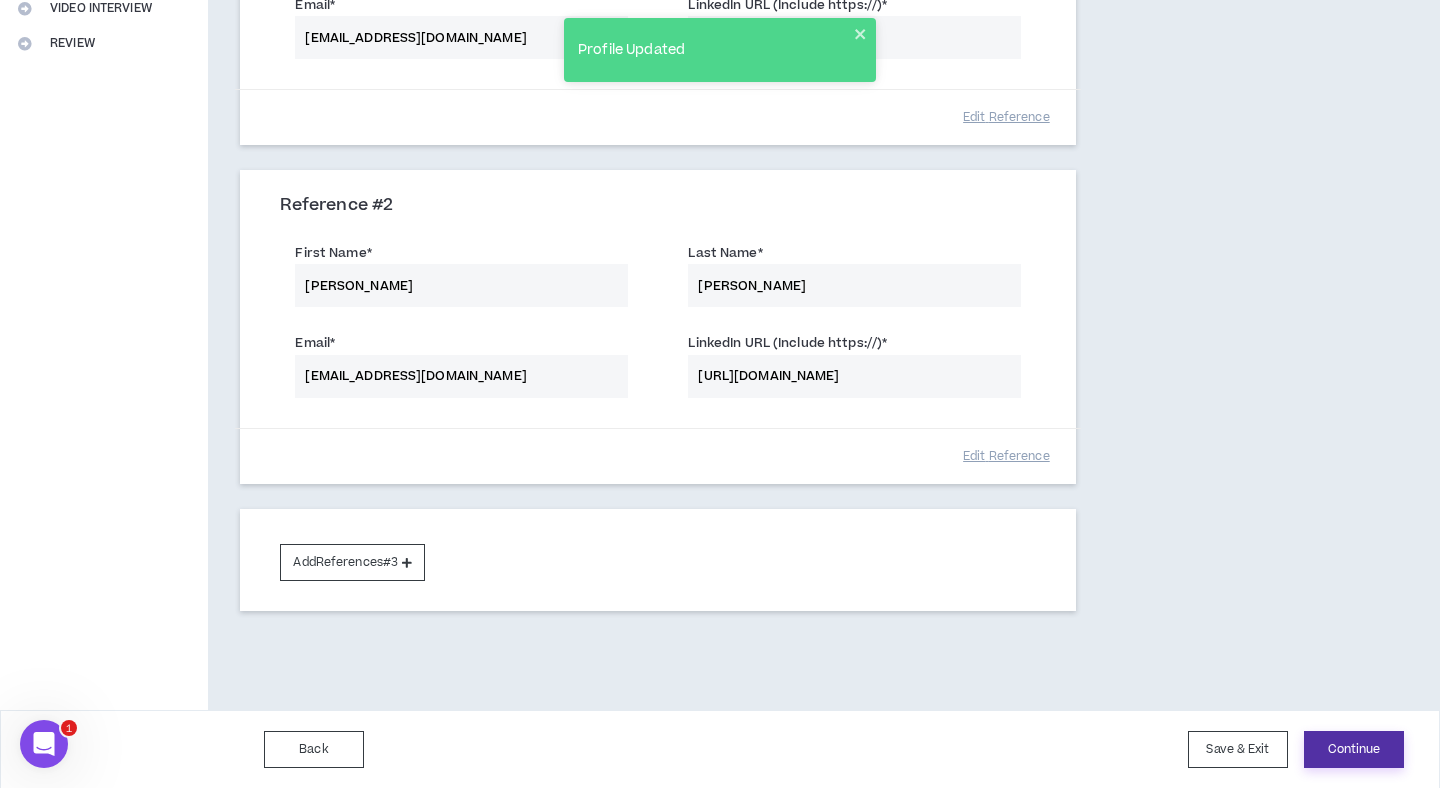 click on "Continue" at bounding box center [1354, 749] 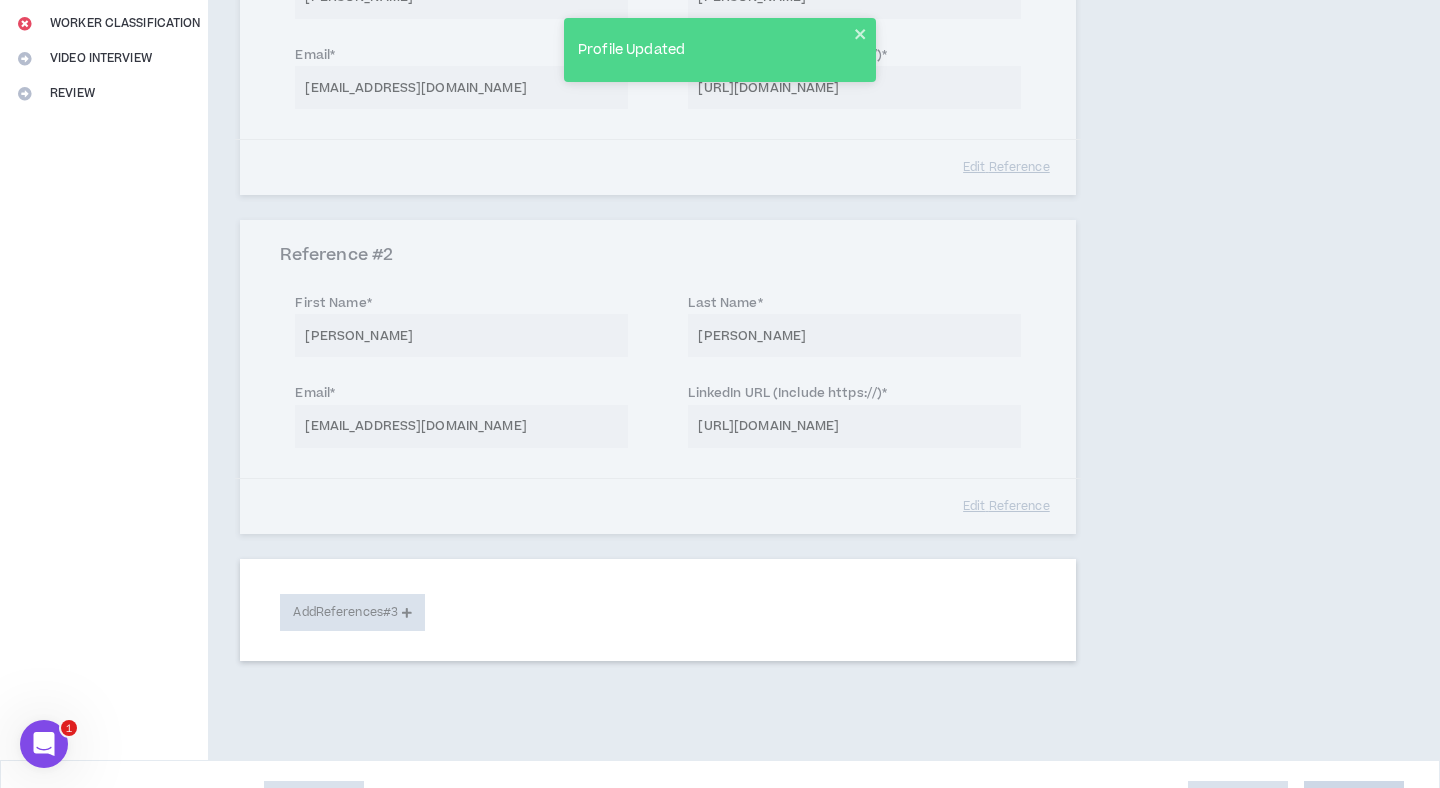 select on "***" 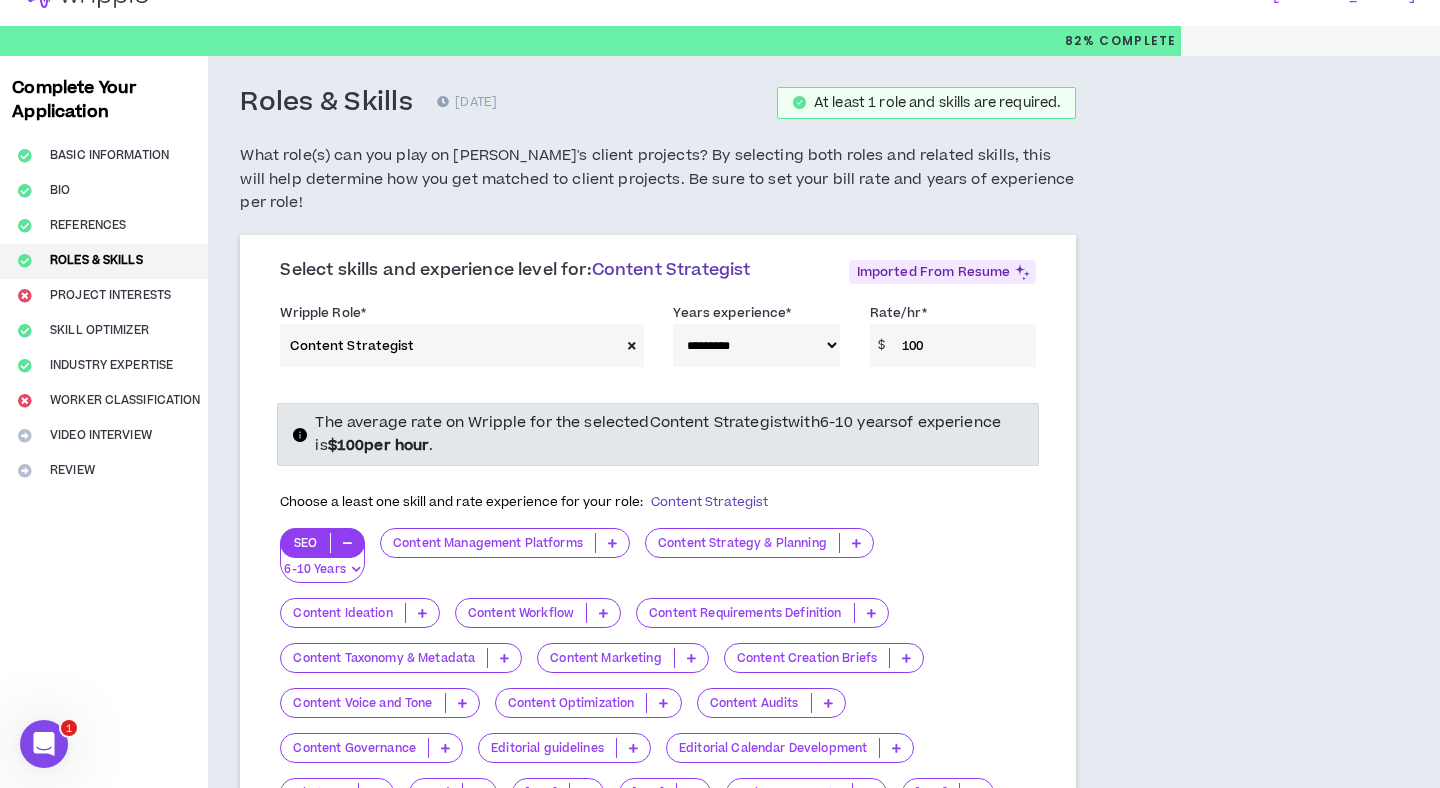 scroll, scrollTop: 41, scrollLeft: 0, axis: vertical 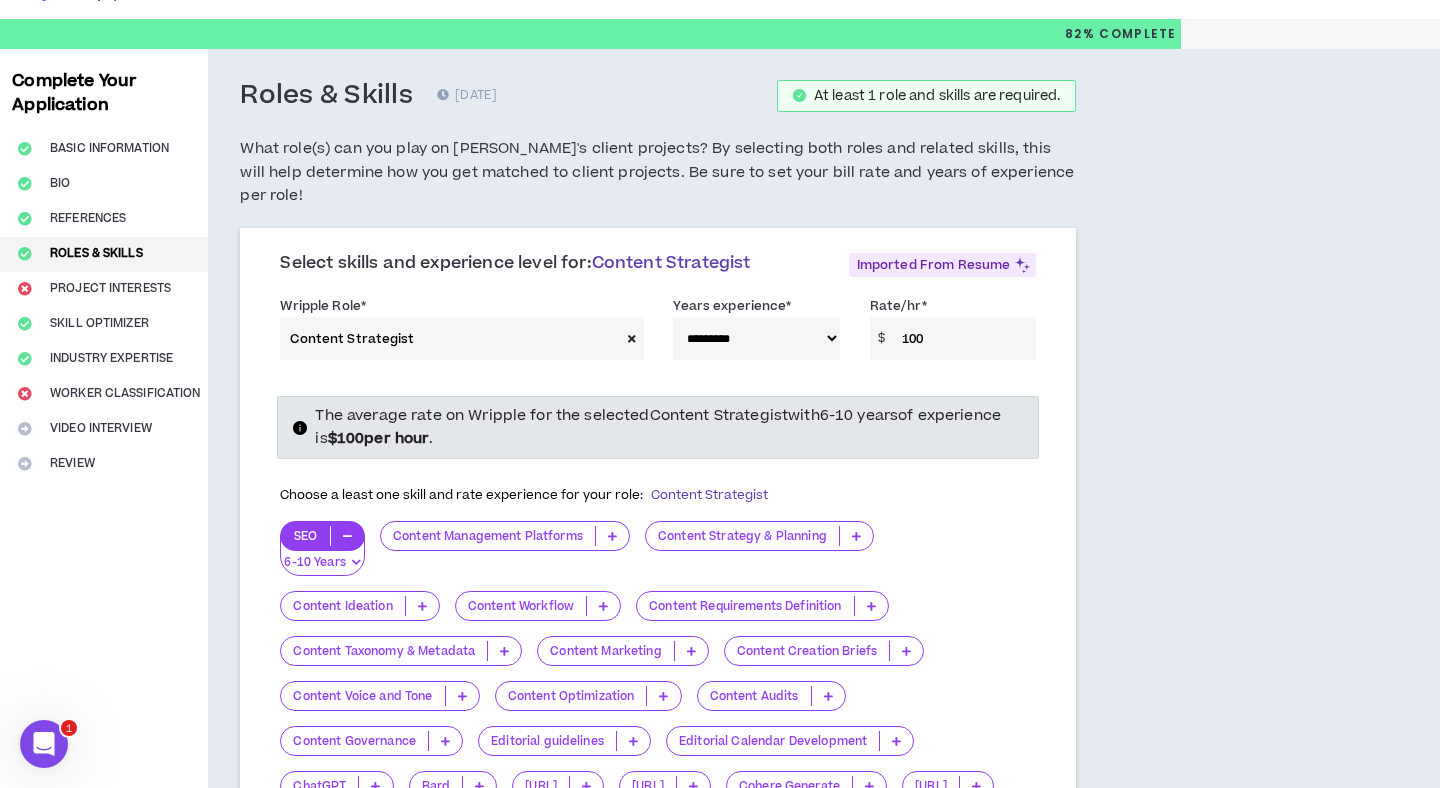 click on "Content Management Platforms" at bounding box center (488, 536) 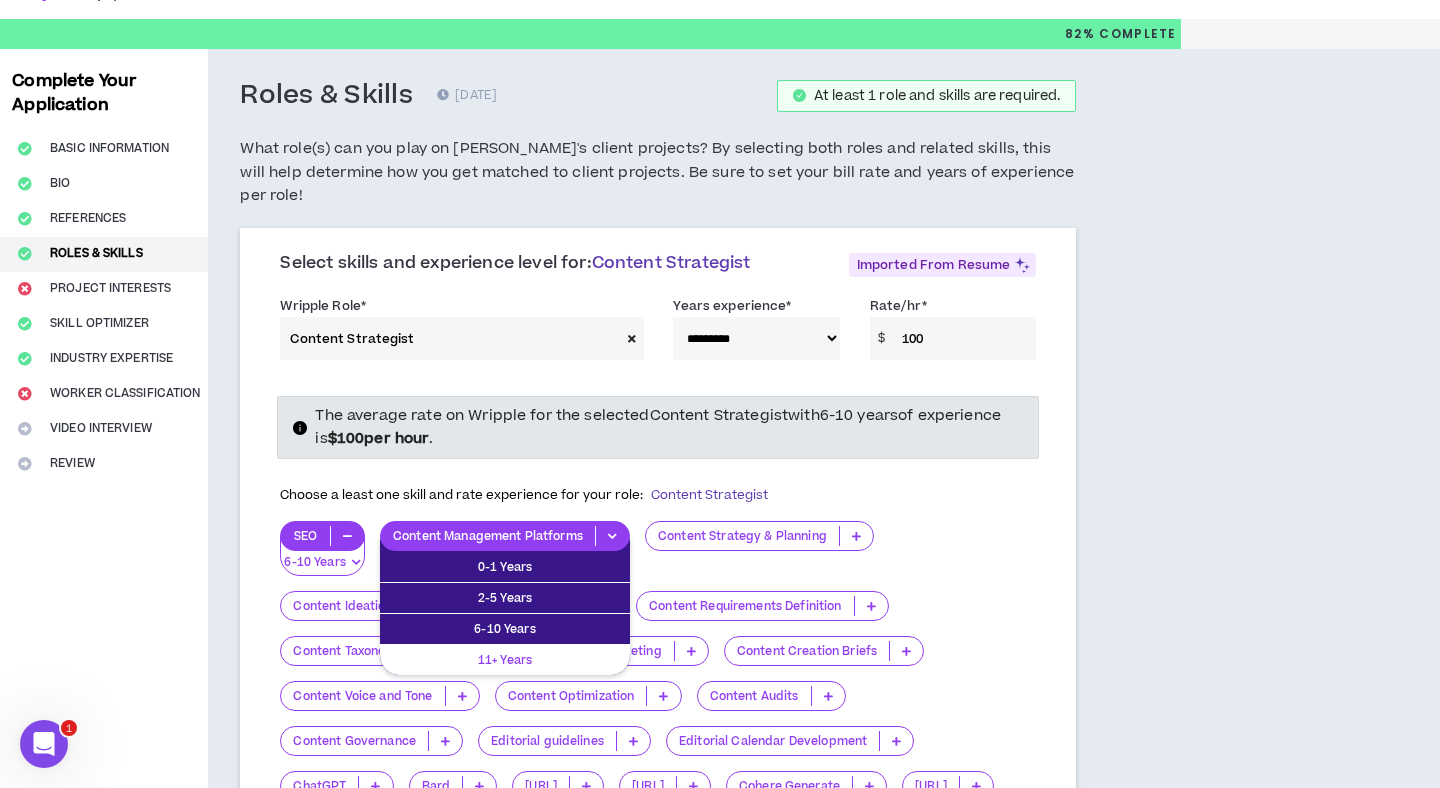 click on "11+ Years" at bounding box center (505, 660) 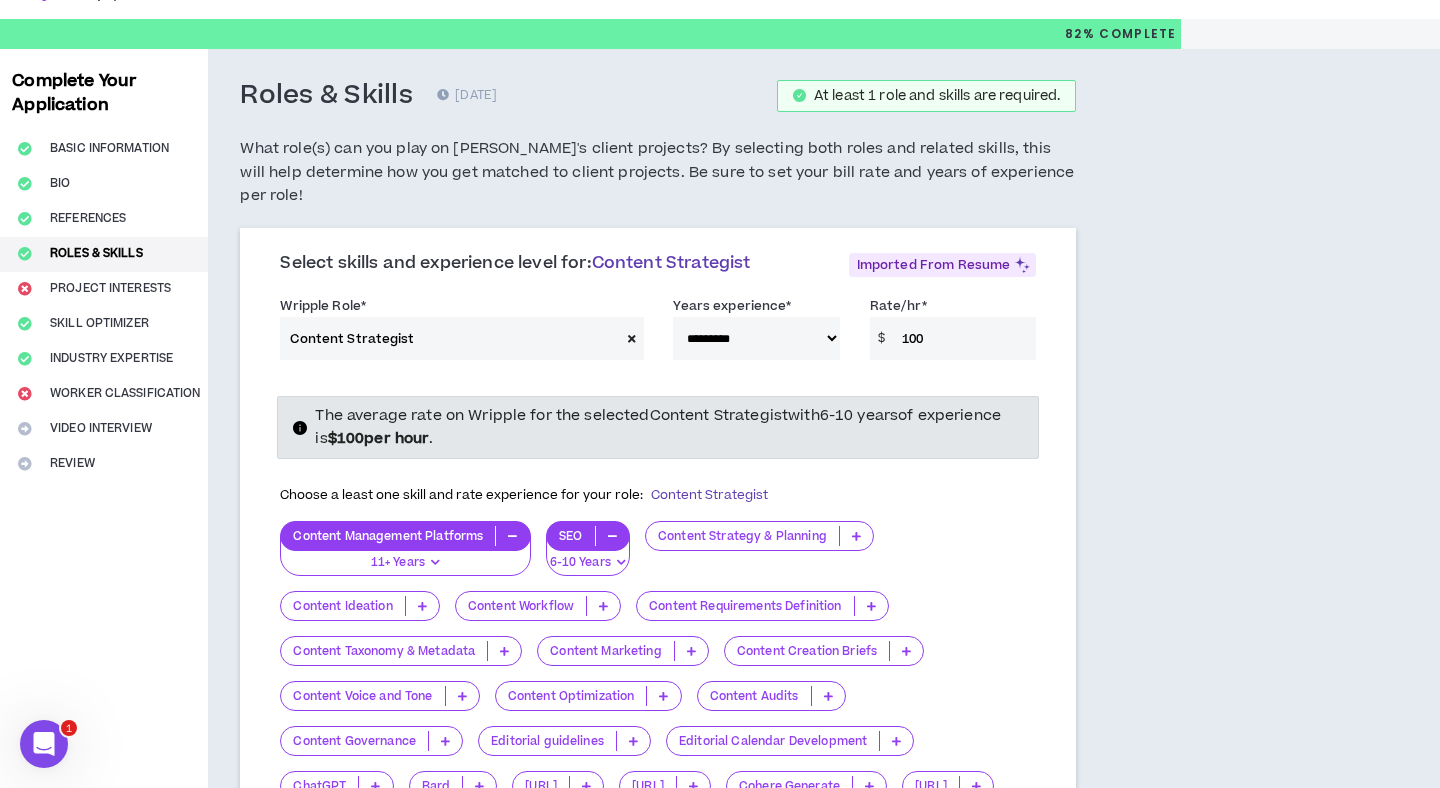 click on "Content Strategy & Planning" at bounding box center [742, 536] 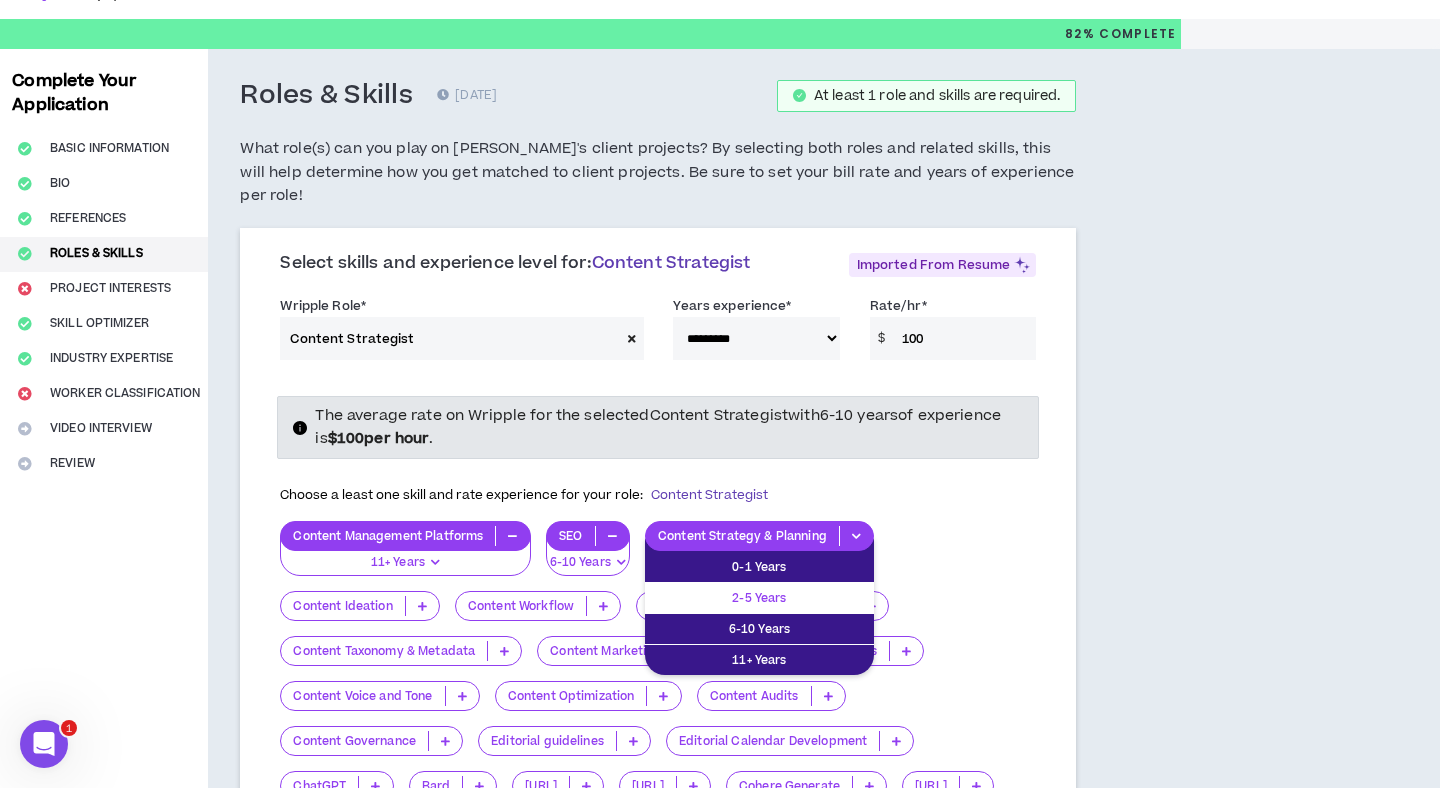 click on "2-5 Years" at bounding box center [759, 598] 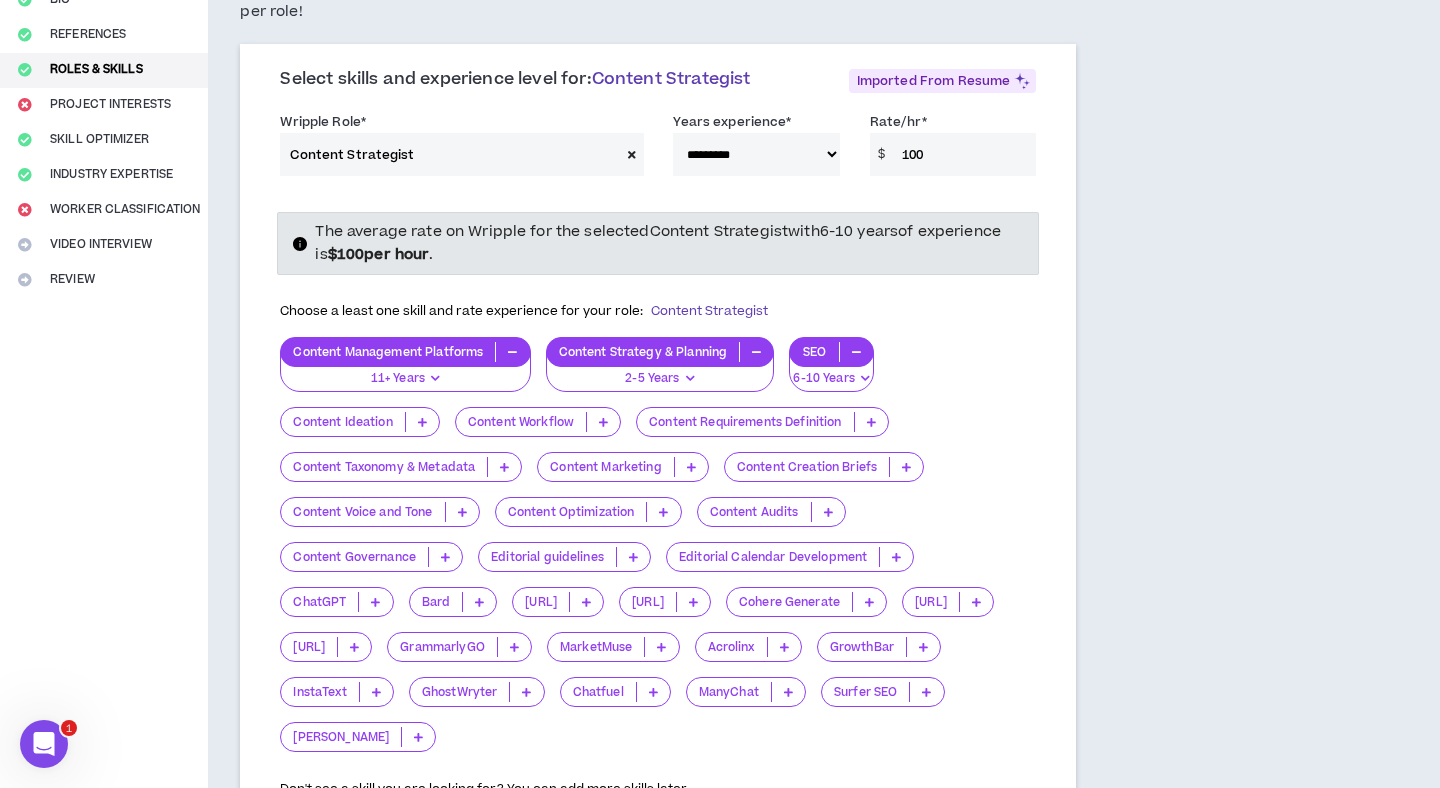 scroll, scrollTop: 235, scrollLeft: 0, axis: vertical 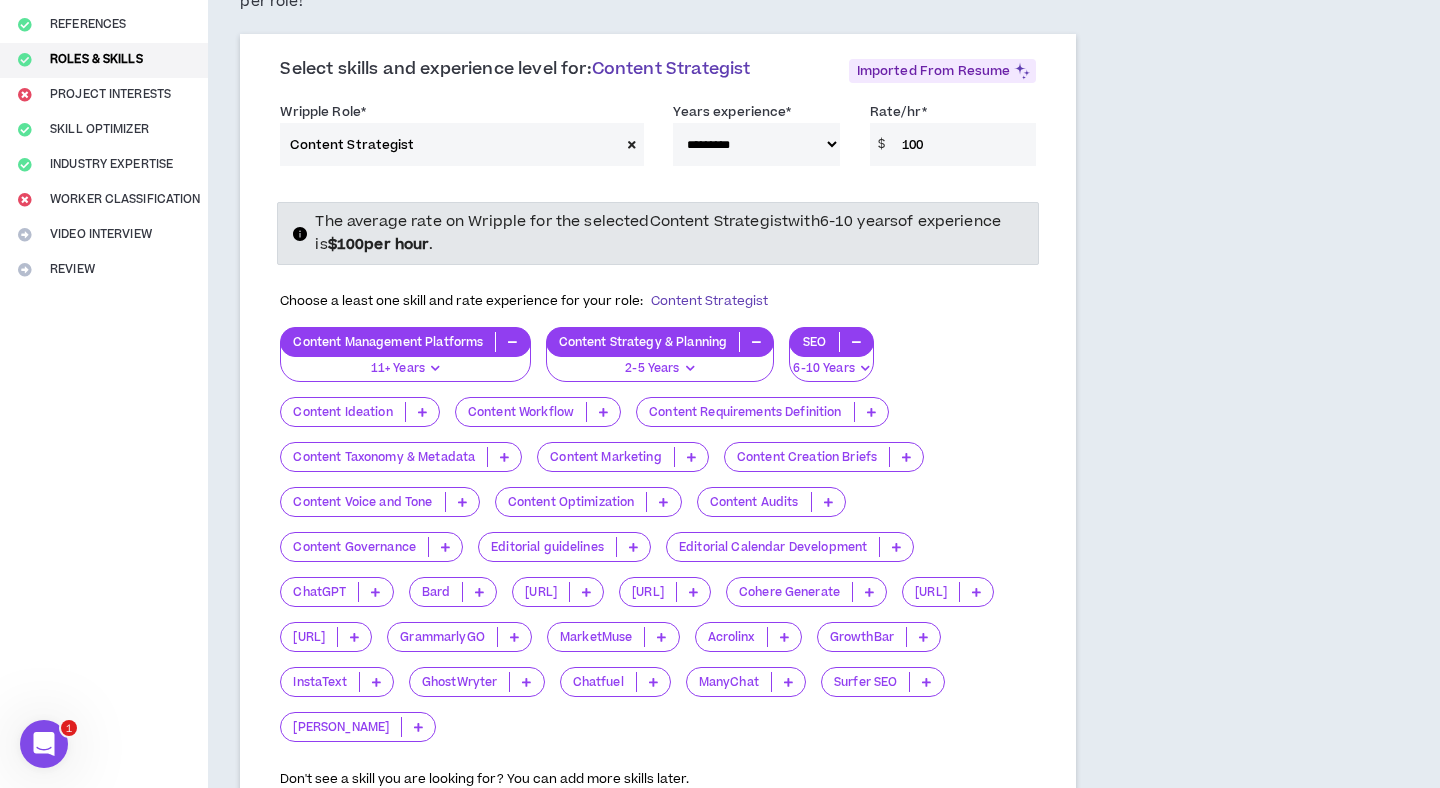 click on "Content Ideation" at bounding box center [359, 412] 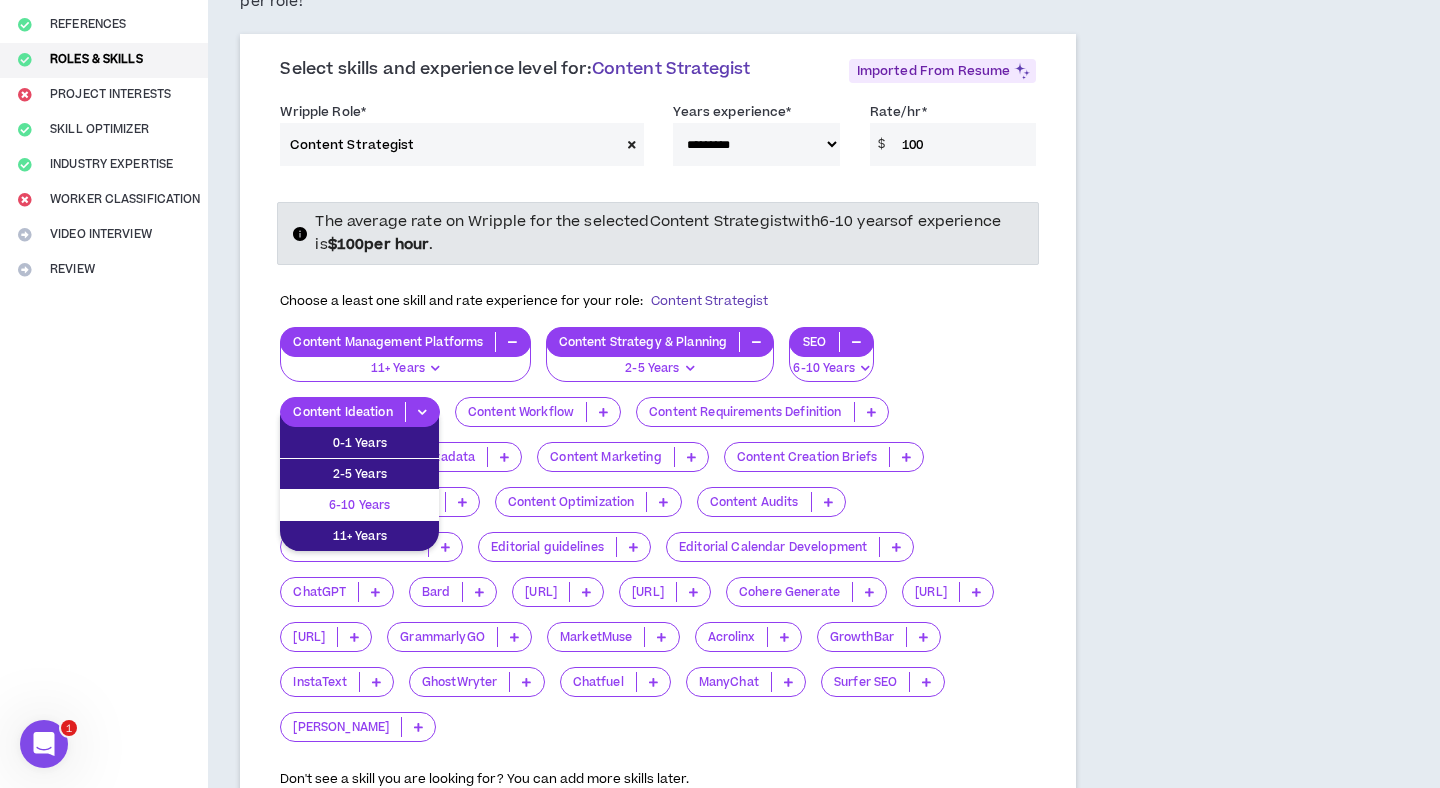 click on "6-10 Years" at bounding box center [359, 505] 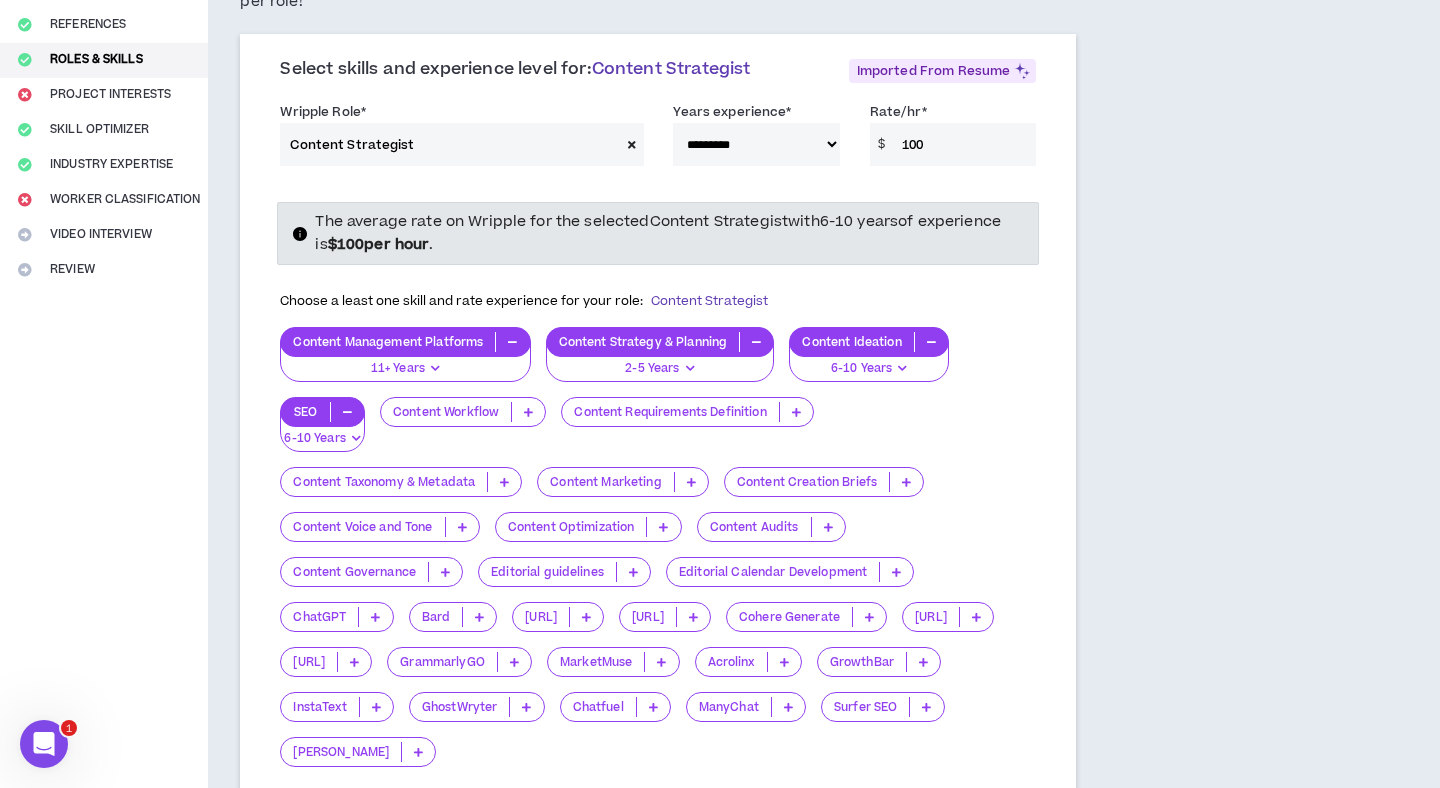 click on "6-10 Years" at bounding box center [868, 362] 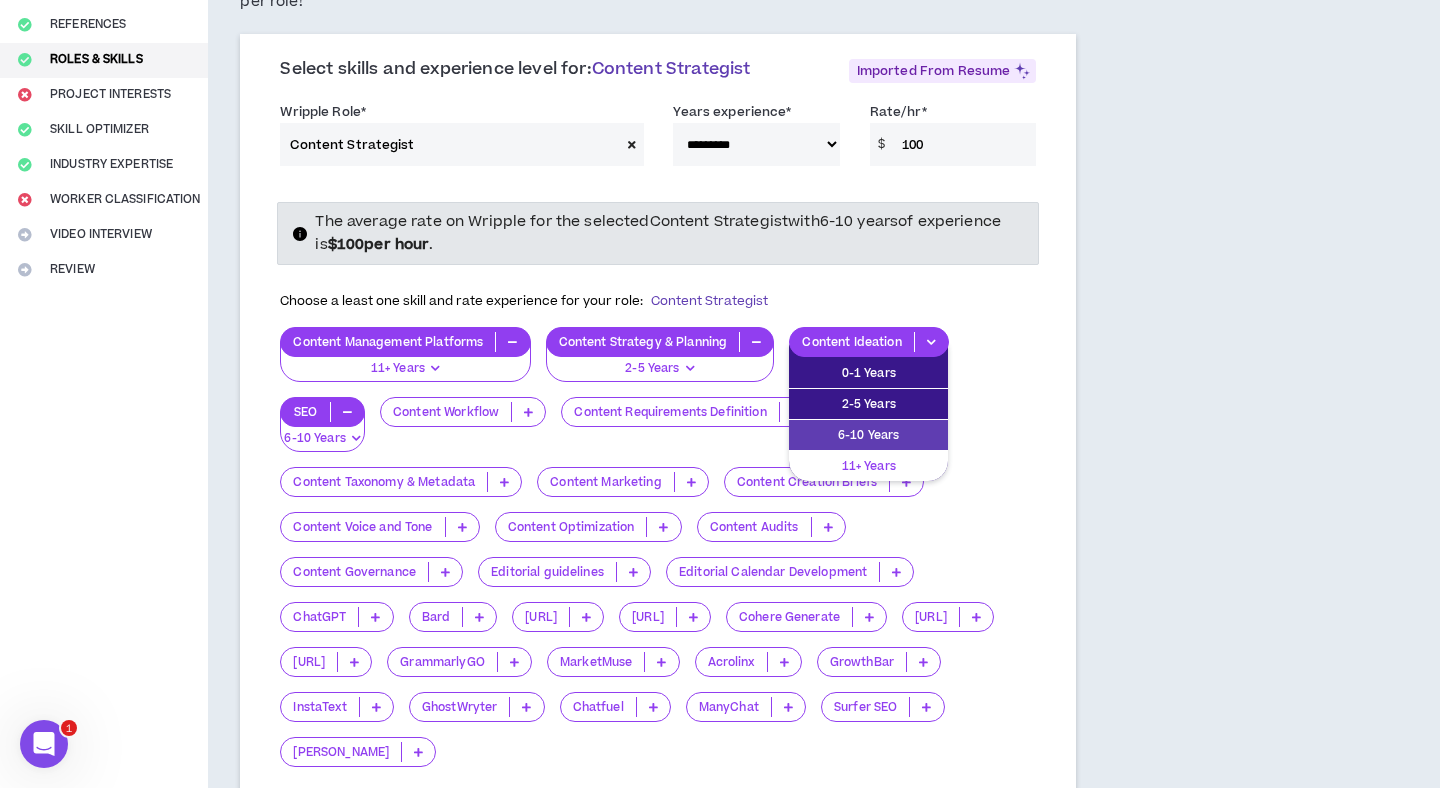 click on "11+ Years" at bounding box center [868, 466] 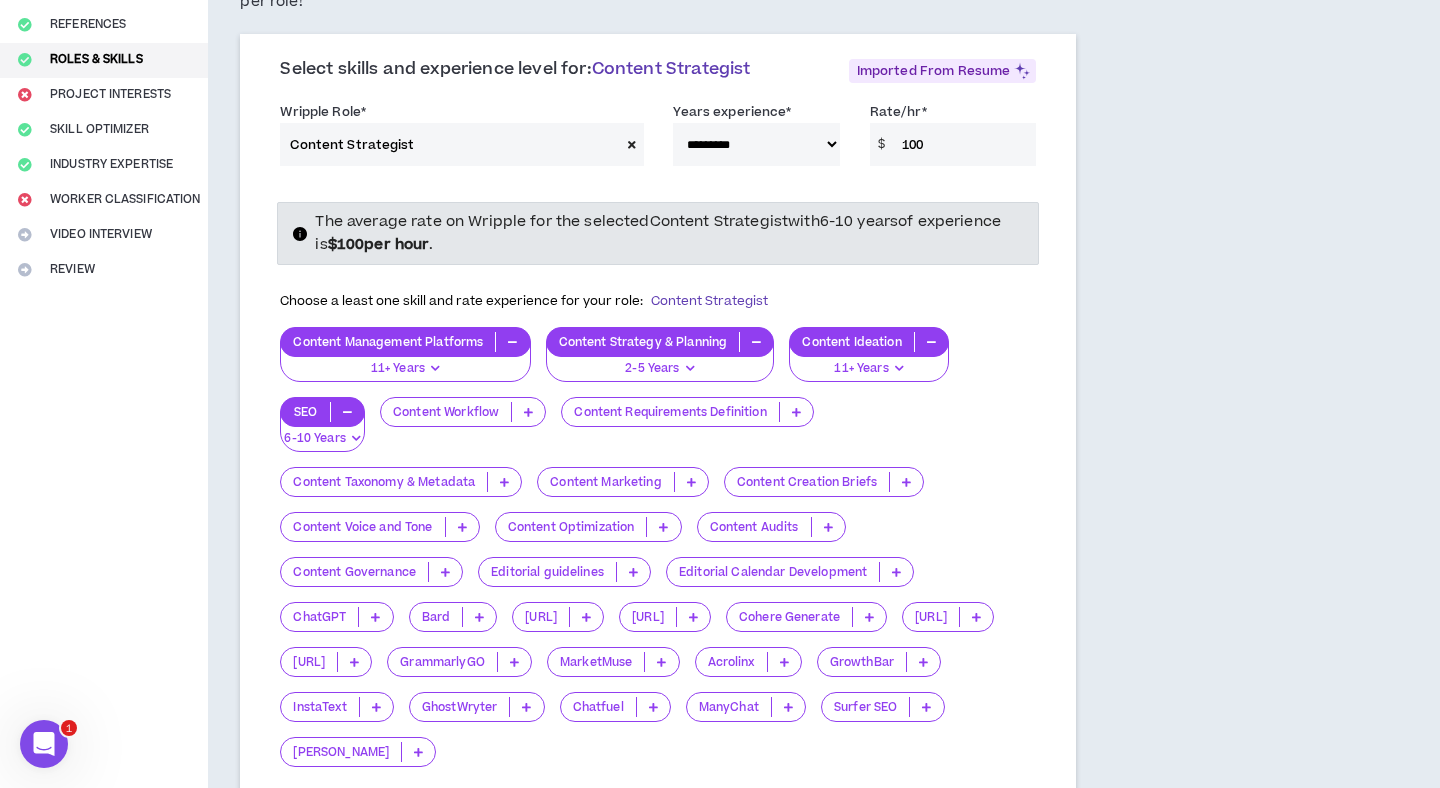 click on "Content Workflow" at bounding box center (446, 412) 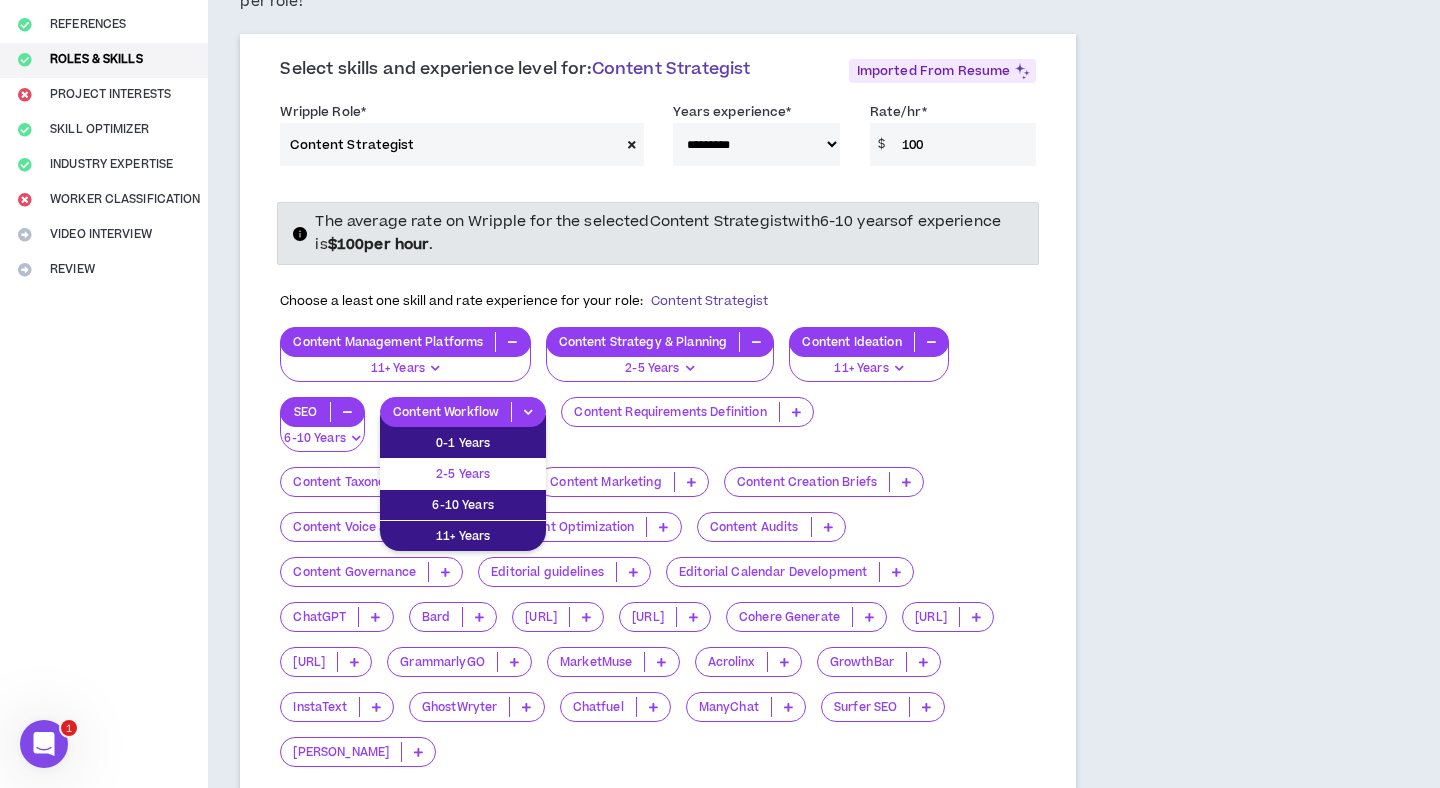 click on "2-5 Years" at bounding box center [463, 474] 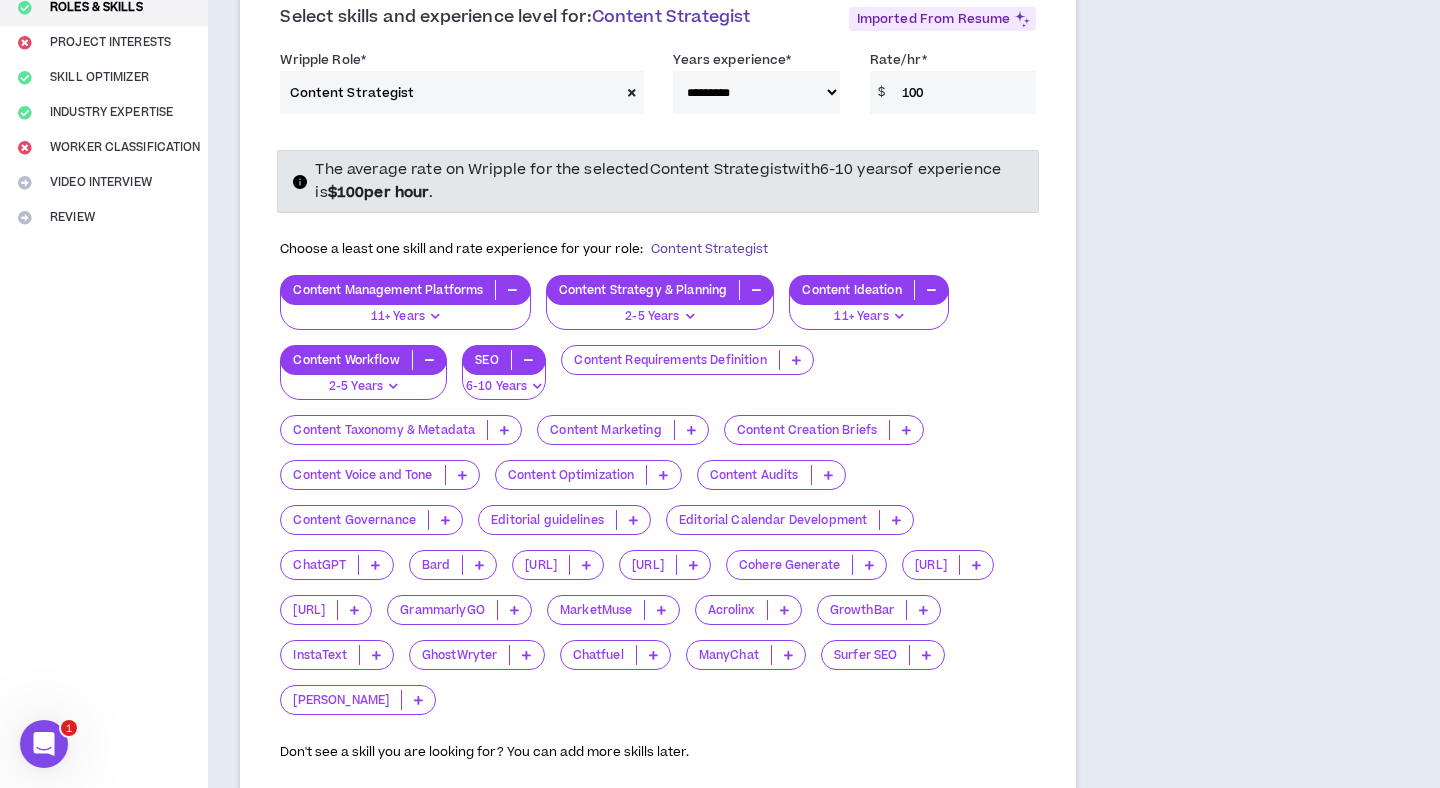 scroll, scrollTop: 295, scrollLeft: 0, axis: vertical 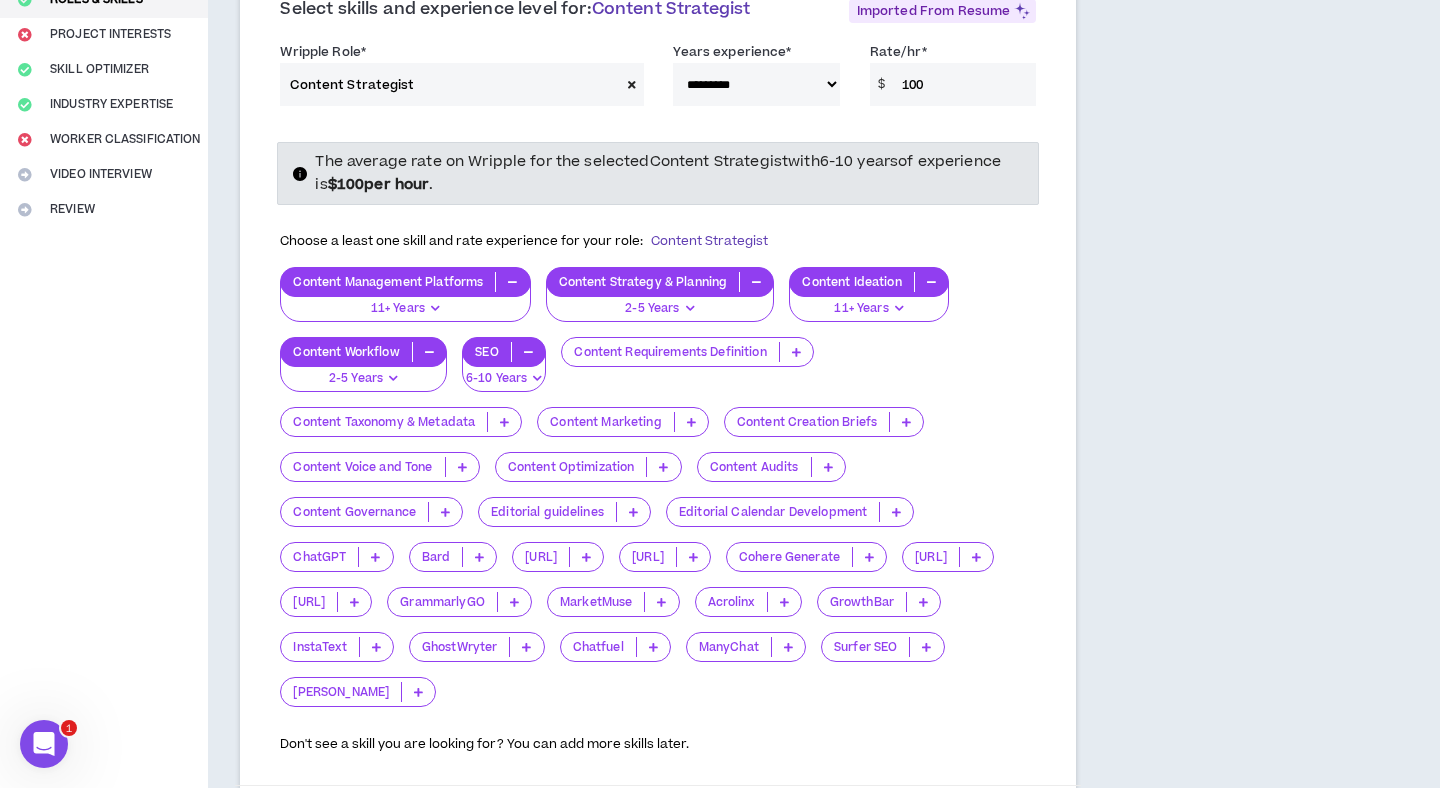 click on "Content Creation Briefs" at bounding box center [807, 422] 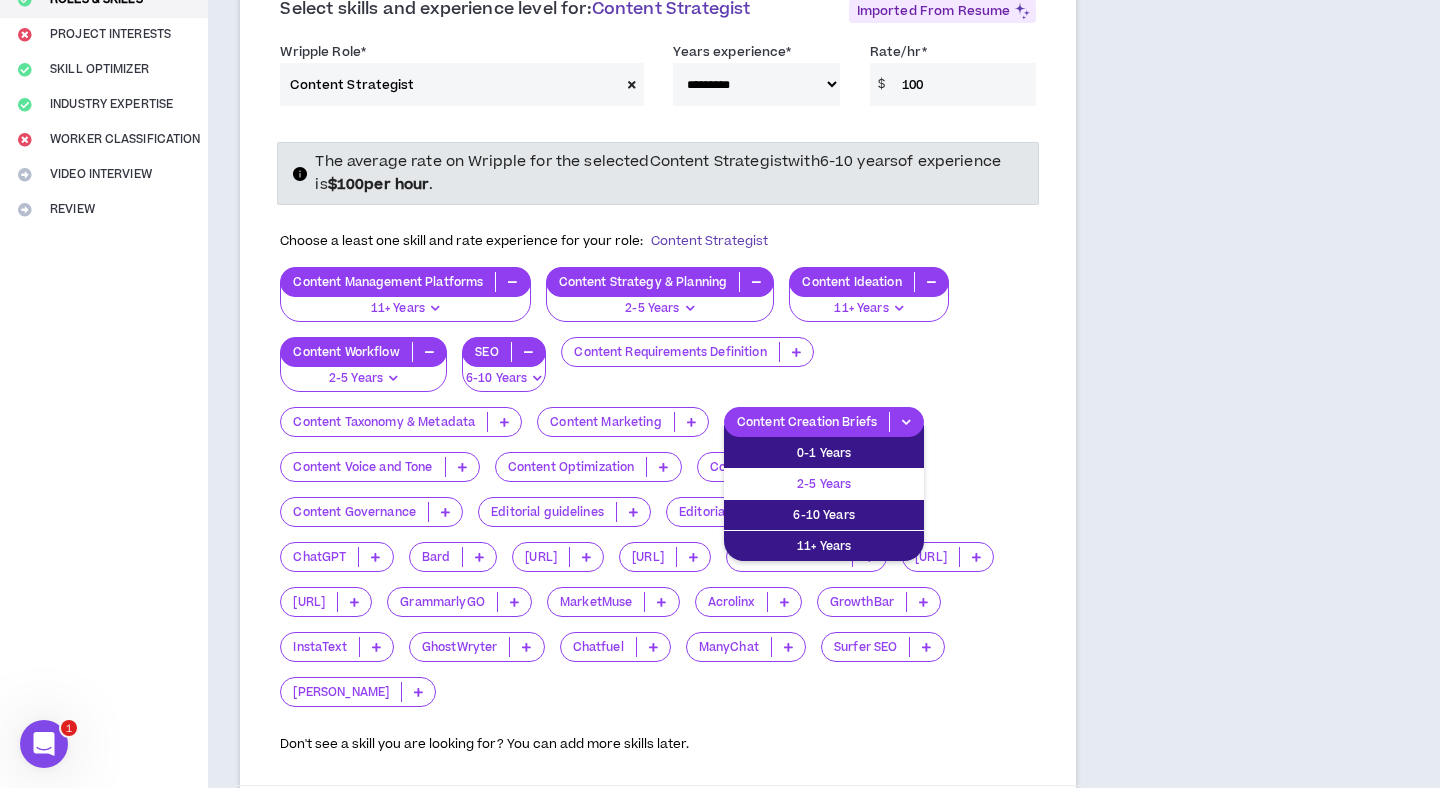 click on "2-5 Years" at bounding box center (824, 484) 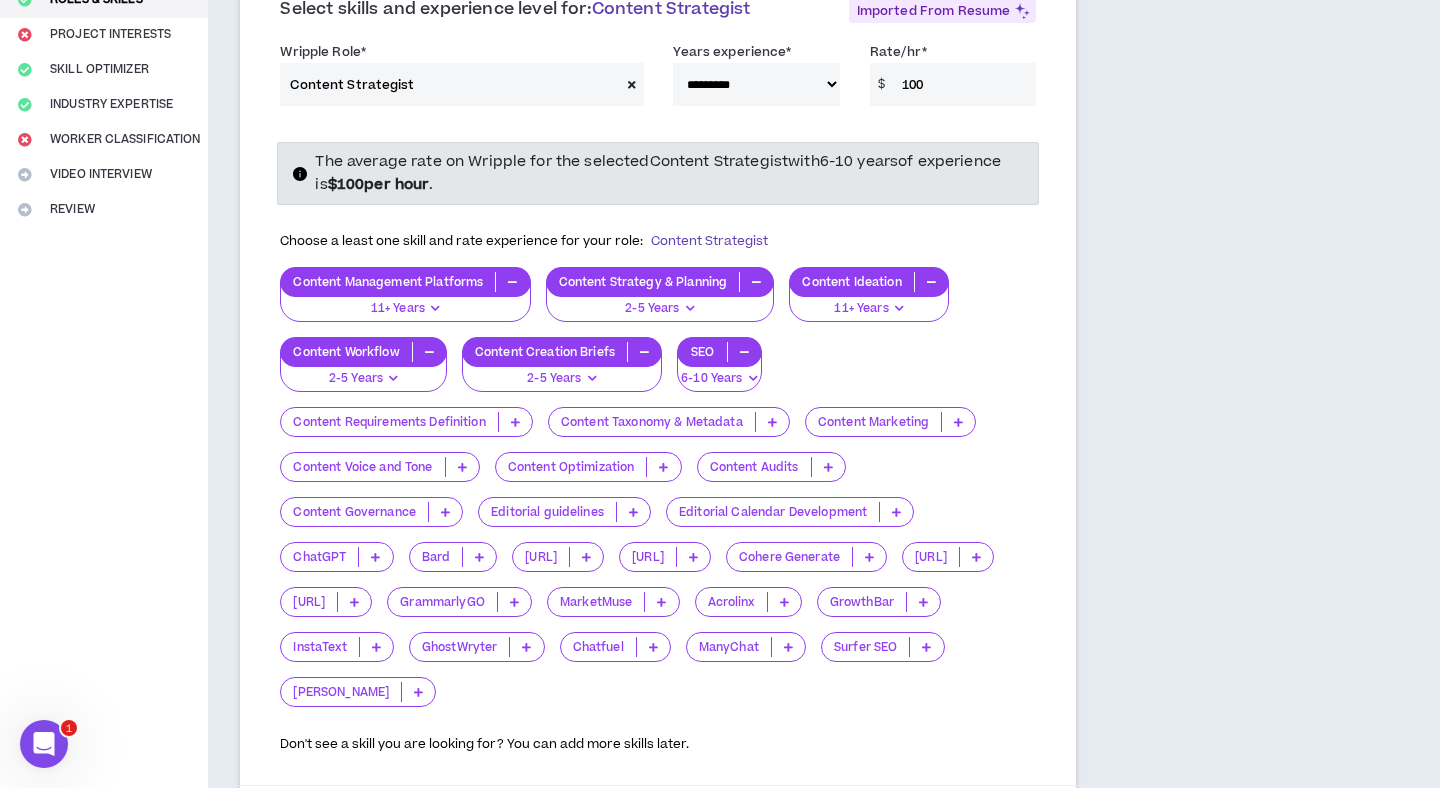 click on "Content Voice and Tone" at bounding box center (362, 467) 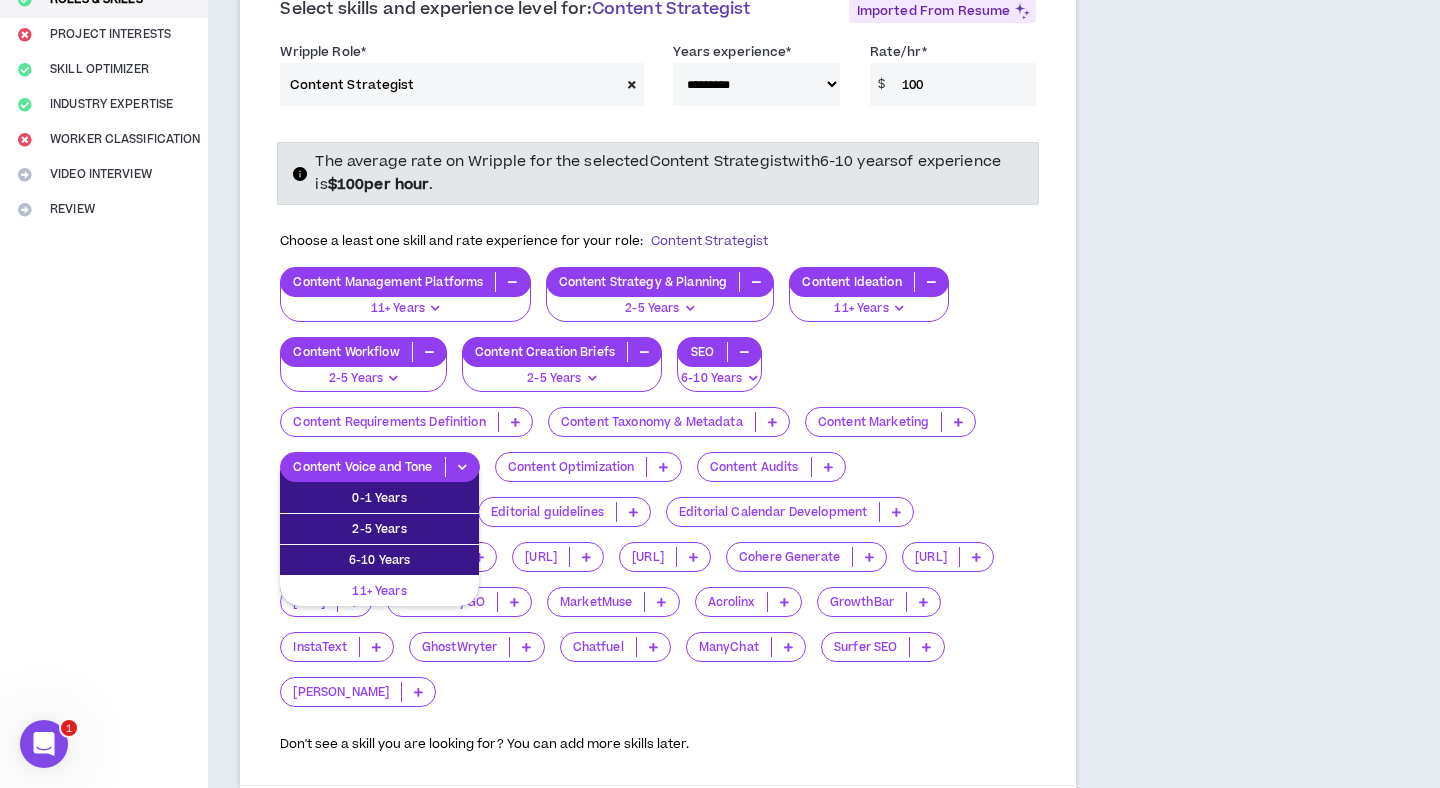 click on "11+ Years" at bounding box center (379, 591) 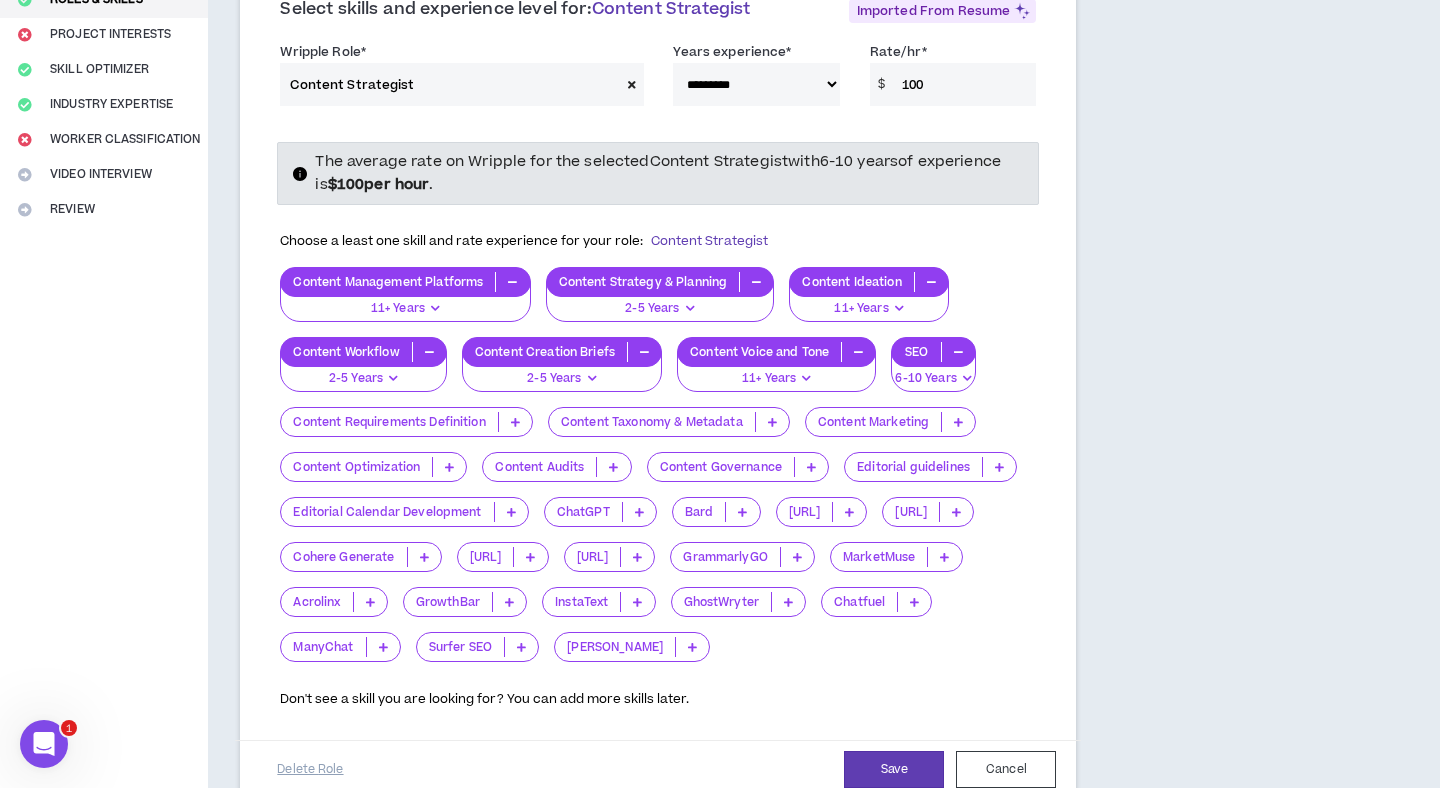 click on "Content Optimization" at bounding box center [356, 467] 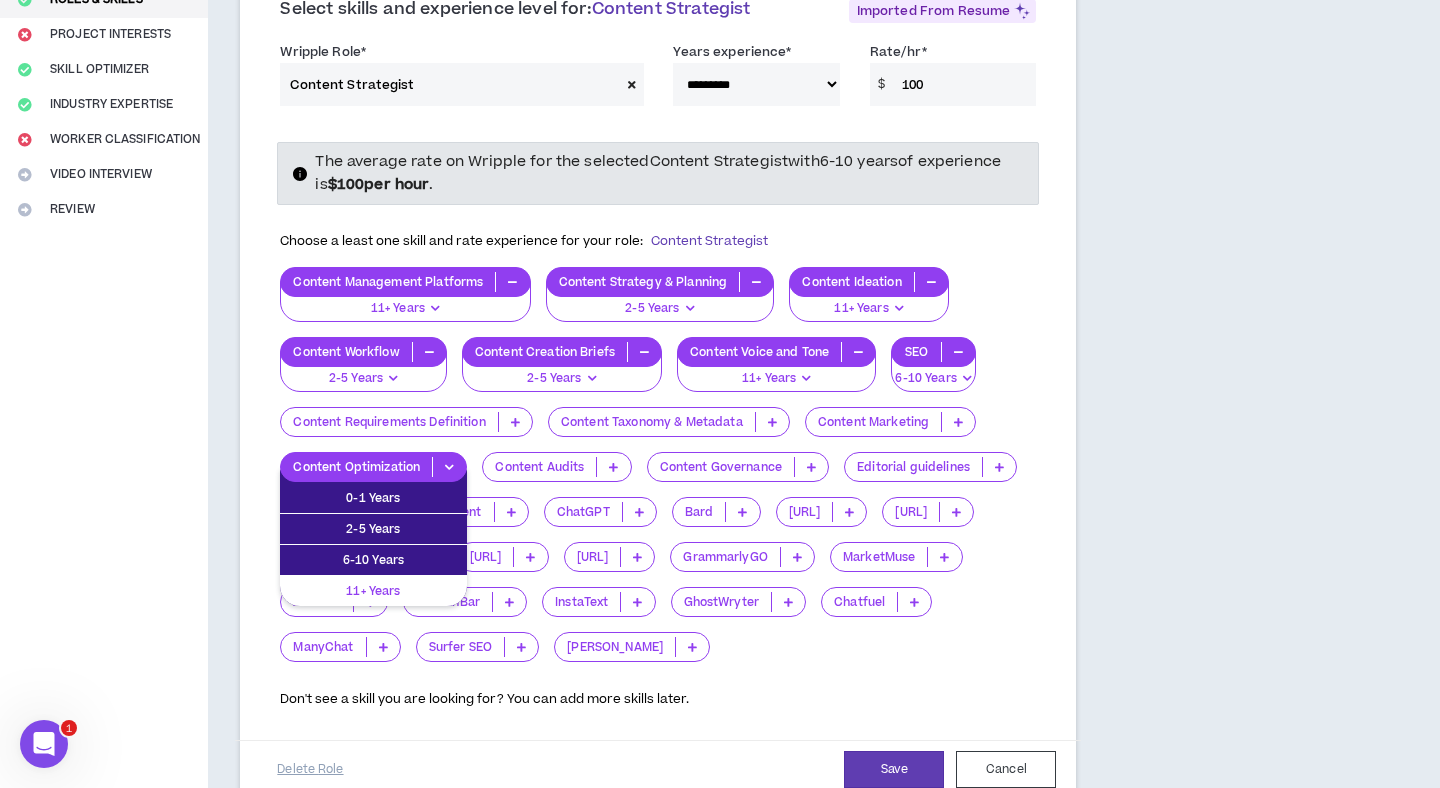 click on "11+ Years" at bounding box center [373, 591] 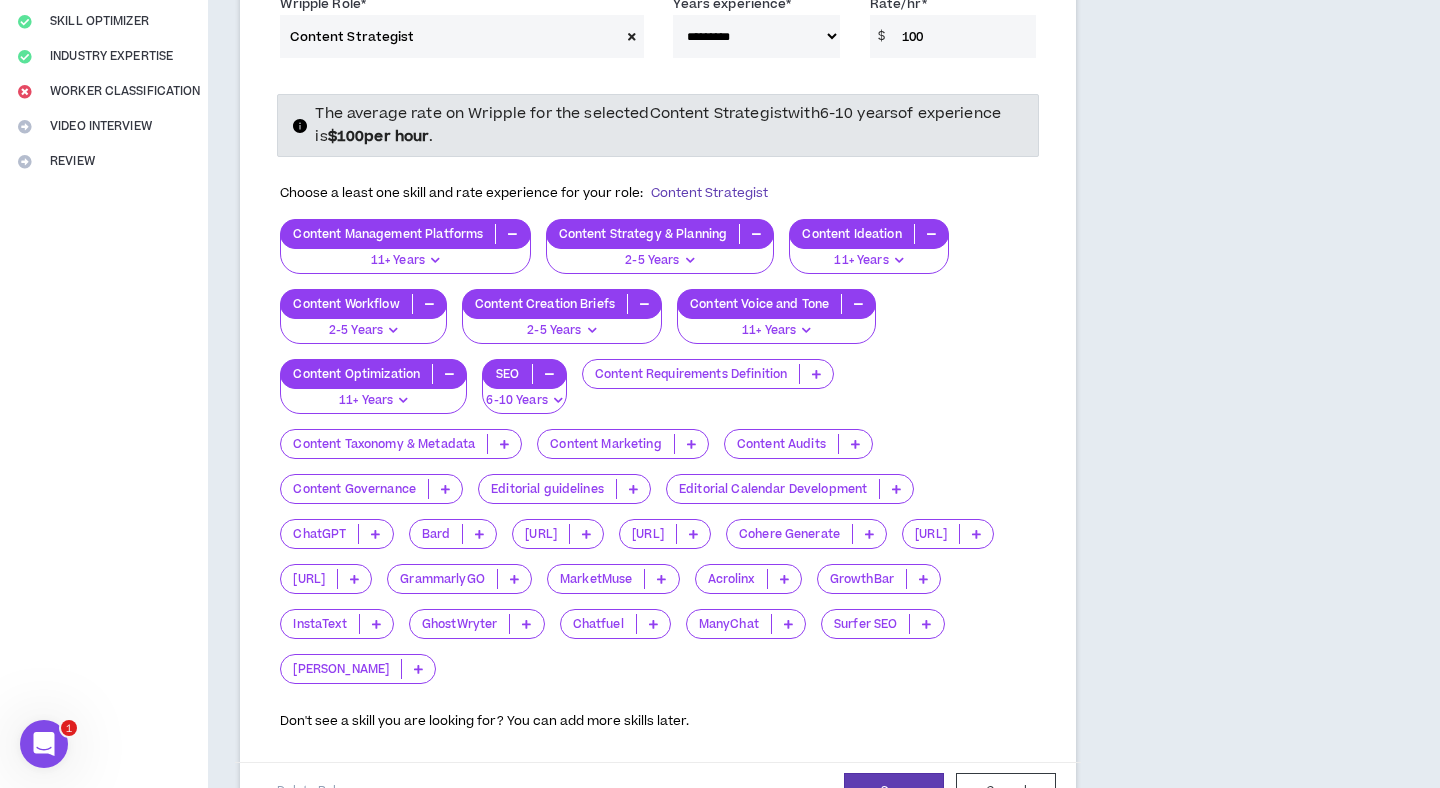 scroll, scrollTop: 346, scrollLeft: 0, axis: vertical 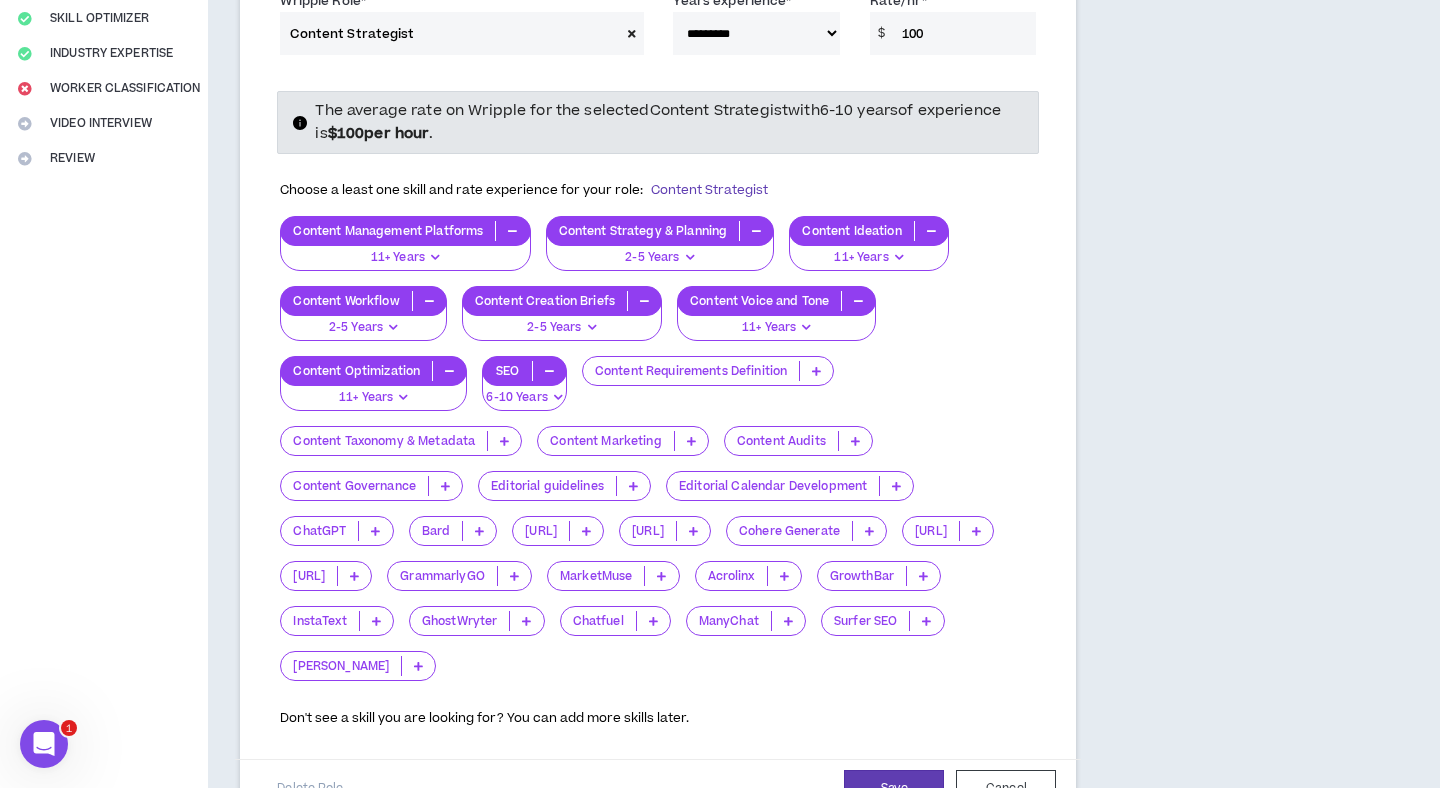 click on "Editorial guidelines" at bounding box center (547, 486) 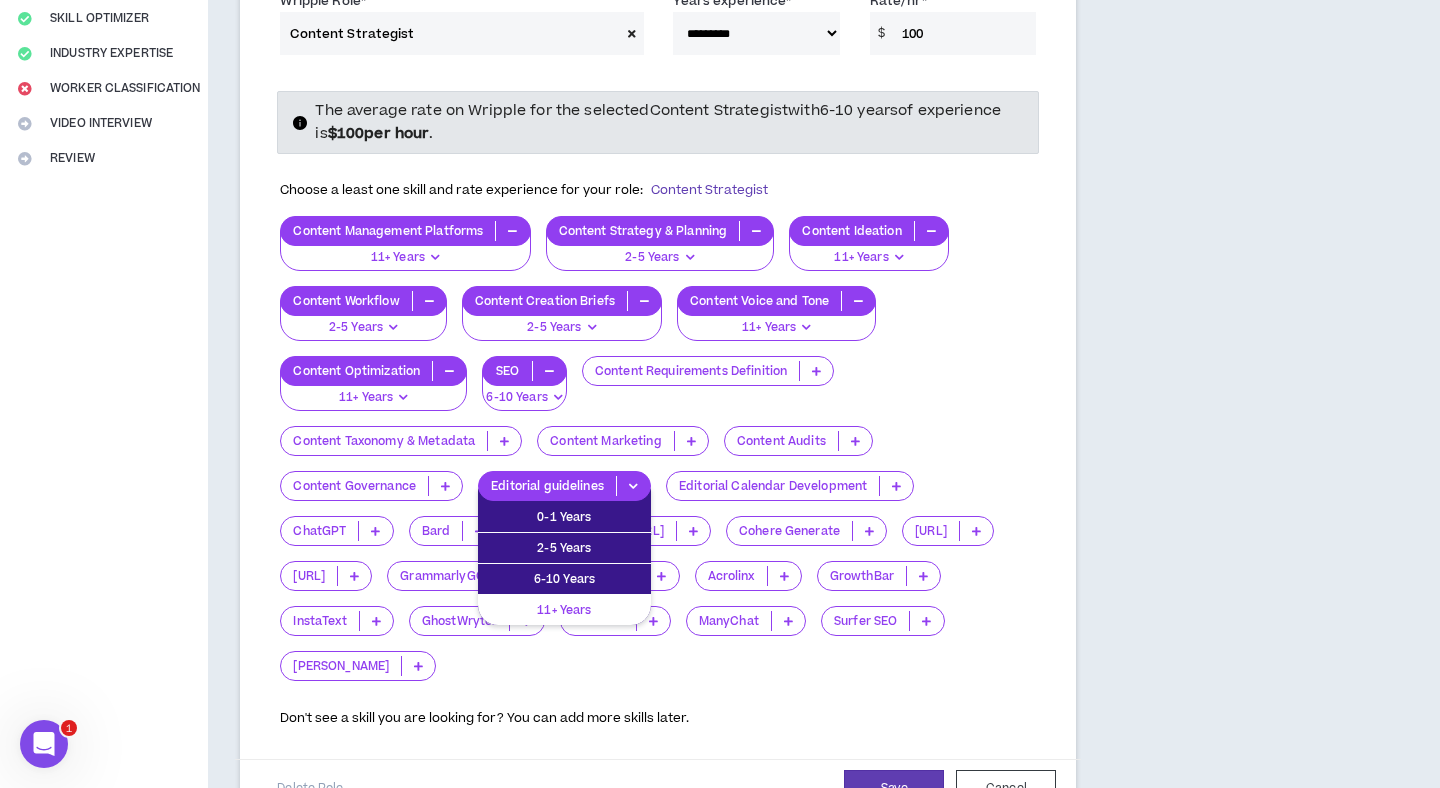 click on "11+ Years" at bounding box center [564, 610] 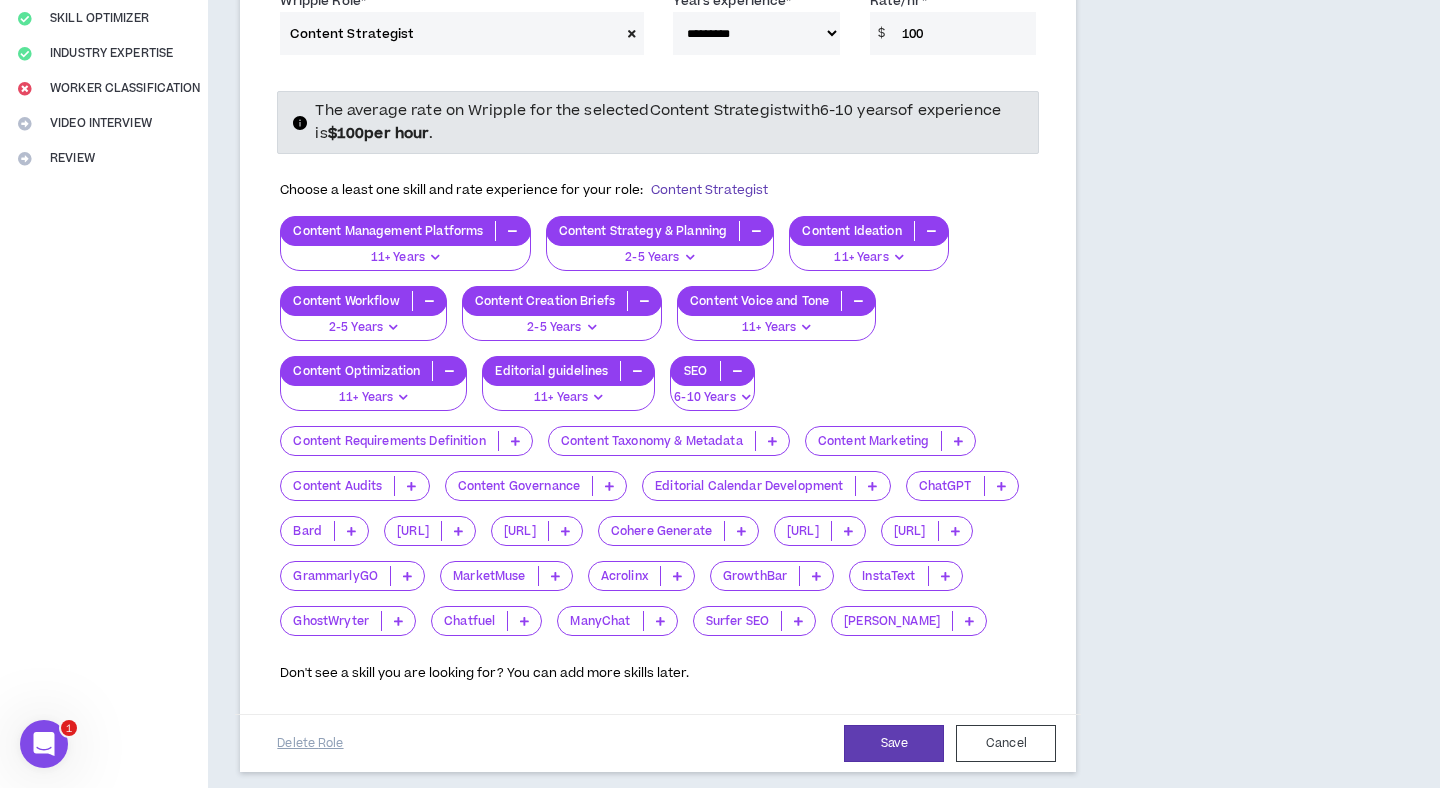 click on "Editorial Calendar Development" at bounding box center (749, 486) 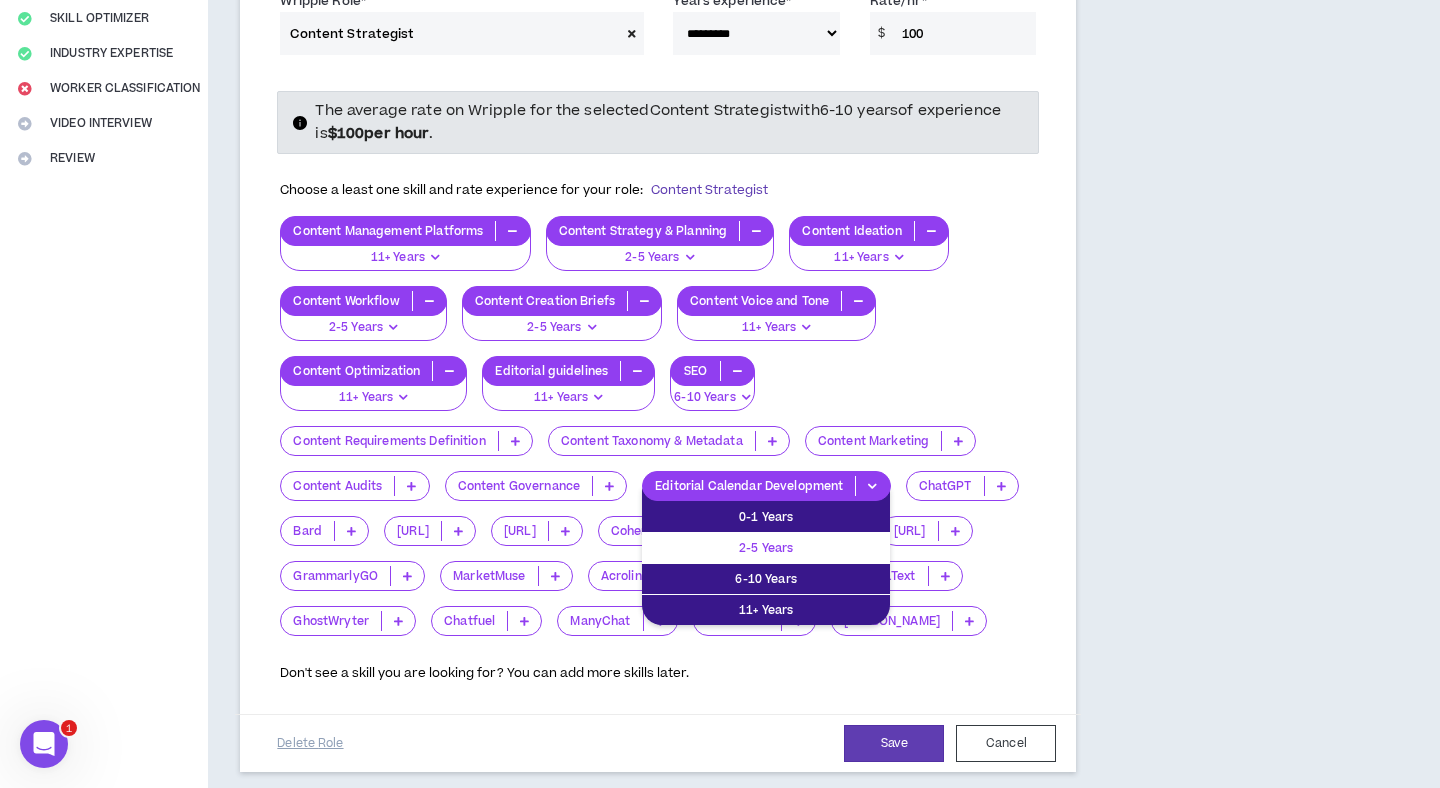 click on "2-5 Years" at bounding box center (766, 548) 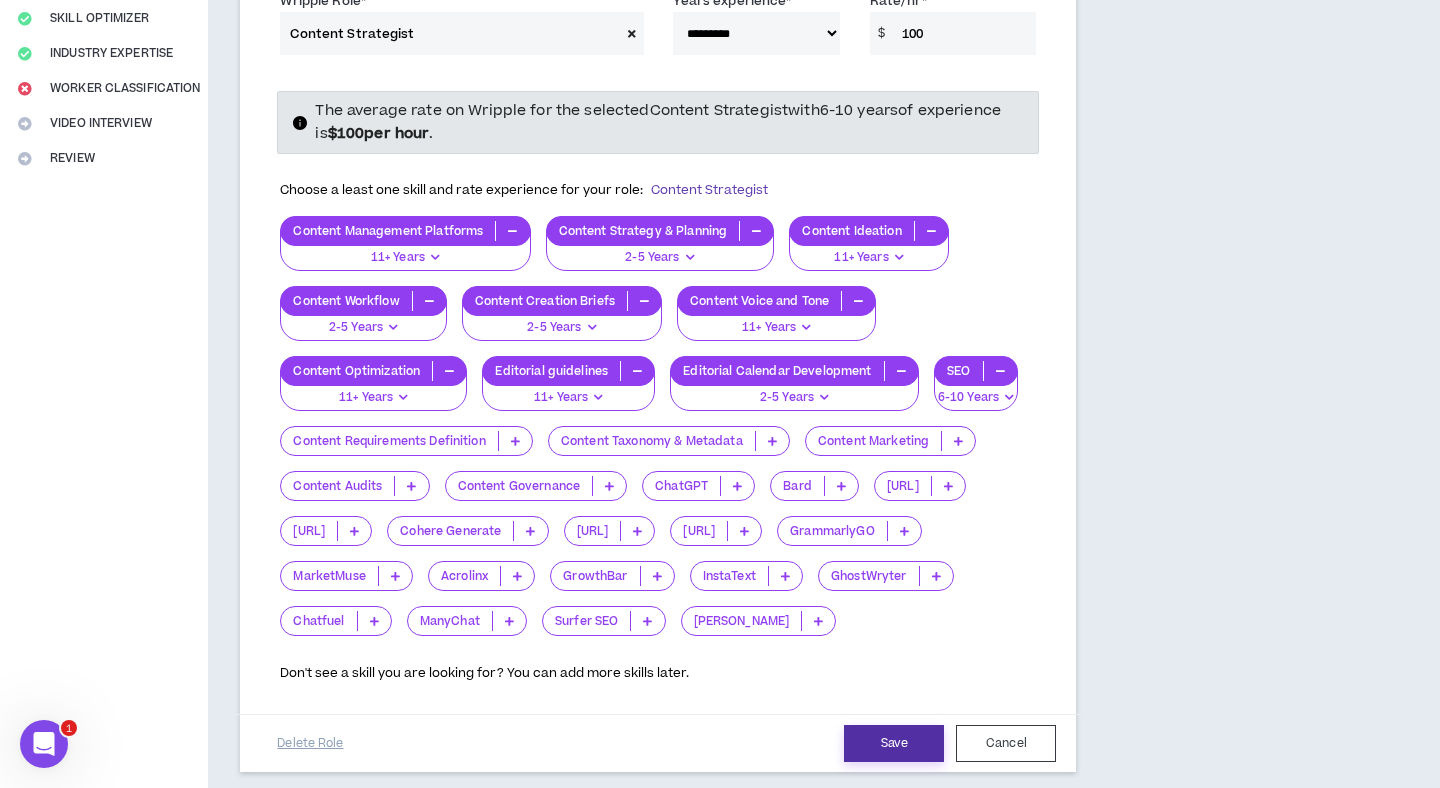 click on "Save" at bounding box center (894, 743) 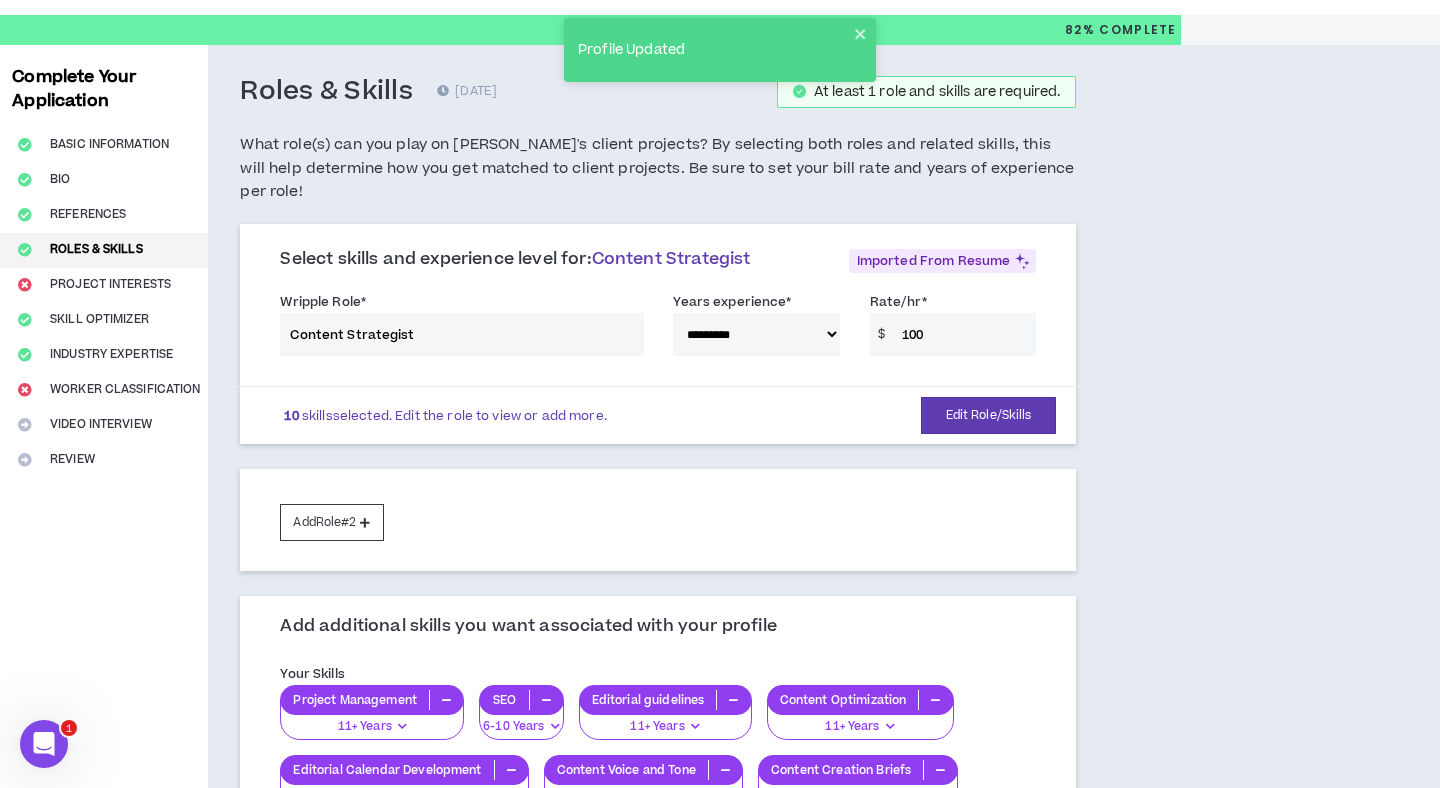 scroll, scrollTop: 1, scrollLeft: 0, axis: vertical 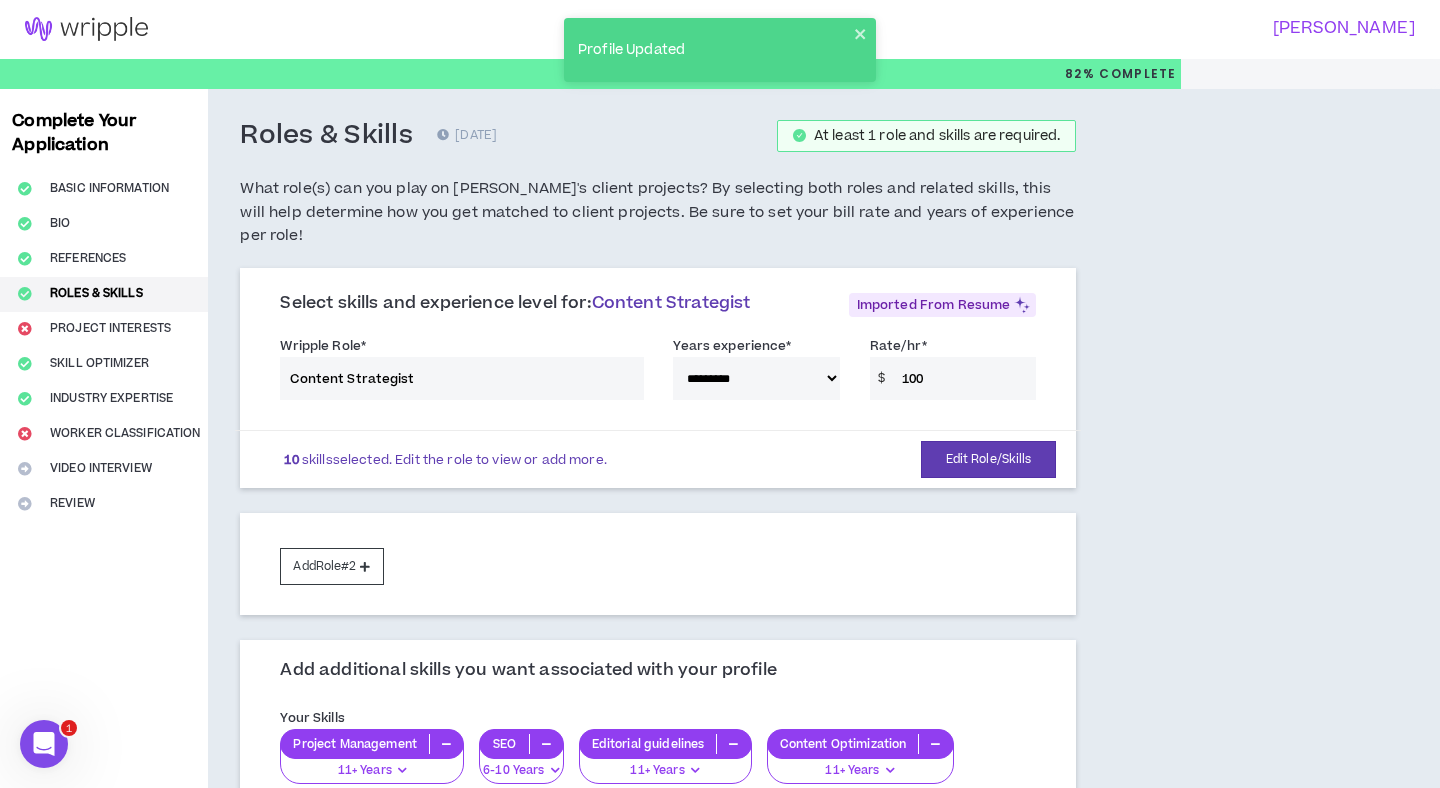 click on "**********" at bounding box center (658, 372) 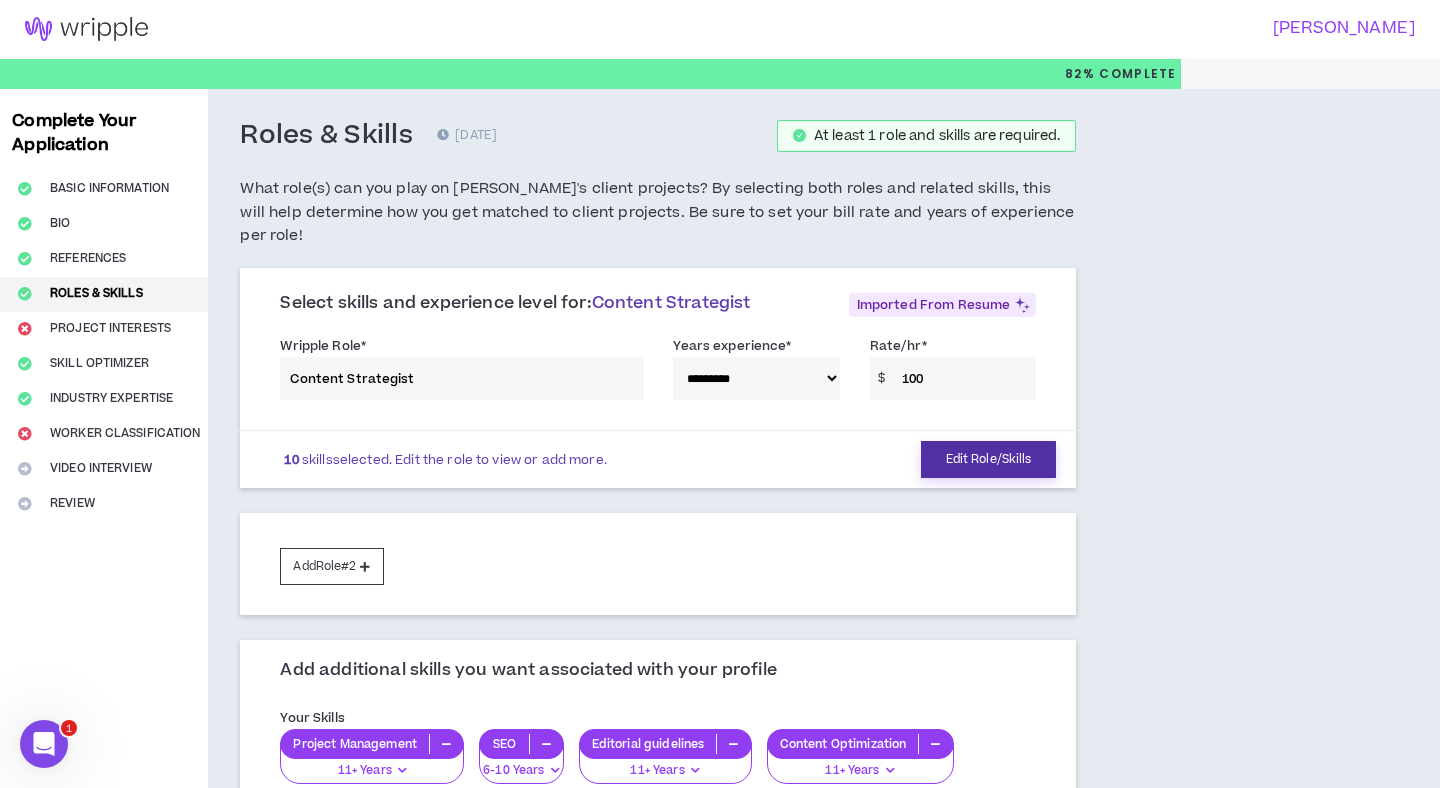 click on "Edit Role/Skills" at bounding box center (989, 459) 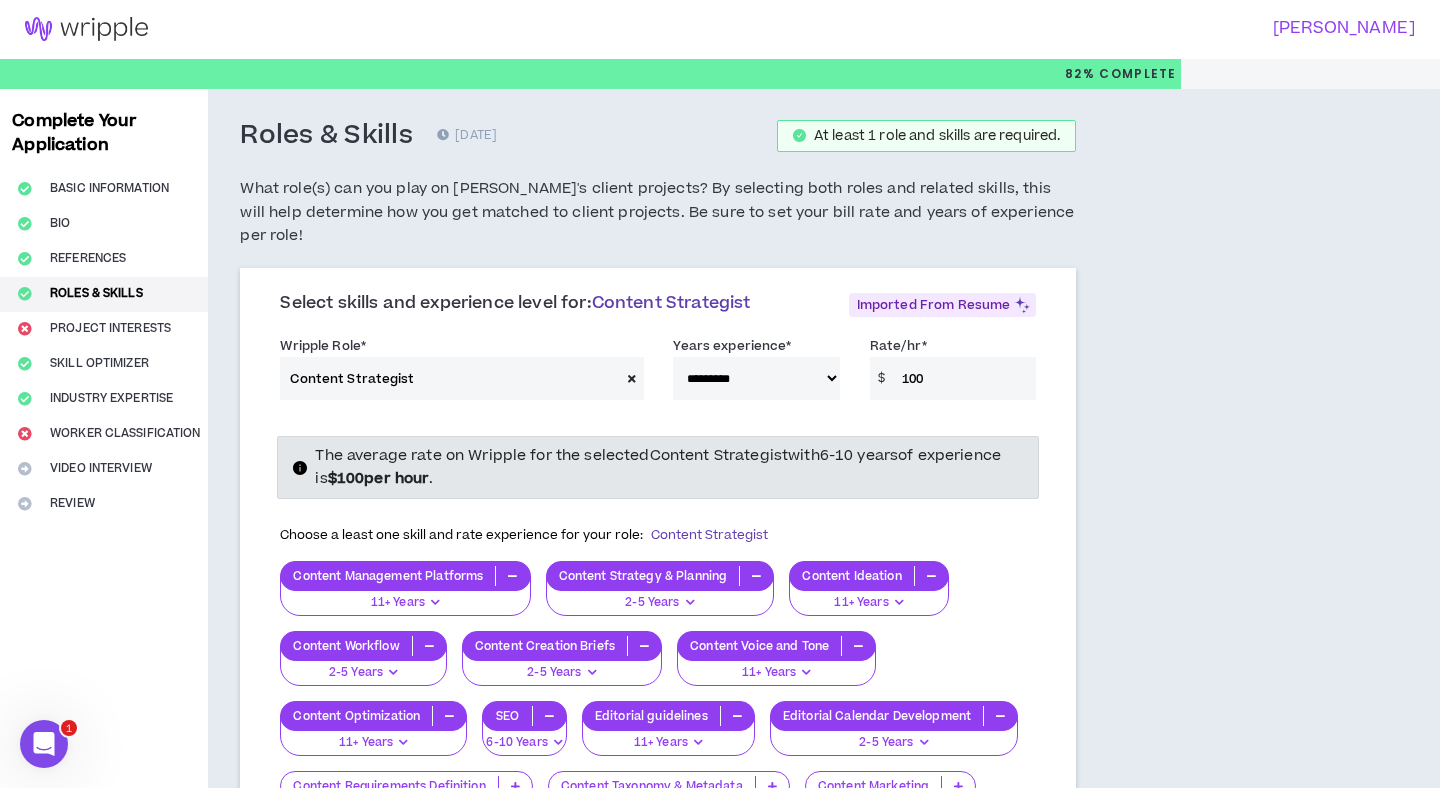 click on "The average rate on Wripple for the selected  Content Strategist  with  6-10 years  of experience is  $ 100  per hour . Choose a least one skill and rate experience for your role: Content Strategist Content Management Platforms 11+ Years 0-1 Years 2-5 Years 6-10 Years 11+ Years Content Strategy & Planning 2-5 Years 0-1 Years 2-5 Years 6-10 Years 11+ Years Content Ideation 11+ Years 0-1 Years 2-5 Years 6-10 Years 11+ Years Content Workflow 2-5 Years 0-1 Years 2-5 Years 6-10 Years 11+ Years Content Creation Briefs 2-5 Years 0-1 Years 2-5 Years 6-10 Years 11+ Years Content Voice and Tone 11+ Years 0-1 Years 2-5 Years 6-10 Years 11+ Years Content Optimization 11+ Years 0-1 Years 2-5 Years 6-10 Years 11+ Years SEO 6-10 Years 0-1 Years 2-5 Years 6-10 Years 11+ Years Editorial guidelines 11+ Years 0-1 Years 2-5 Years 6-10 Years 11+ Years Editorial Calendar Development 2-5 Years 0-1 Years 2-5 Years 6-10 Years 11+ Years Content Requirements Definition 0-1 Years 2-5 Years 6-10 Years 11+ Years 0-1 Years 2-5 Years Bard" at bounding box center [658, 729] 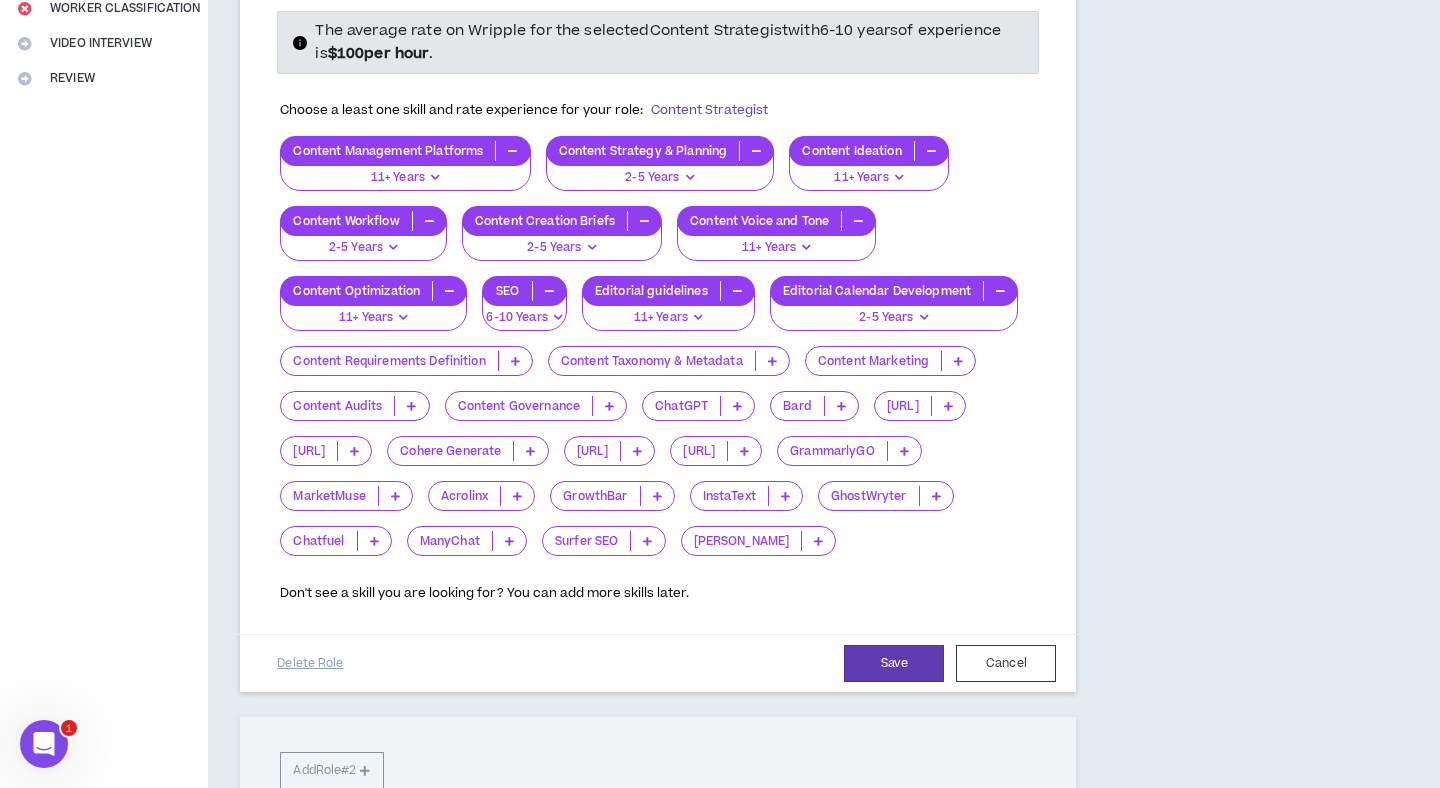 scroll, scrollTop: 436, scrollLeft: 0, axis: vertical 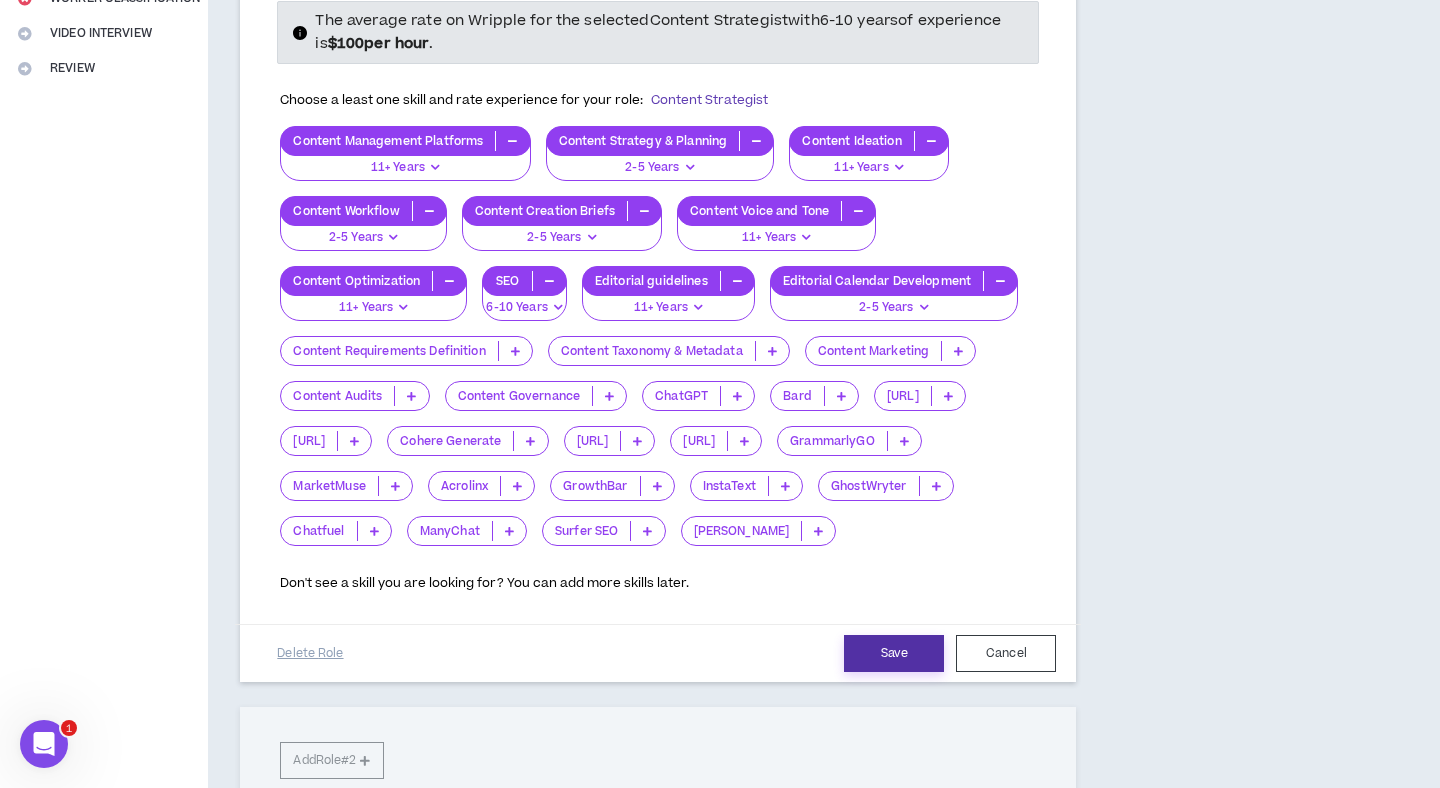 click on "Save" at bounding box center [894, 653] 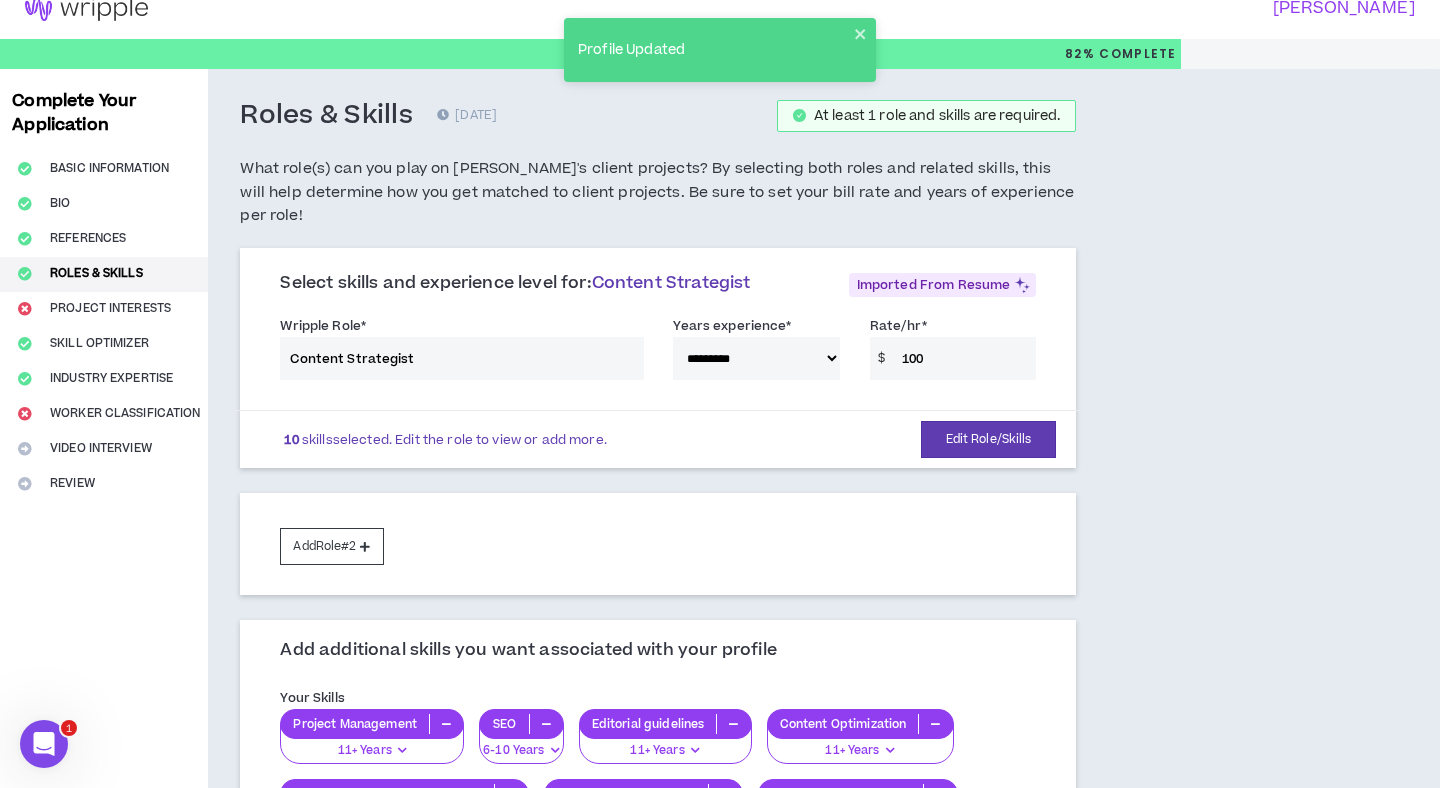 scroll, scrollTop: 21, scrollLeft: 0, axis: vertical 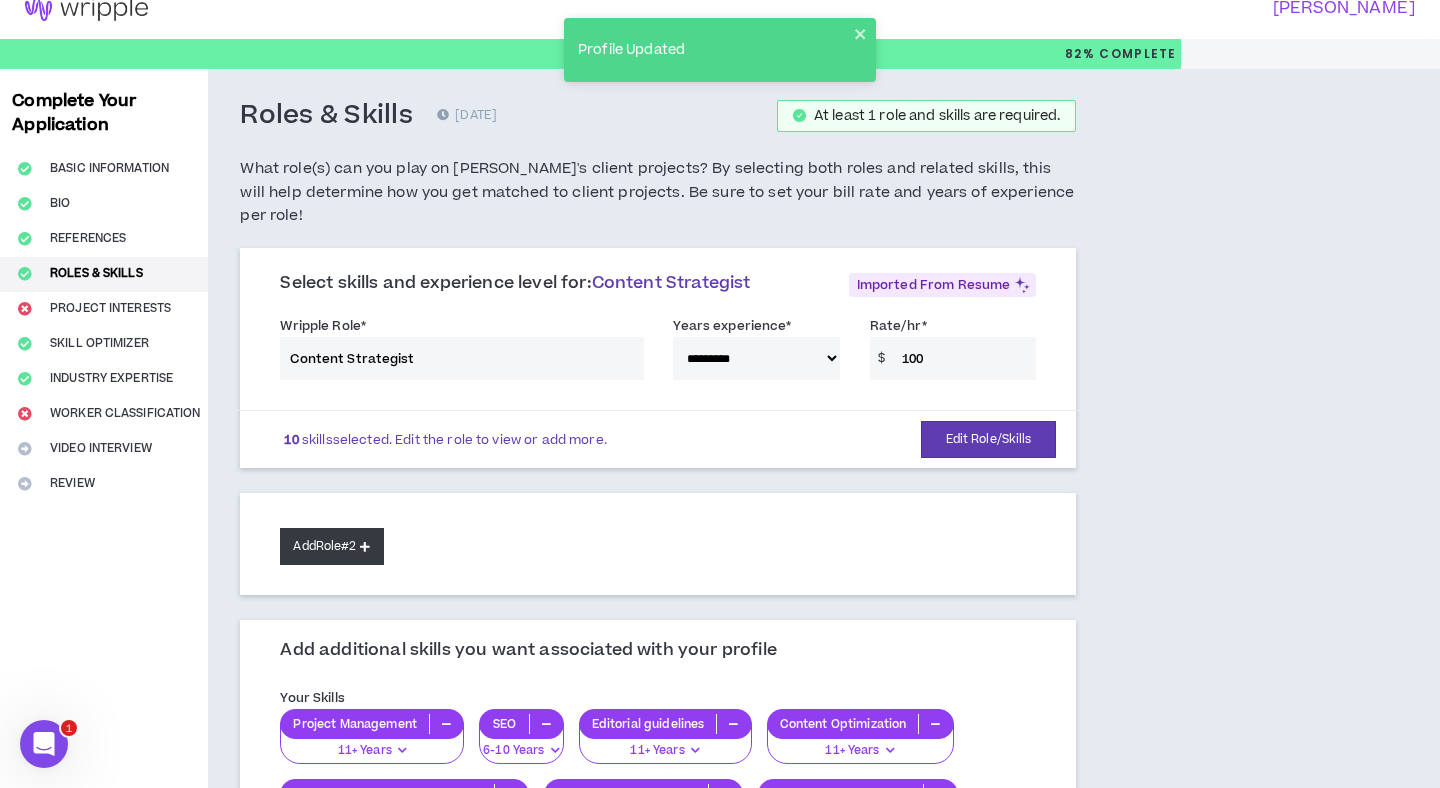 click on "Add  Role  #2" at bounding box center (331, 546) 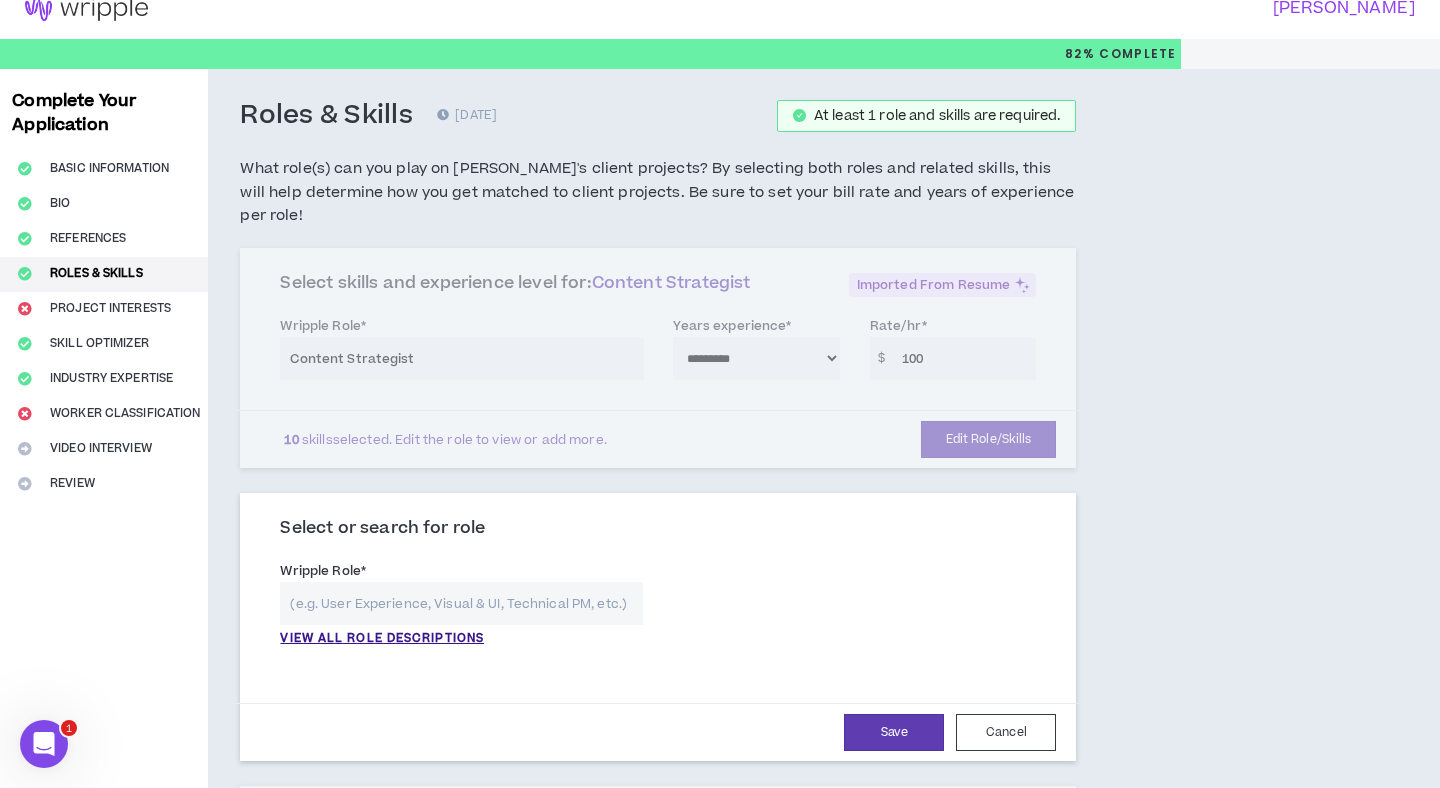 click at bounding box center [461, 603] 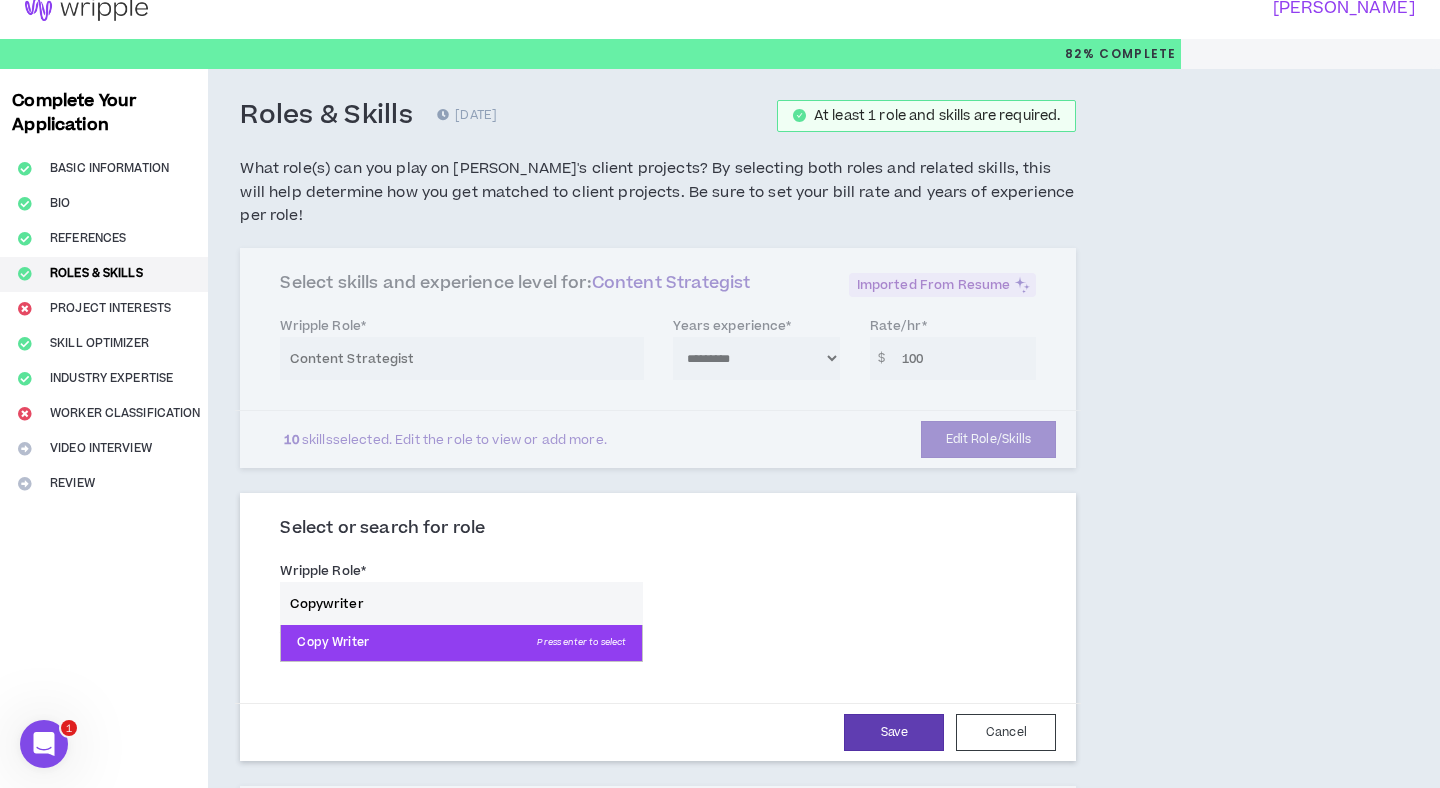 click on "Copy Writer Press enter to select" at bounding box center [461, 643] 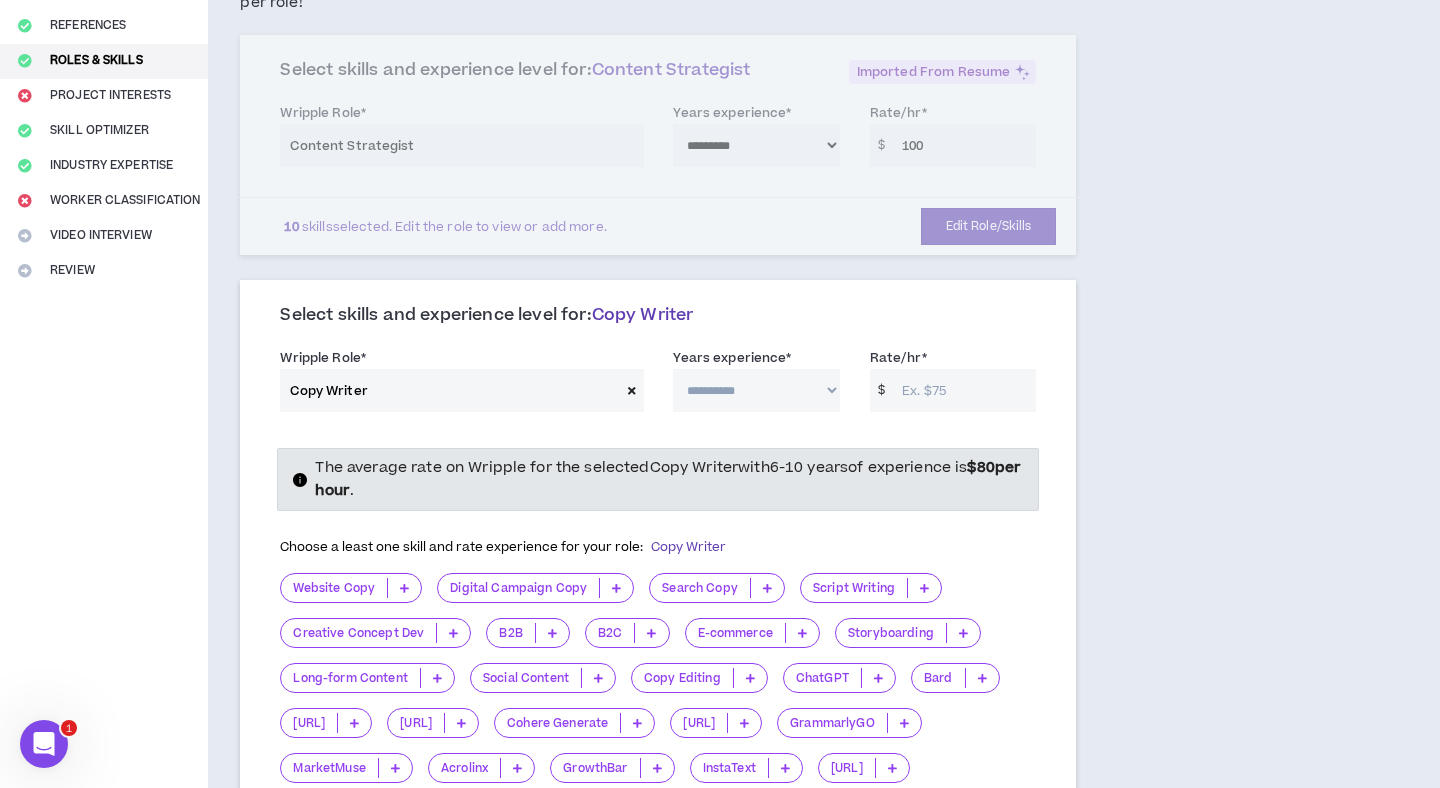 scroll, scrollTop: 236, scrollLeft: 0, axis: vertical 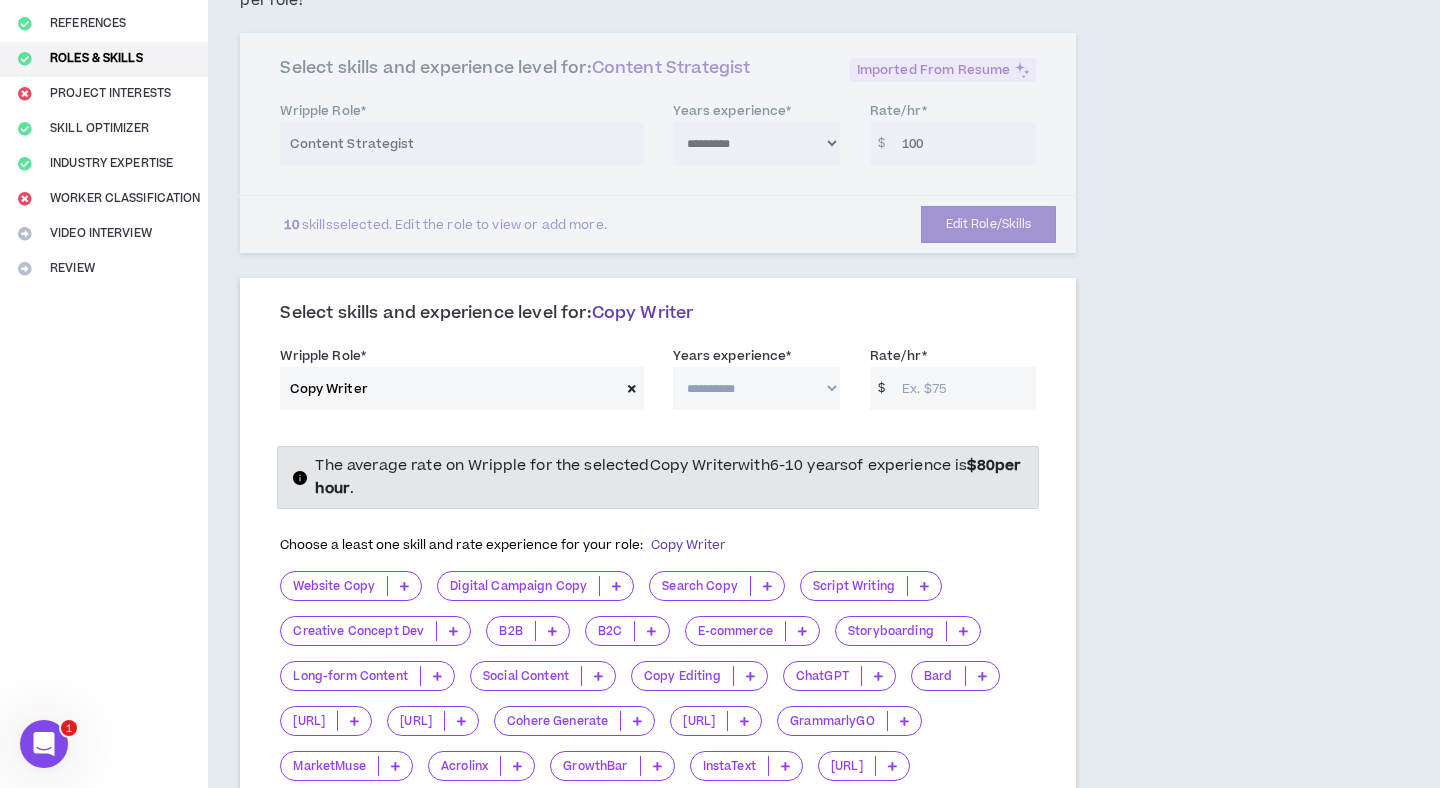click on "Rate/hr  *" at bounding box center (964, 388) 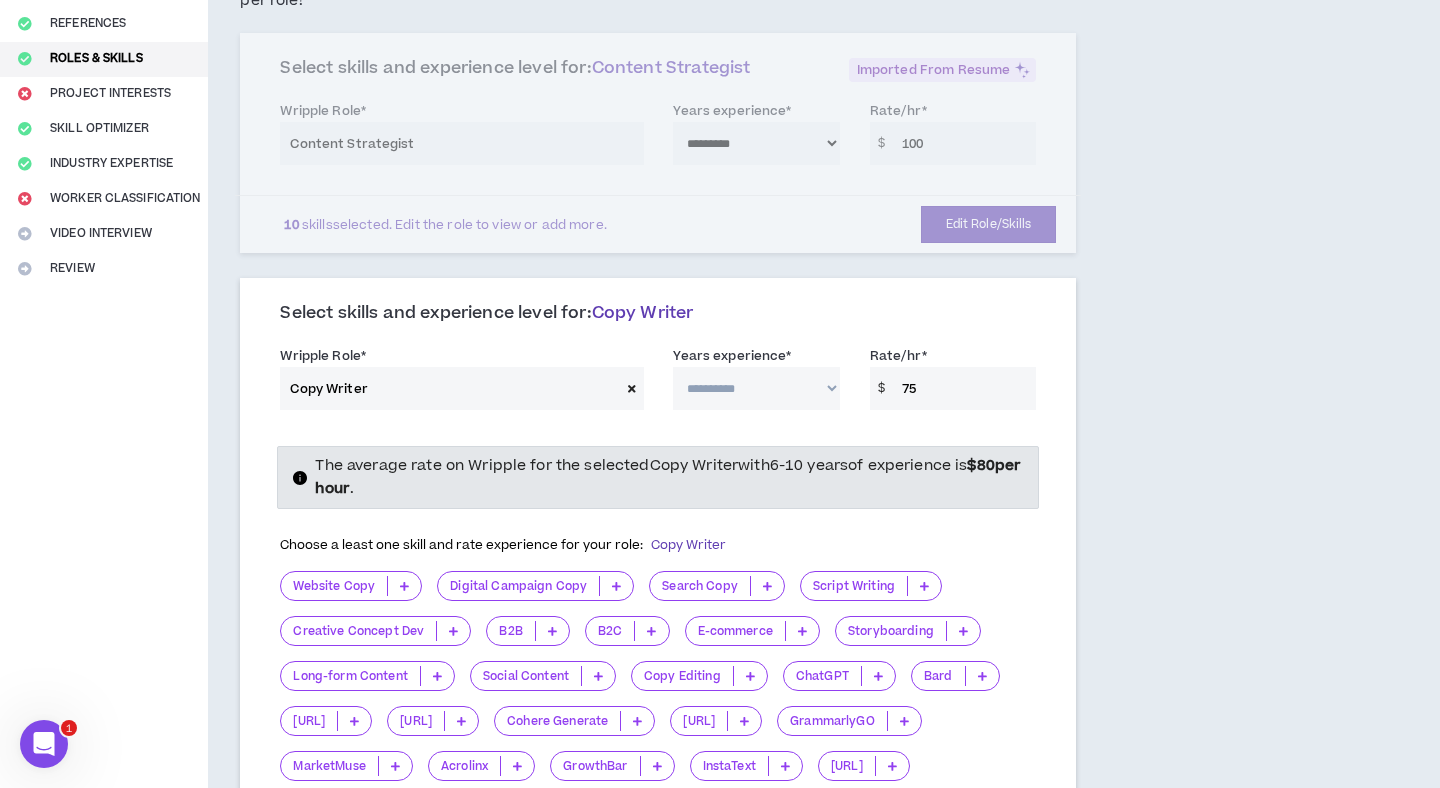 type on "75" 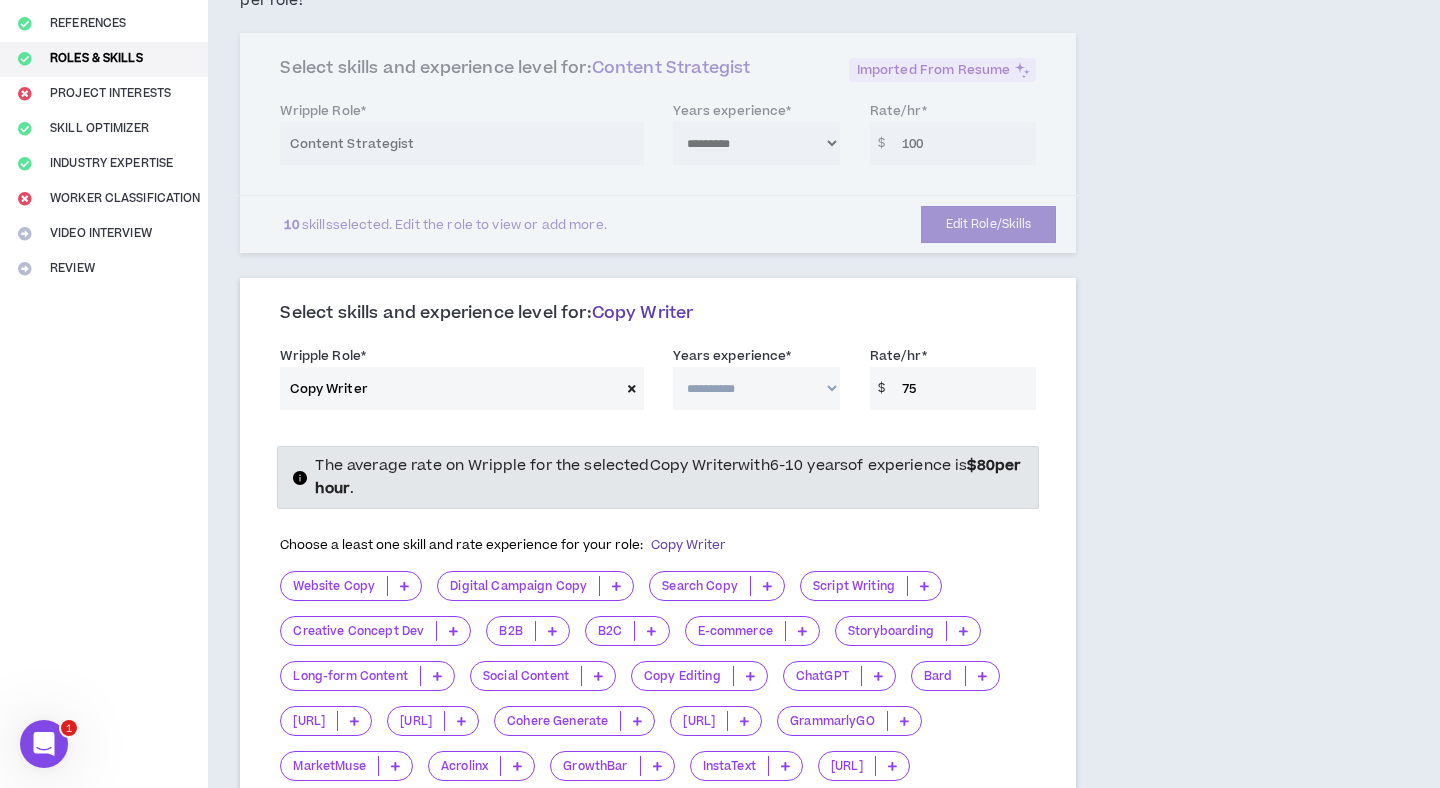 click on "**********" at bounding box center (756, 388) 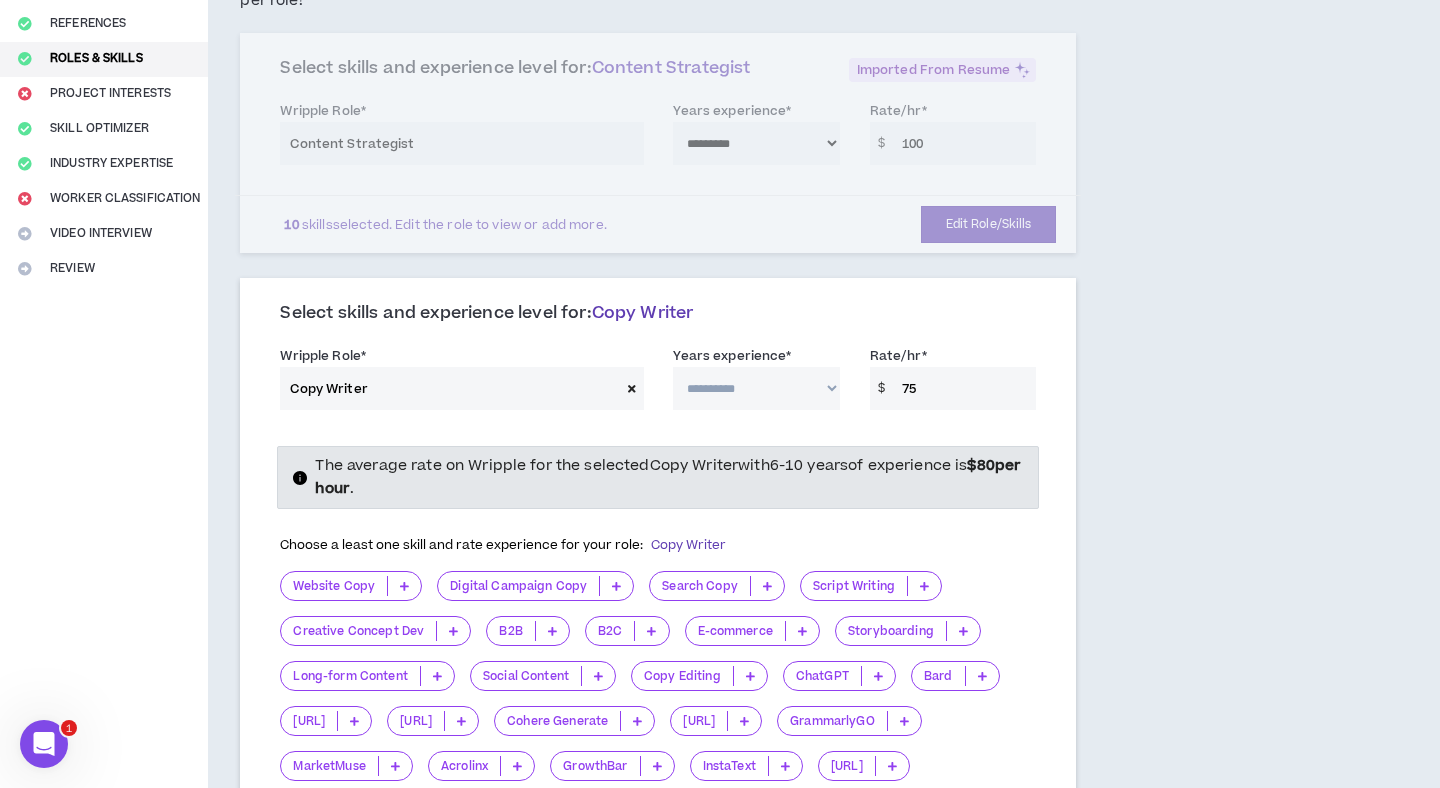 select on "**" 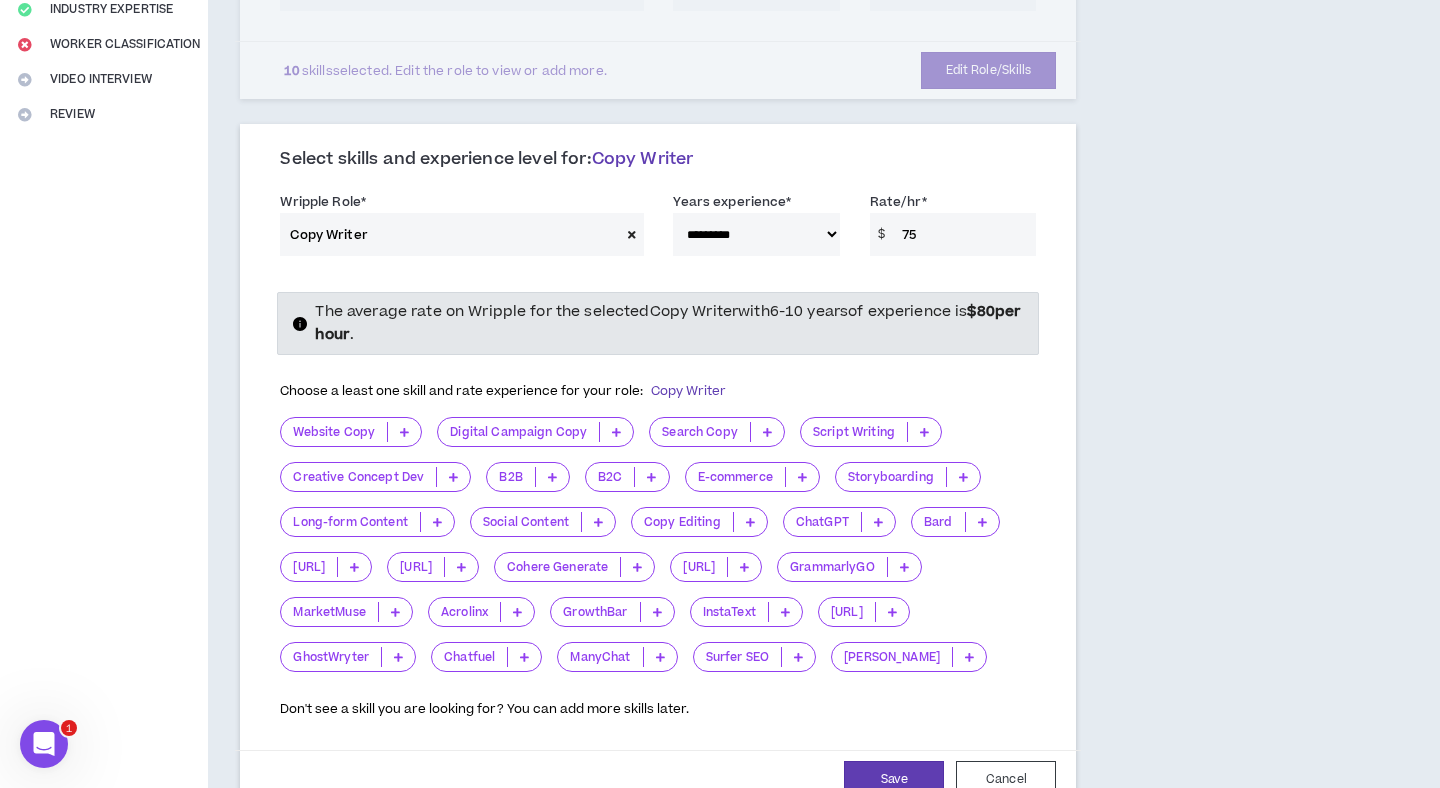 scroll, scrollTop: 398, scrollLeft: 0, axis: vertical 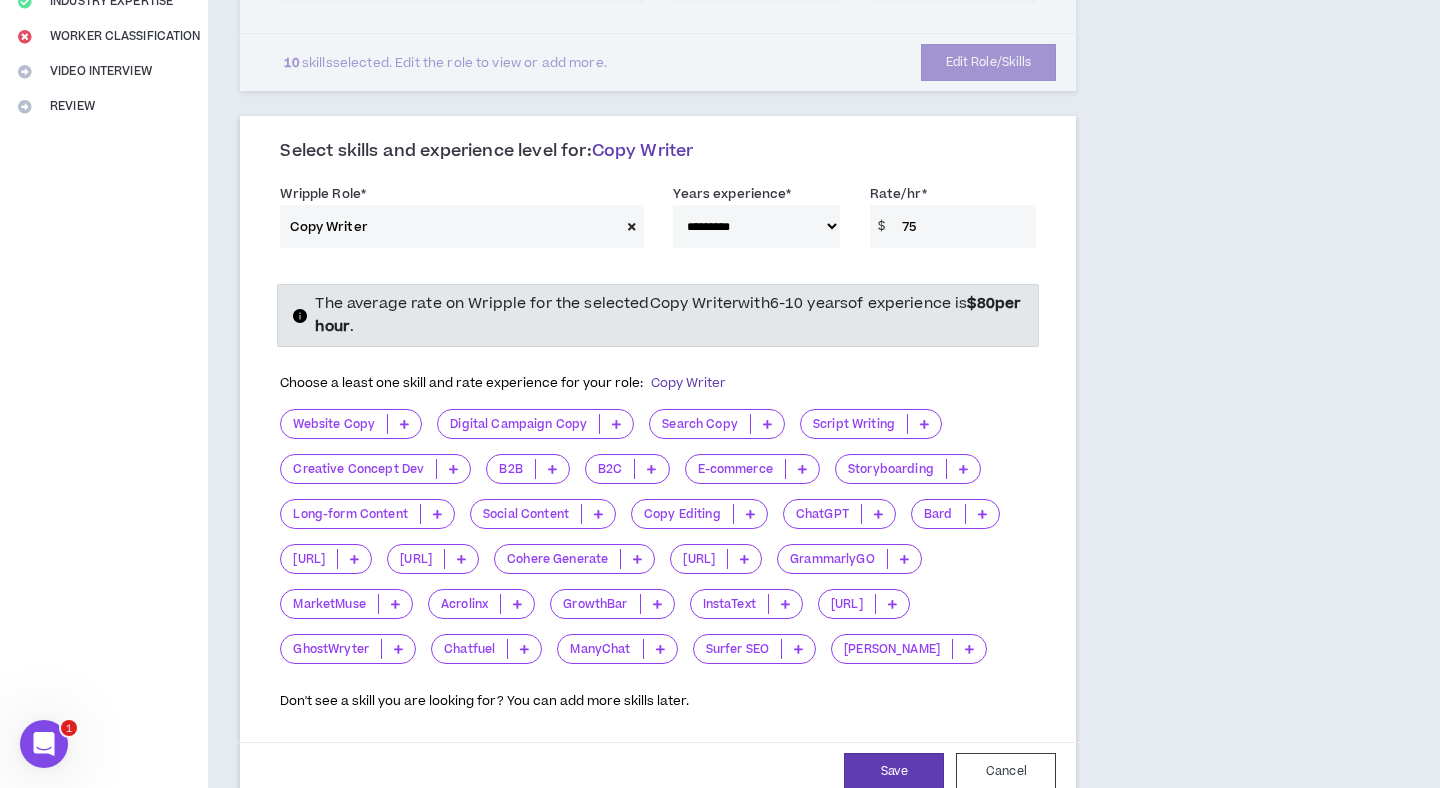 click at bounding box center (404, 424) 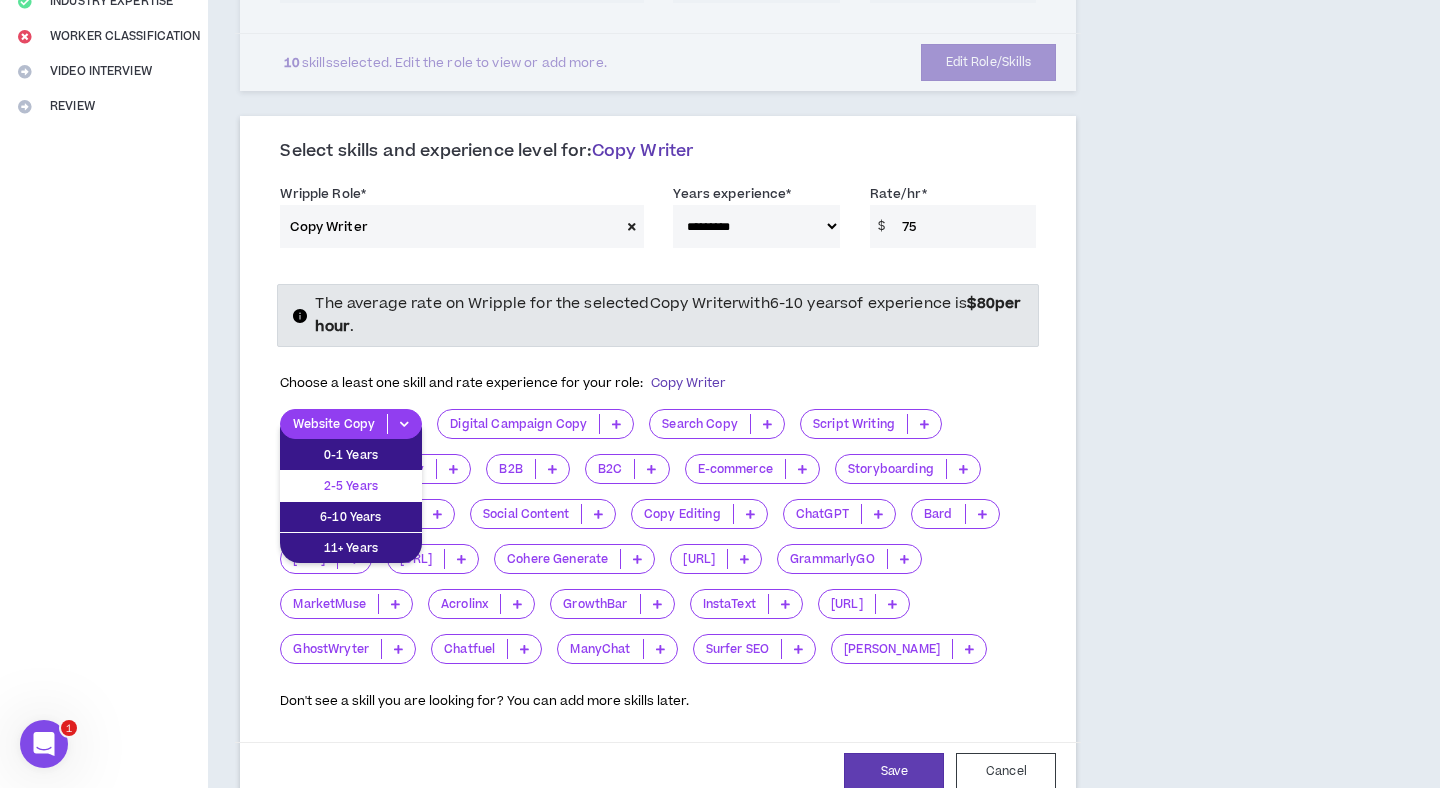 click on "2-5 Years" at bounding box center [351, 486] 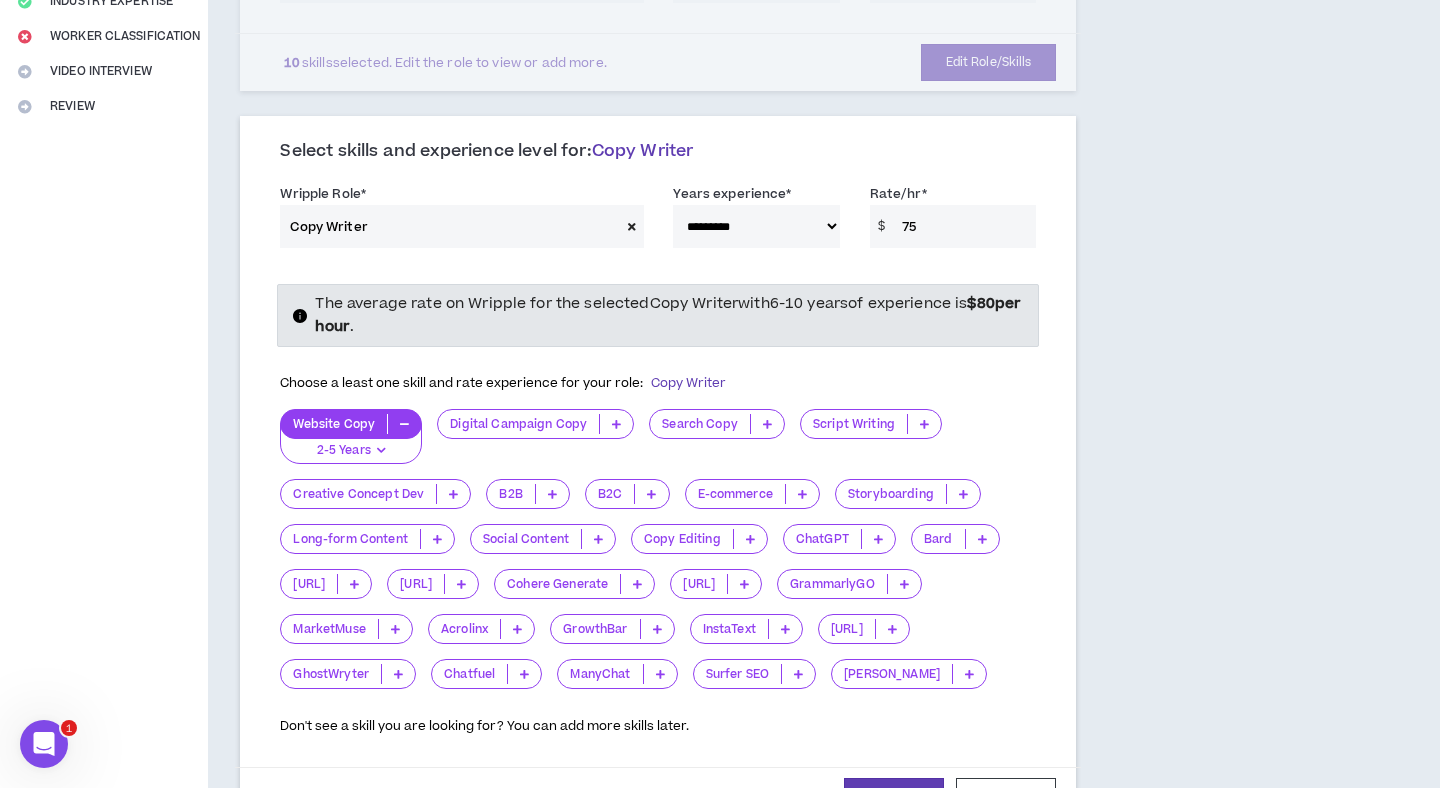 click on "Search Copy" at bounding box center [717, 424] 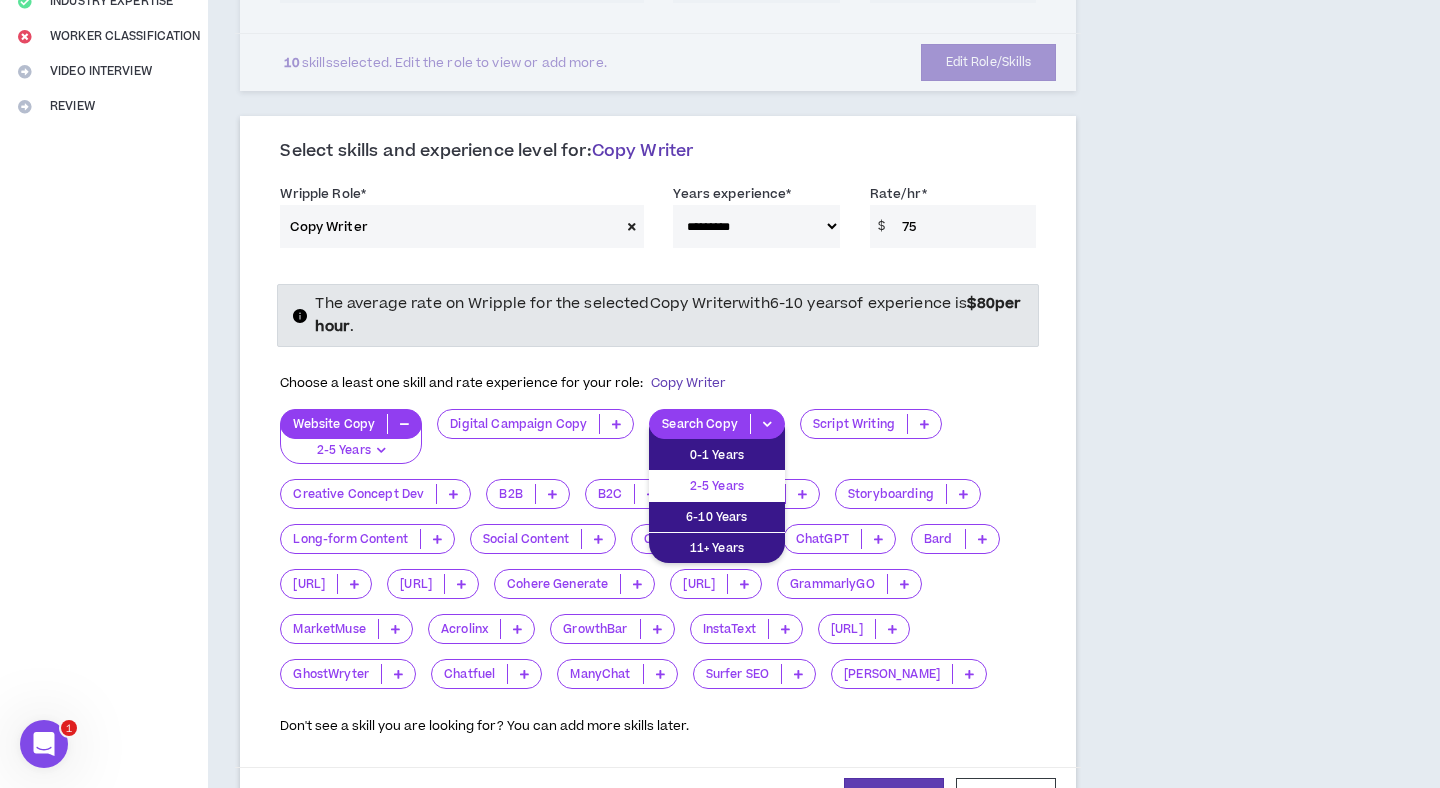 click on "2-5 Years" at bounding box center [717, 486] 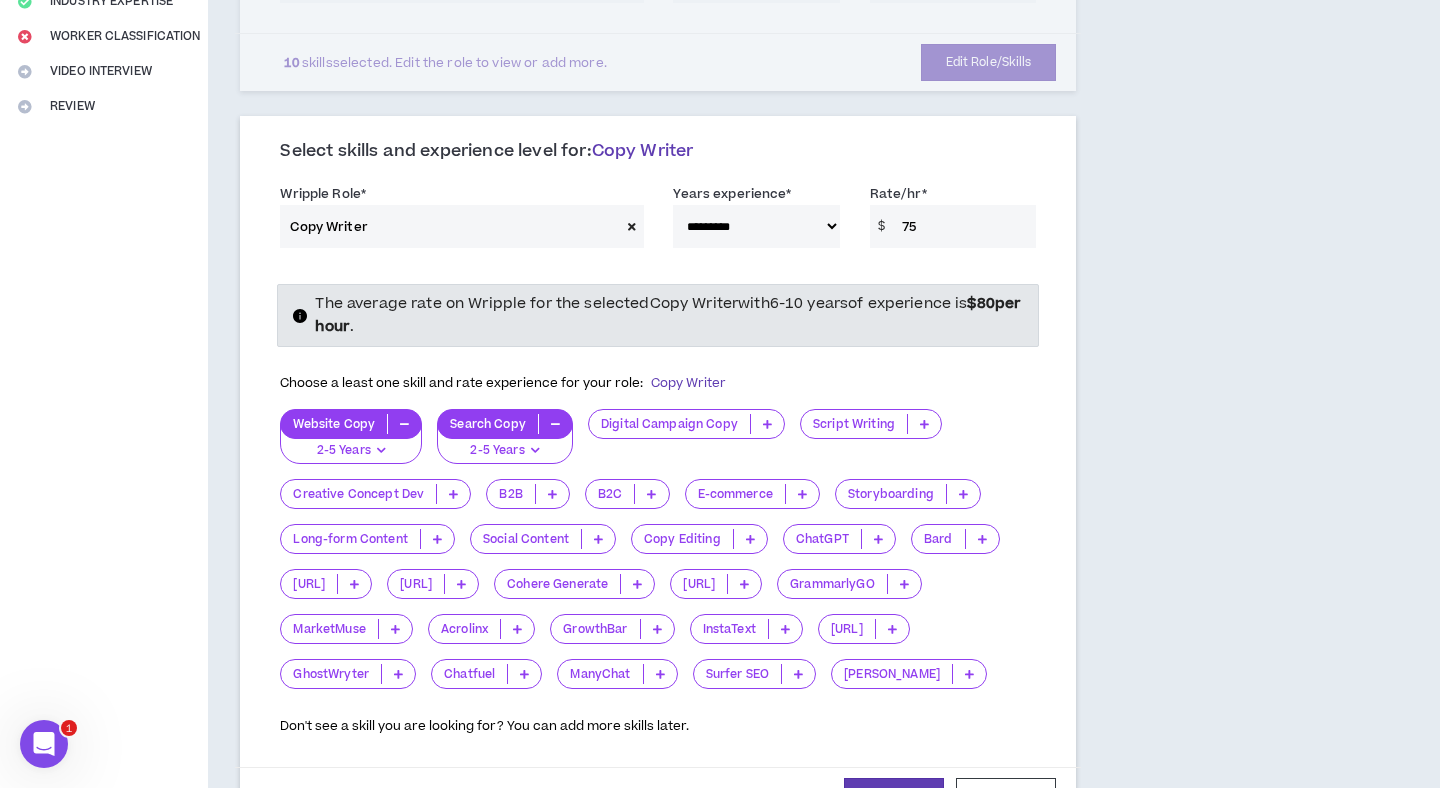click on "Script Writing" at bounding box center (854, 424) 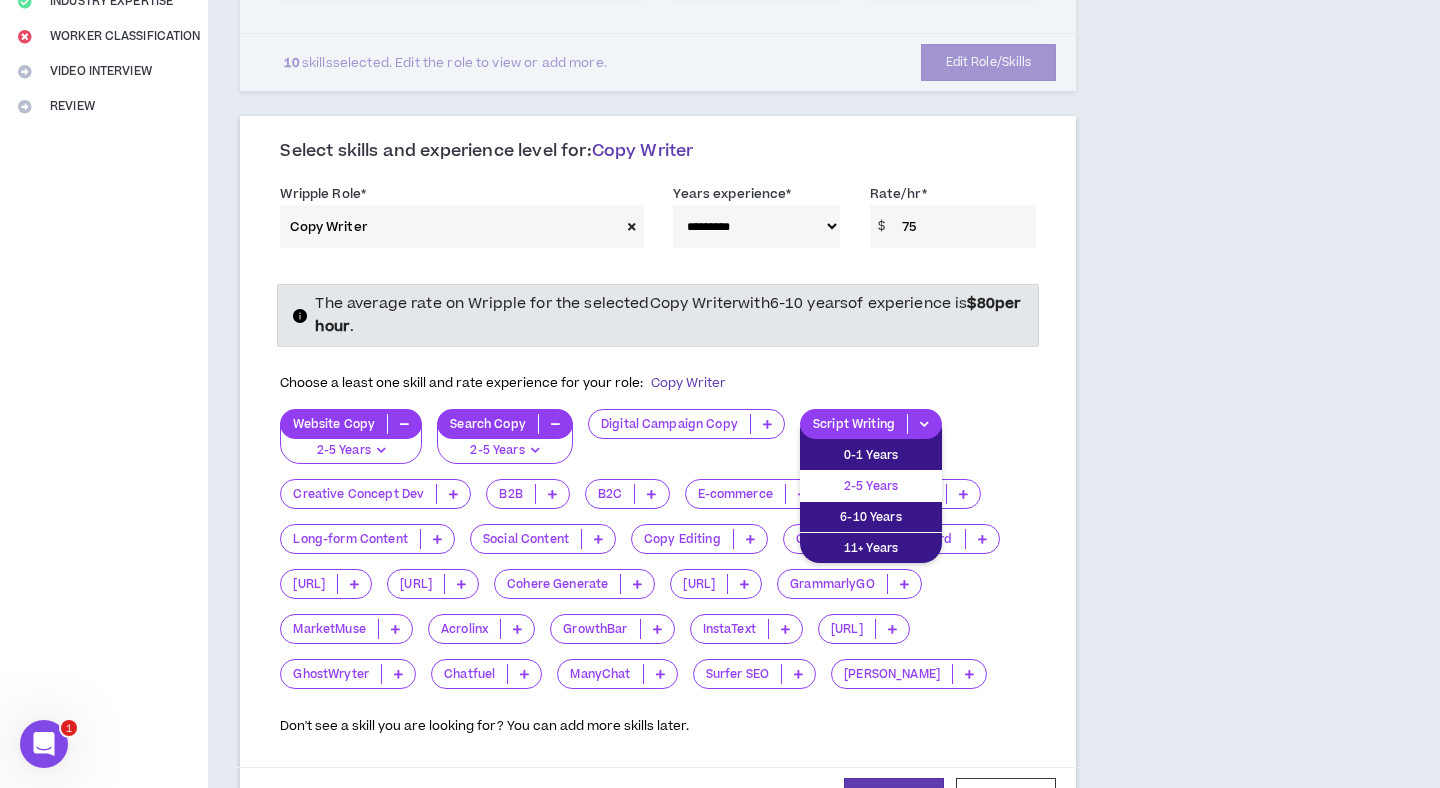 click on "2-5 Years" at bounding box center [871, 486] 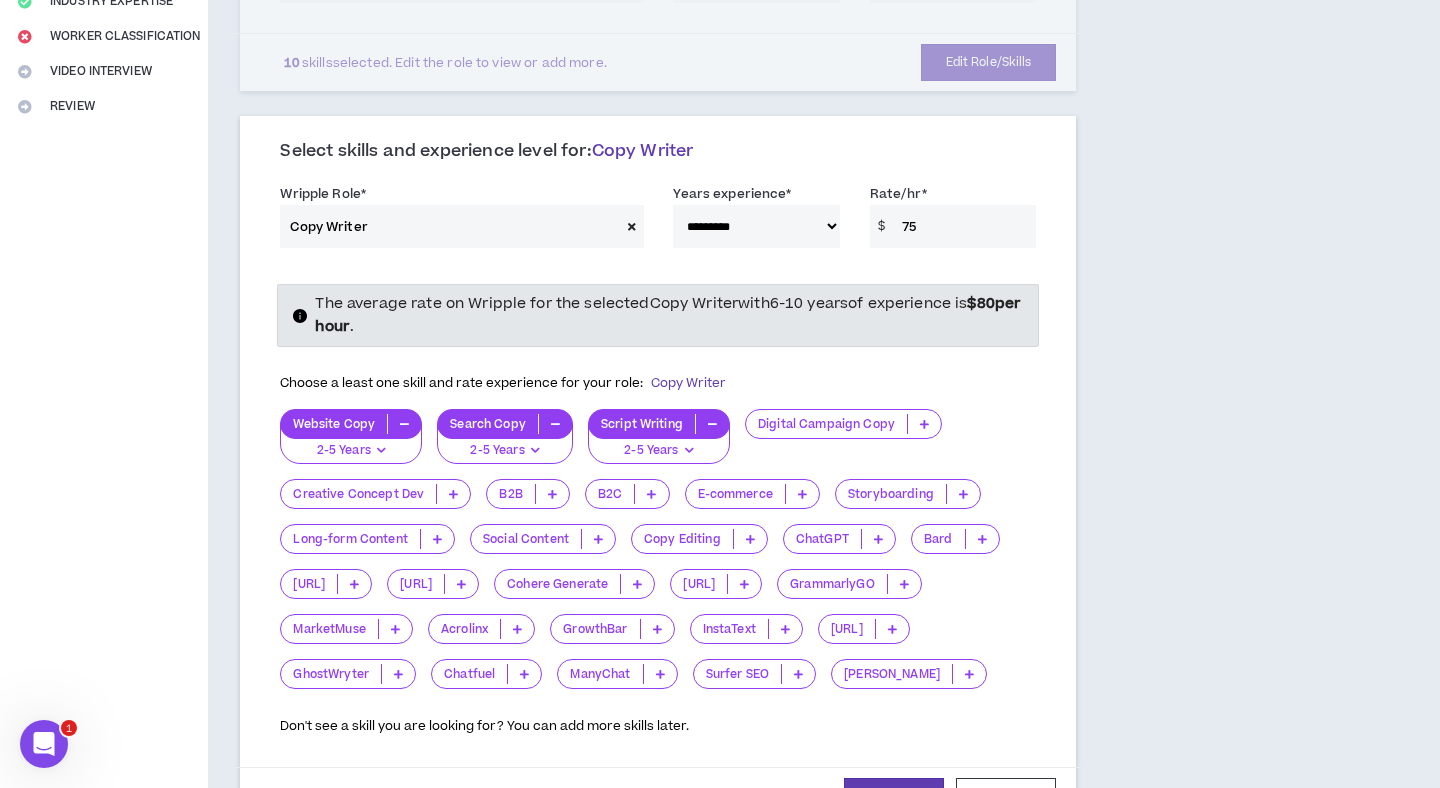 click at bounding box center [453, 494] 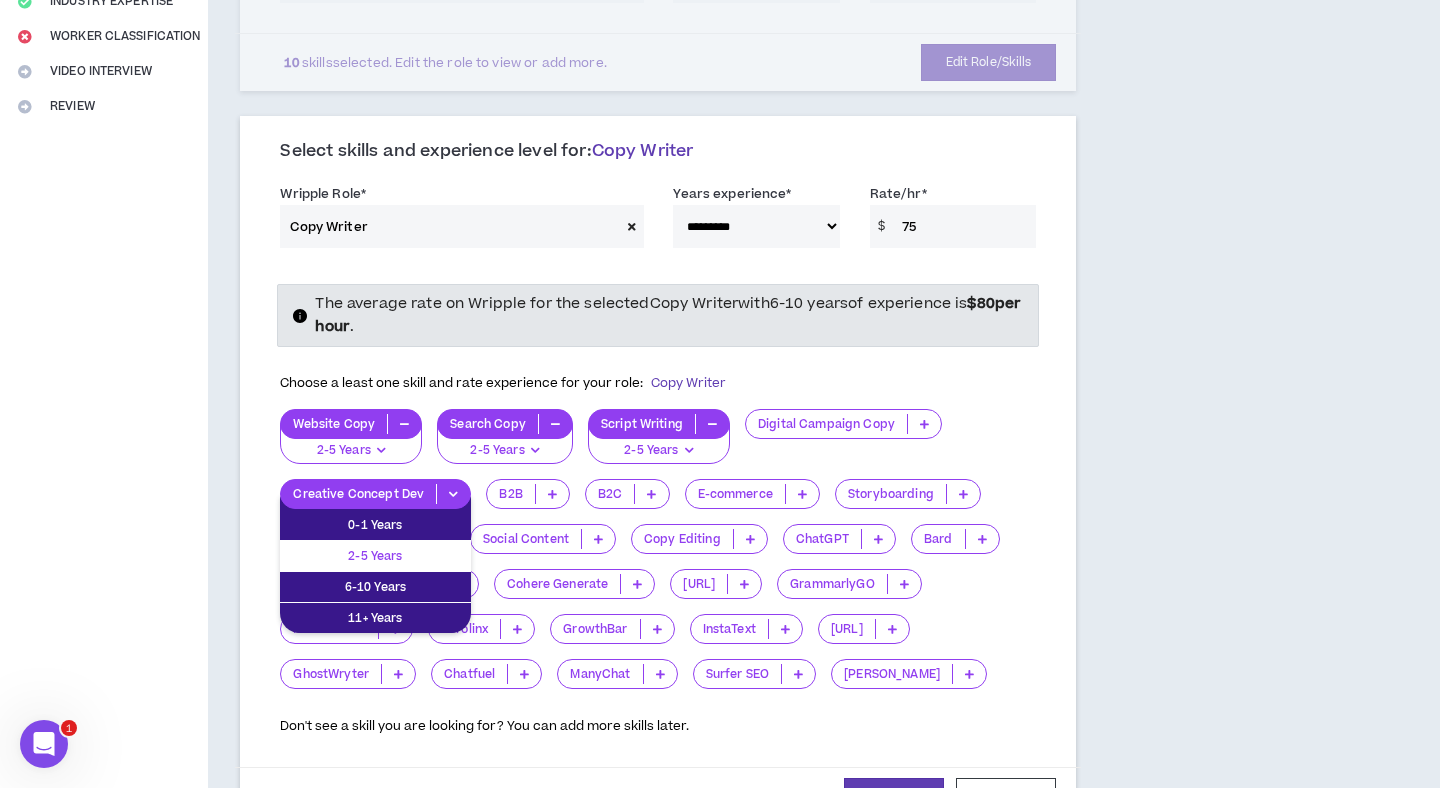 click on "2-5 Years" at bounding box center [375, 556] 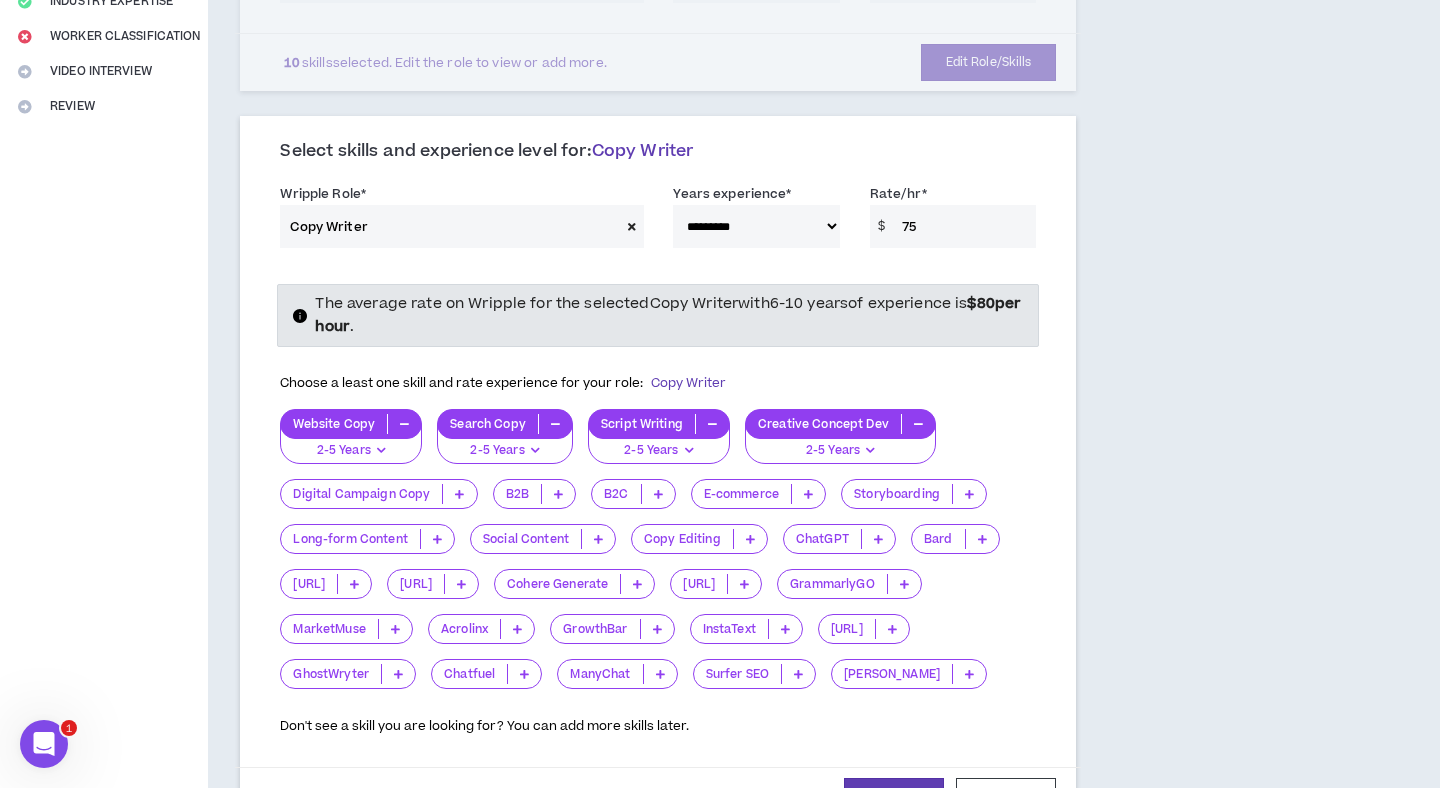 click on "Copy Editing" at bounding box center (699, 539) 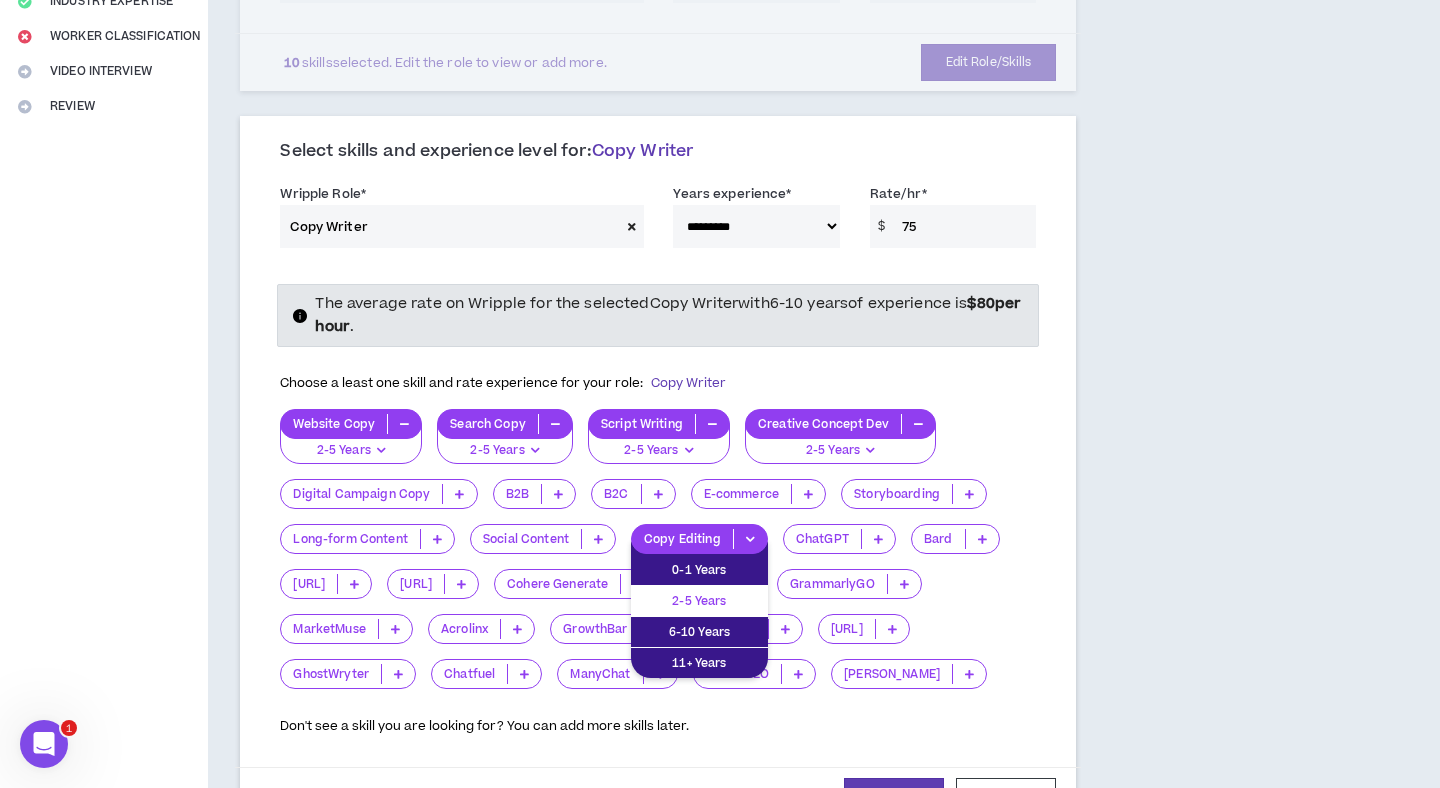 click on "2-5 Years" at bounding box center (699, 601) 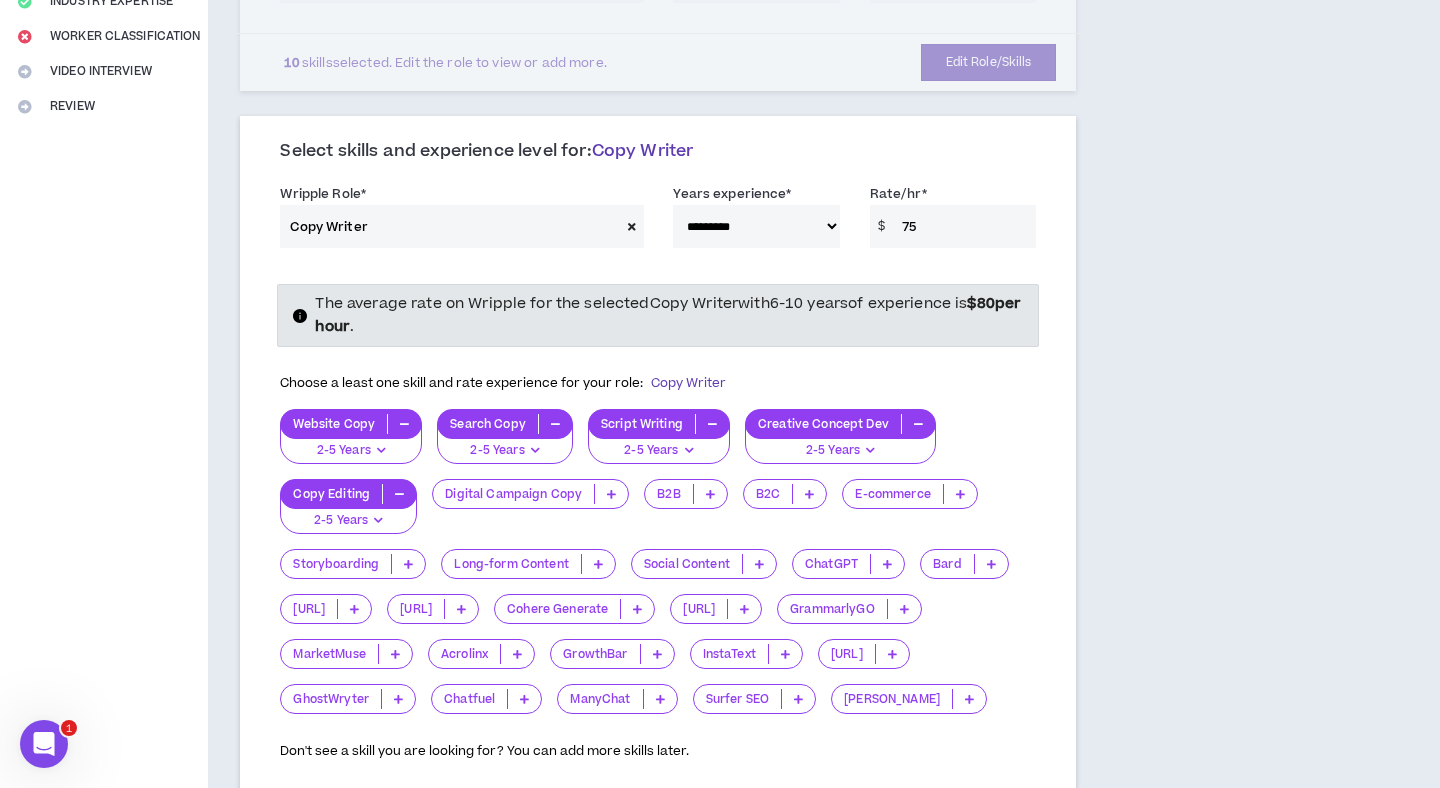 click on "Long-form Content" at bounding box center [511, 564] 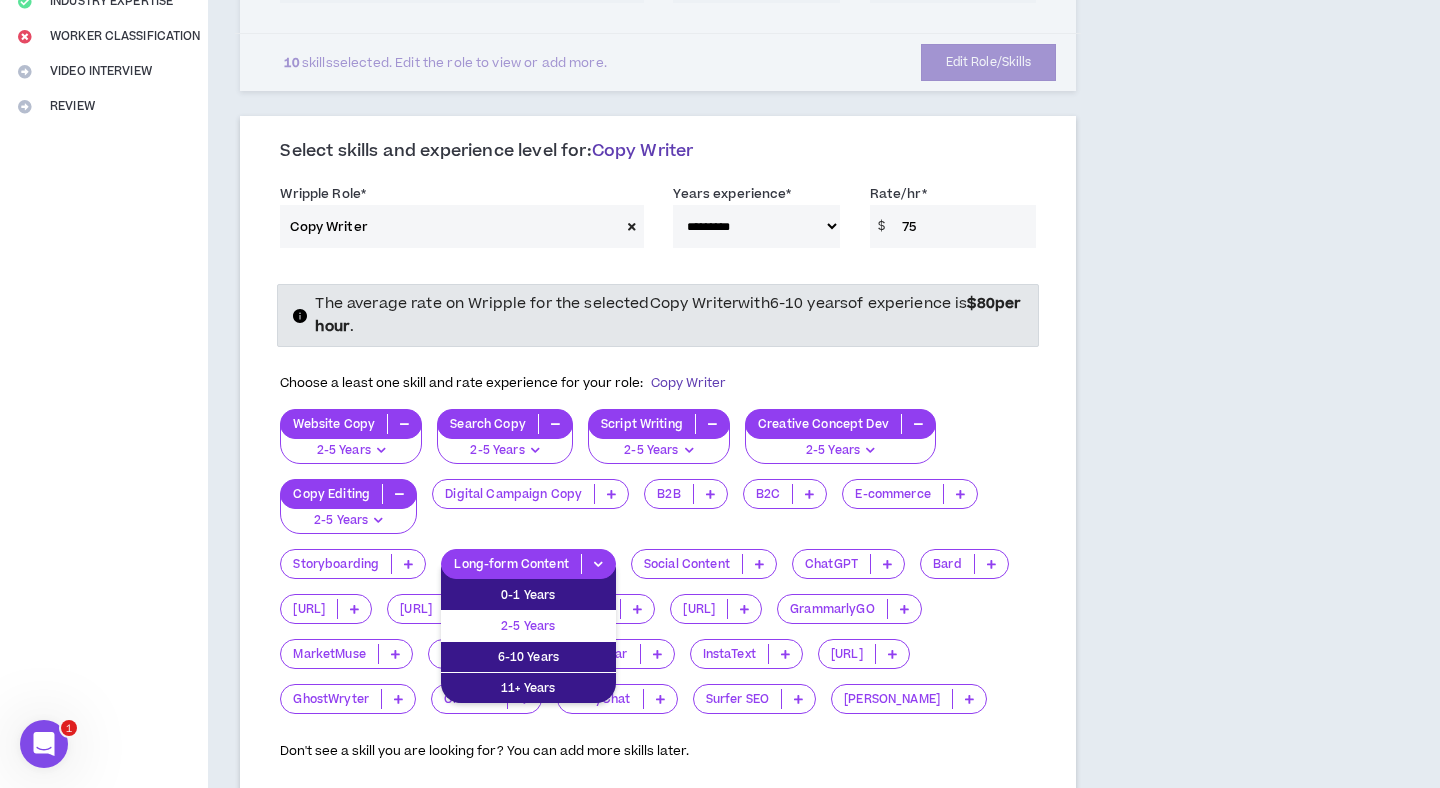 click on "2-5 Years" at bounding box center [528, 626] 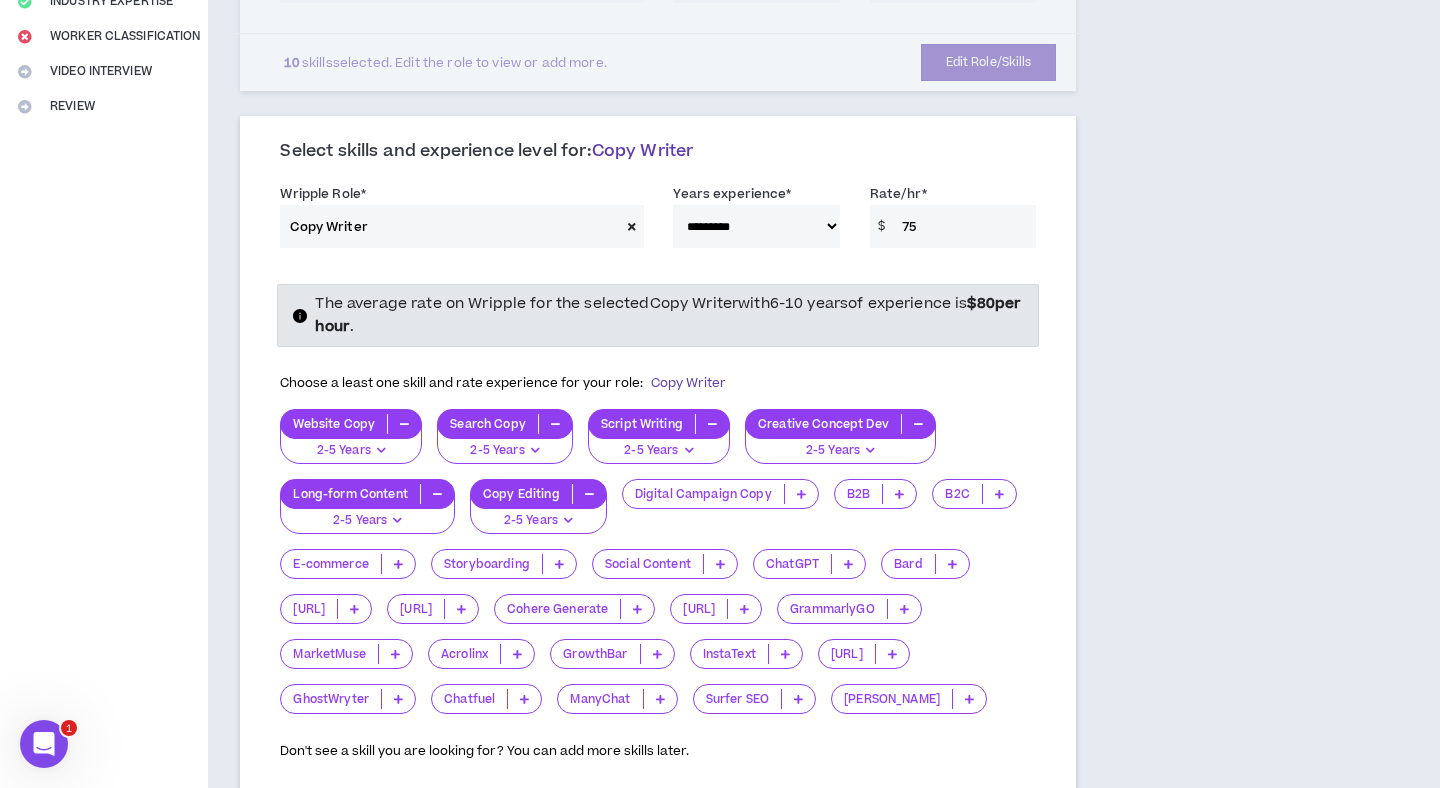click on "Social Content" at bounding box center (672, 571) 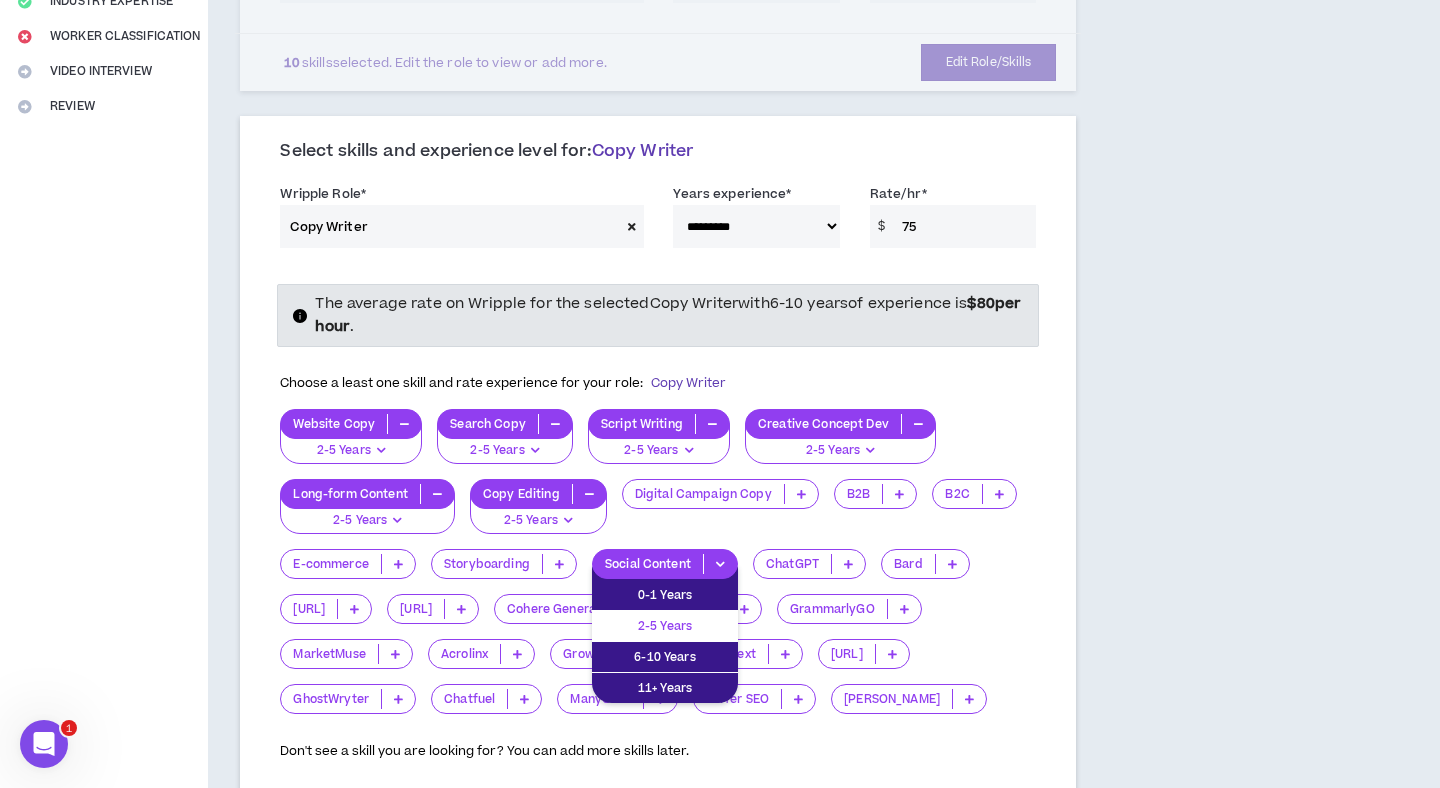 click on "2-5 Years" at bounding box center [665, 626] 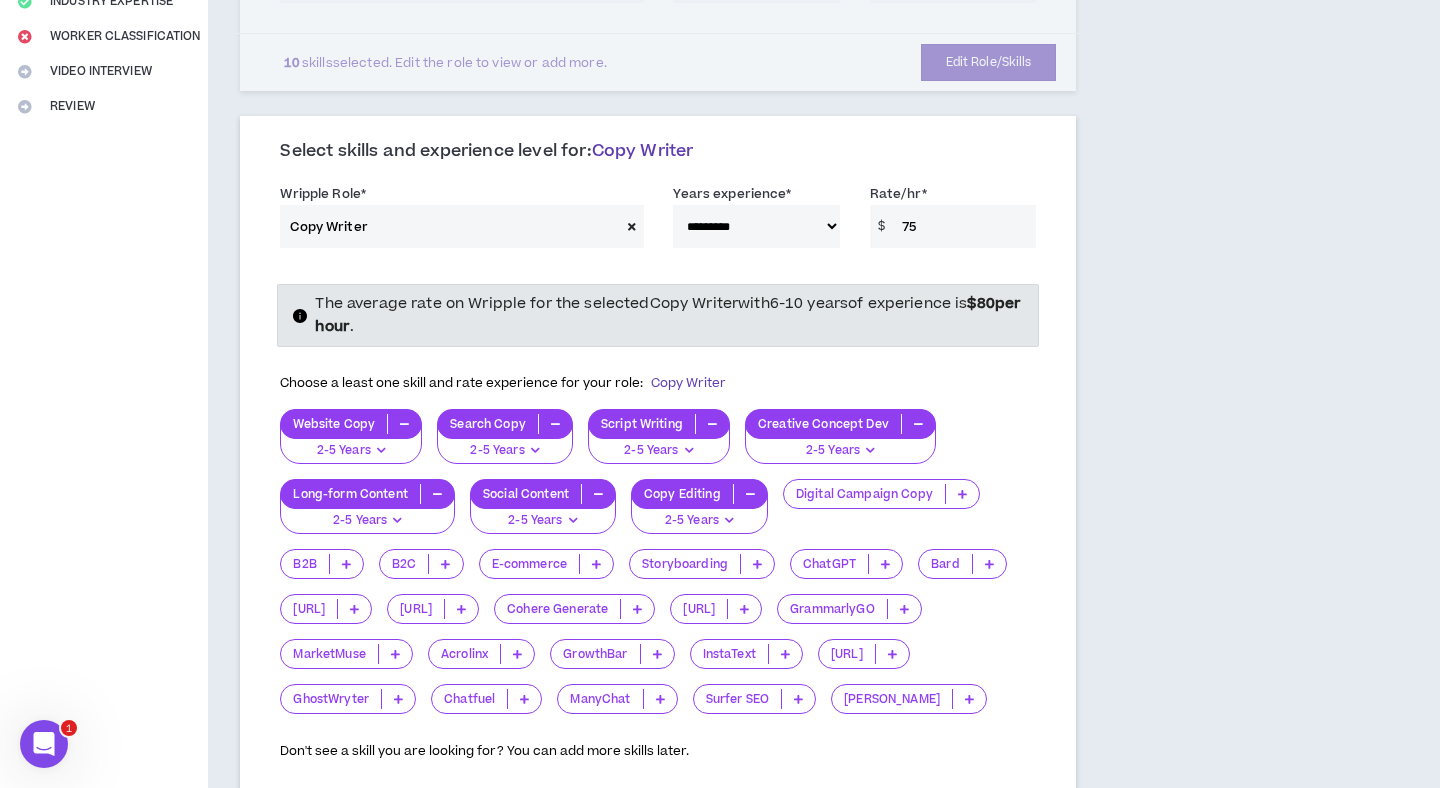 click on "**********" at bounding box center (756, 226) 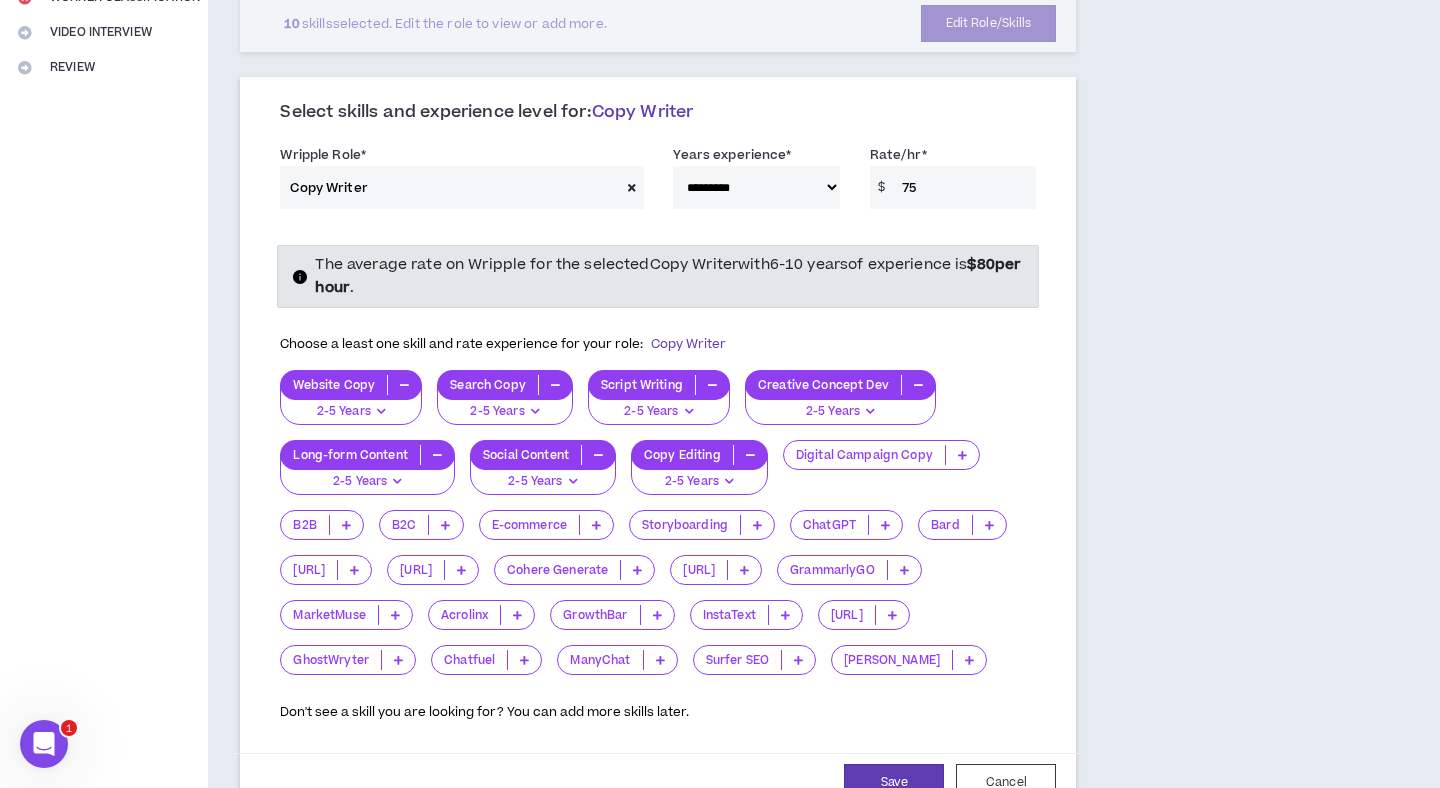 scroll, scrollTop: 443, scrollLeft: 0, axis: vertical 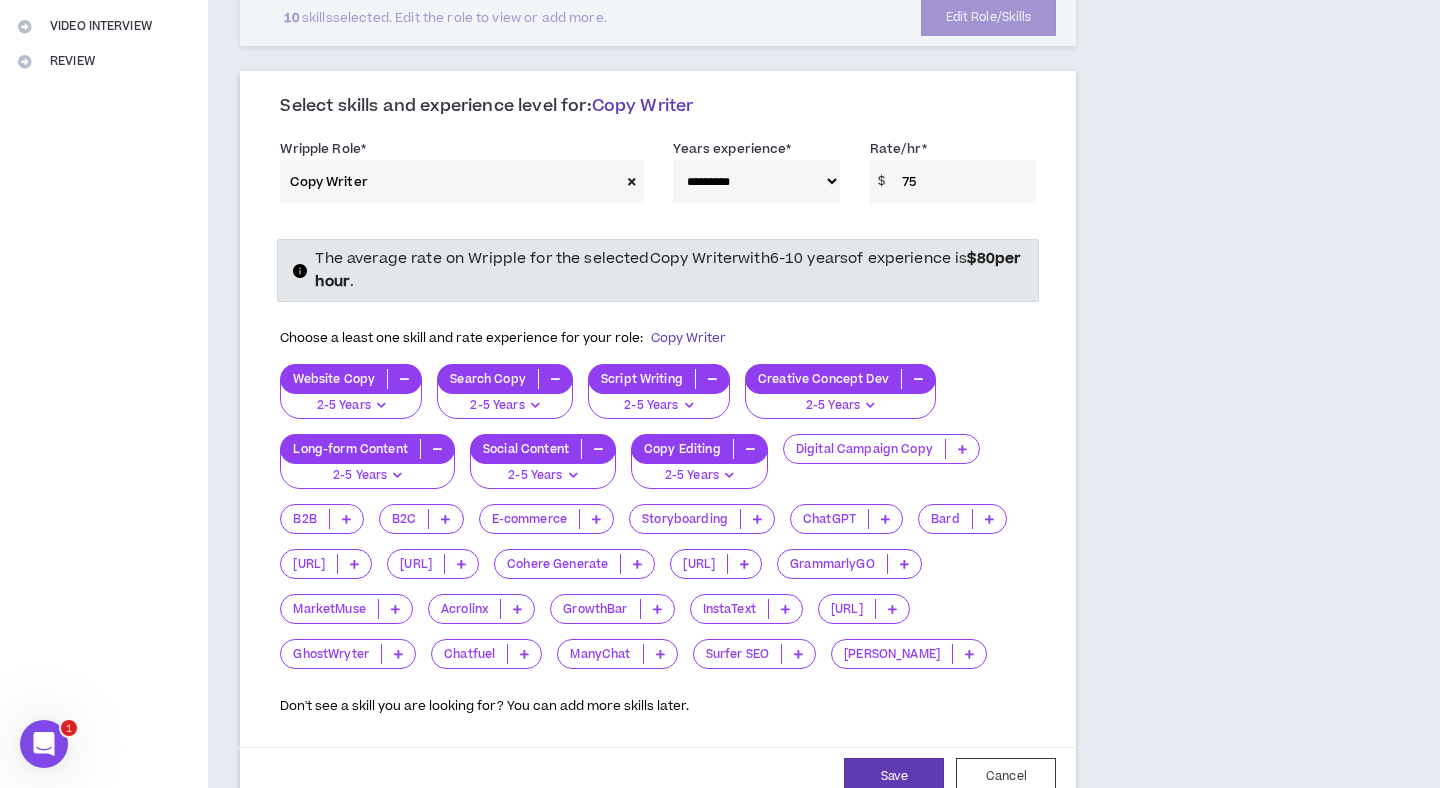 click on "75" at bounding box center (964, 181) 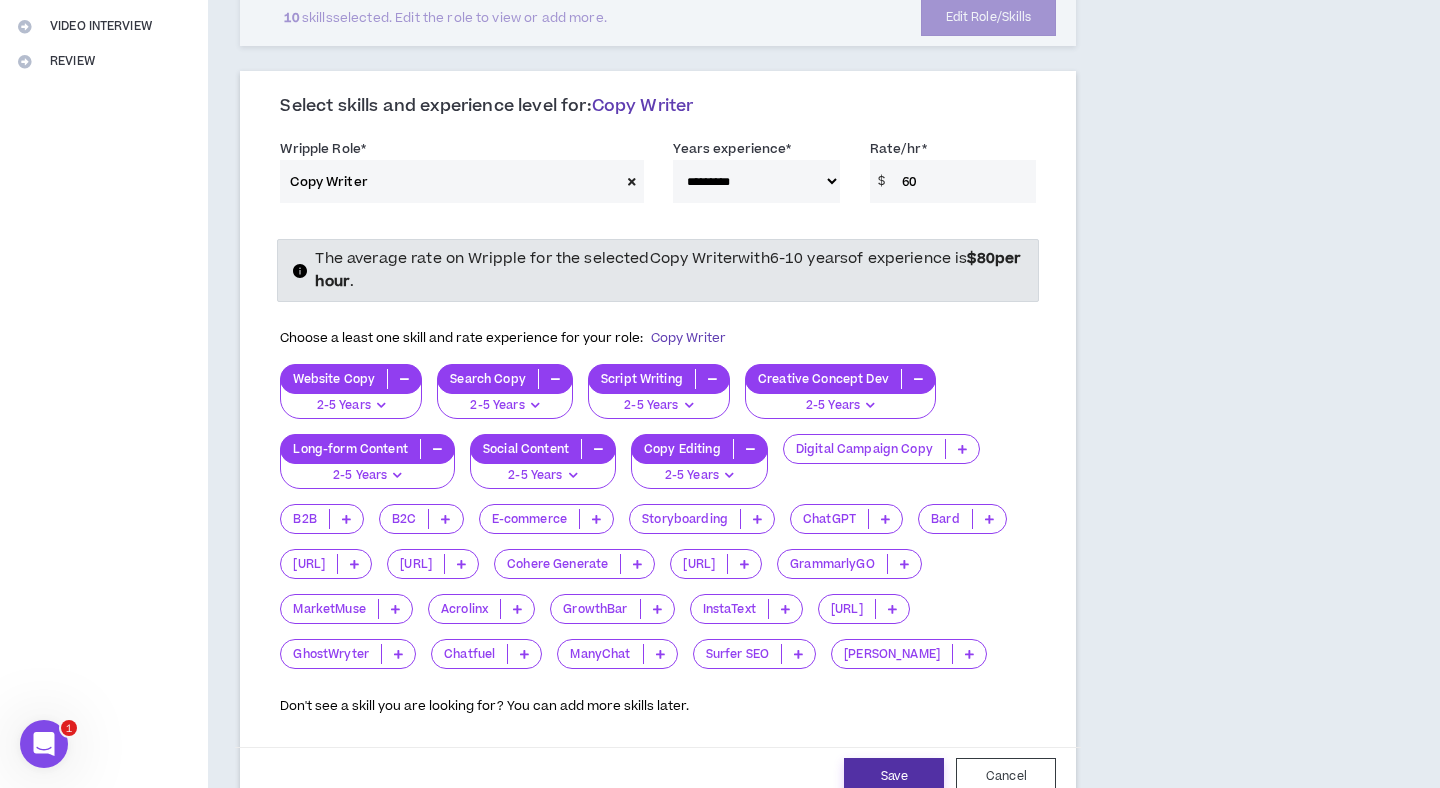 type on "60" 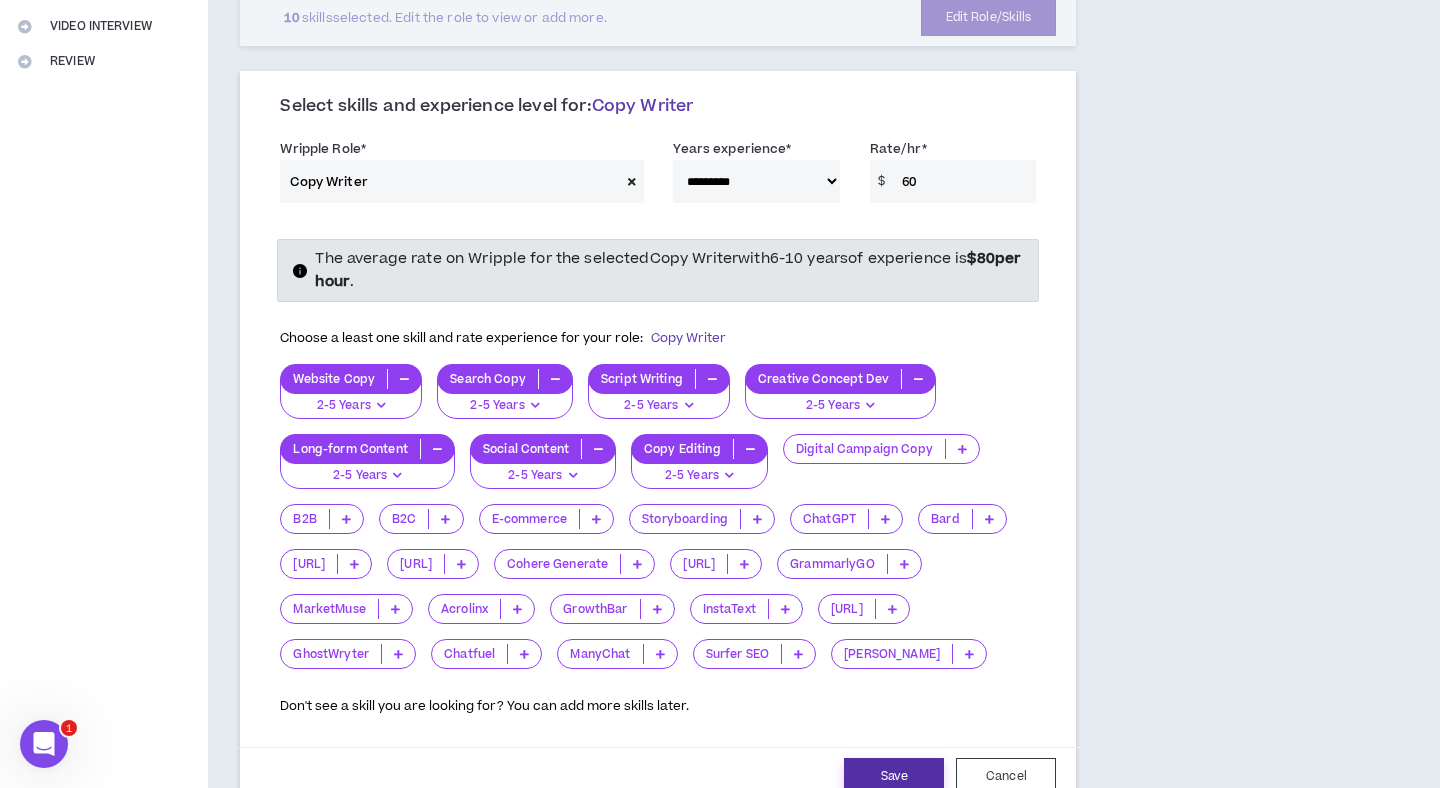 click on "Save" at bounding box center (894, 776) 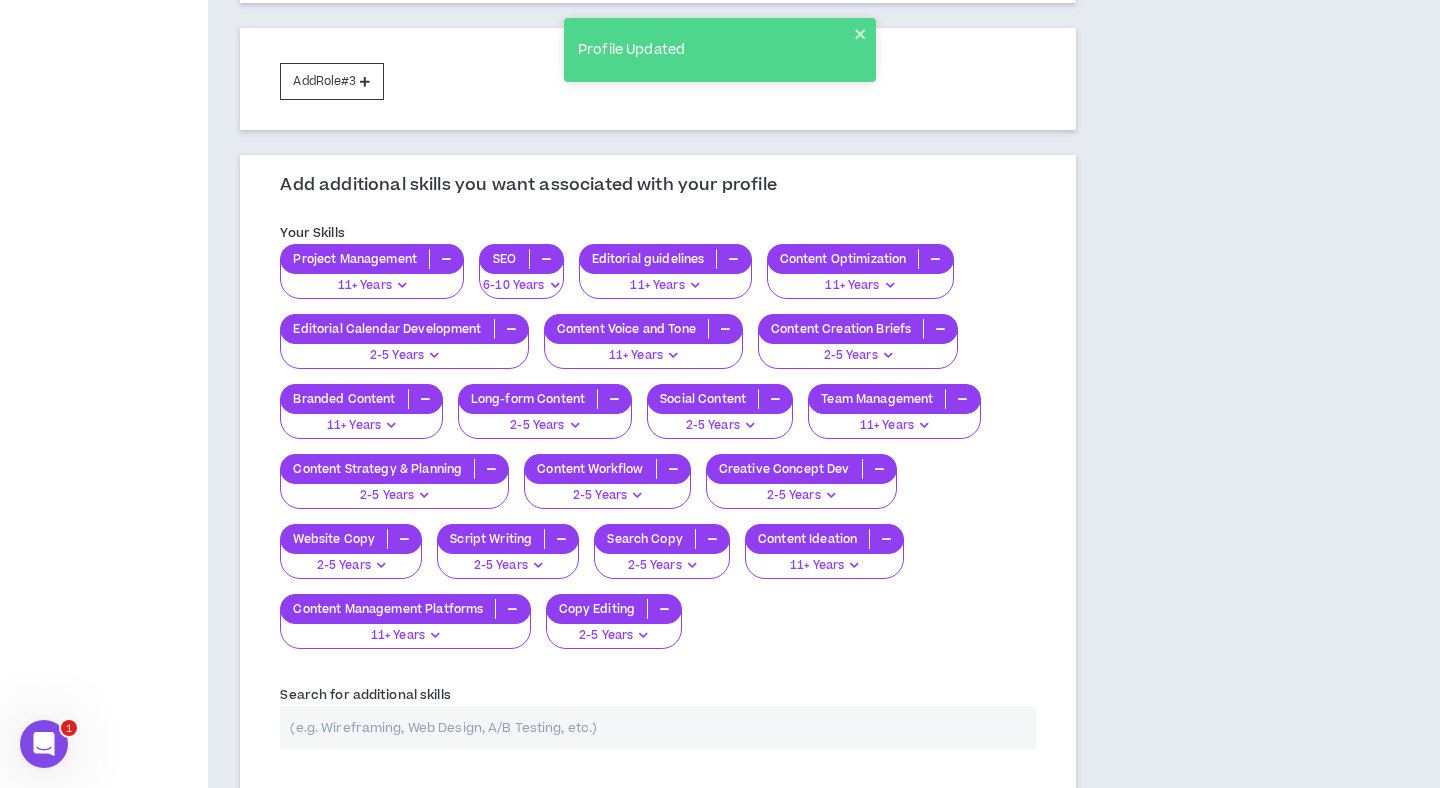 scroll, scrollTop: 921, scrollLeft: 0, axis: vertical 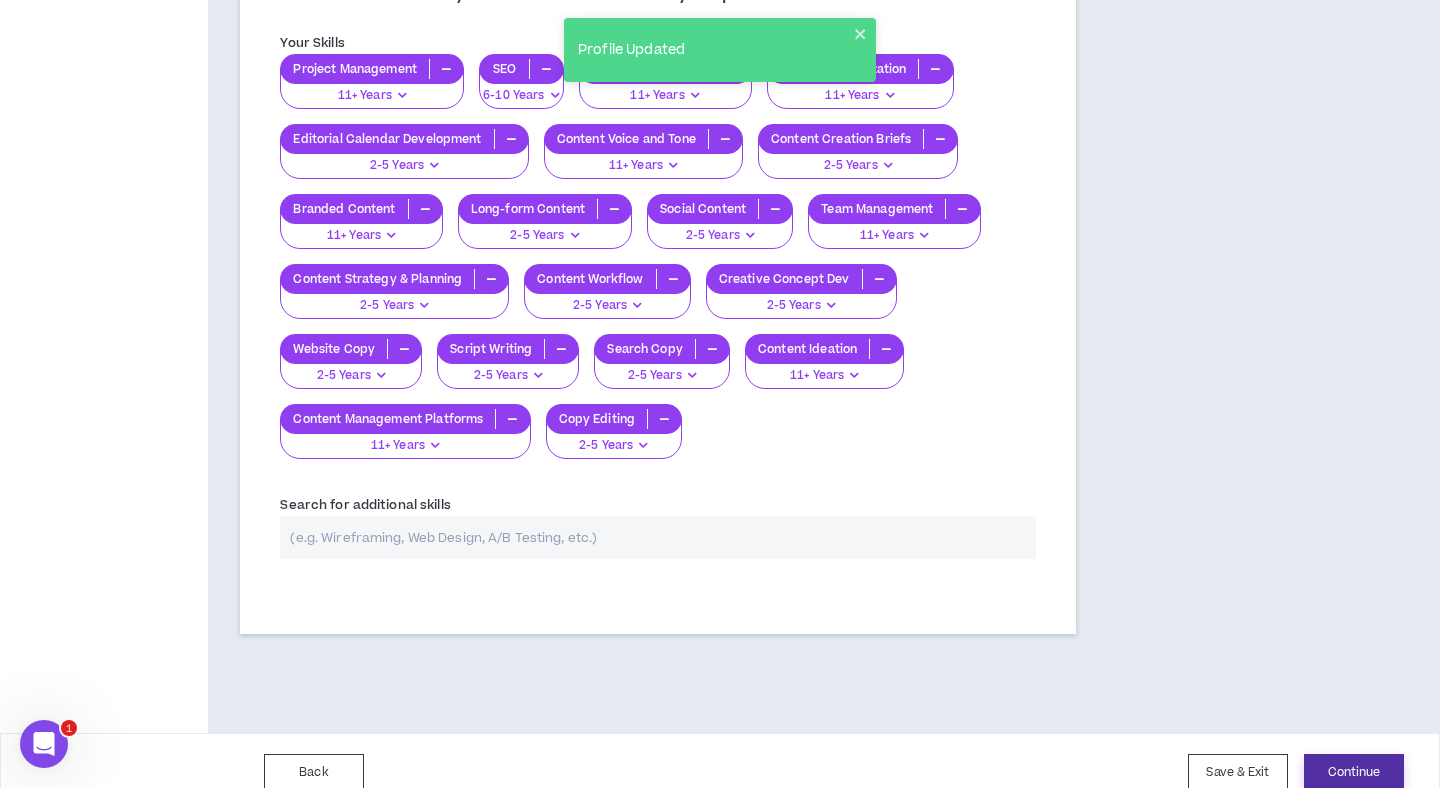 click on "Continue" at bounding box center (1354, 772) 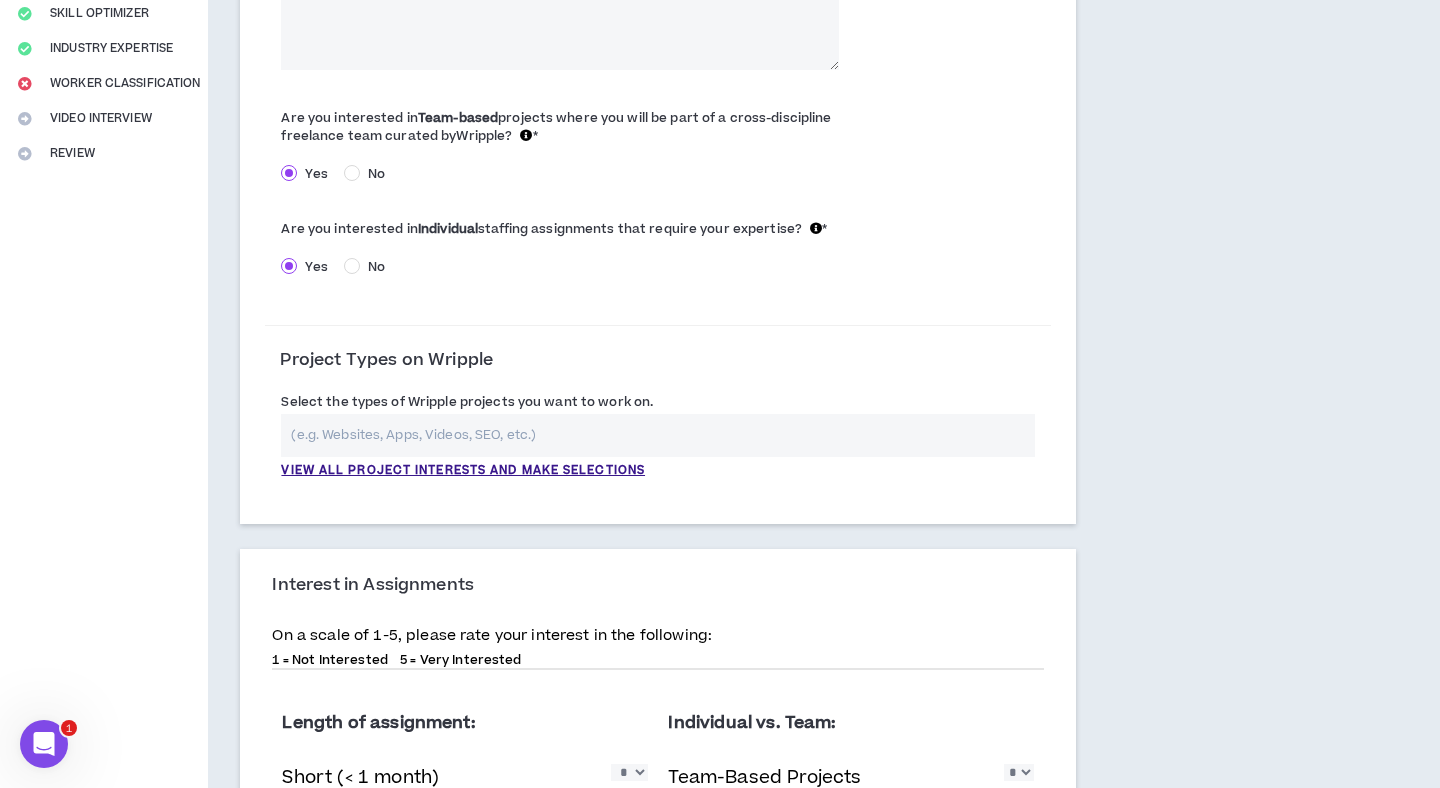 scroll, scrollTop: 362, scrollLeft: 0, axis: vertical 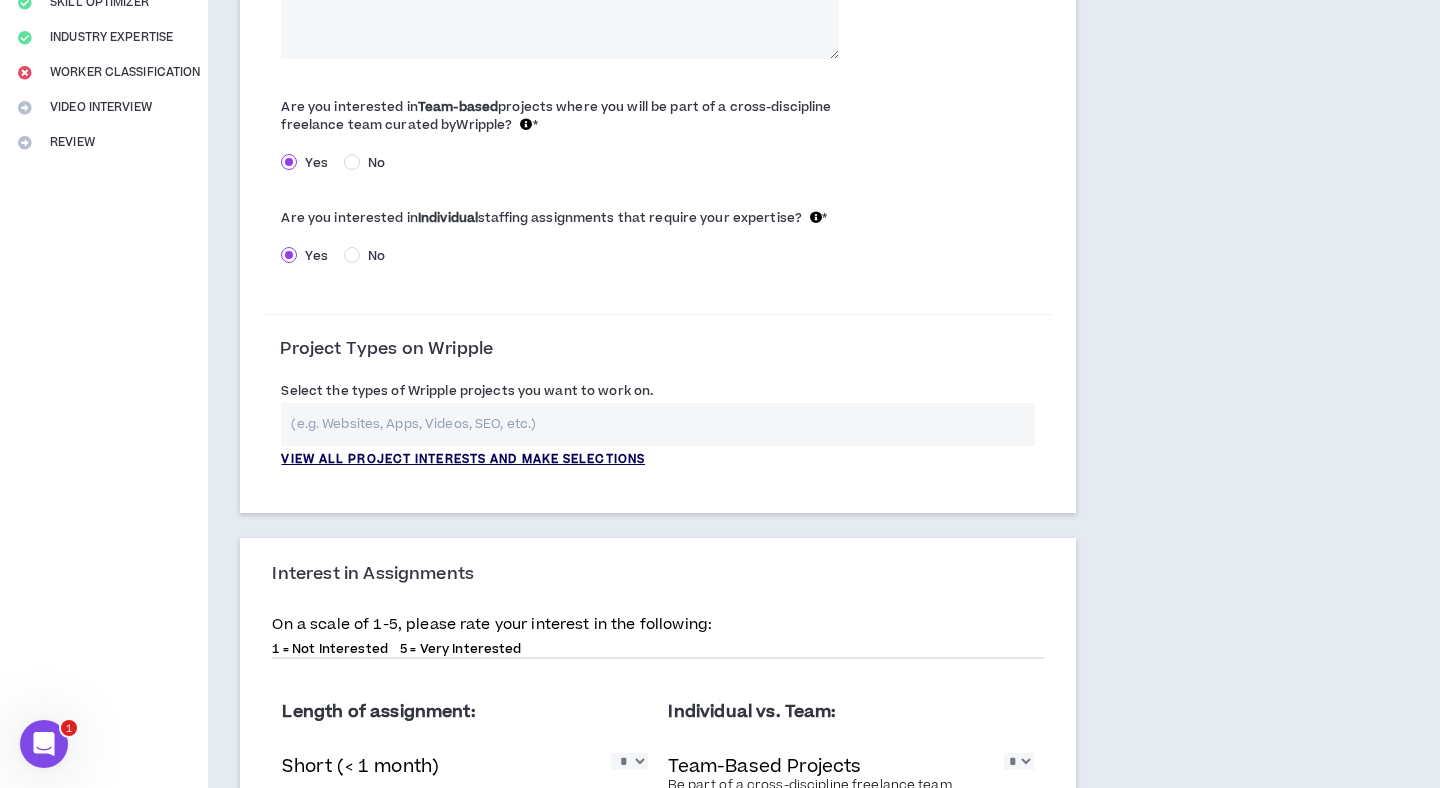 click on "View all project interests and make selections" at bounding box center (463, 460) 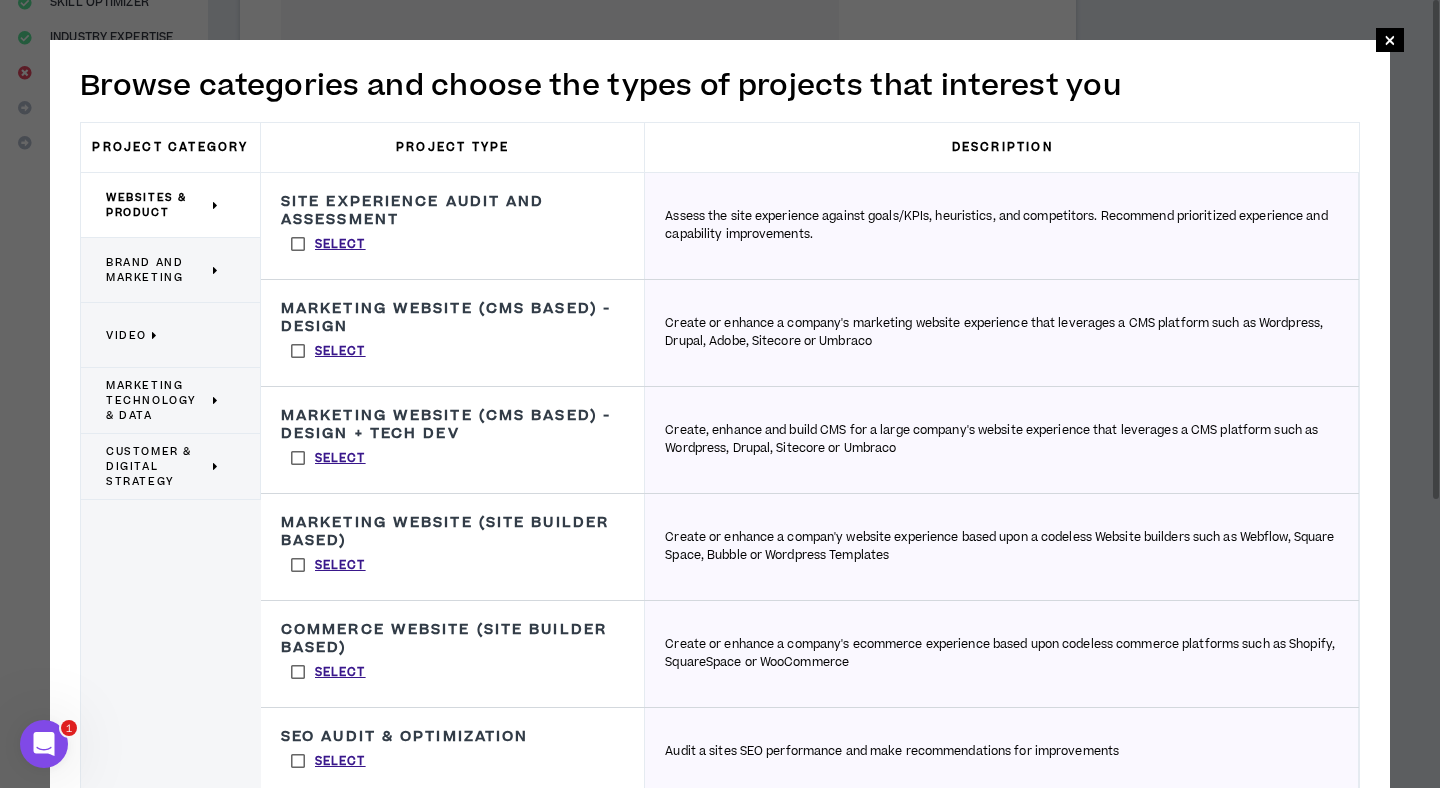 click on "Brand and Marketing" at bounding box center [157, 270] 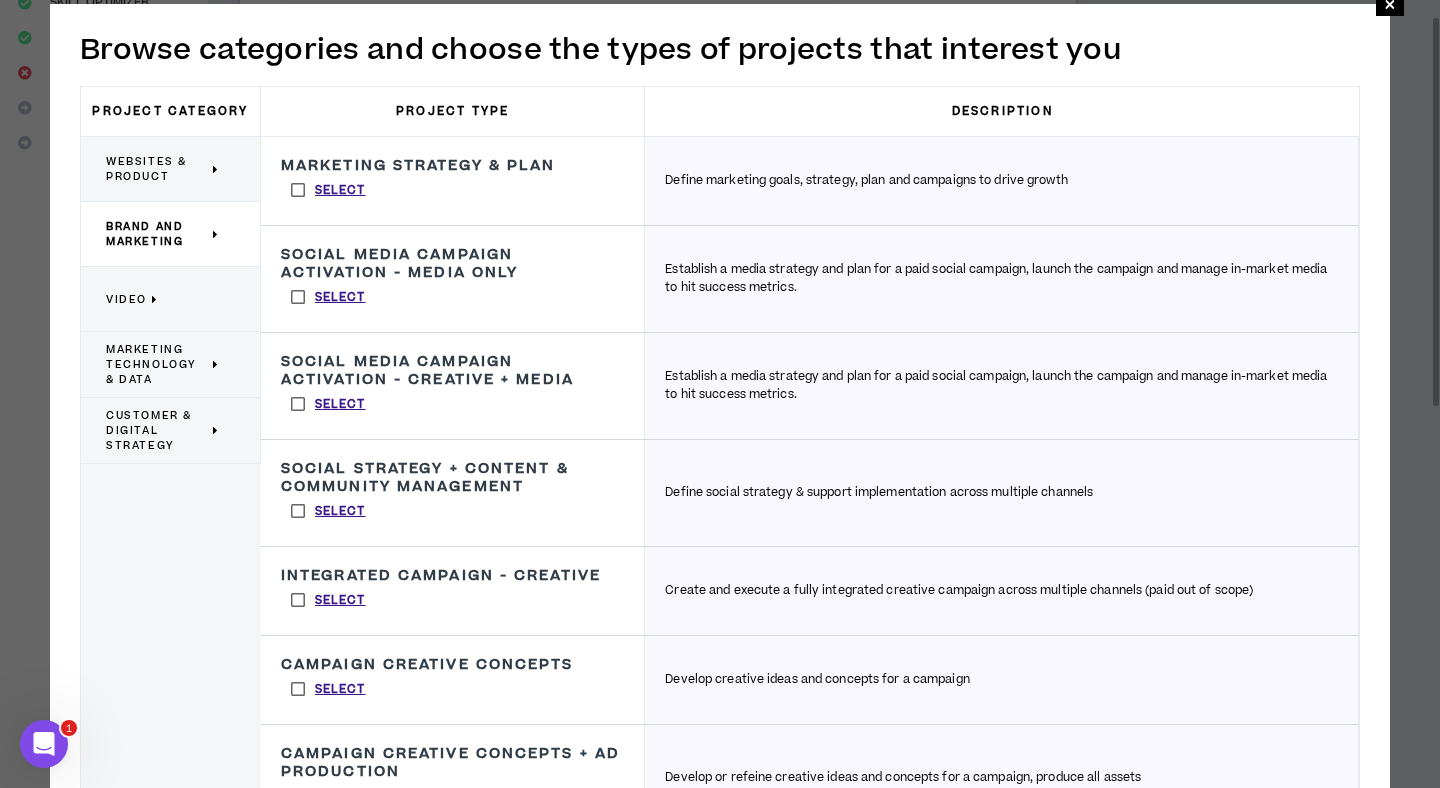 click on "Select" at bounding box center (328, 190) 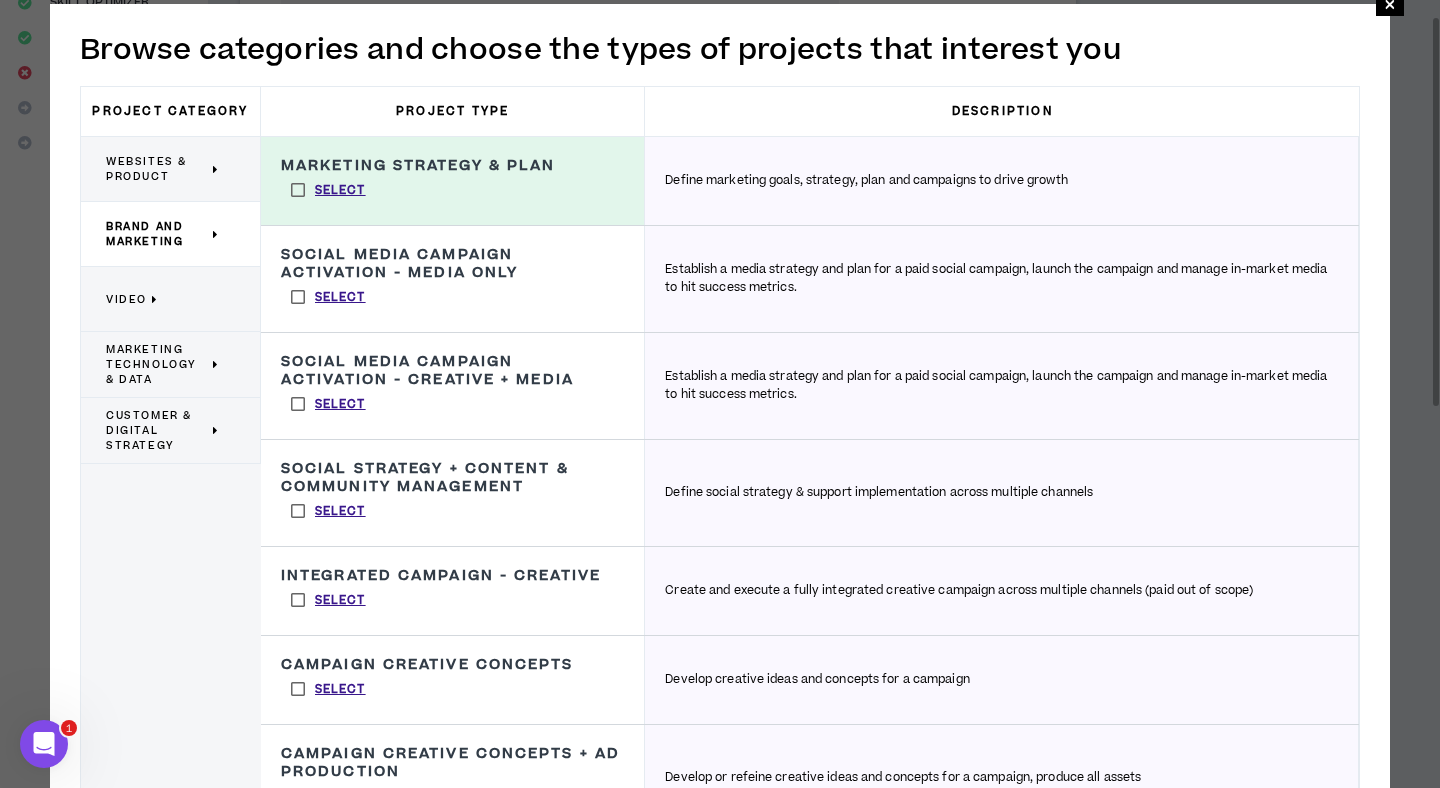 click on "Select" at bounding box center (328, 297) 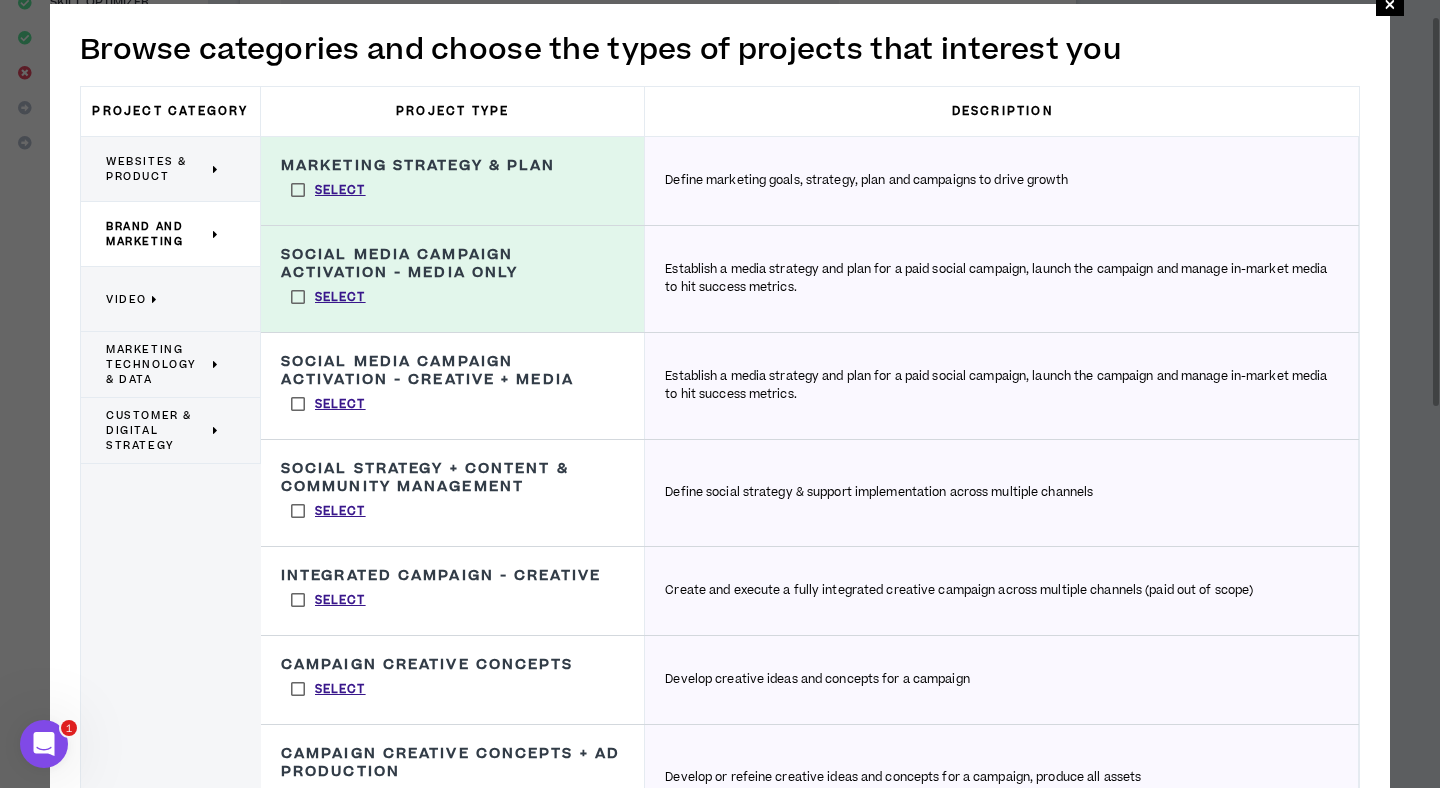 click on "Select" at bounding box center [328, 404] 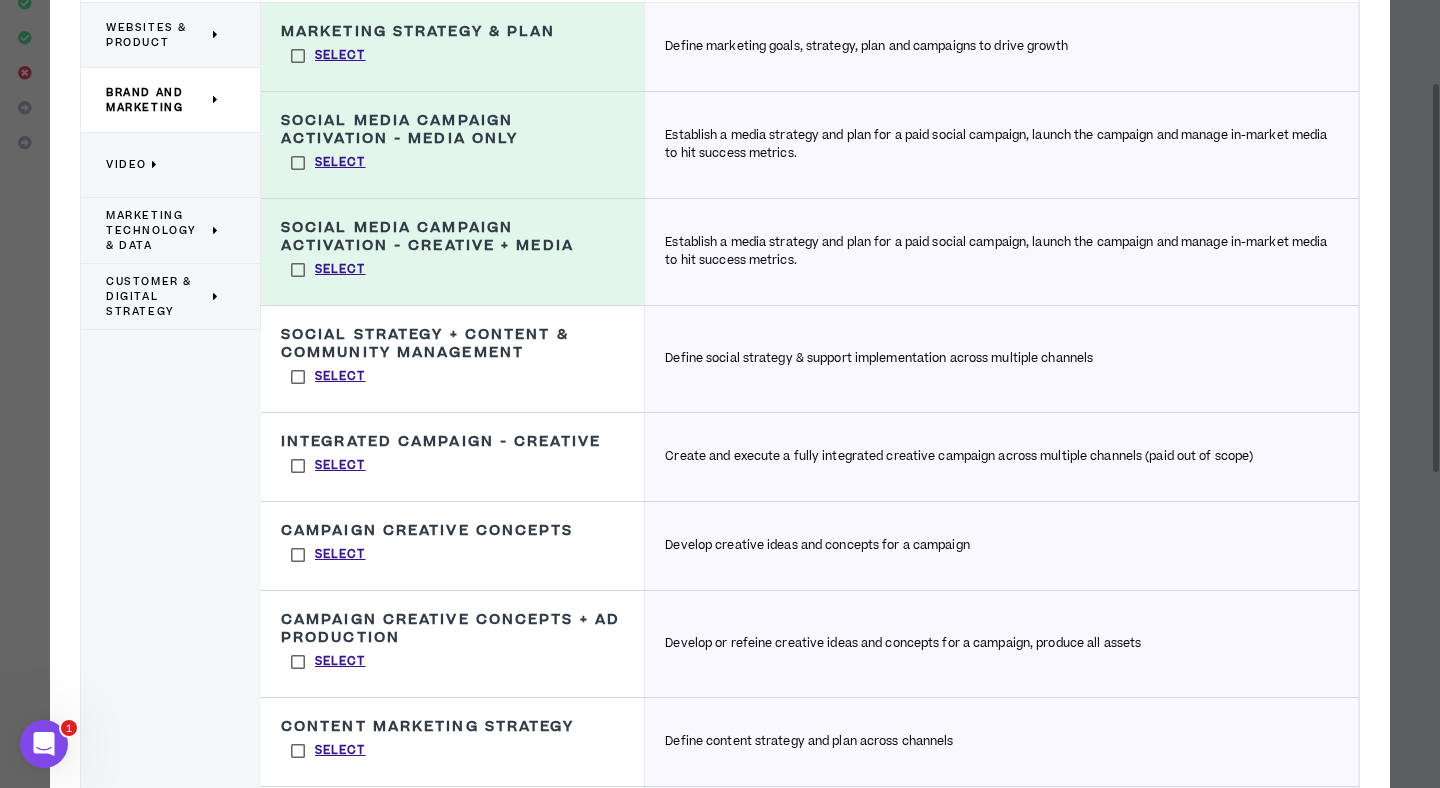 click on "Select" at bounding box center (328, 377) 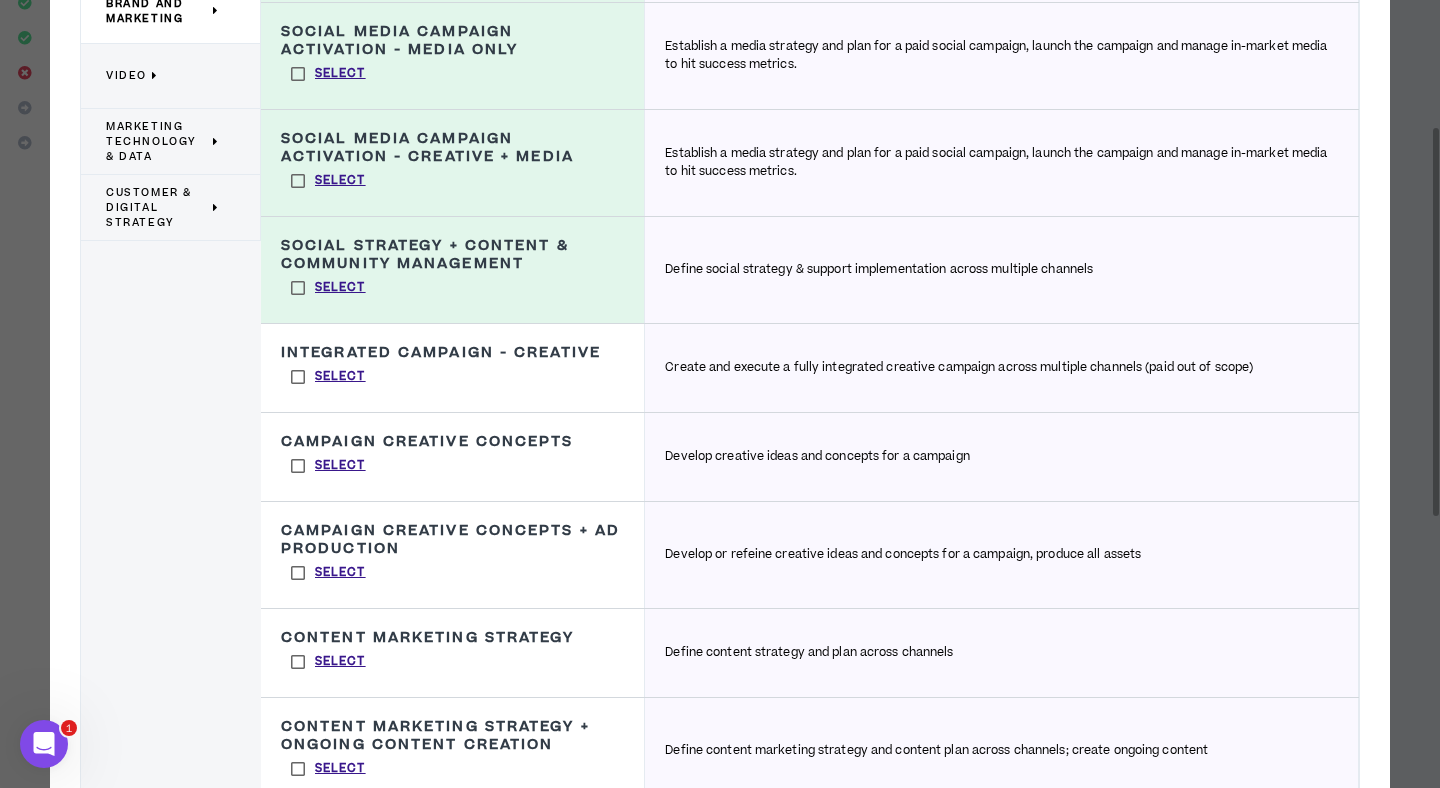 click on "Social Strategy + Content & Community Management Define social strategy & support implementation across multiple channels Select" at bounding box center (453, 270) 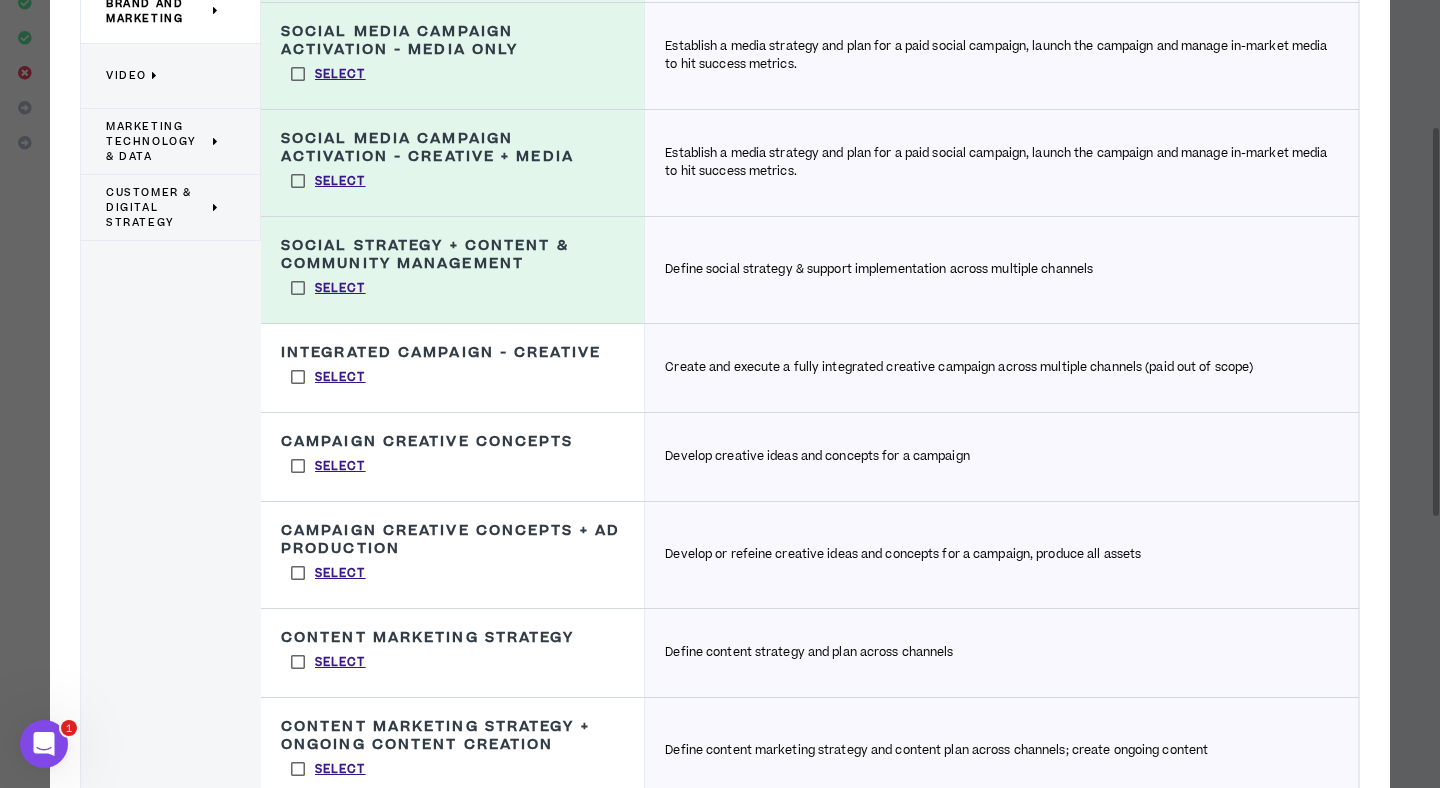 click on "Select" at bounding box center (328, 288) 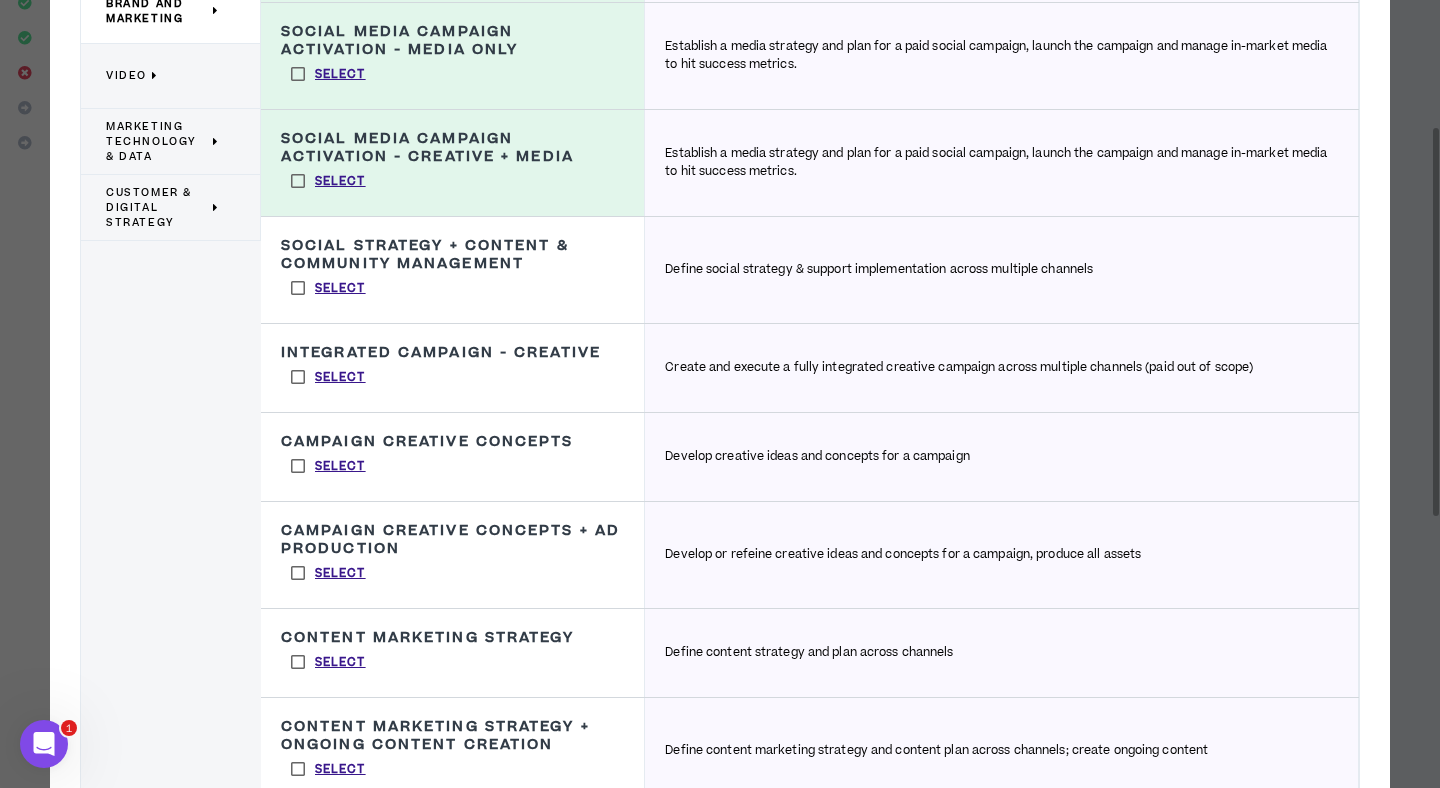 click on "Social Media Campaign Activation - Creative + Media" at bounding box center [452, 148] 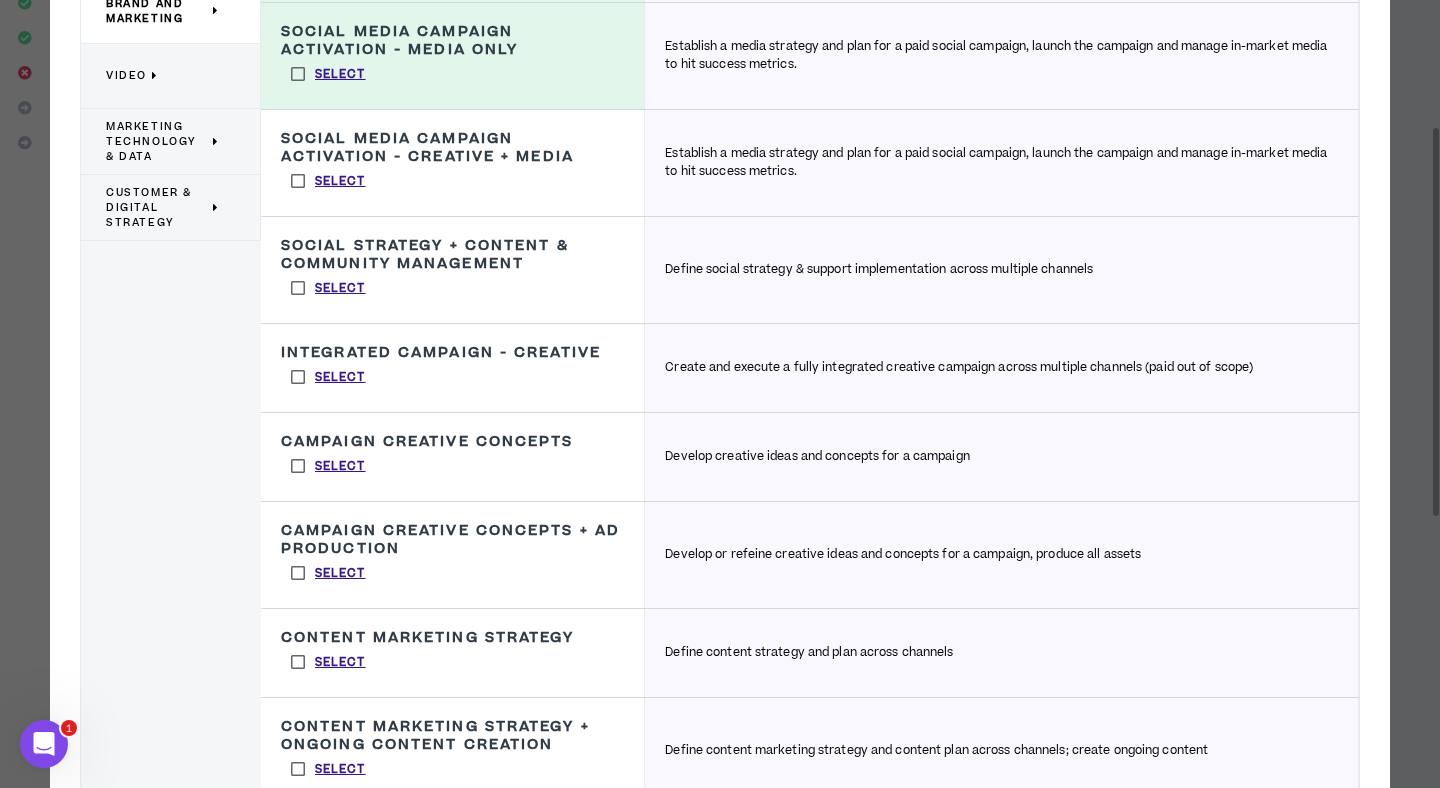 click on "Social Media Campaign Activation - Media Only" at bounding box center (452, 41) 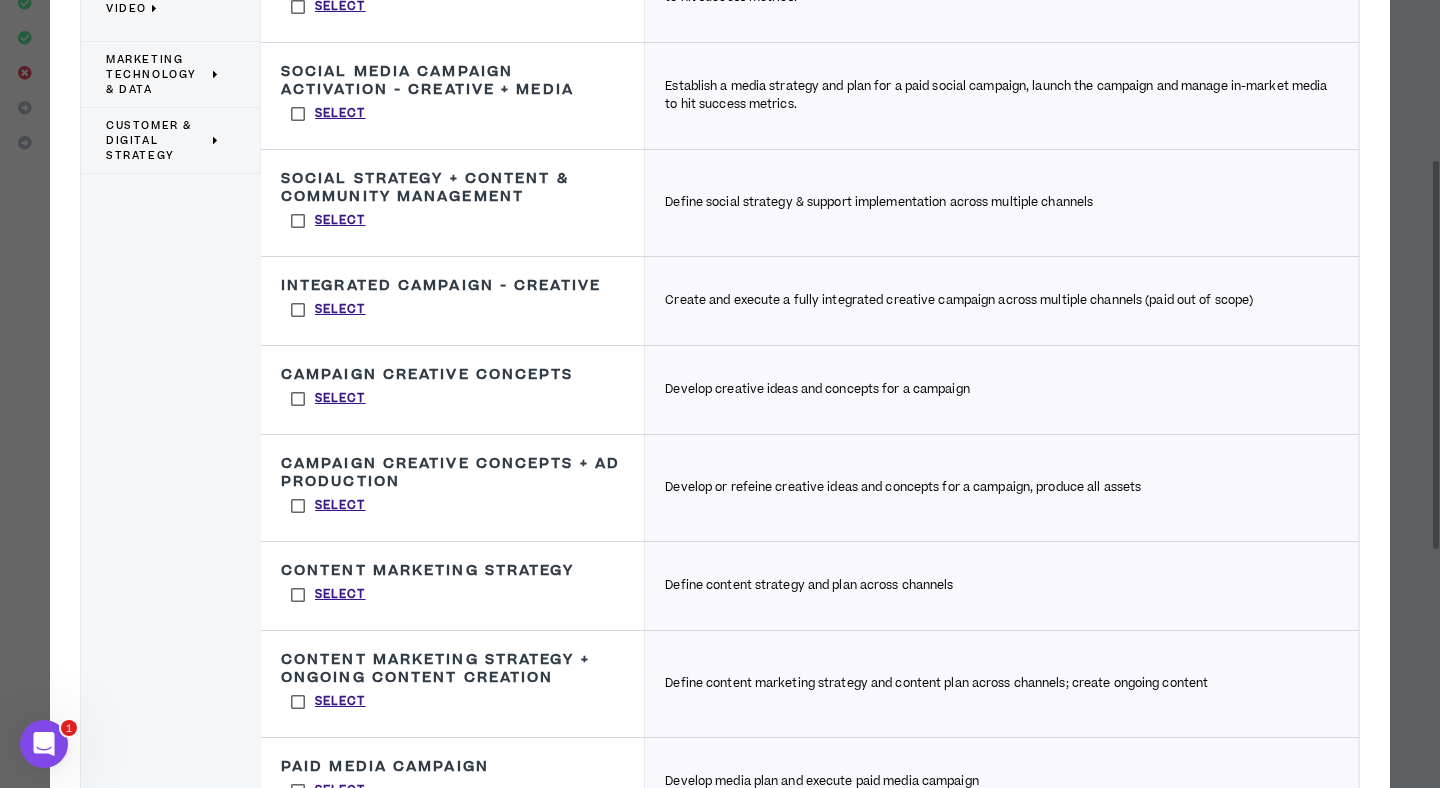 click on "Select" at bounding box center [328, 595] 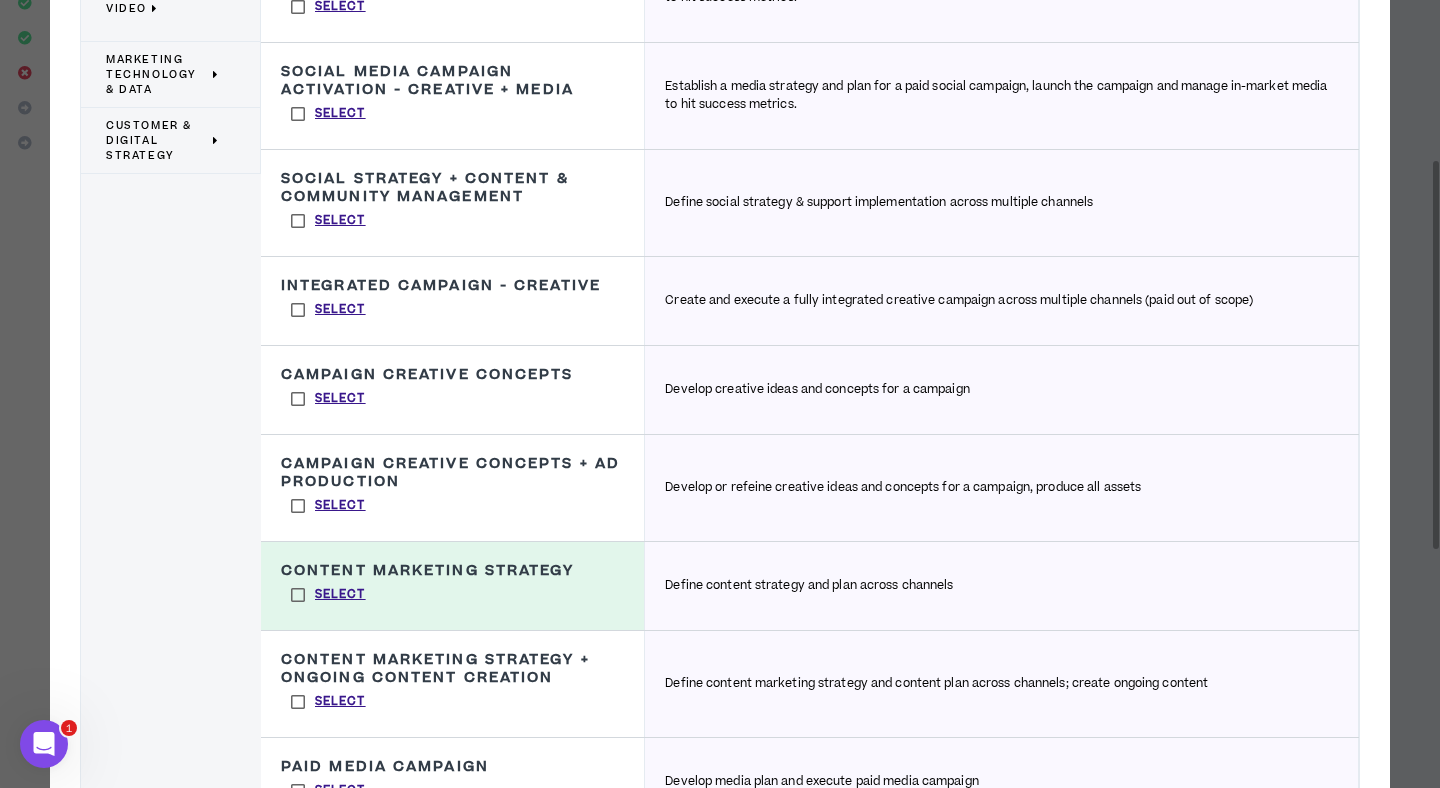 click on "Select" at bounding box center [328, 702] 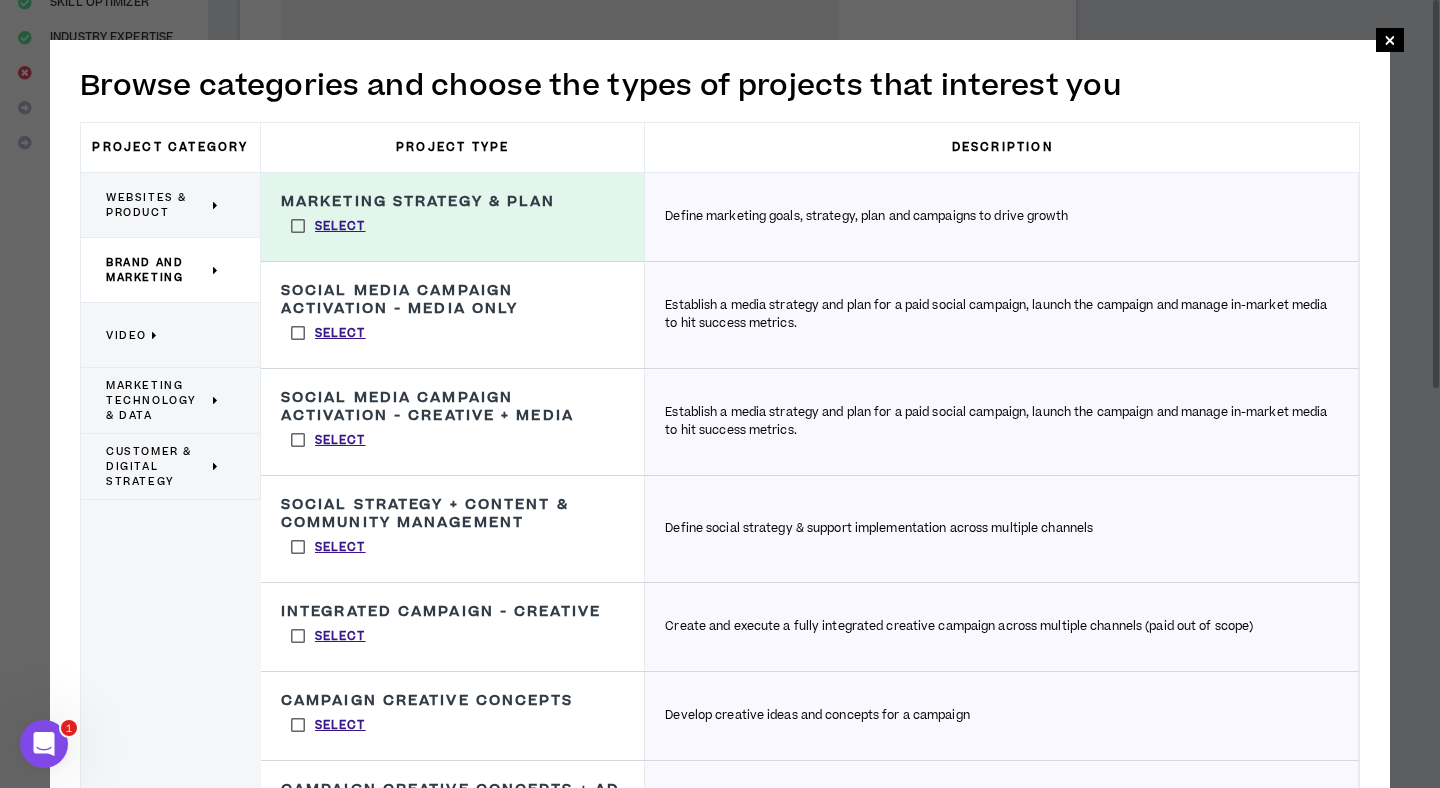 click on "Marketing Technology & Data" at bounding box center (157, 400) 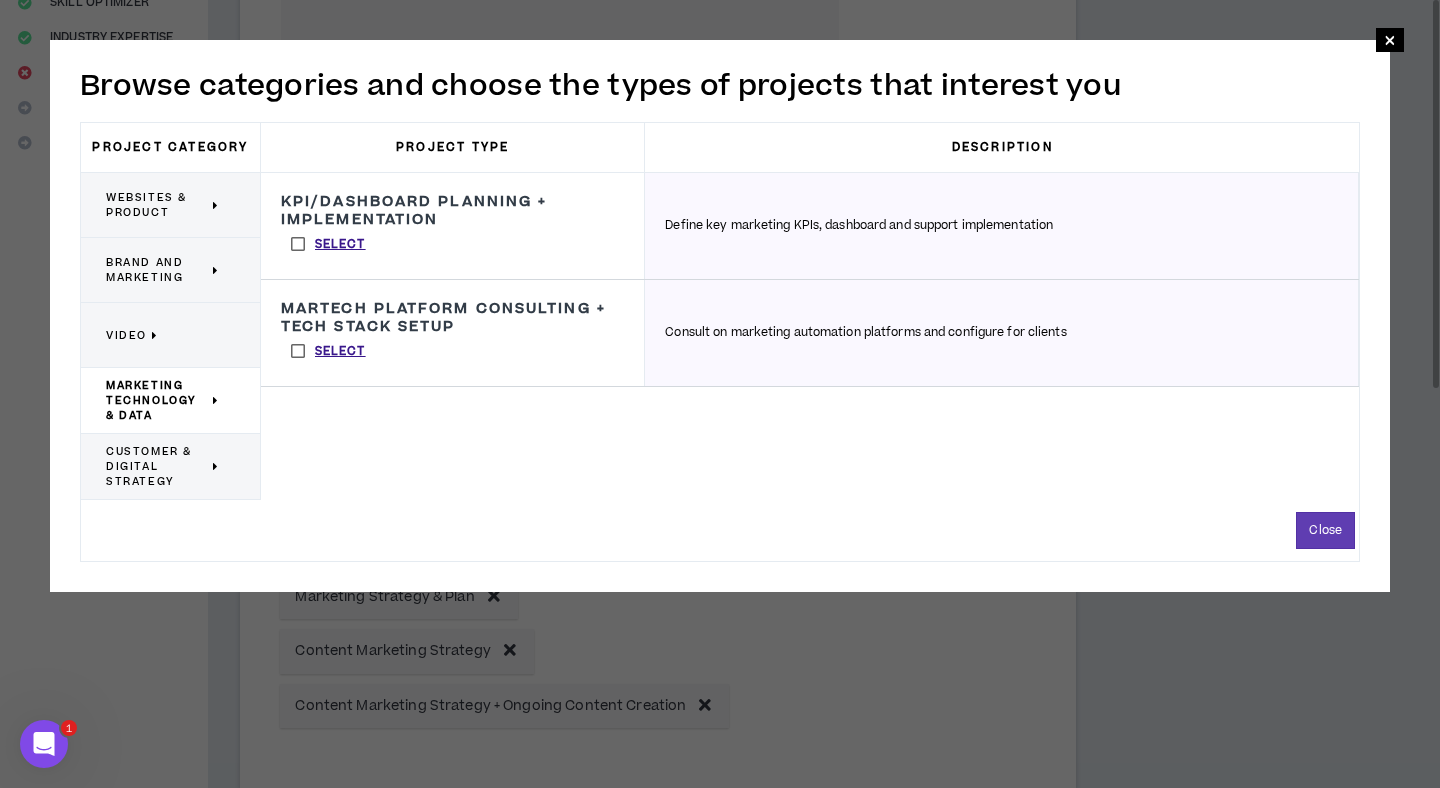 click on "Video" at bounding box center [163, 335] 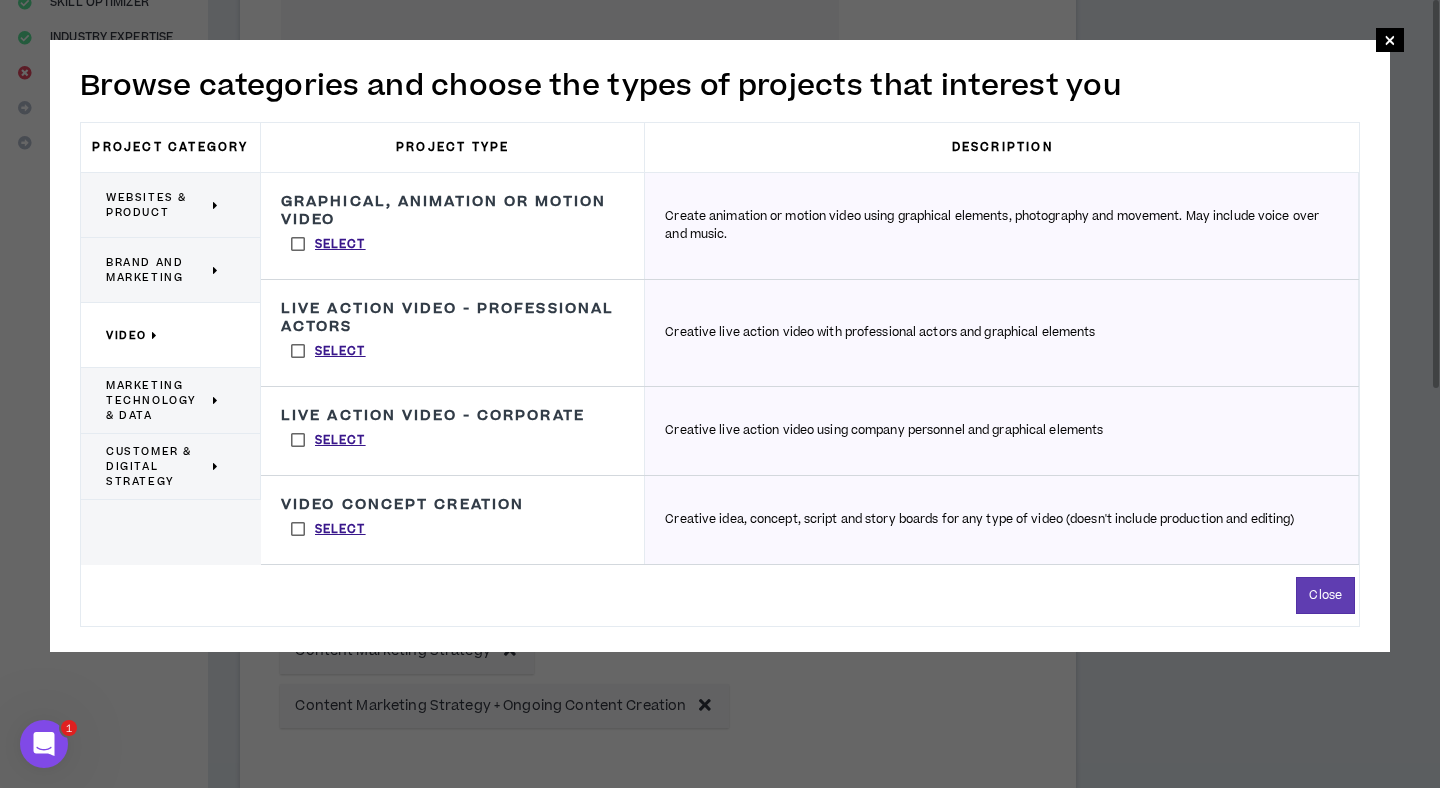 click on "Select" at bounding box center [328, 529] 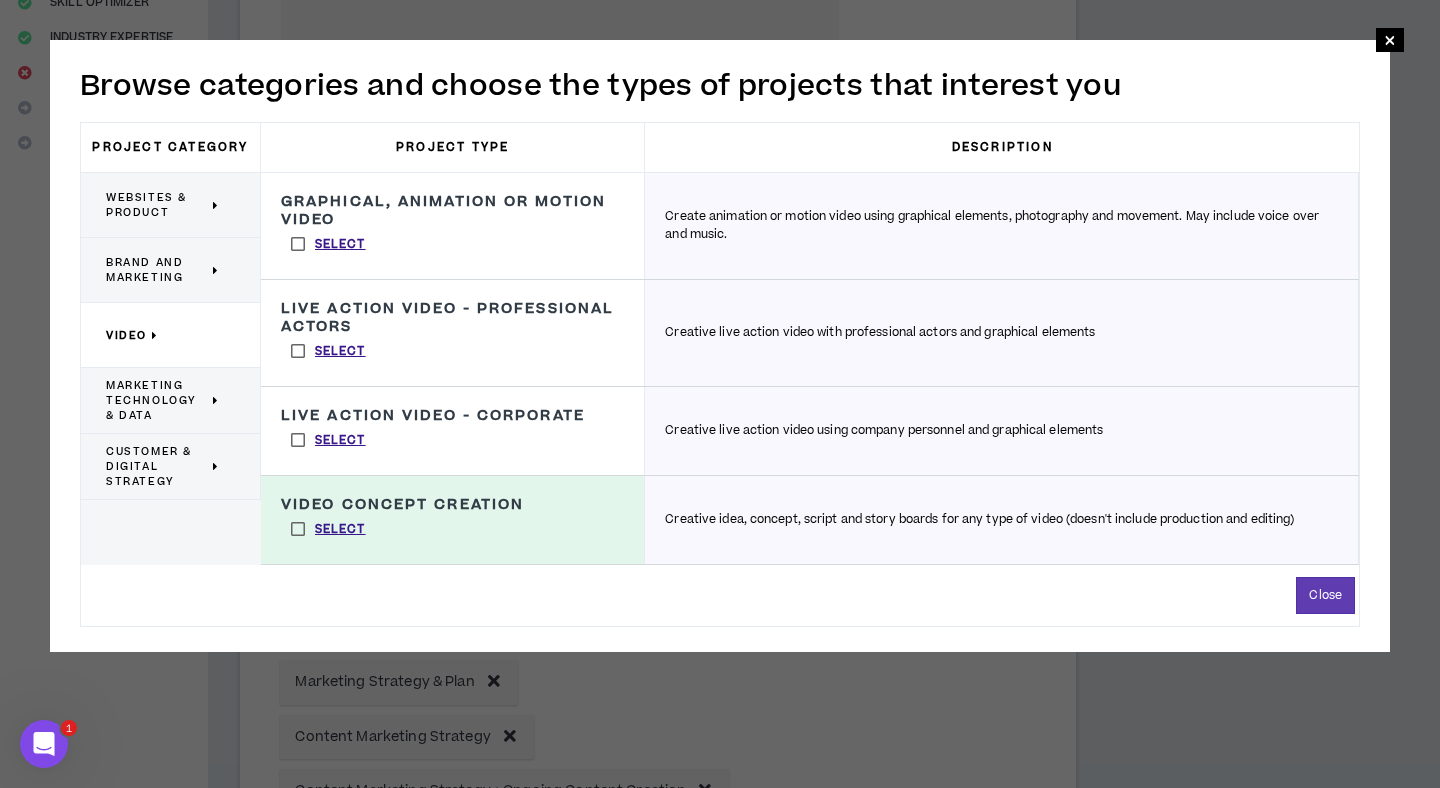 click on "Customer & Digital Strategy" at bounding box center [157, 466] 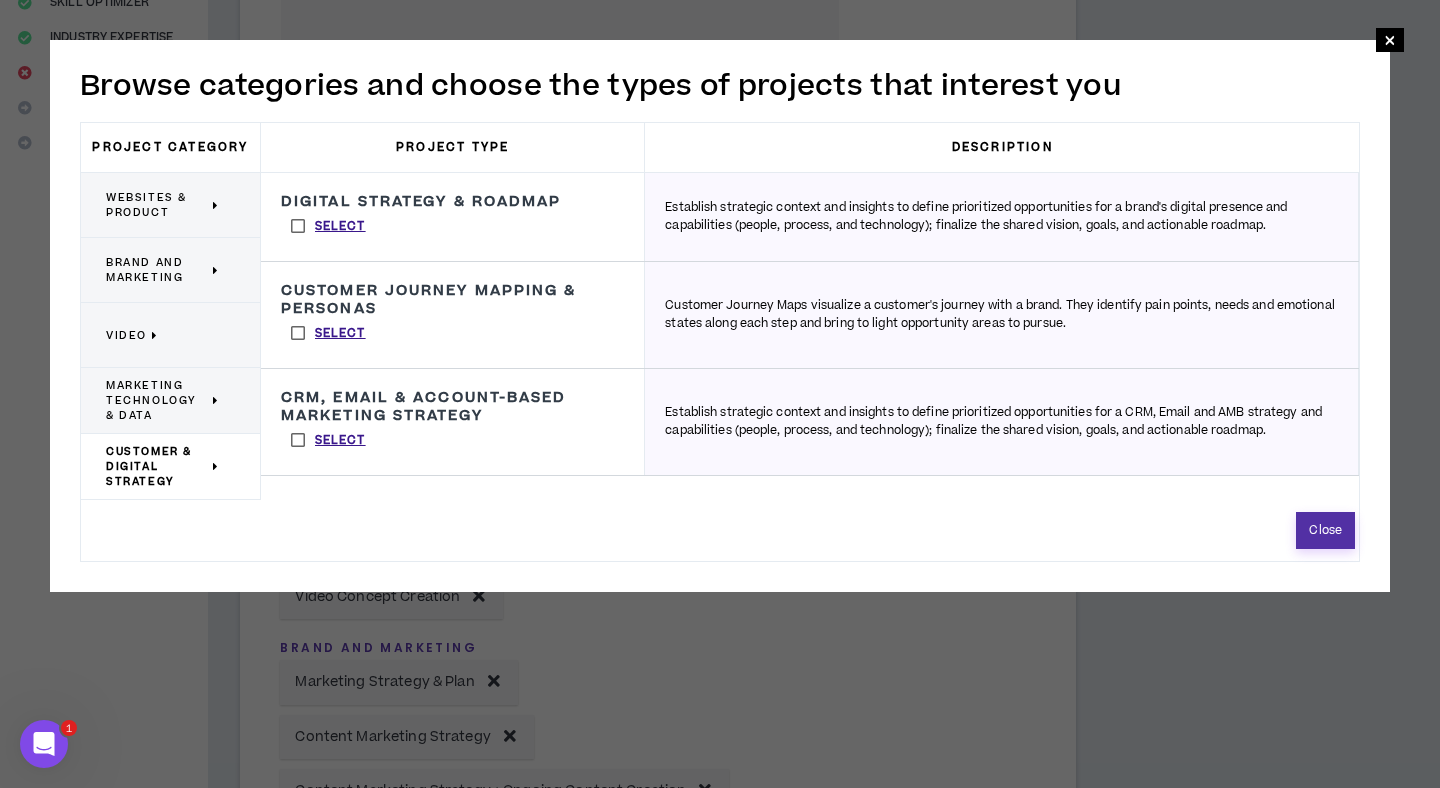 click on "Close" at bounding box center (1325, 530) 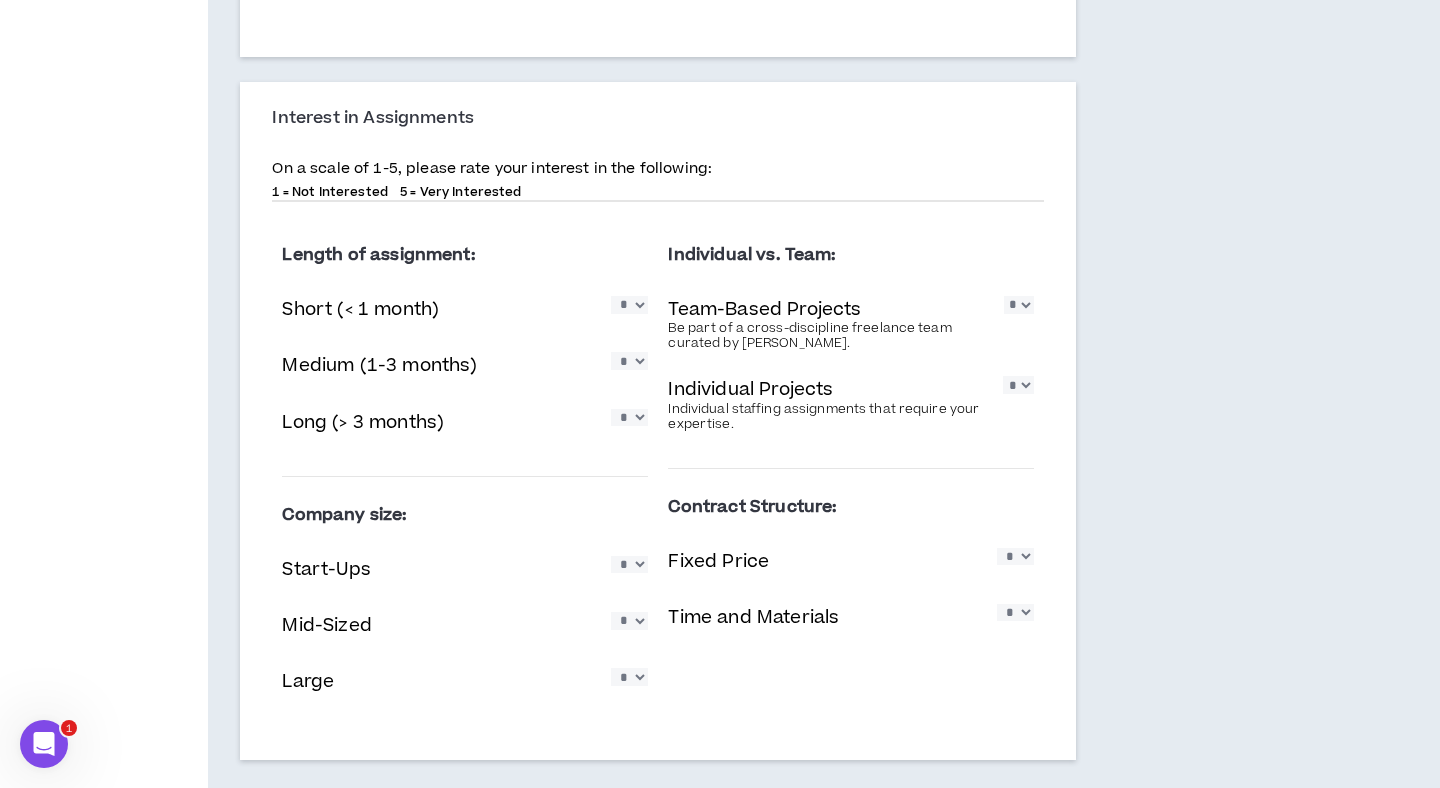 scroll, scrollTop: 1177, scrollLeft: 0, axis: vertical 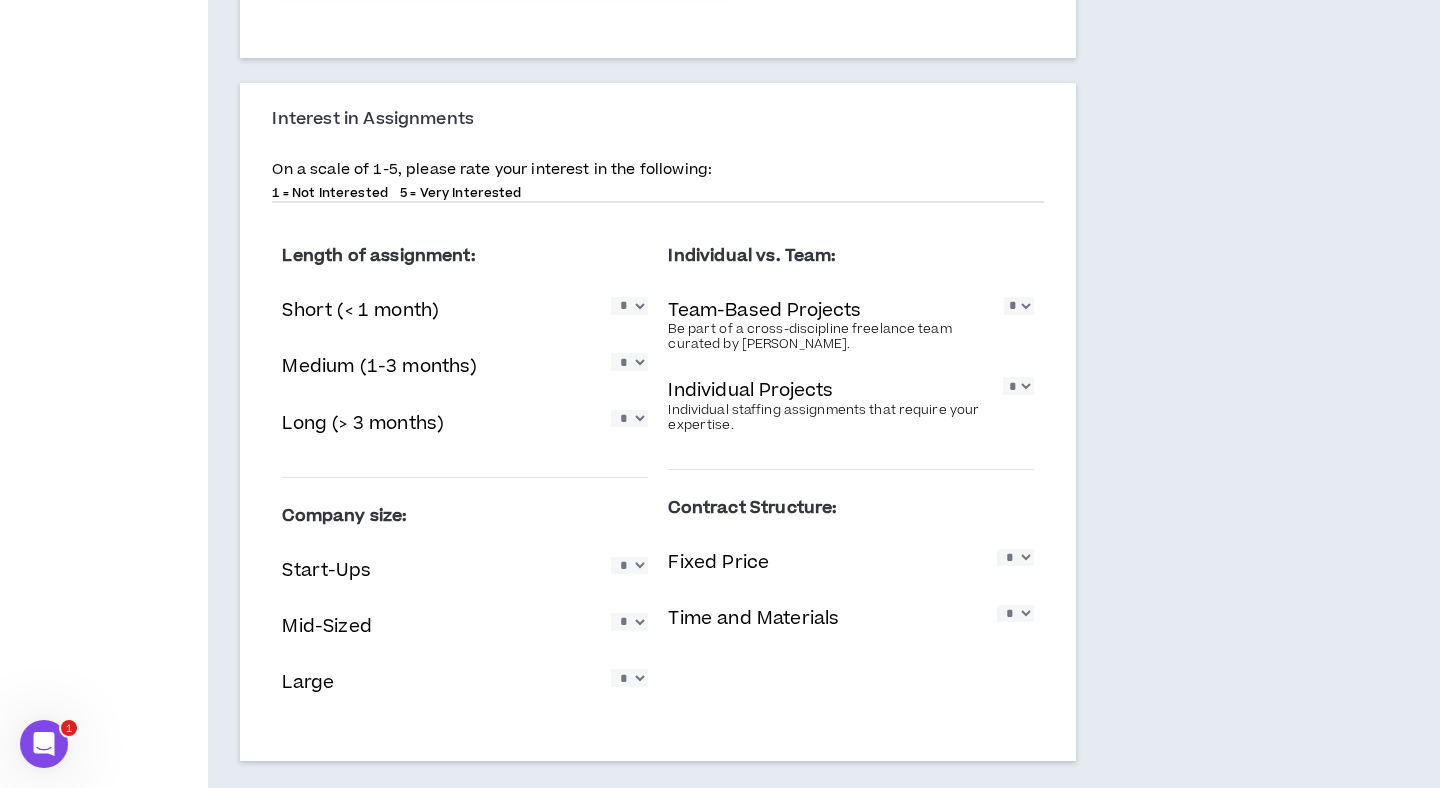 click on "* * * * *" at bounding box center (629, 305) 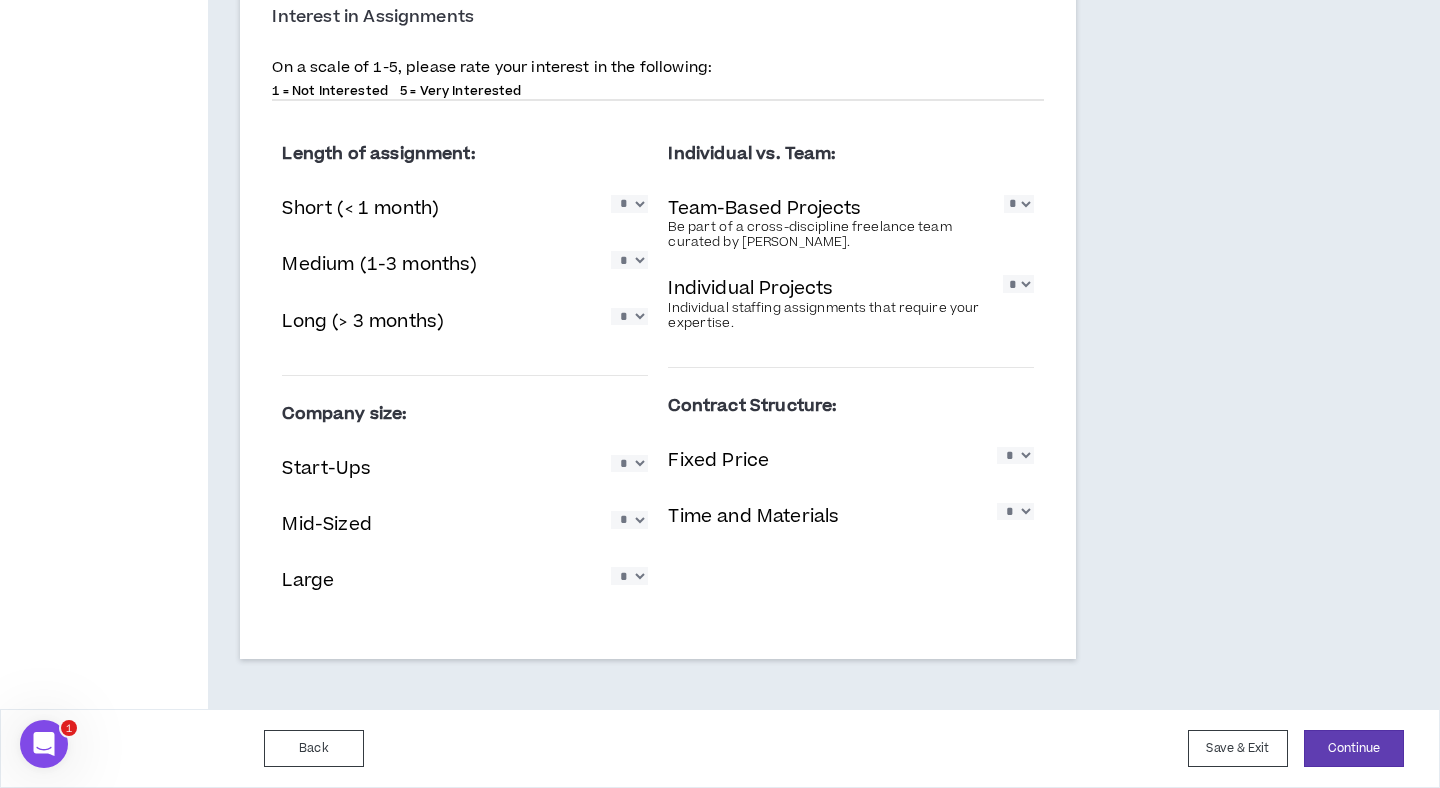 click on "* * * * *" at bounding box center [629, 463] 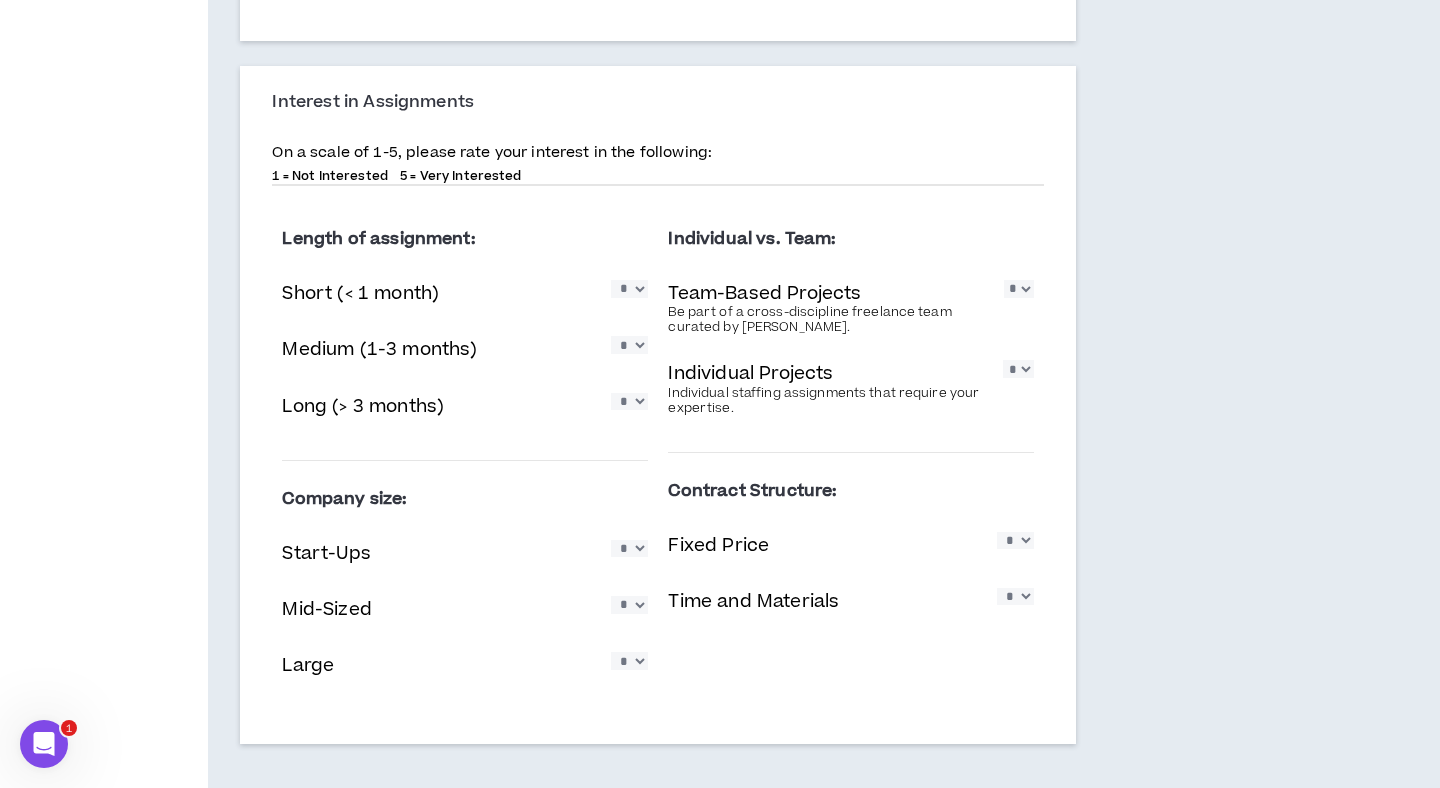 scroll, scrollTop: 1279, scrollLeft: 0, axis: vertical 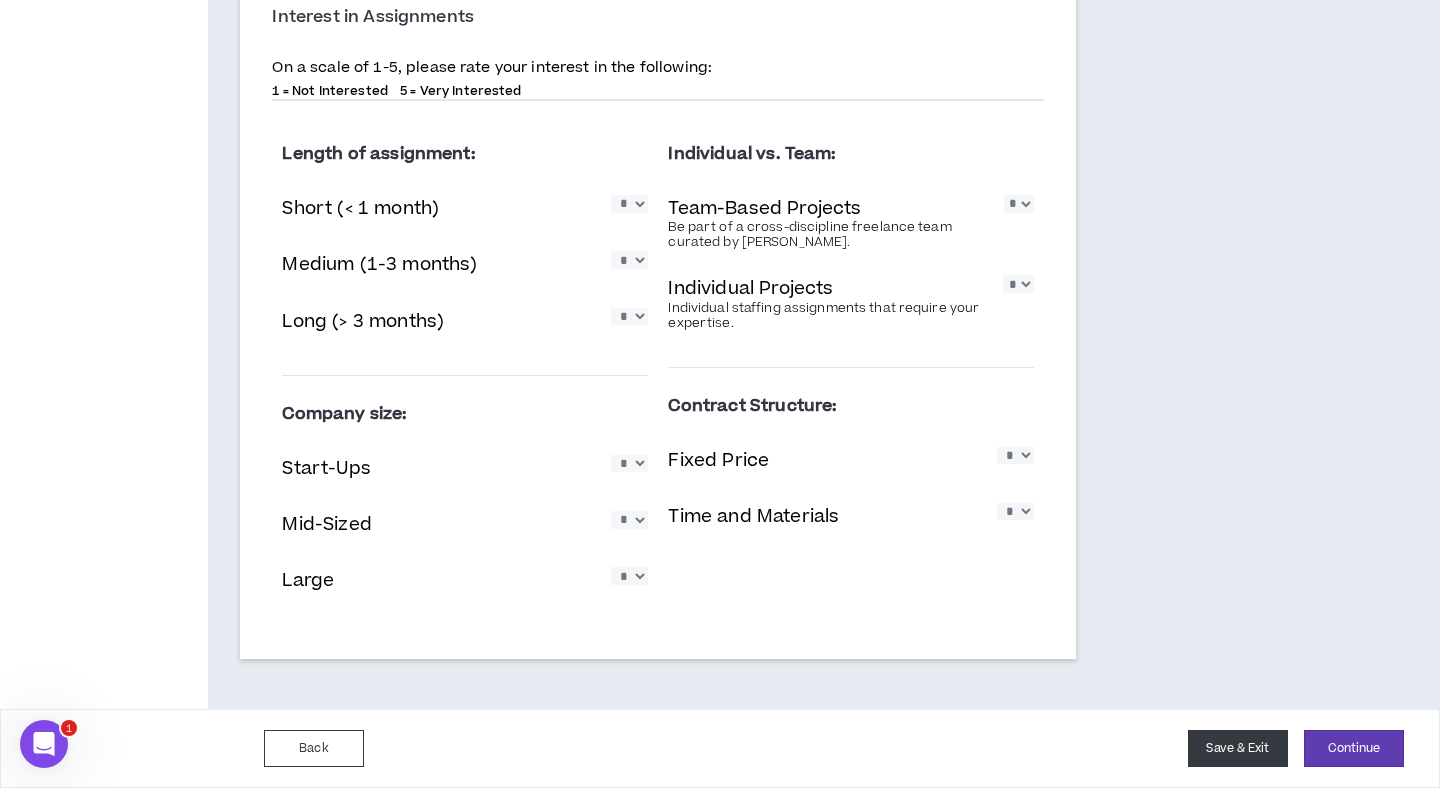 click on "Save & Exit" at bounding box center [1238, 748] 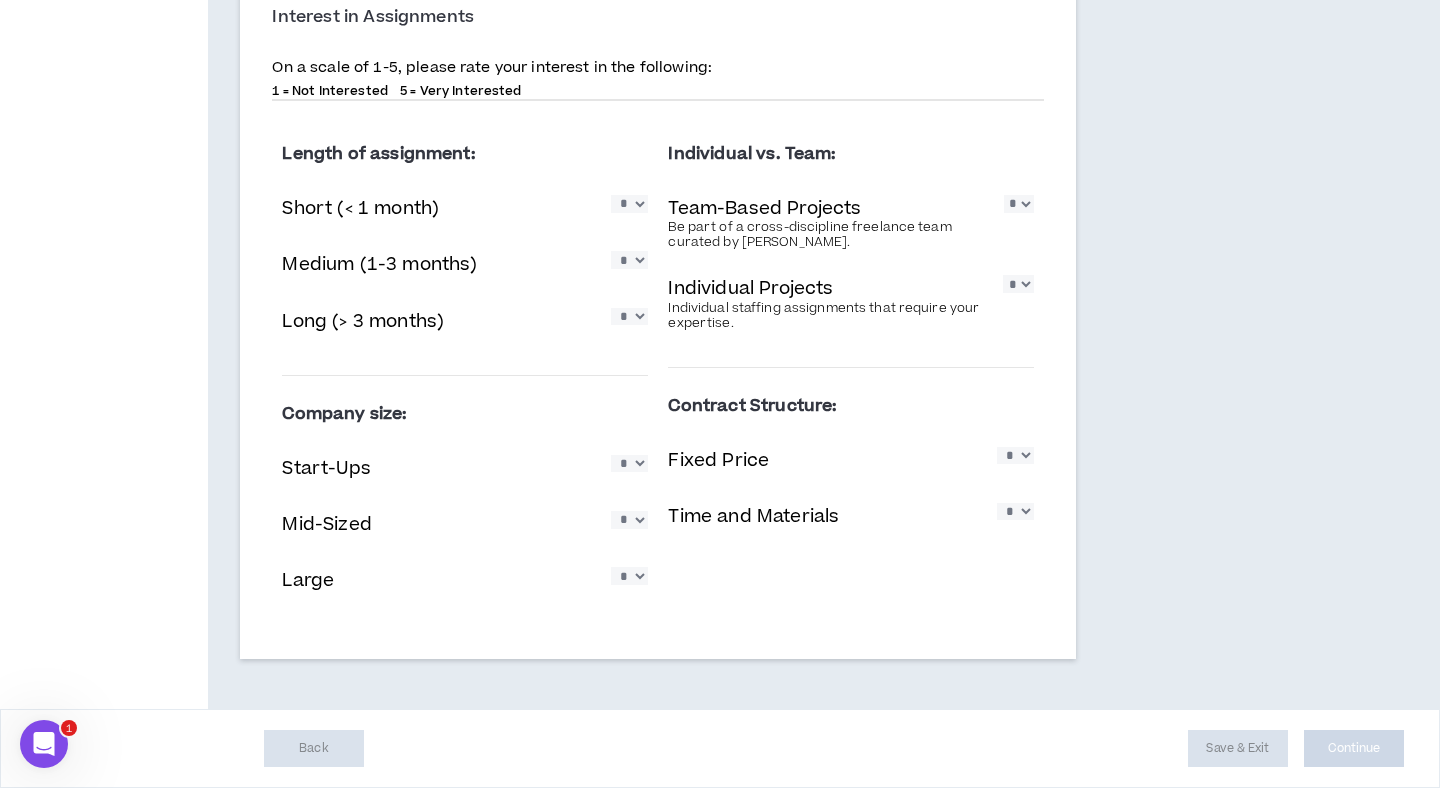 select on "*" 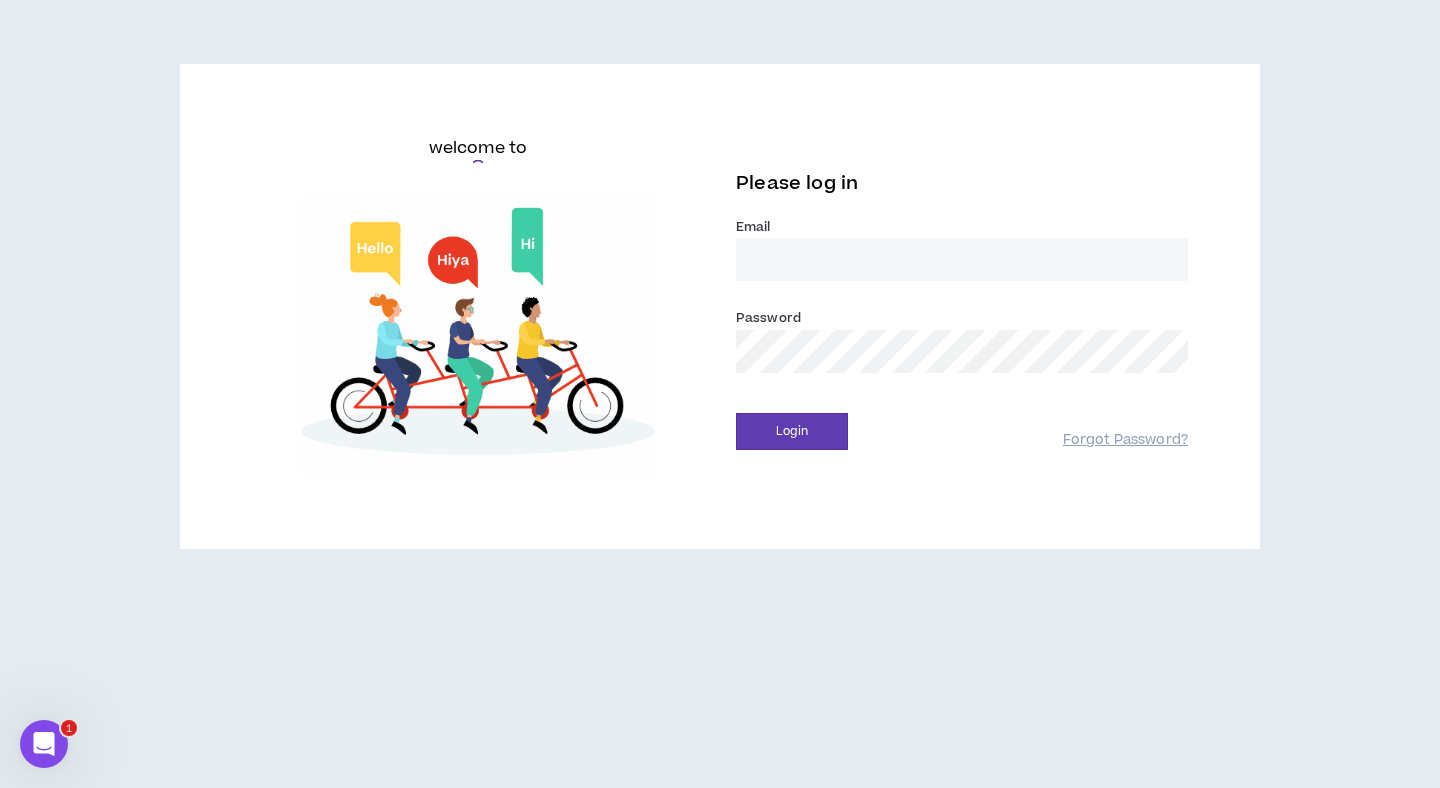 scroll, scrollTop: 0, scrollLeft: 0, axis: both 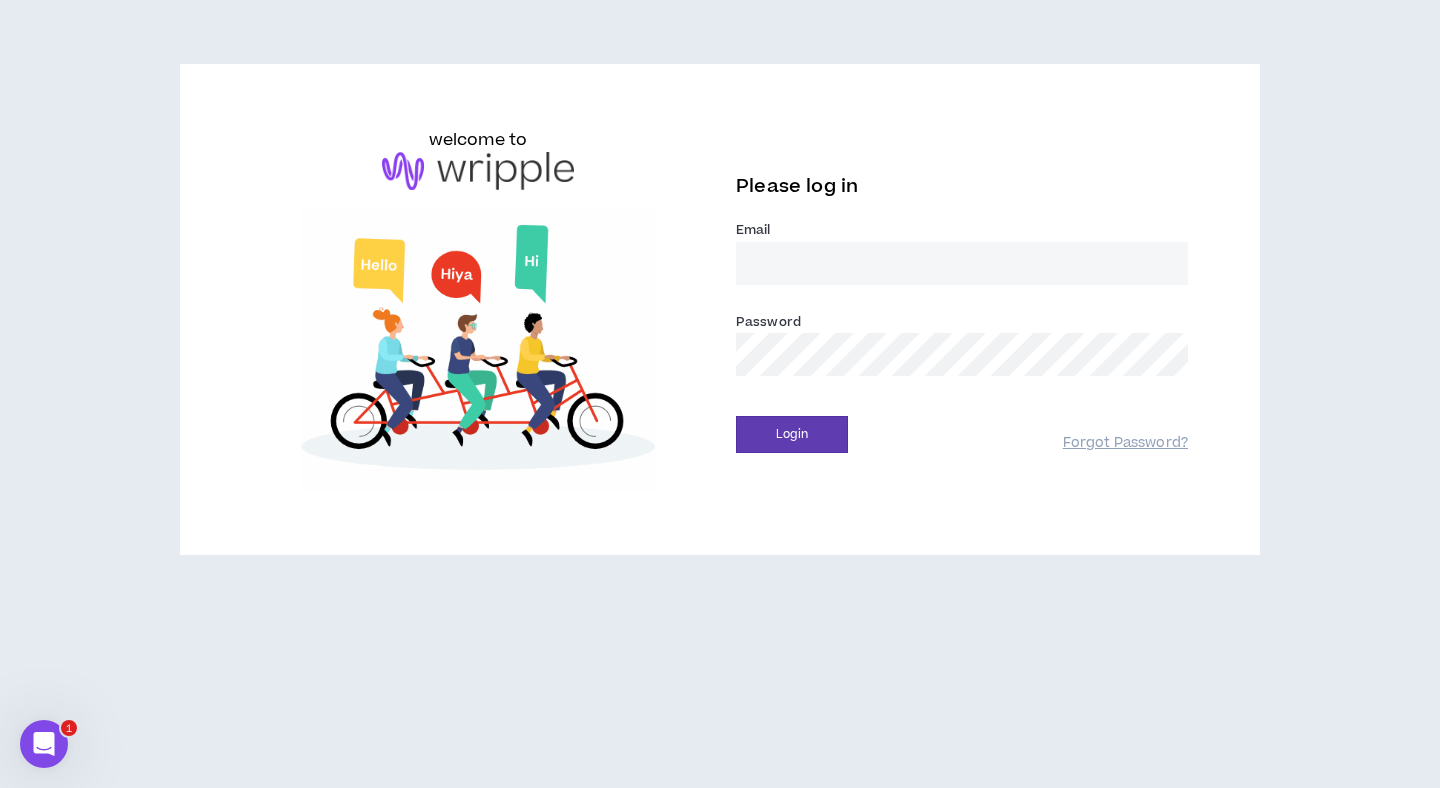 click on "Email  *" at bounding box center [962, 259] 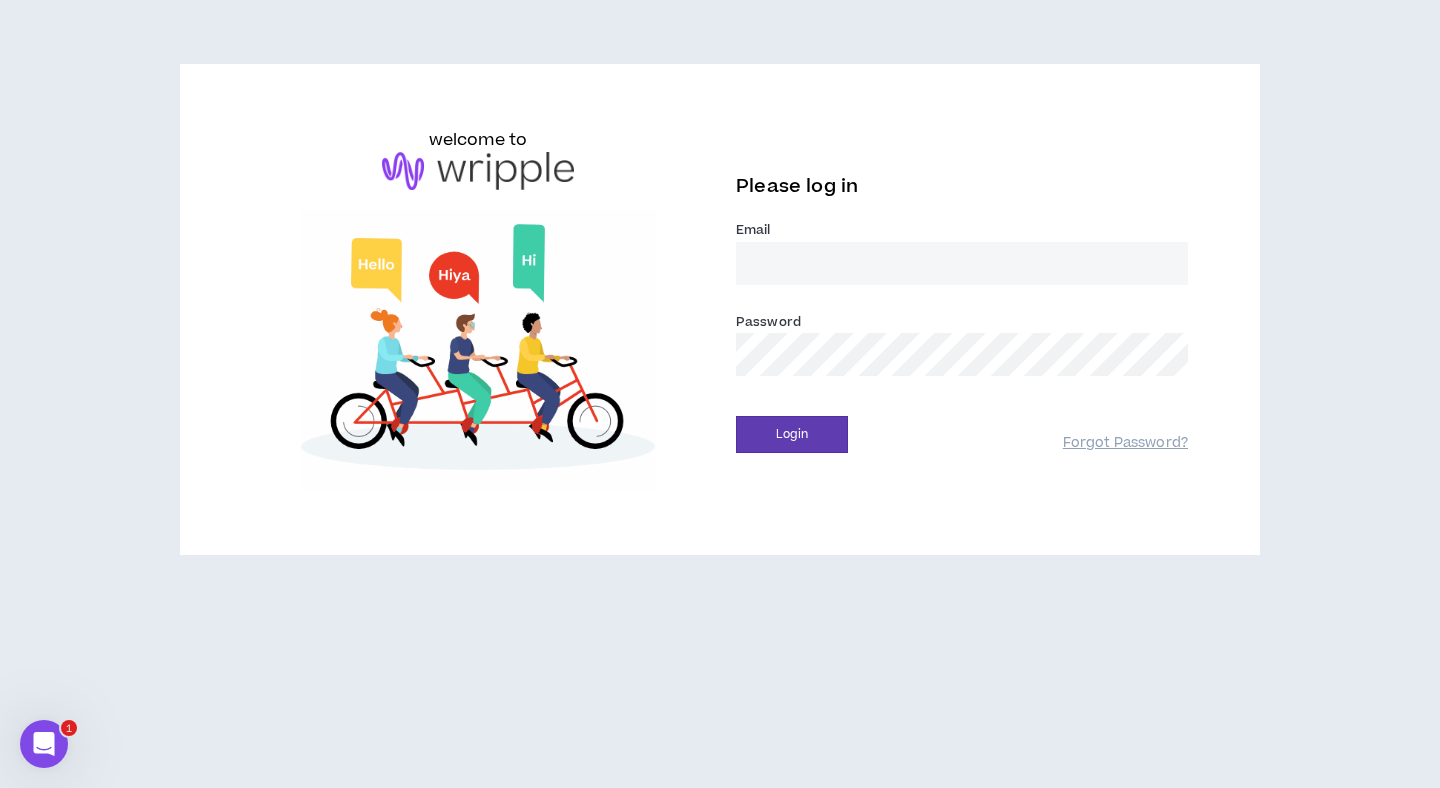 click on "Email  *" at bounding box center [962, 263] 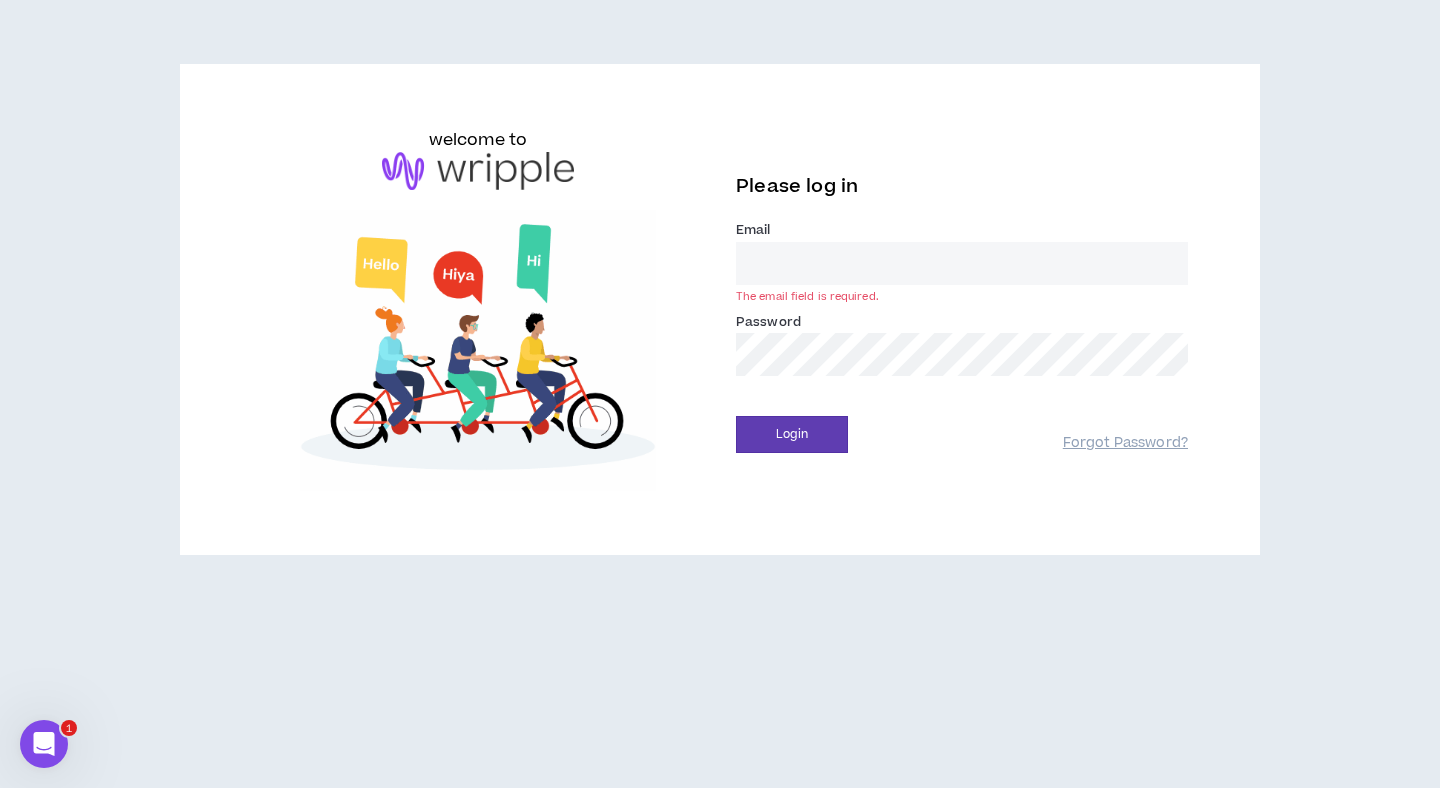 type on "[EMAIL_ADDRESS][DOMAIN_NAME]" 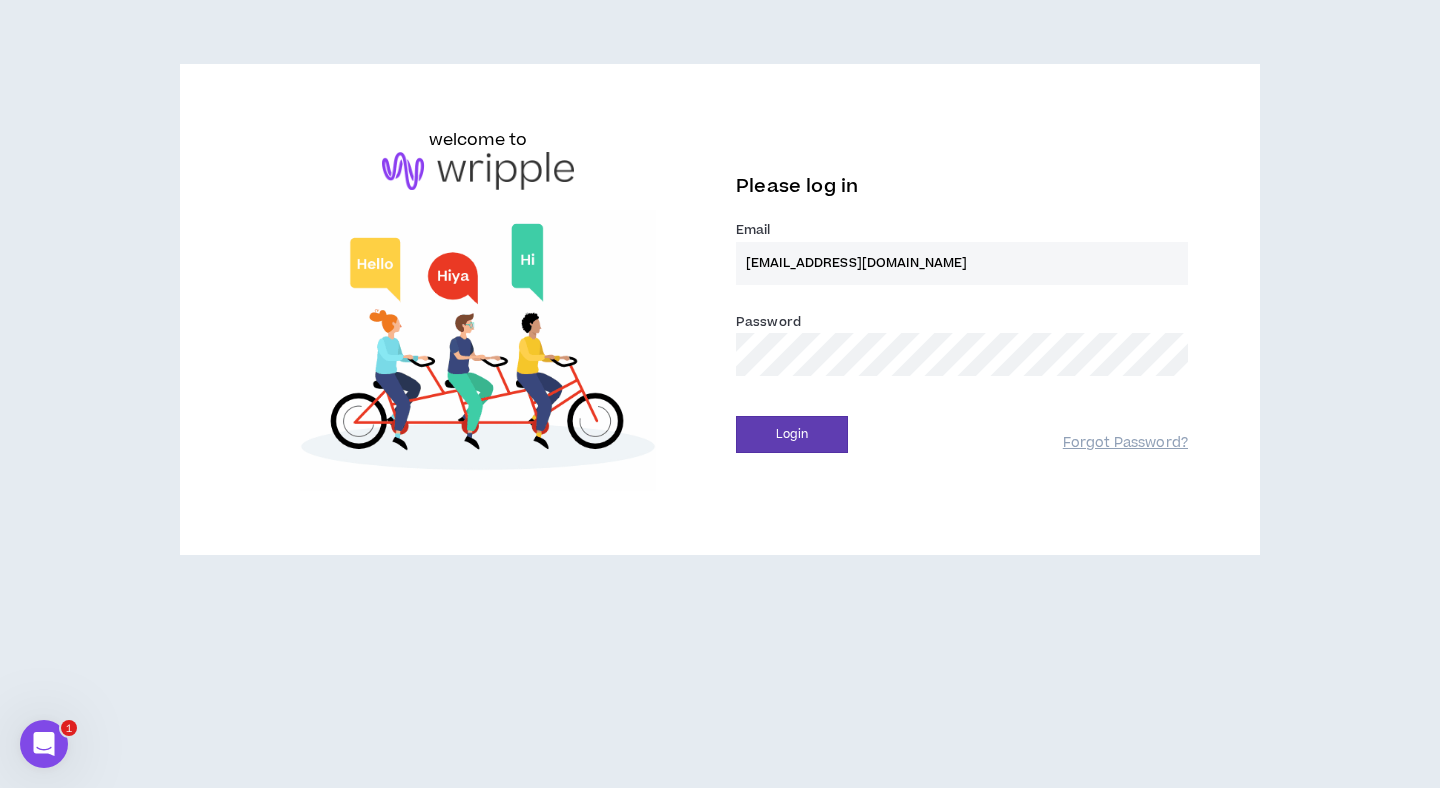 click on "Login Forgot Password?" at bounding box center [962, 427] 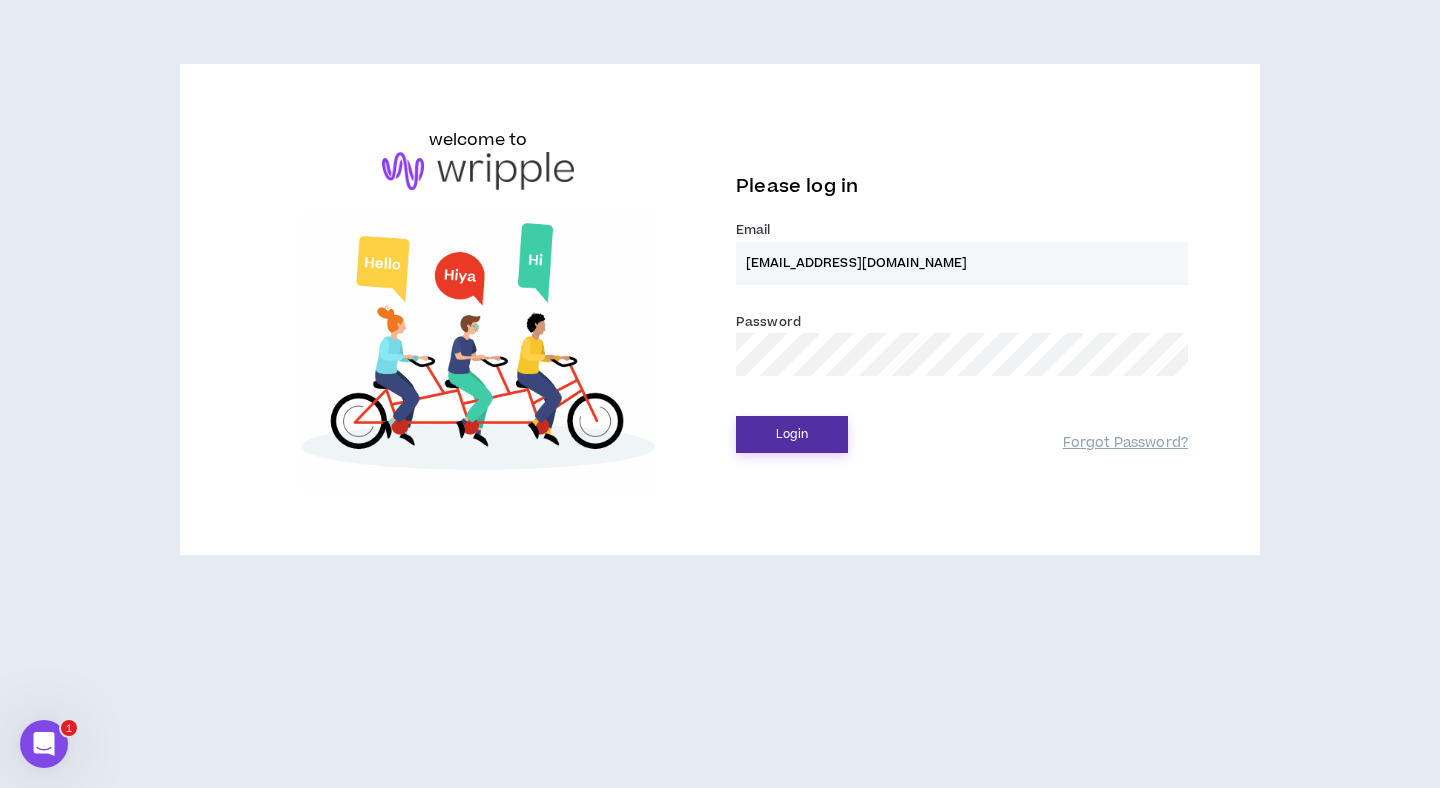 click on "Login" at bounding box center (792, 434) 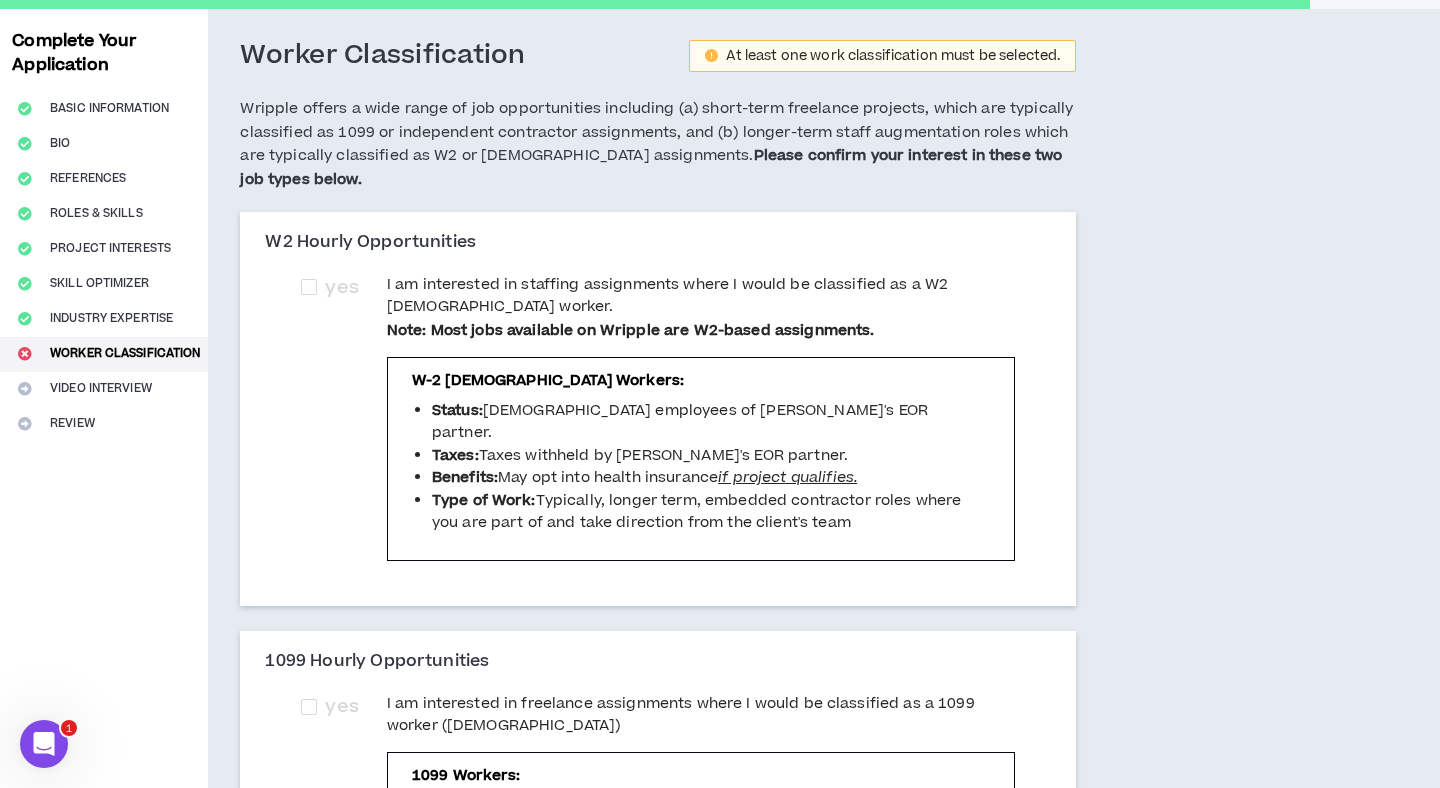 scroll, scrollTop: 85, scrollLeft: 0, axis: vertical 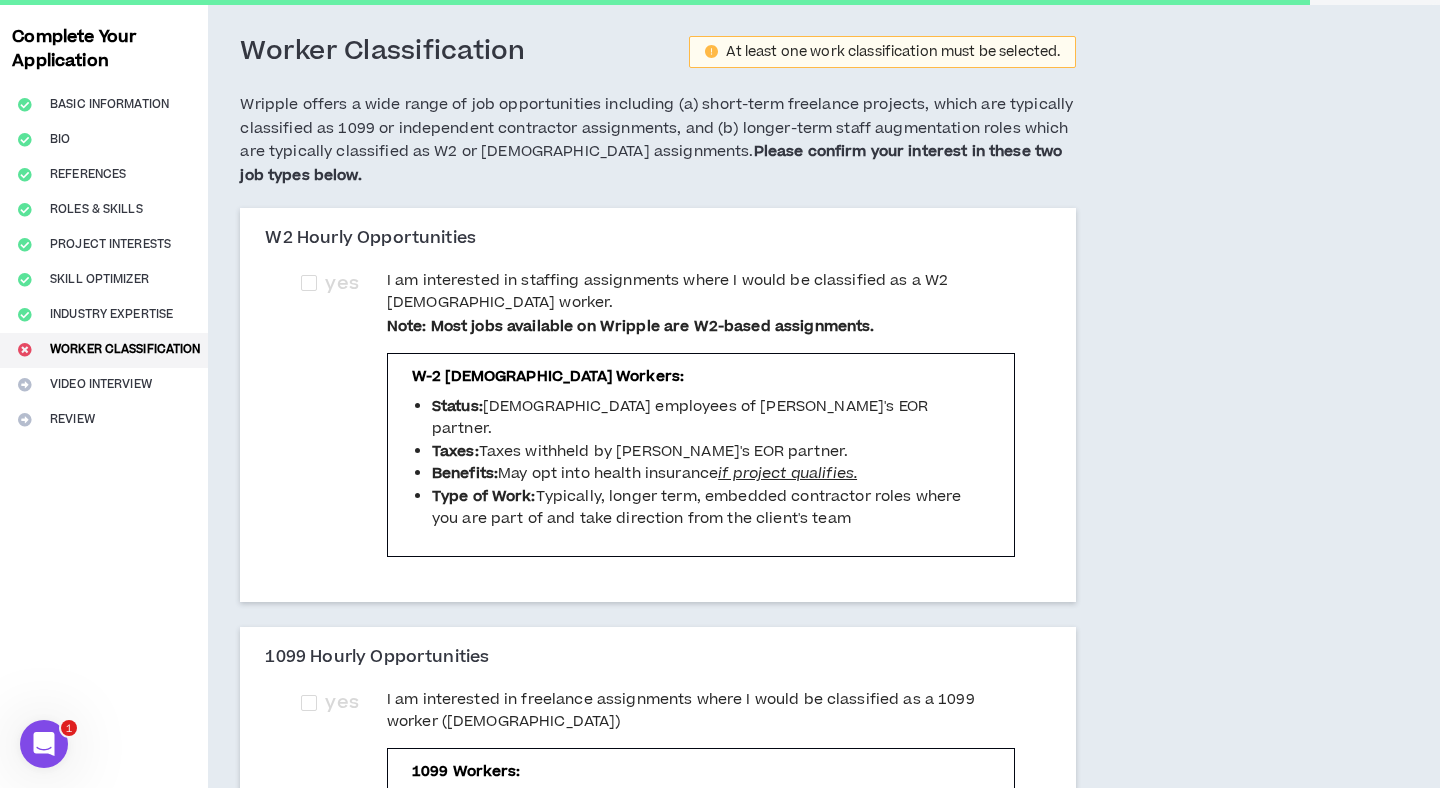 click on "I am interested in staffing assignments where I would be classified as a W2 [DEMOGRAPHIC_DATA] worker." at bounding box center (701, 292) 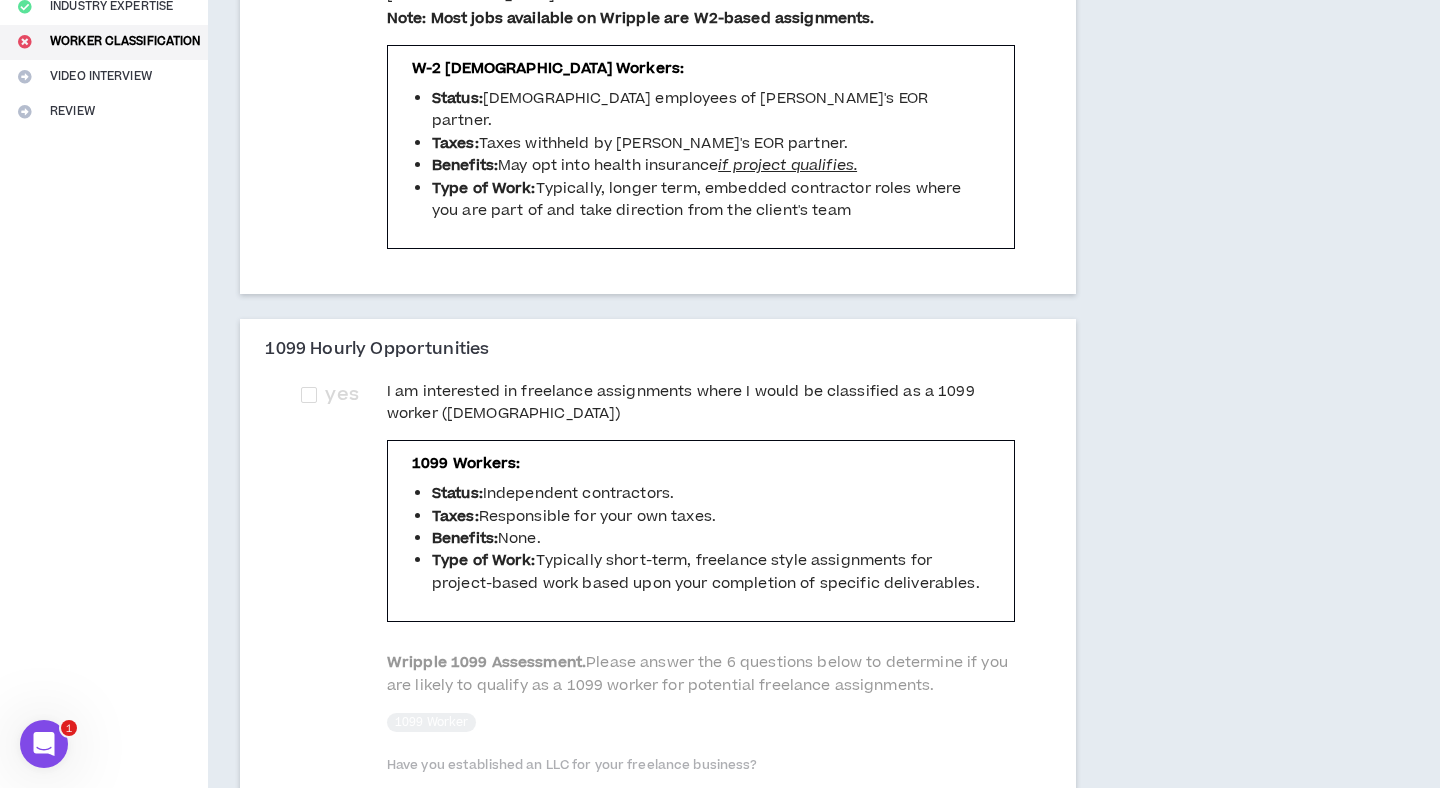 scroll, scrollTop: 401, scrollLeft: 0, axis: vertical 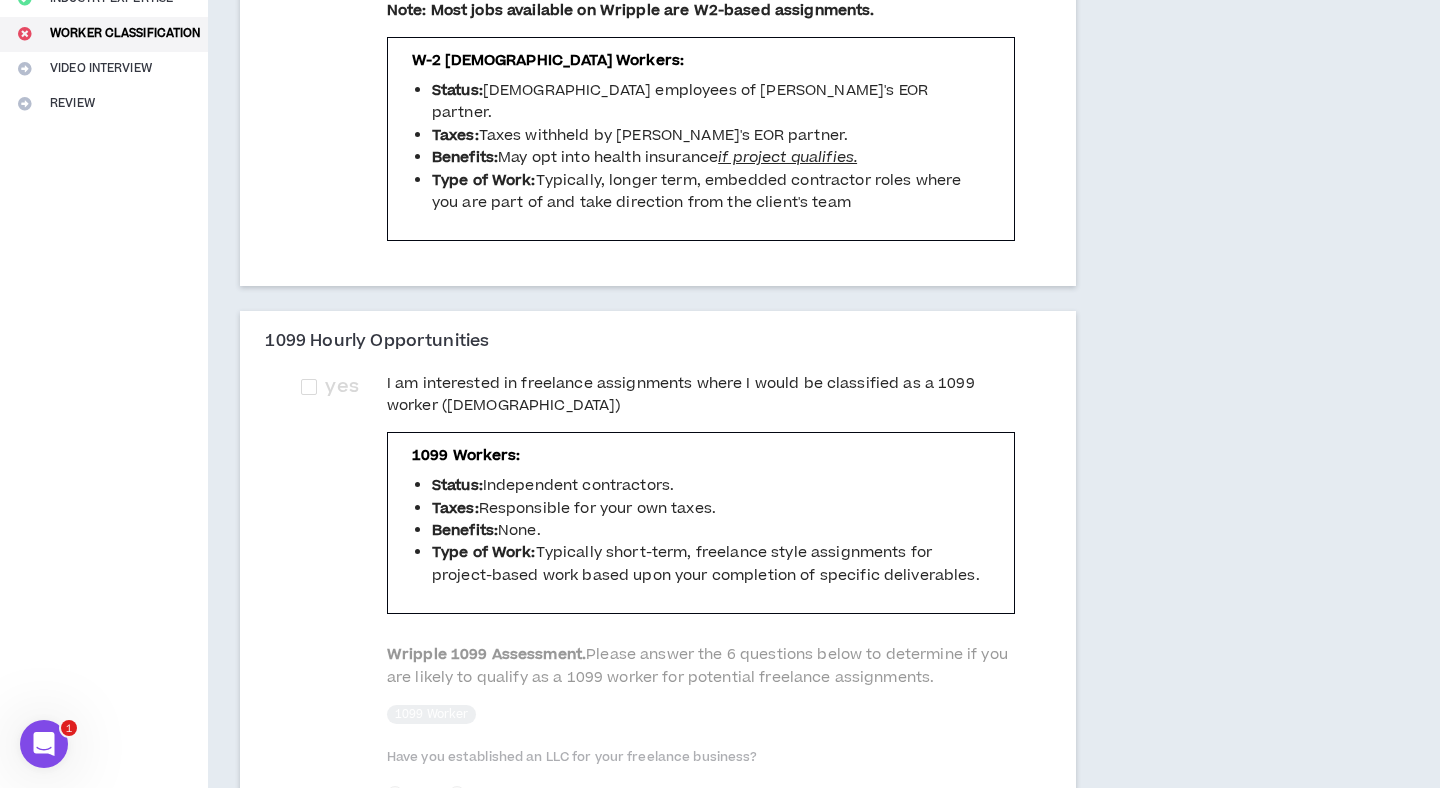 click on "I am interested in freelance assignments where I would be classified as a 1099 worker ([DEMOGRAPHIC_DATA])" at bounding box center [701, 395] 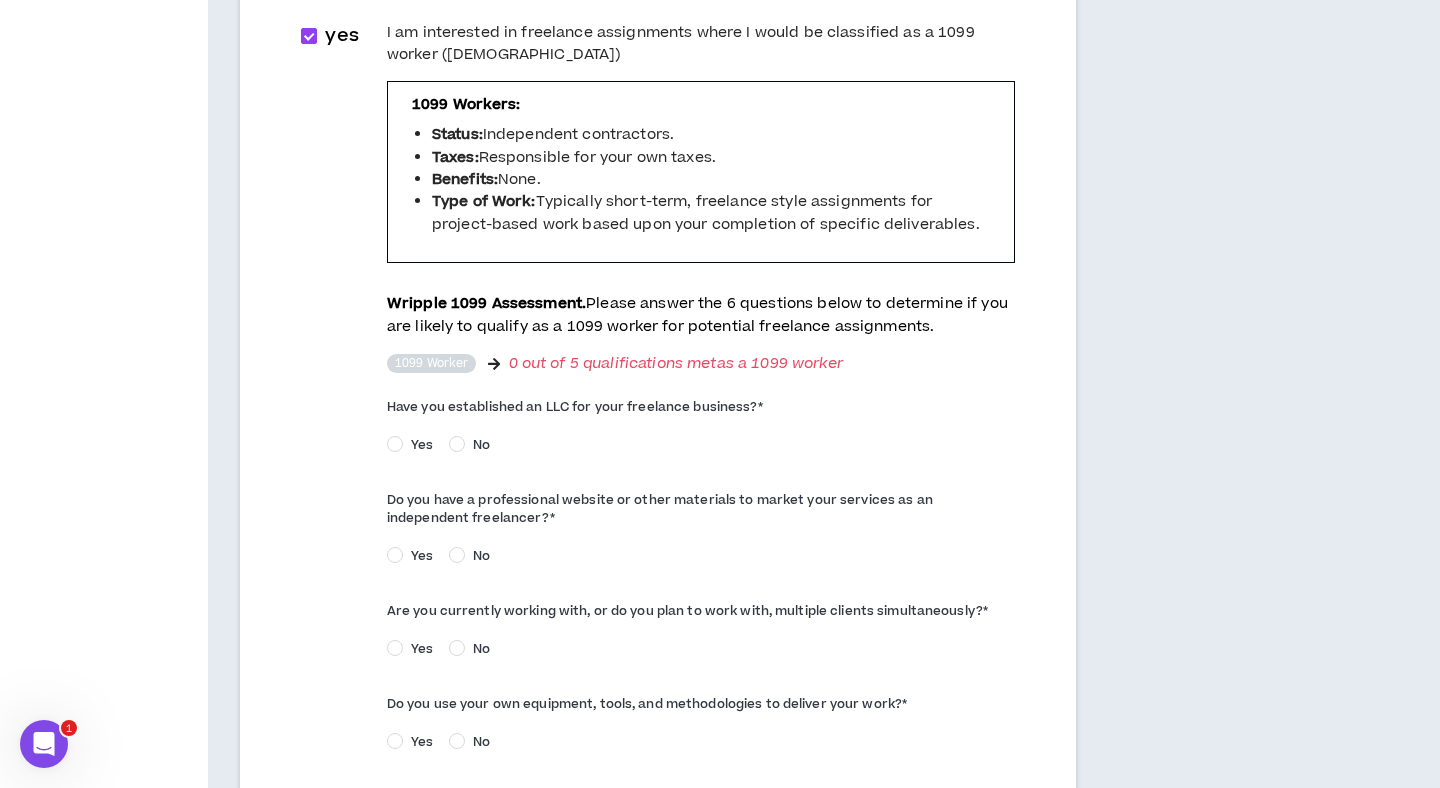 scroll, scrollTop: 755, scrollLeft: 0, axis: vertical 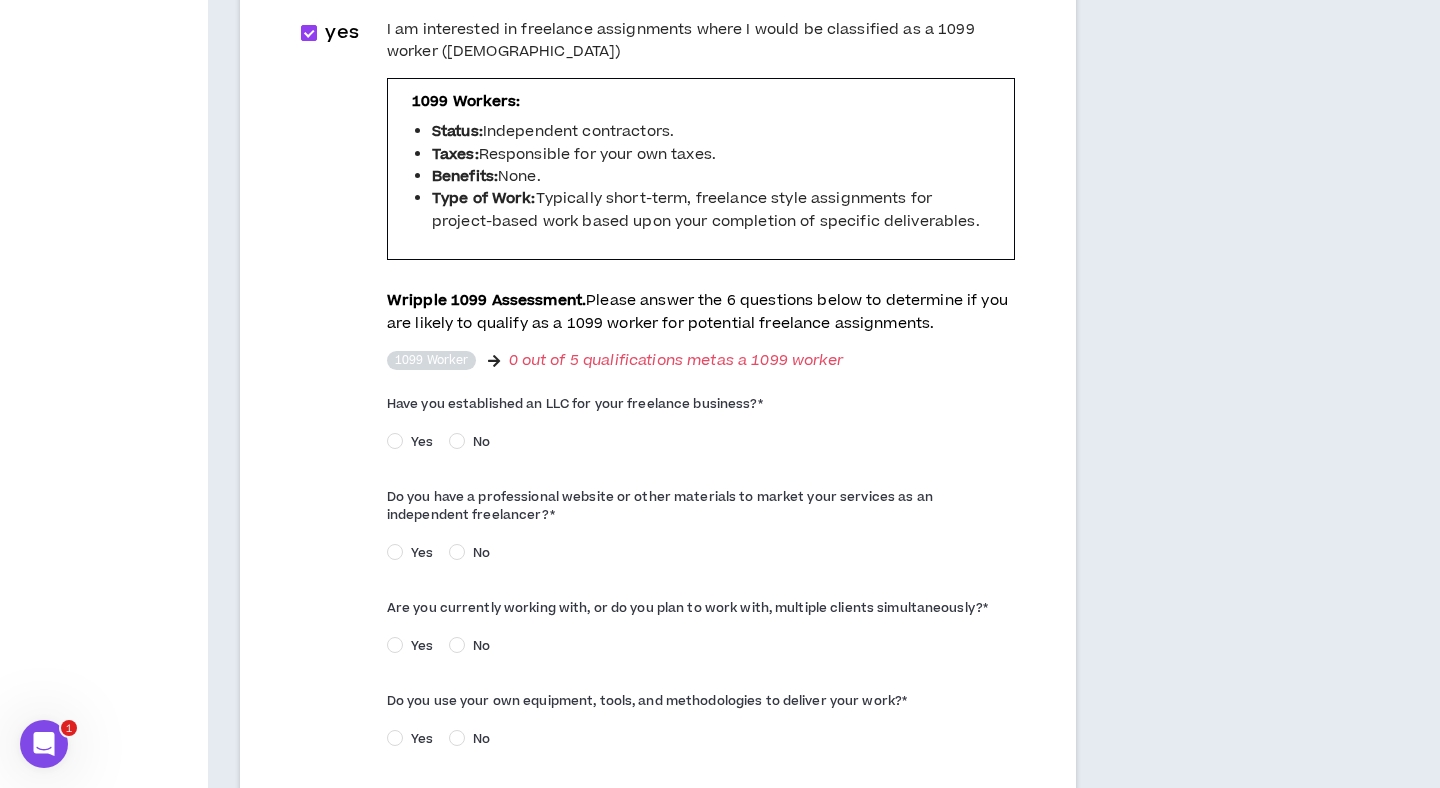 click on "Yes" at bounding box center (422, 442) 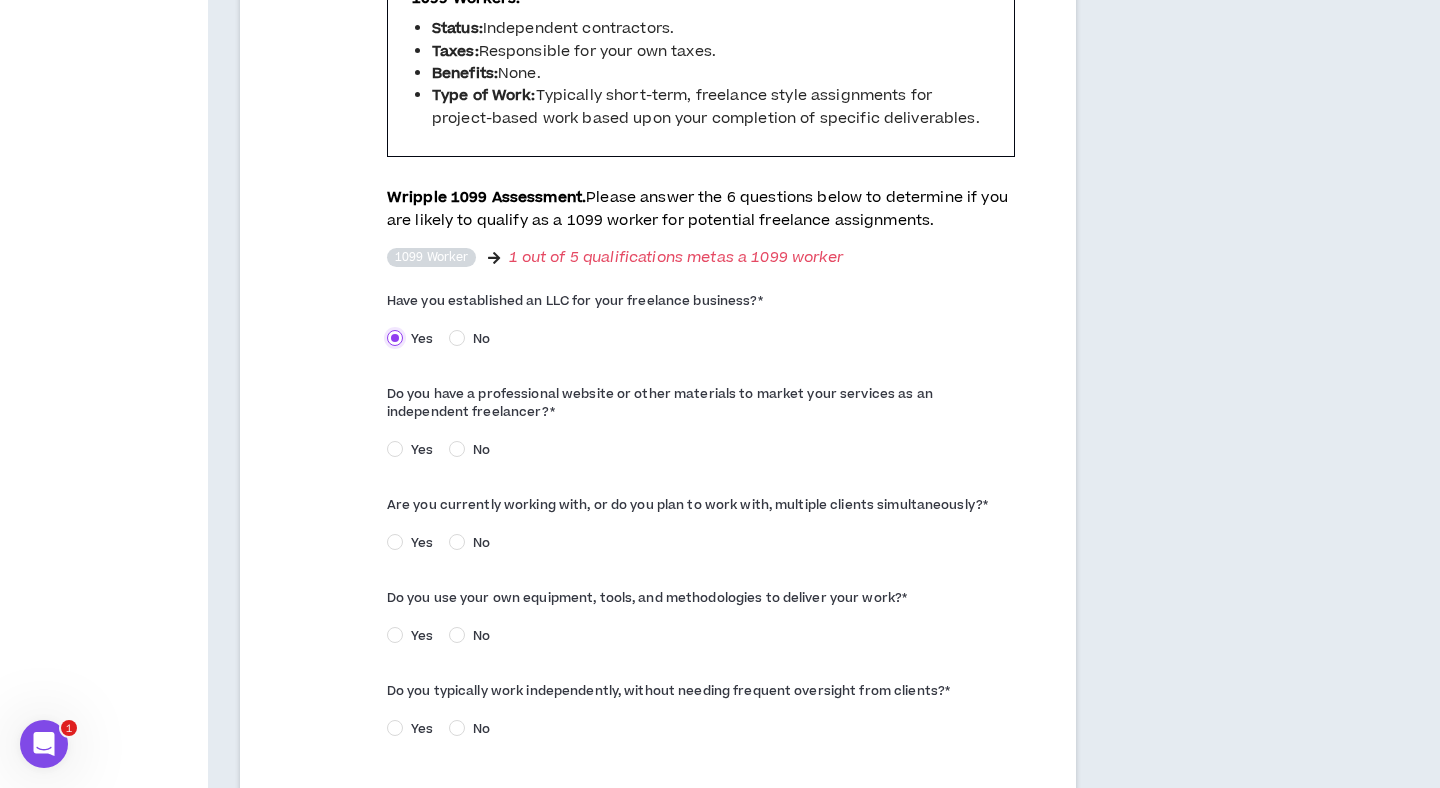scroll, scrollTop: 868, scrollLeft: 0, axis: vertical 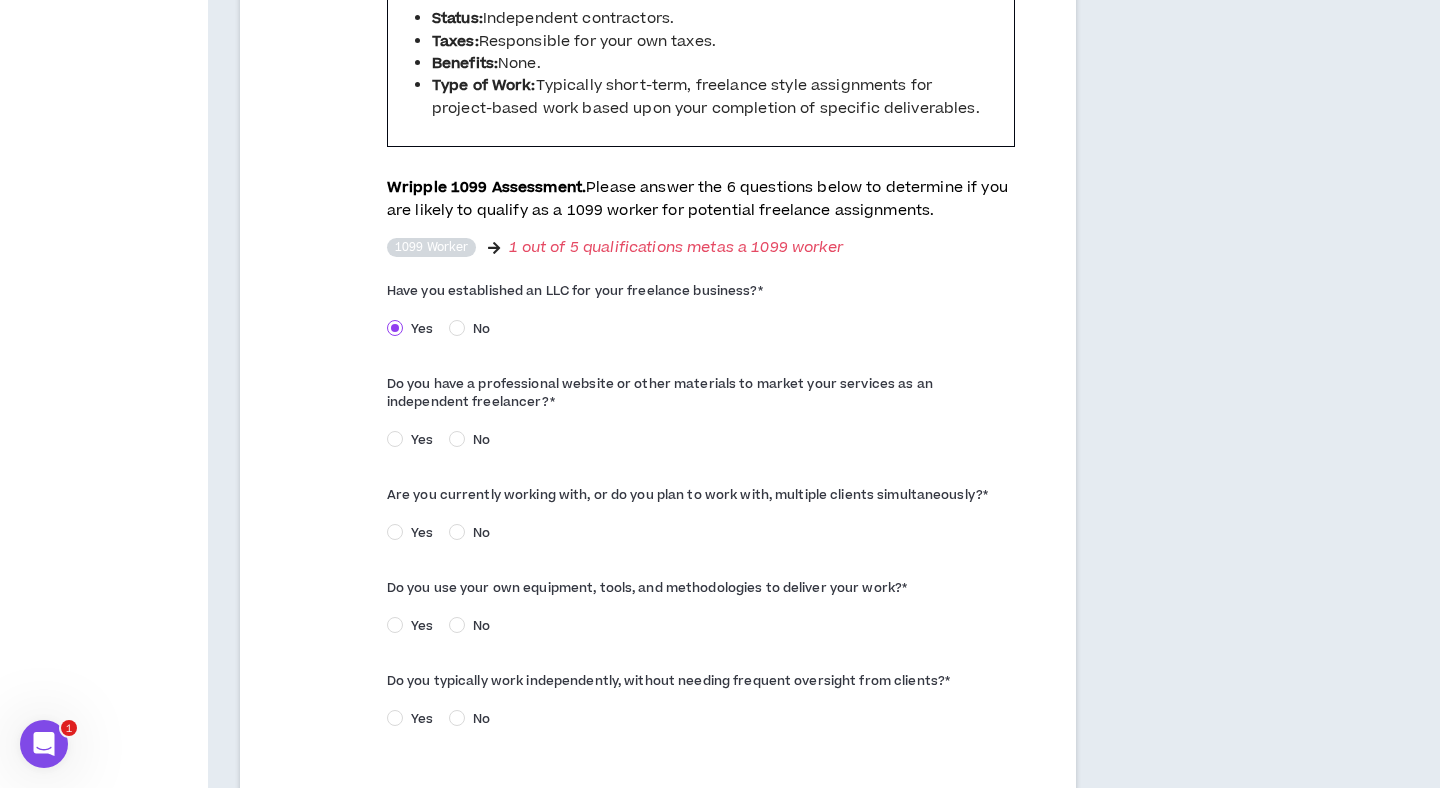 click on "Yes" at bounding box center [422, 440] 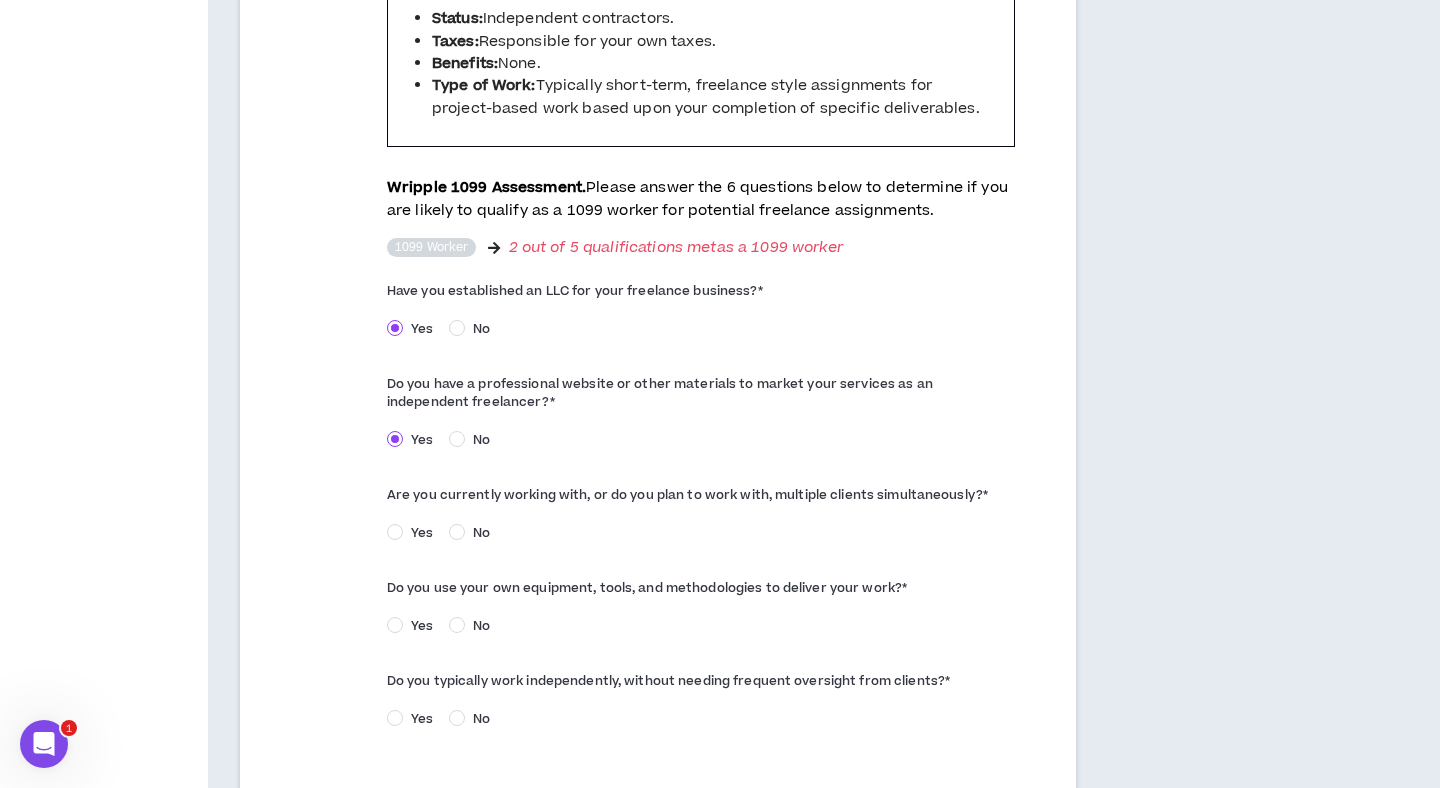 click on "Yes" at bounding box center (422, 533) 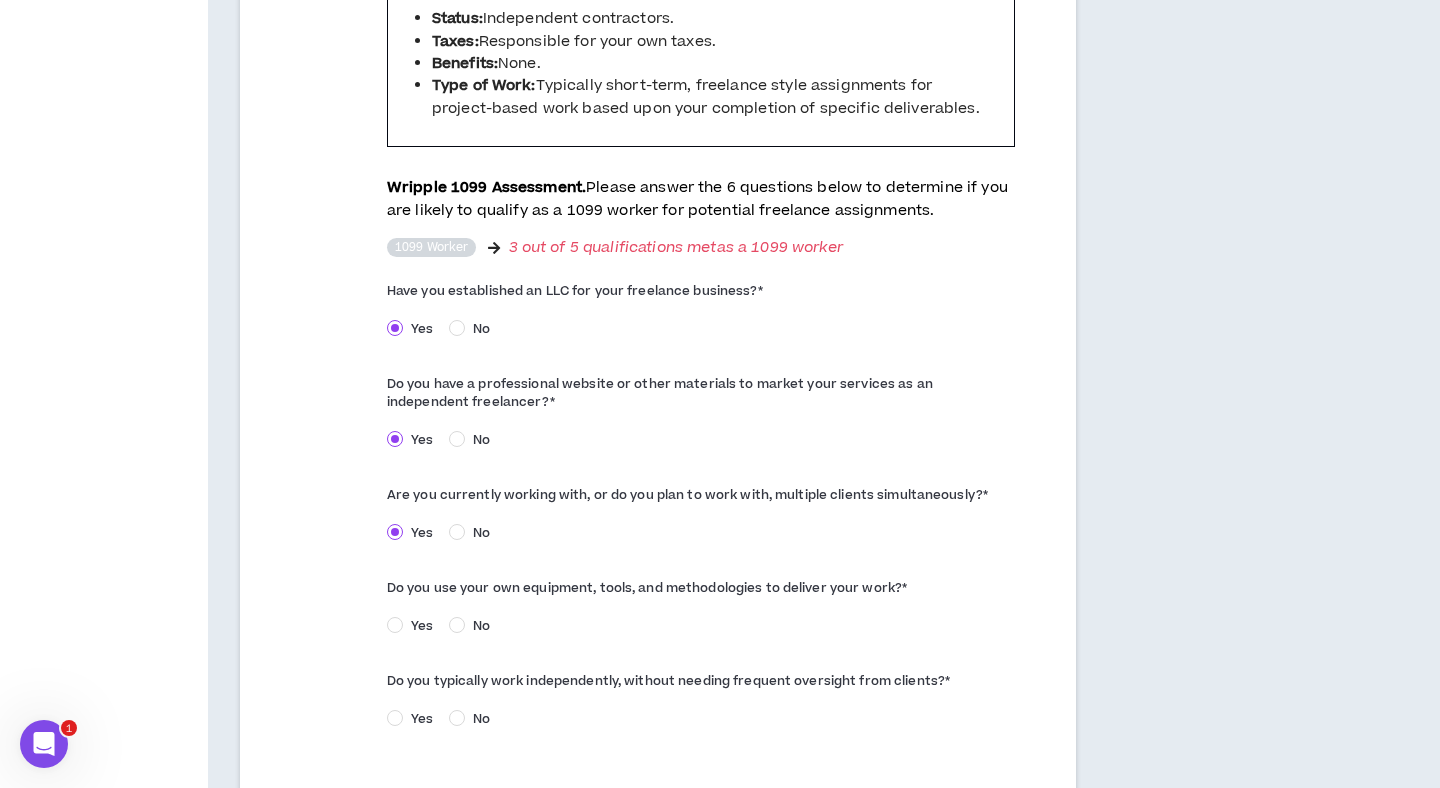 click on "Yes" at bounding box center (422, 626) 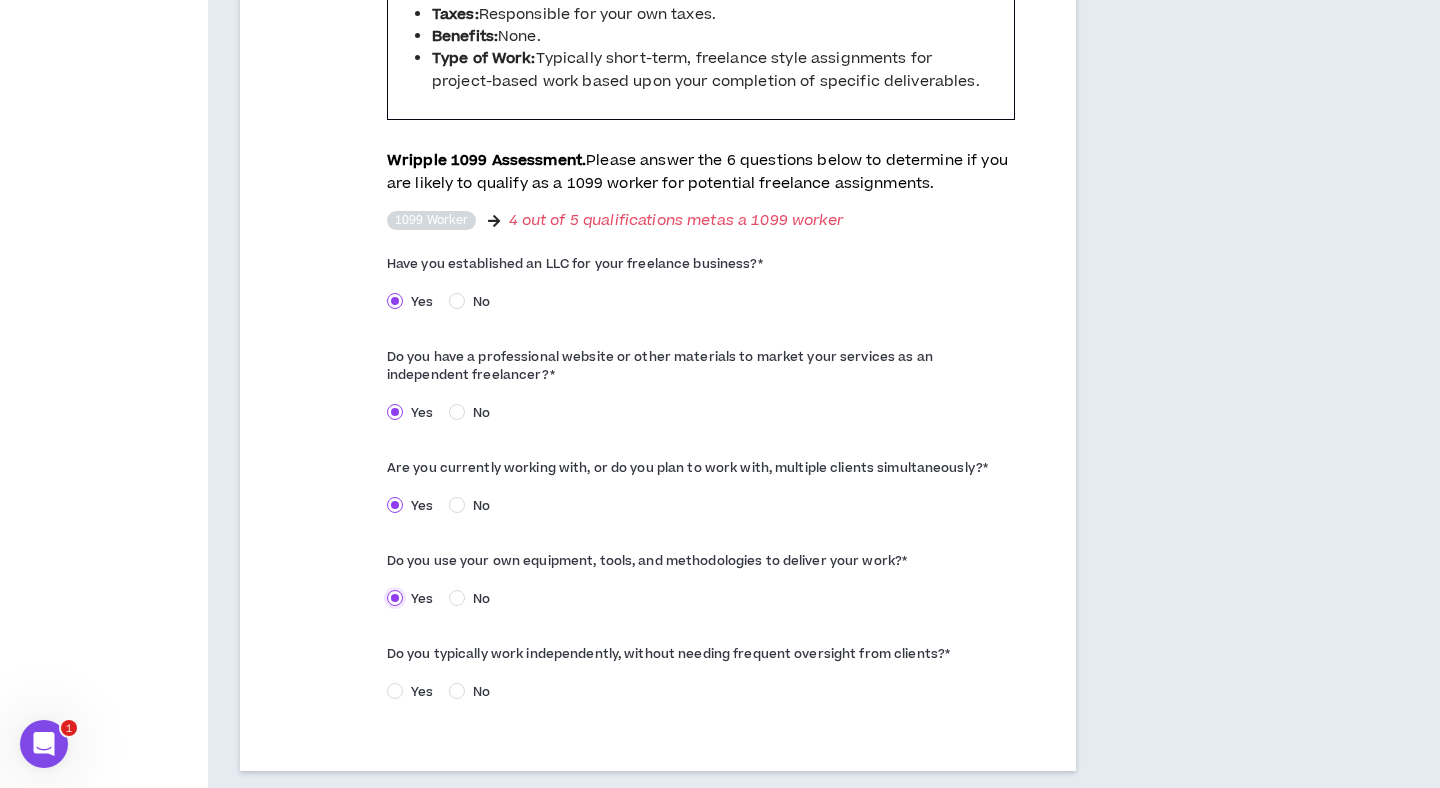 scroll, scrollTop: 902, scrollLeft: 0, axis: vertical 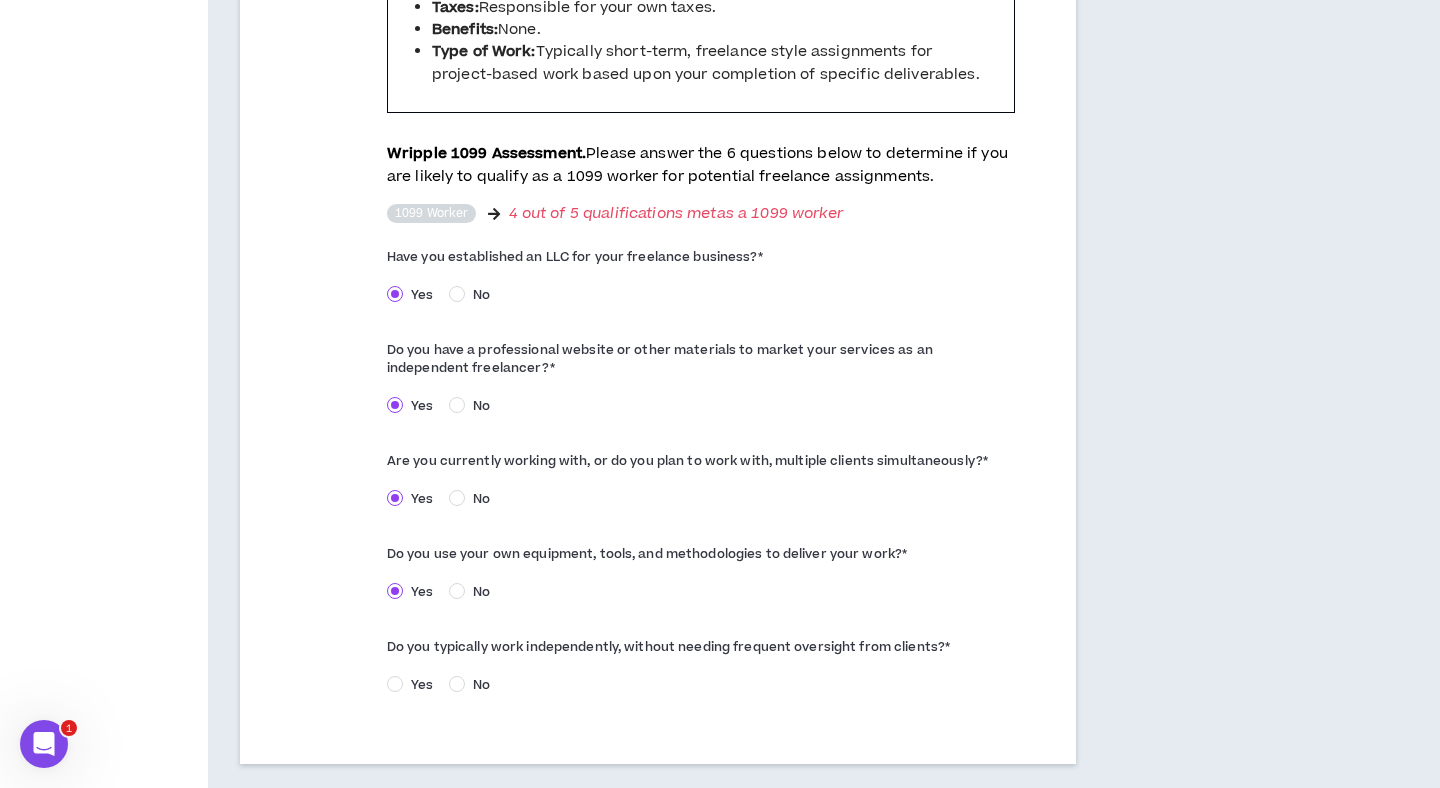 click on "Yes" at bounding box center [422, 685] 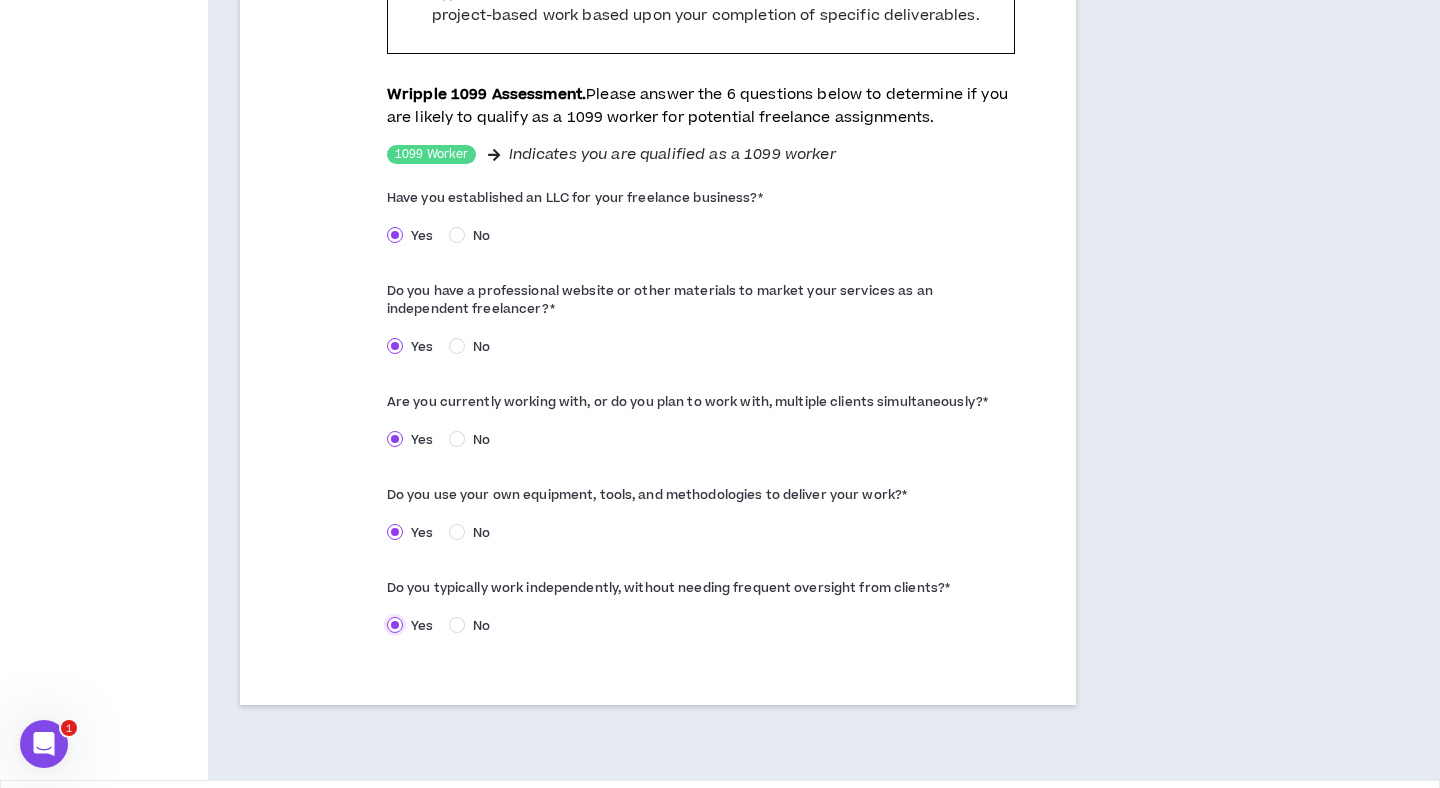 scroll, scrollTop: 1012, scrollLeft: 0, axis: vertical 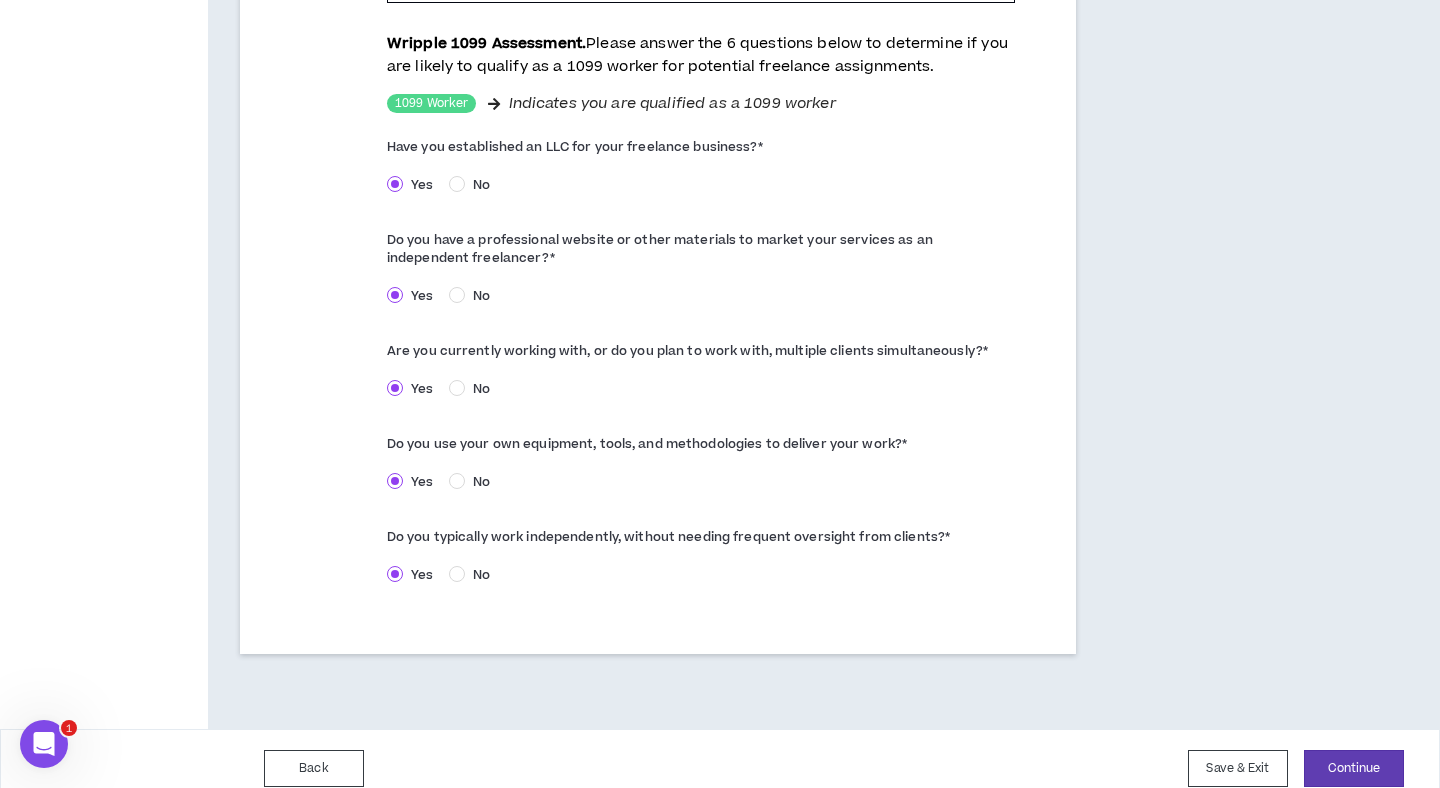 click on "Back Save & Exit Continue Save & Exit" at bounding box center [720, 768] 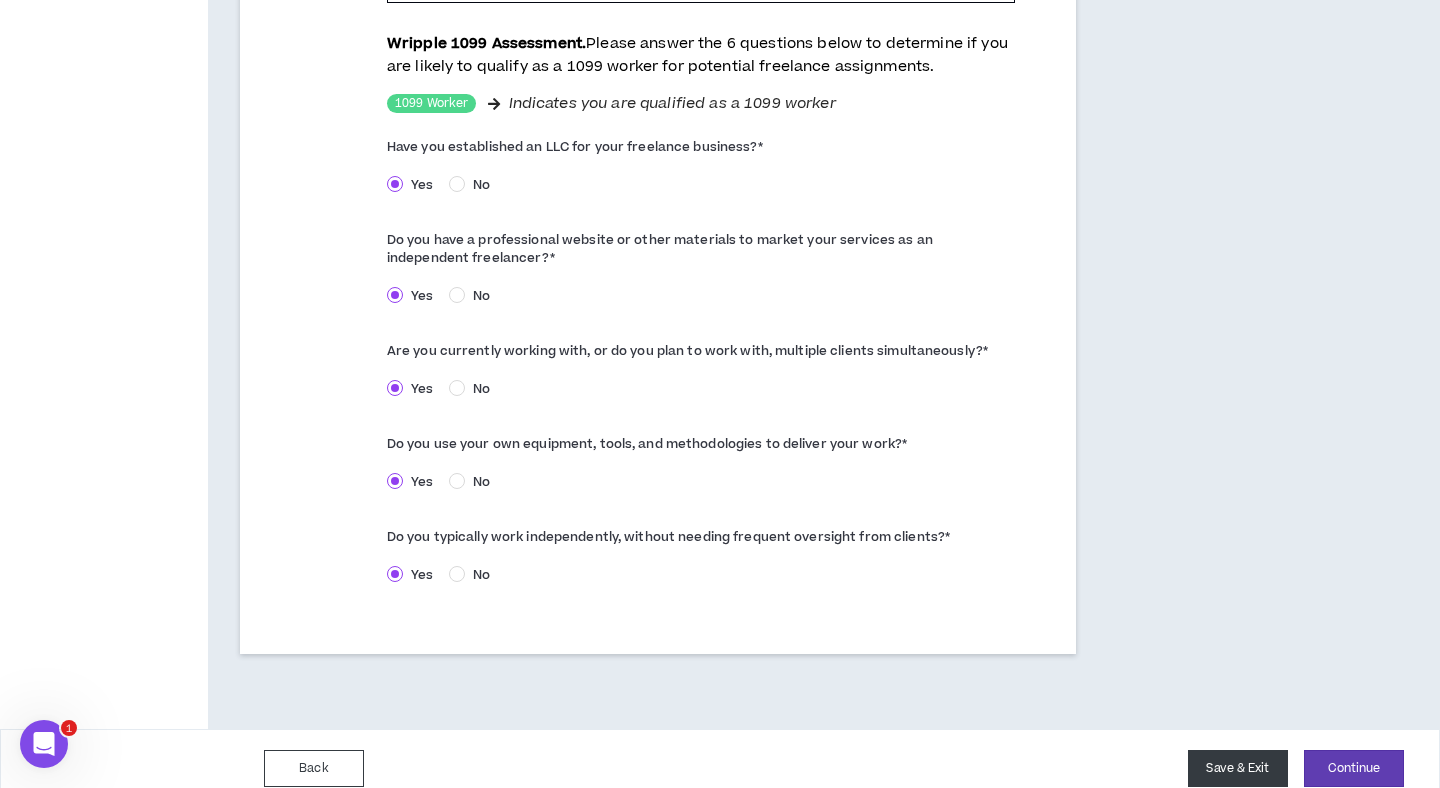 click on "Save & Exit" at bounding box center (1238, 768) 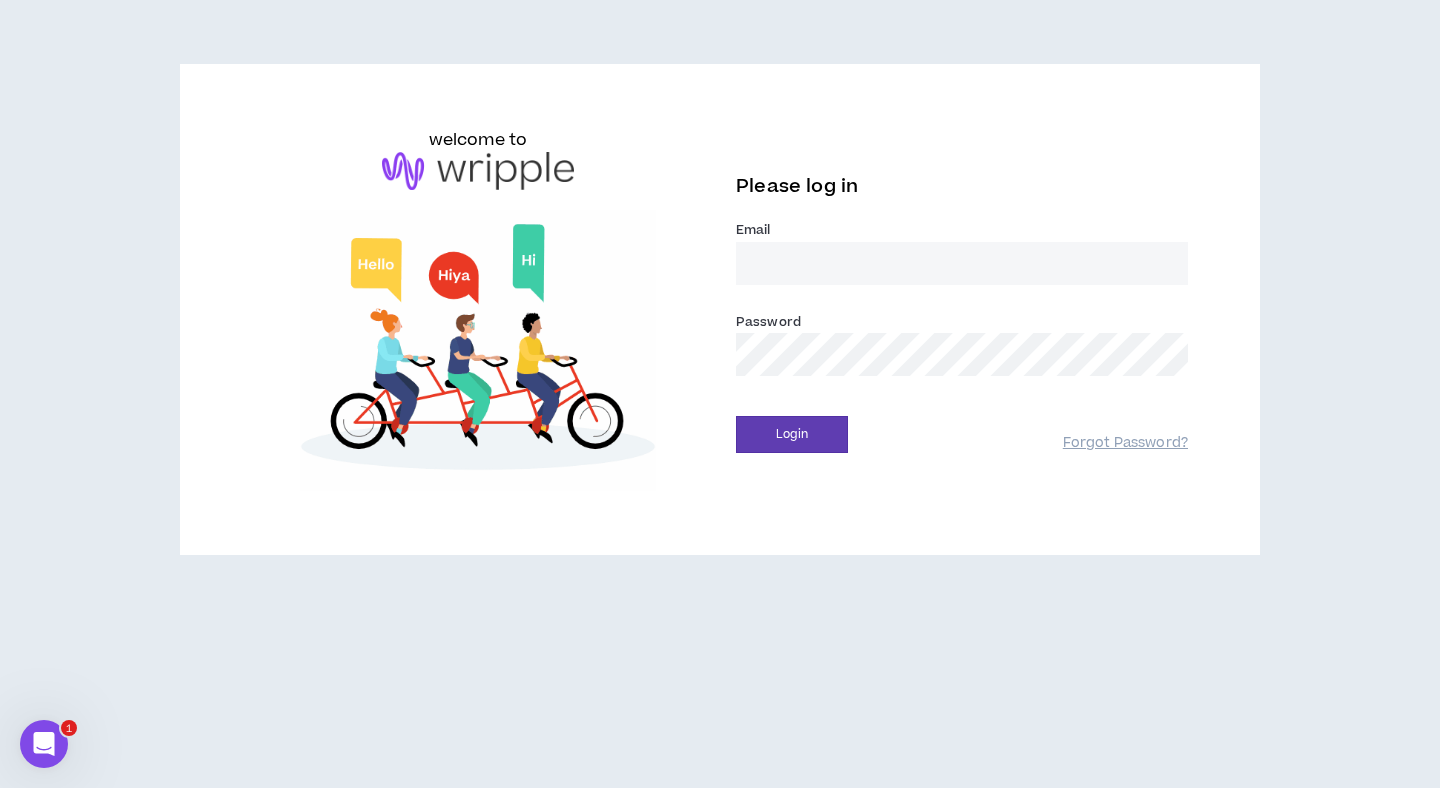 click on "Email  *" at bounding box center [962, 263] 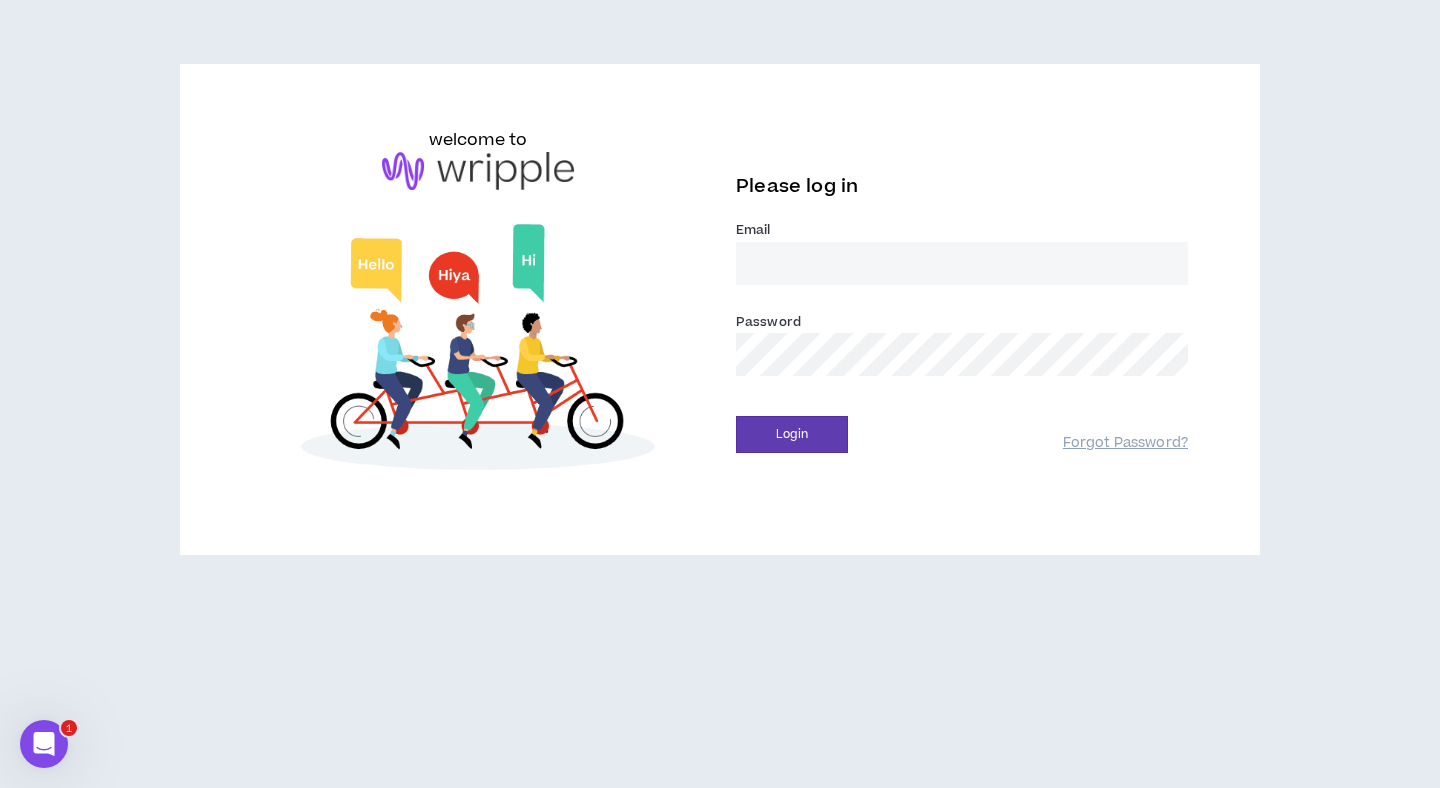 type on "[EMAIL_ADDRESS][DOMAIN_NAME]" 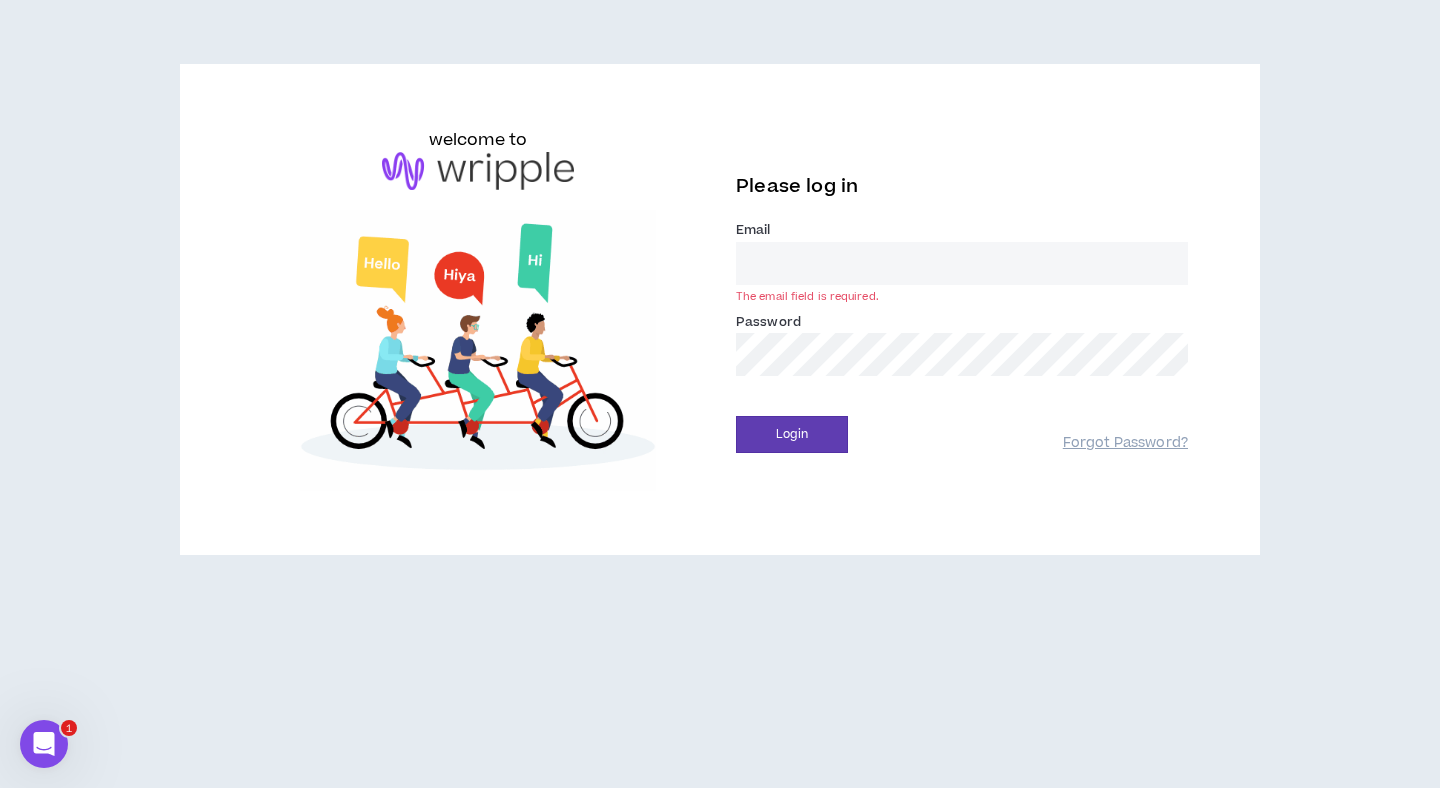 type on "[EMAIL_ADDRESS][DOMAIN_NAME]" 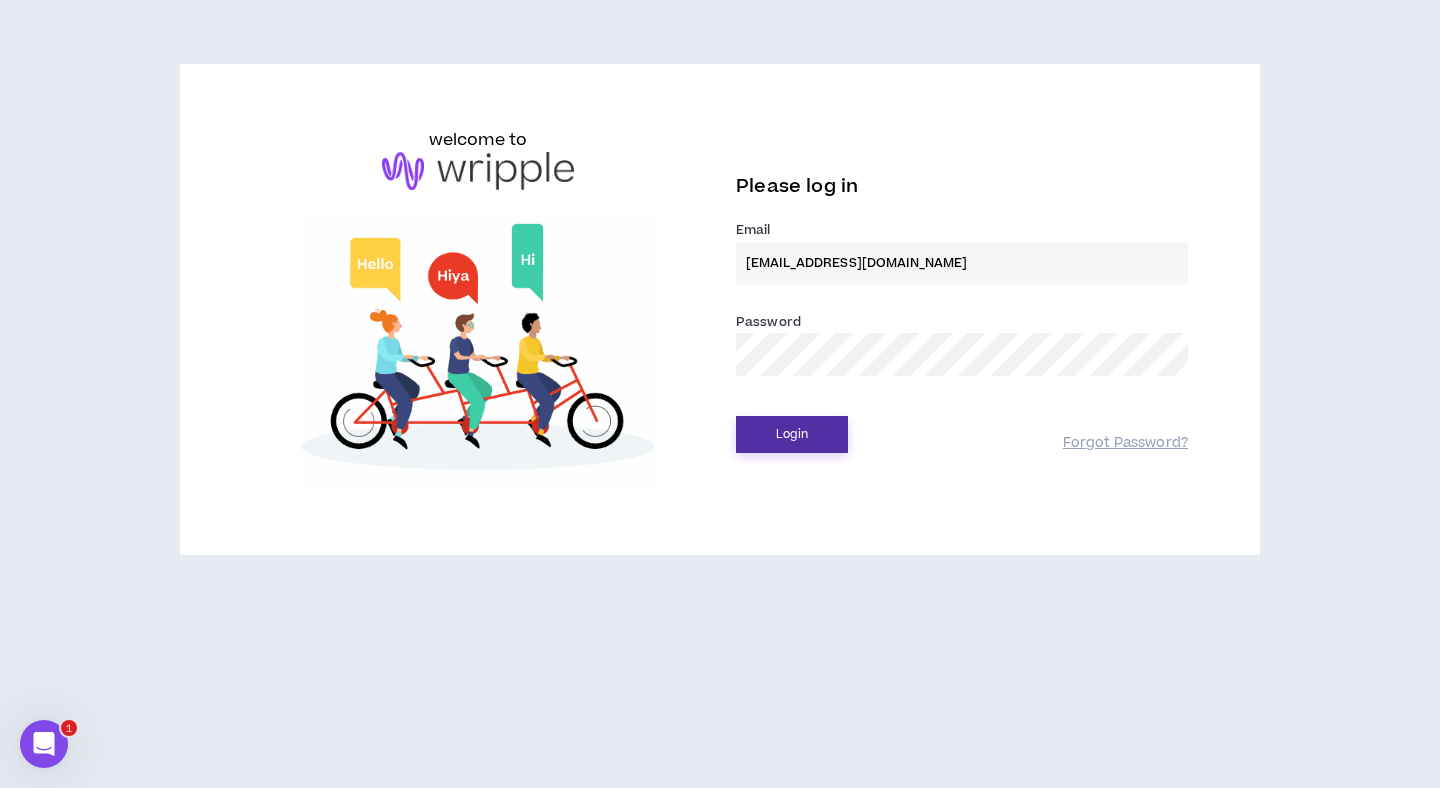 click on "Login" at bounding box center [792, 434] 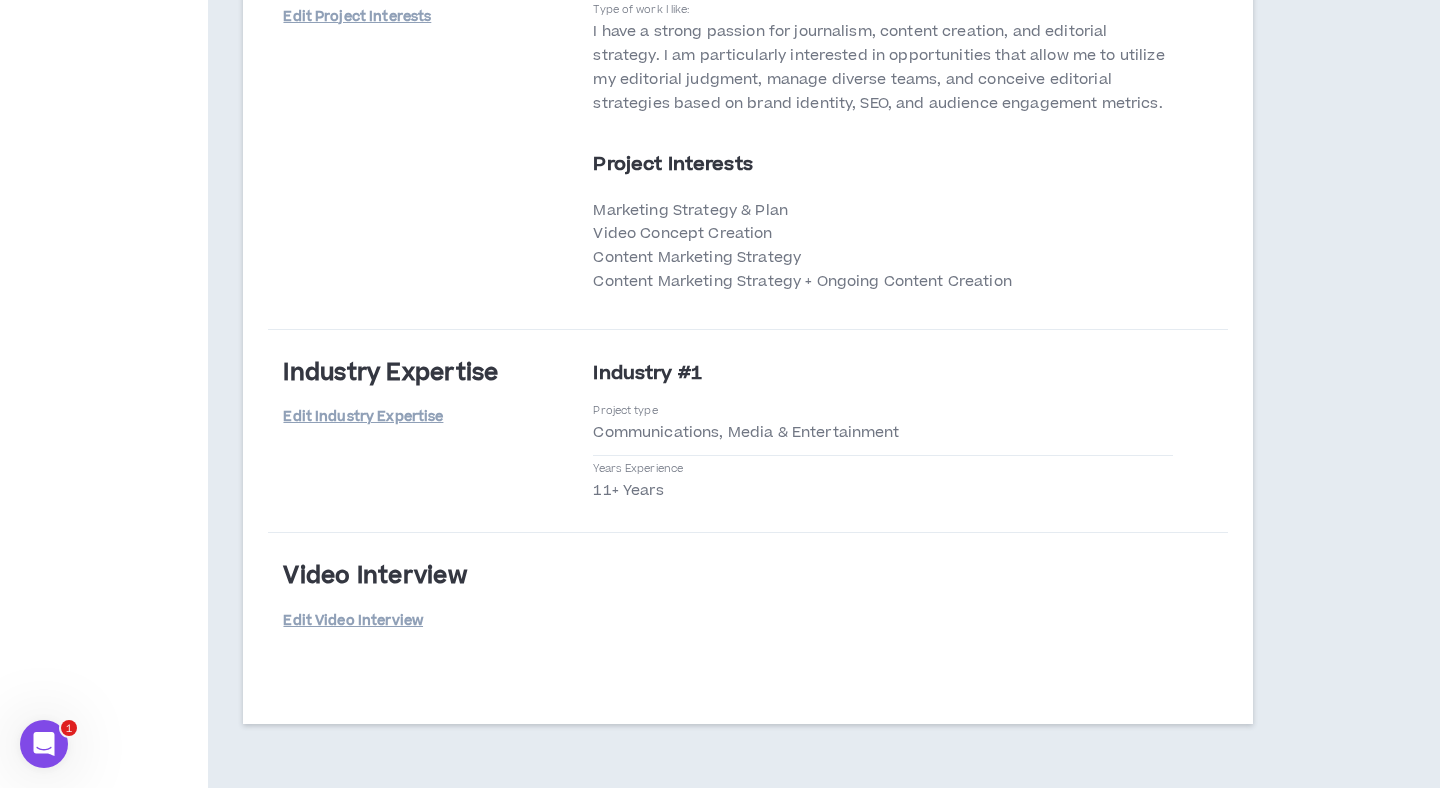 scroll, scrollTop: 3620, scrollLeft: 0, axis: vertical 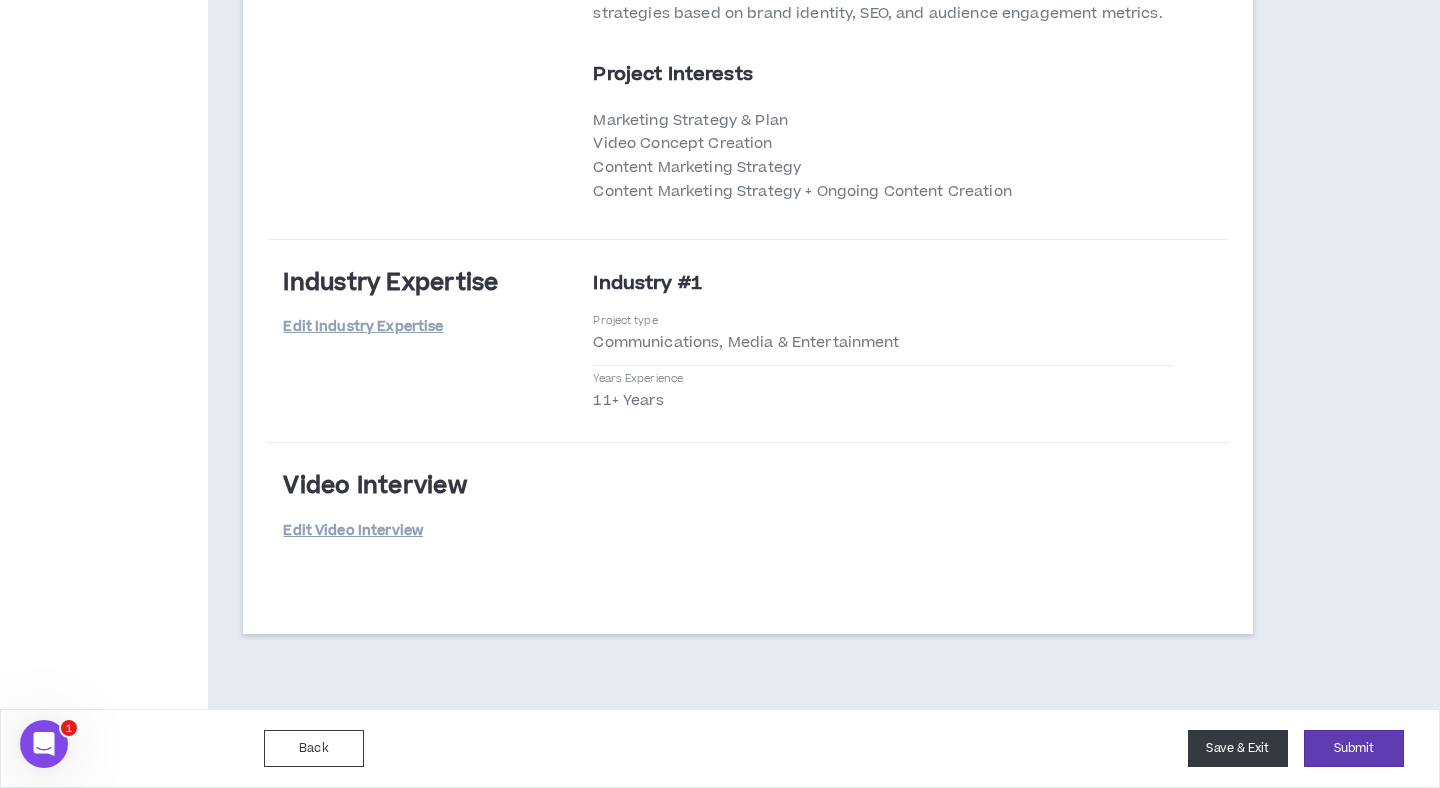 click on "Save & Exit" at bounding box center [1238, 748] 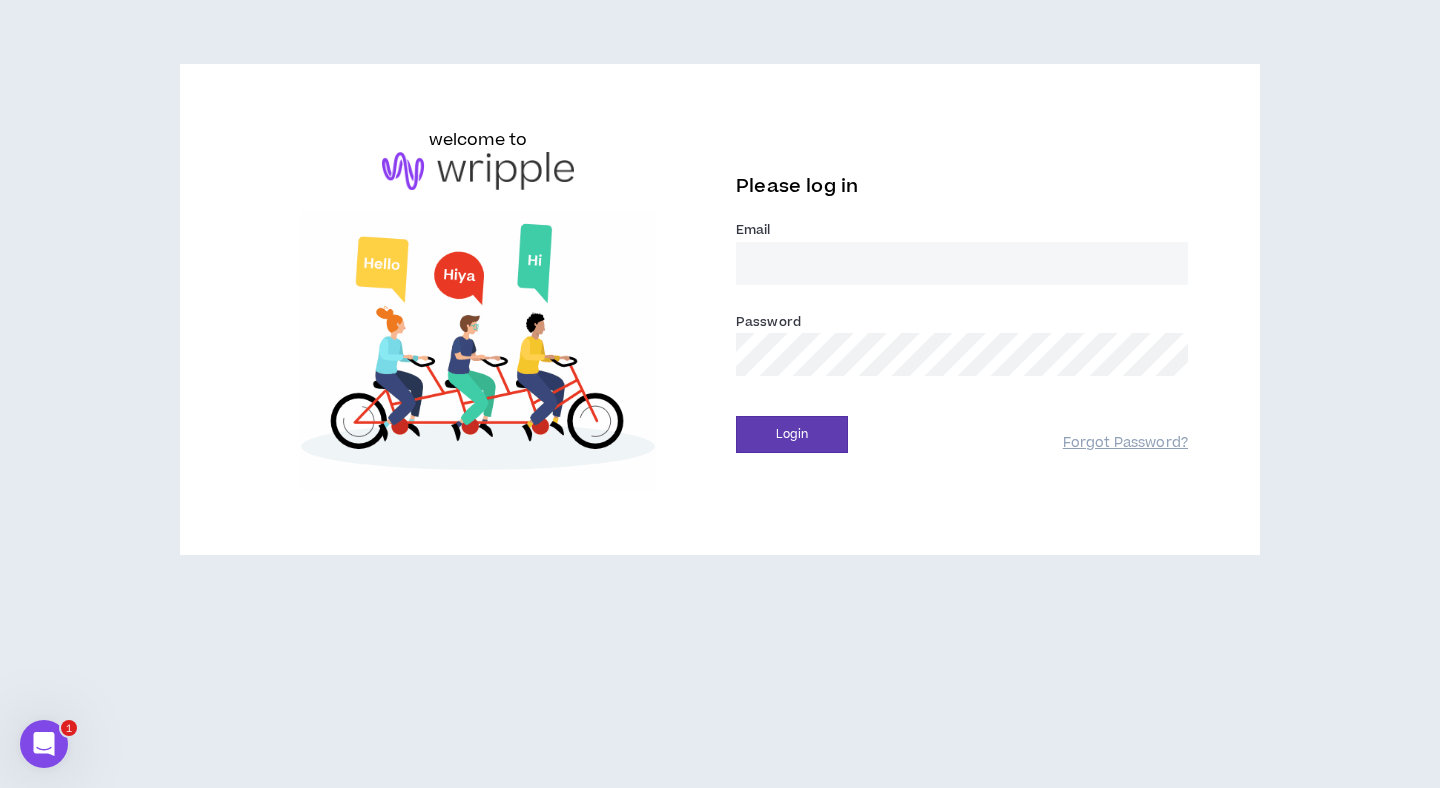 scroll, scrollTop: 0, scrollLeft: 0, axis: both 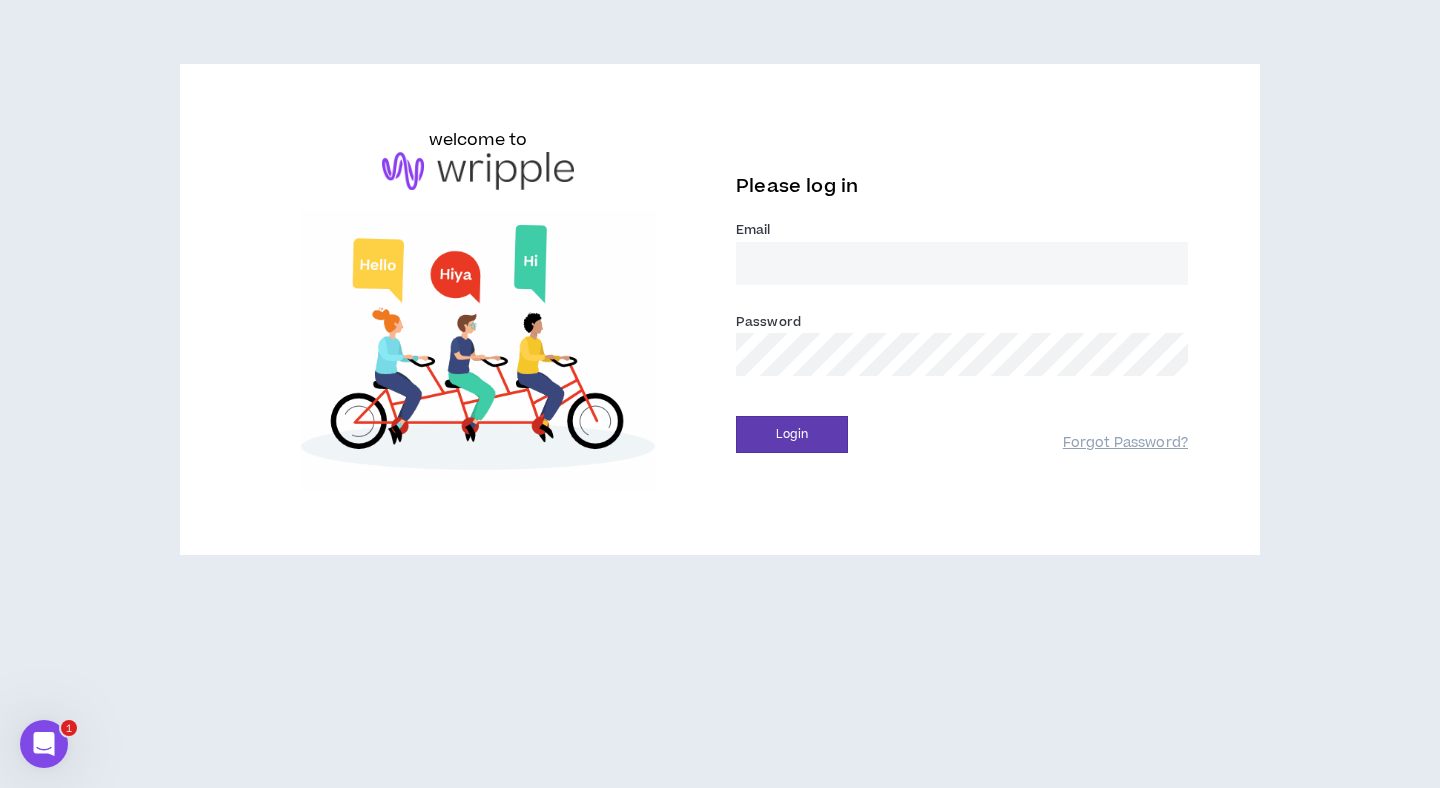 click on "Email  *" at bounding box center [962, 263] 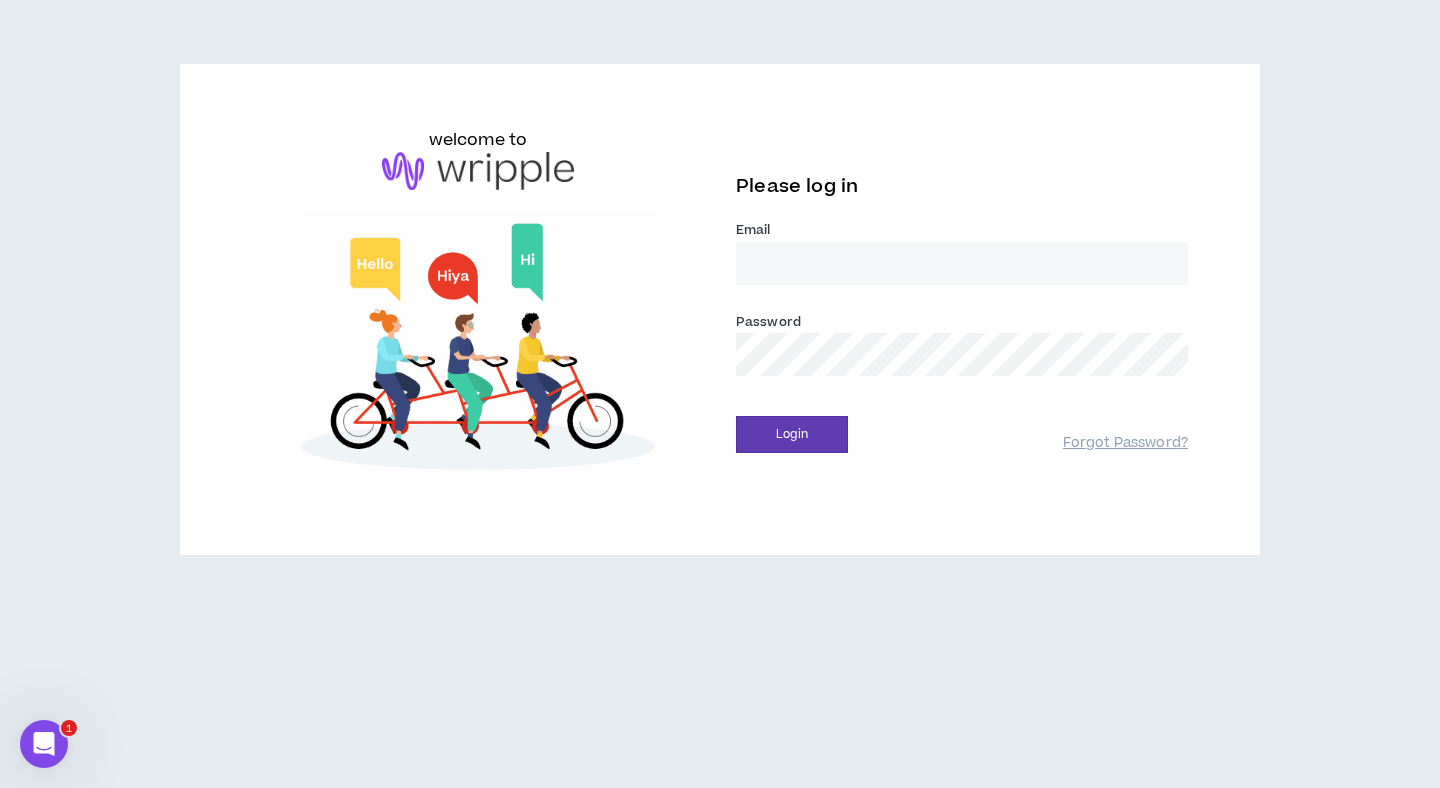 type on "[EMAIL_ADDRESS][DOMAIN_NAME]" 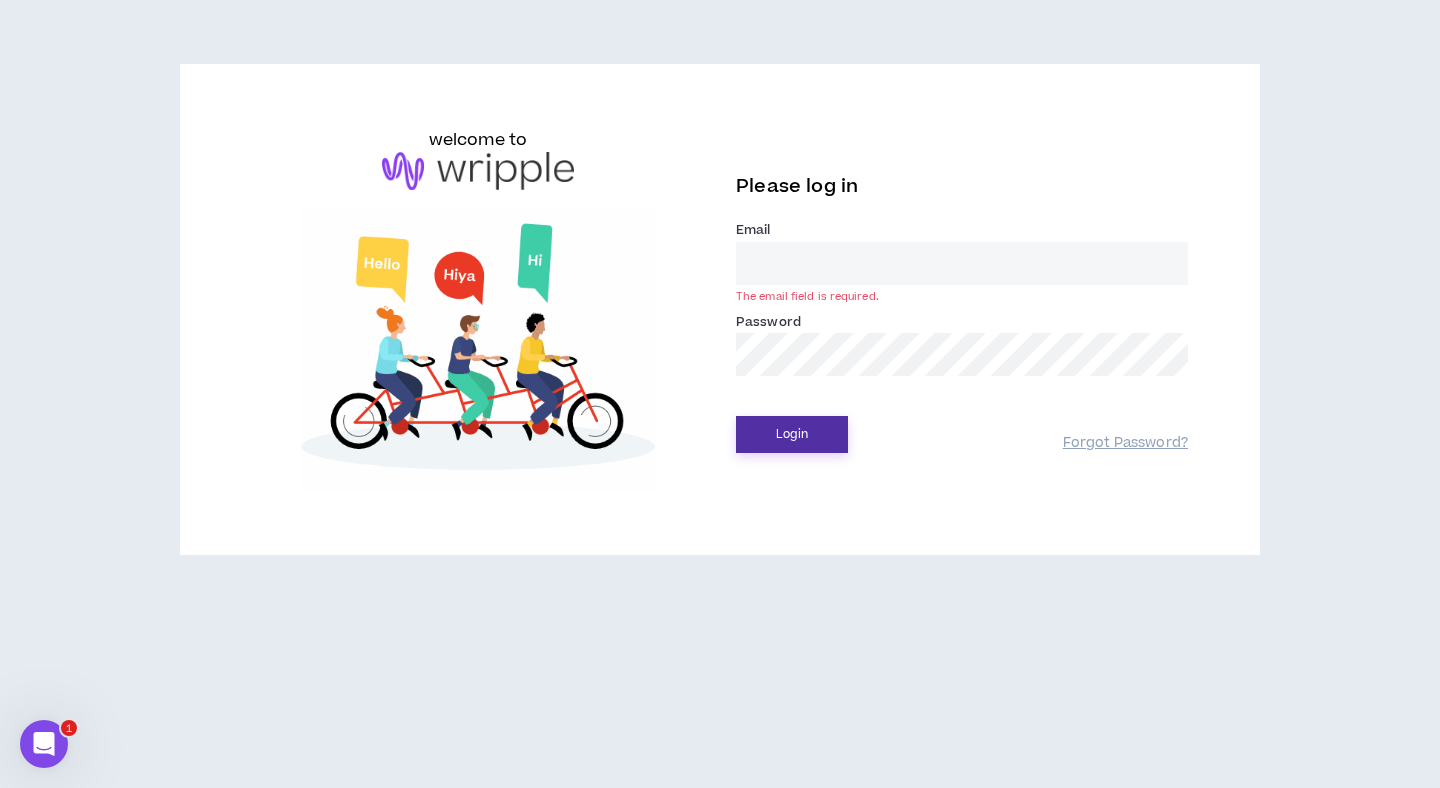 type on "[EMAIL_ADDRESS][DOMAIN_NAME]" 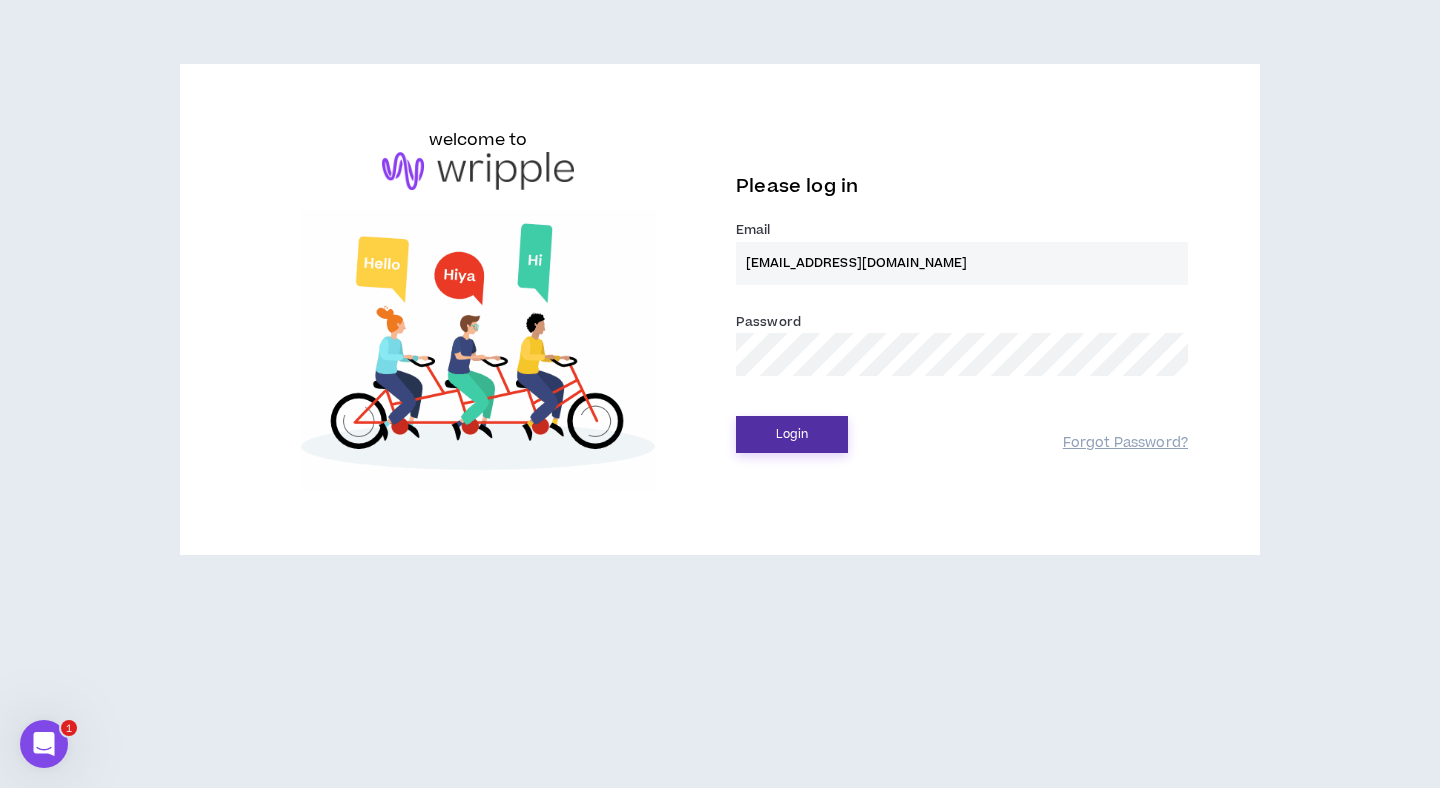 click on "Login" at bounding box center (792, 434) 